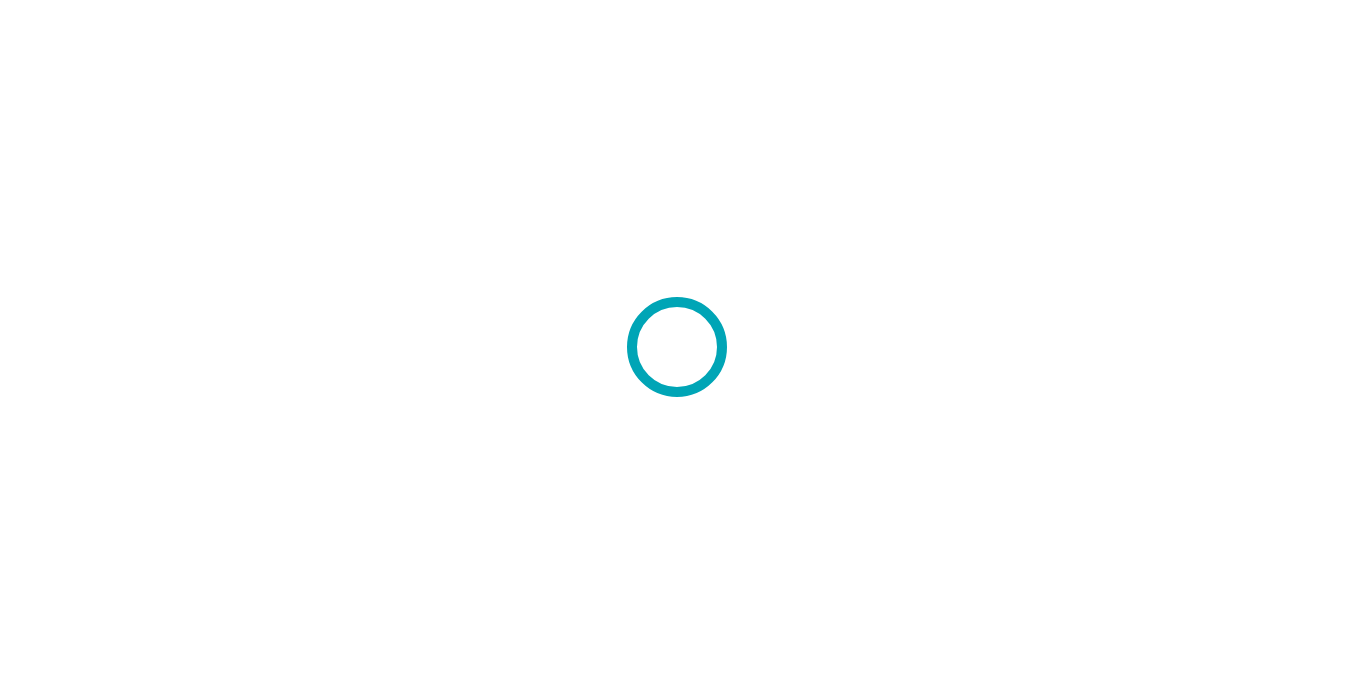 scroll, scrollTop: 0, scrollLeft: 0, axis: both 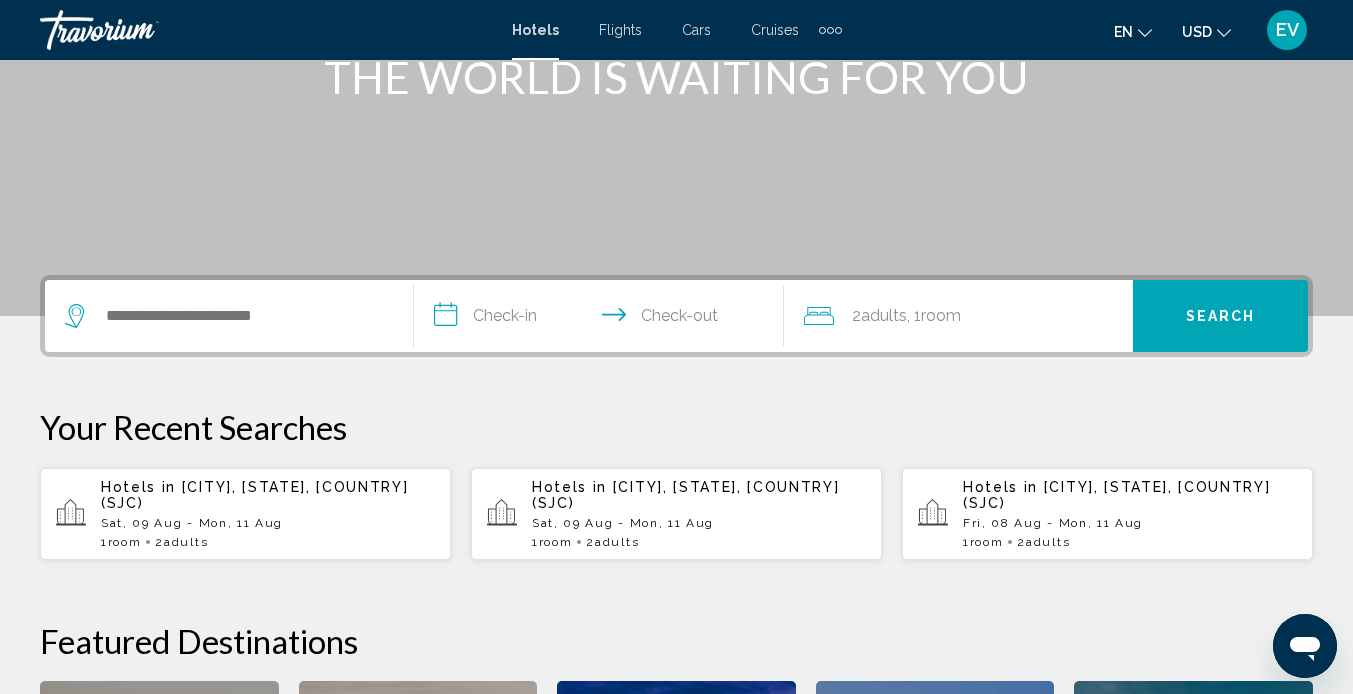 click on "1  Room rooms 2  Adult Adults" at bounding box center [268, 542] 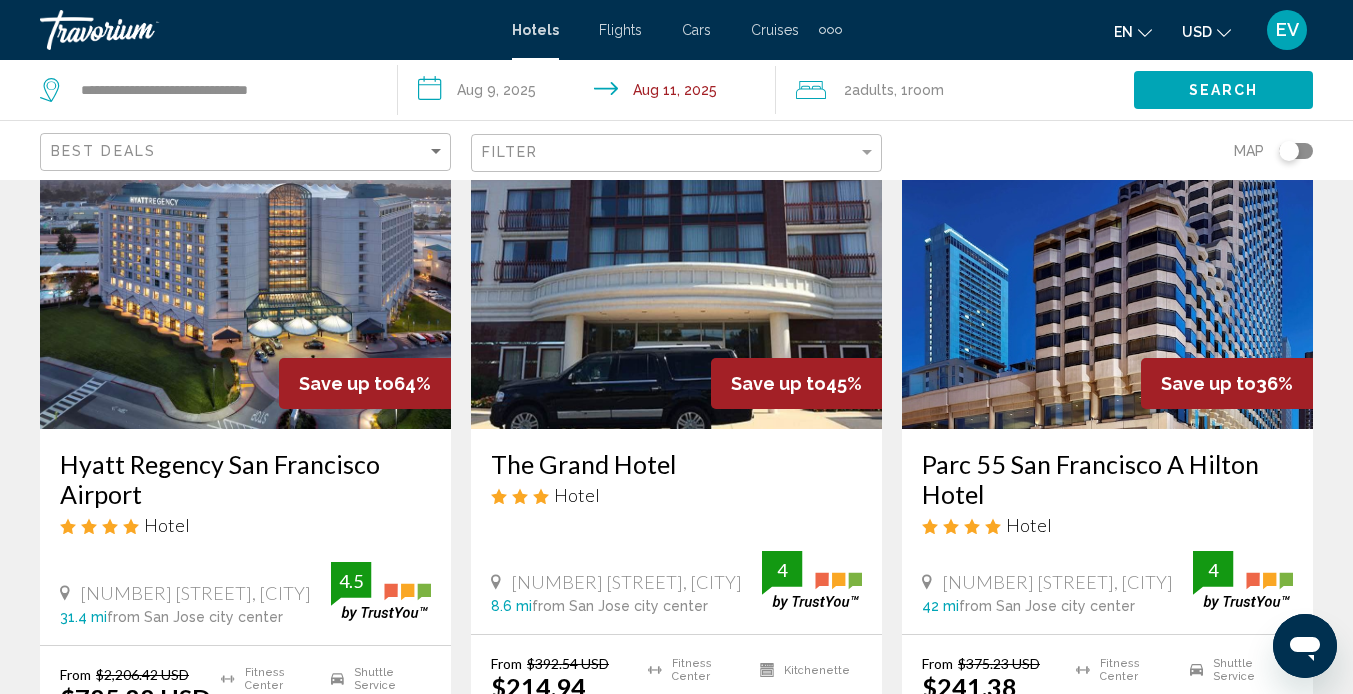 scroll, scrollTop: 139, scrollLeft: 0, axis: vertical 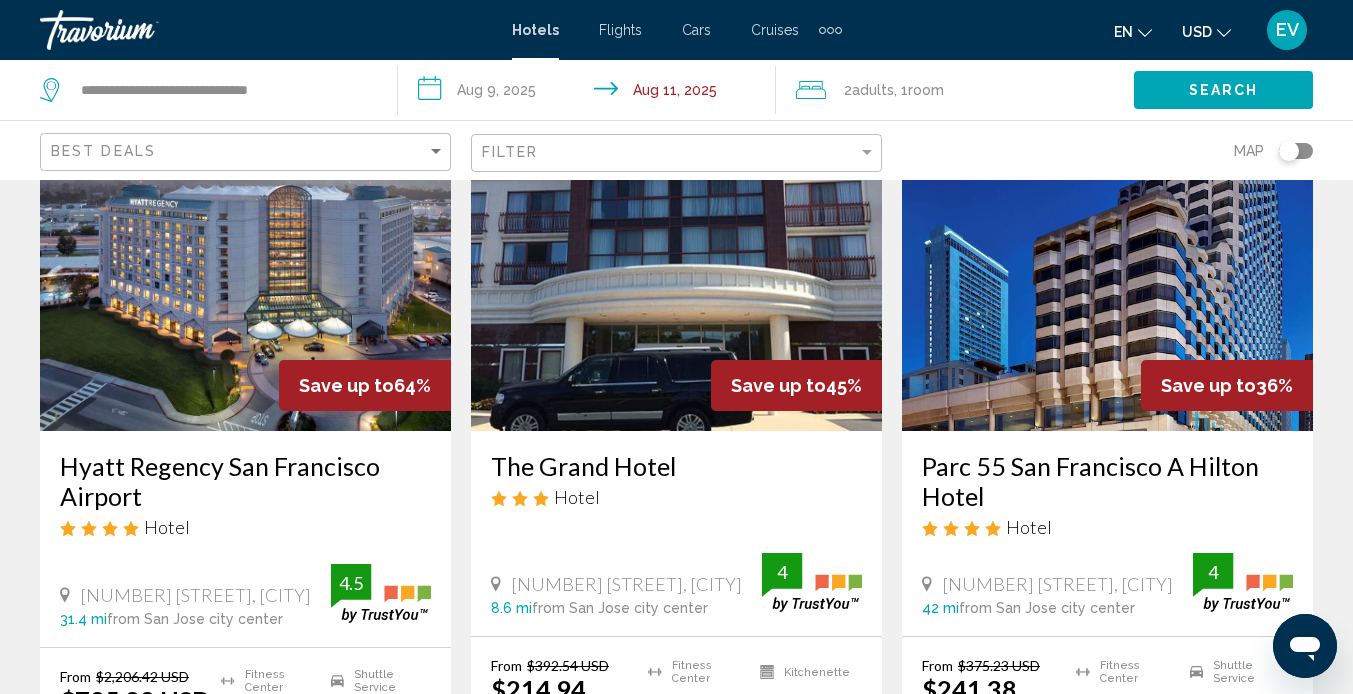 click on "Parc 55 San Francisco A Hilton Hotel" at bounding box center [1107, 481] 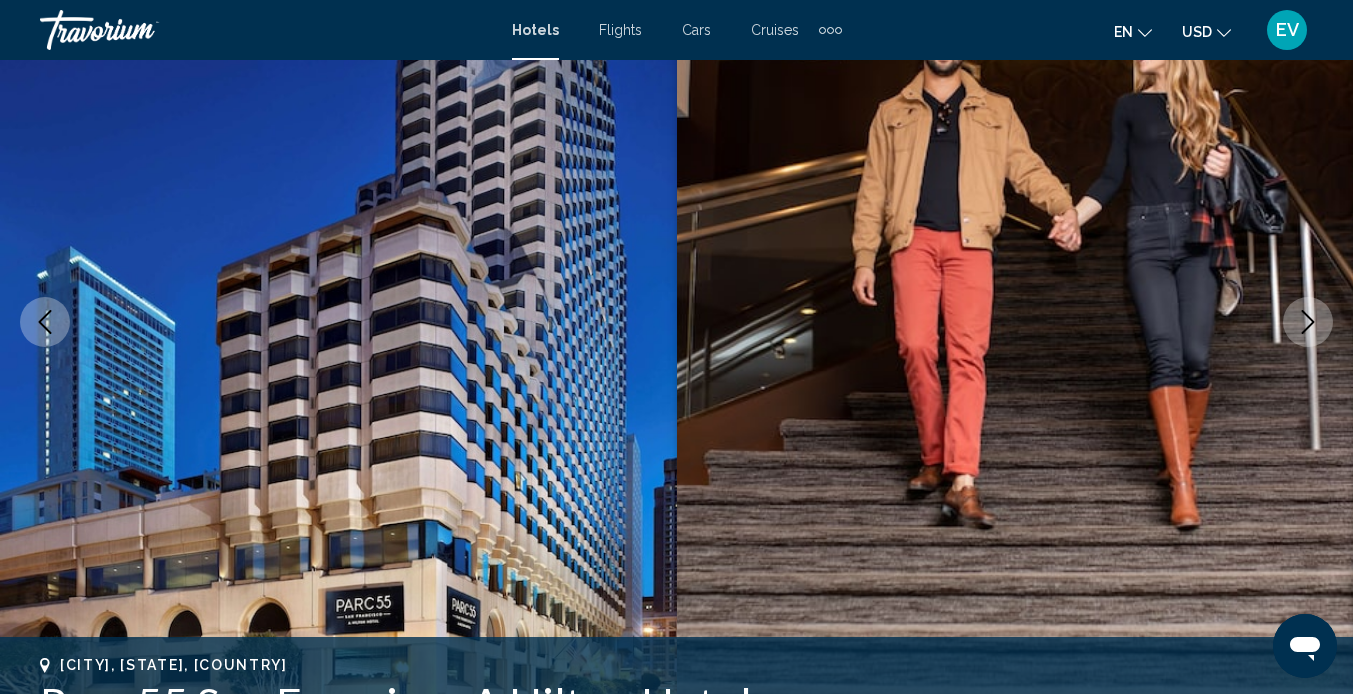 scroll, scrollTop: 220, scrollLeft: 0, axis: vertical 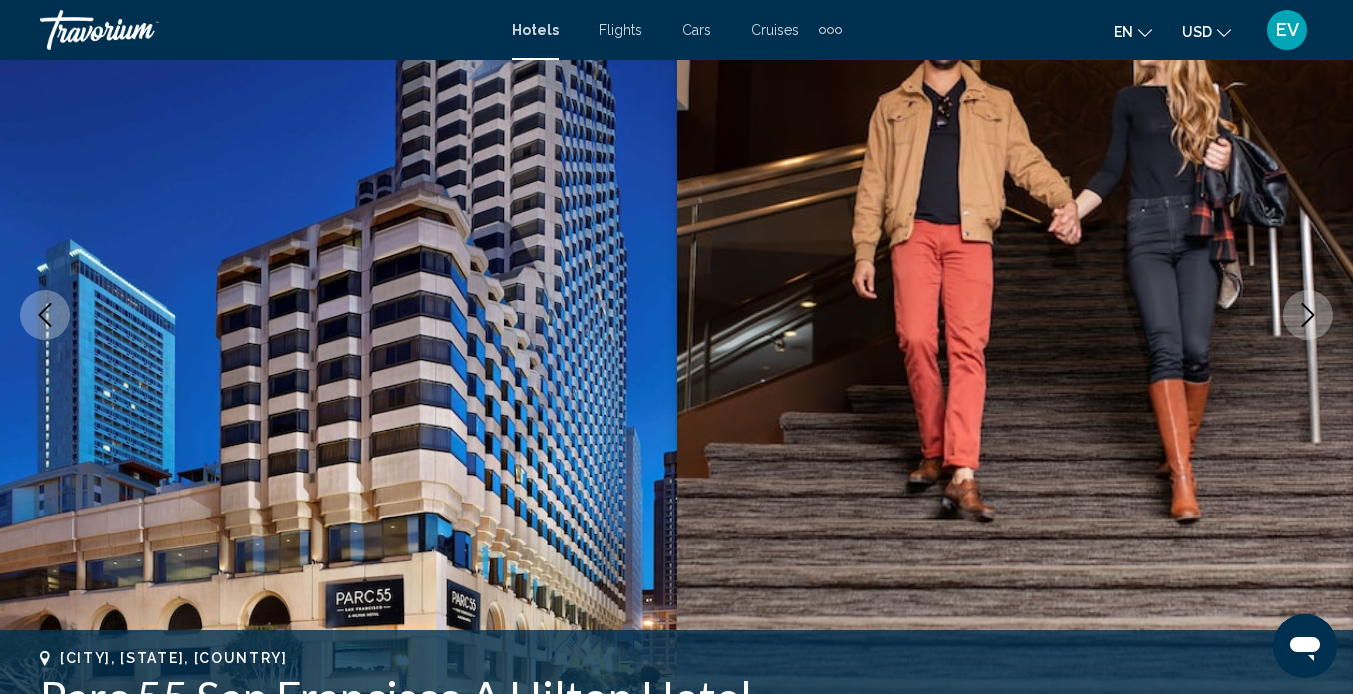 click 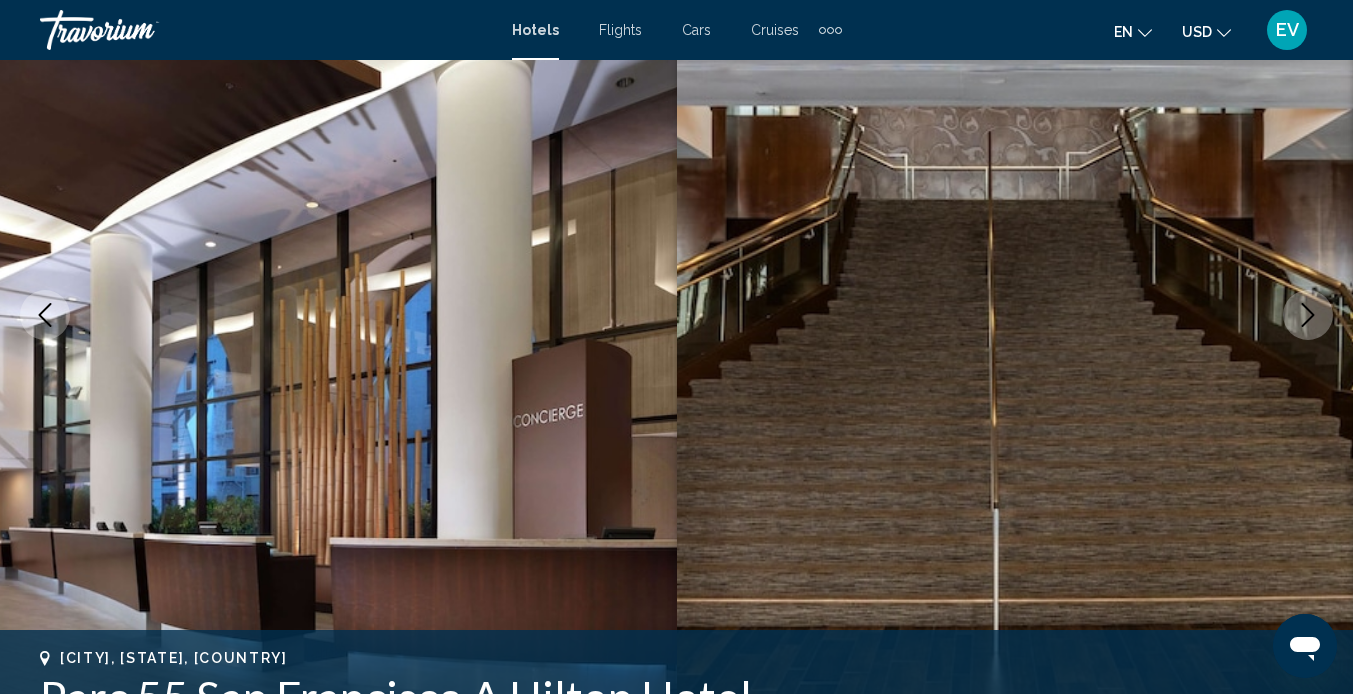 click 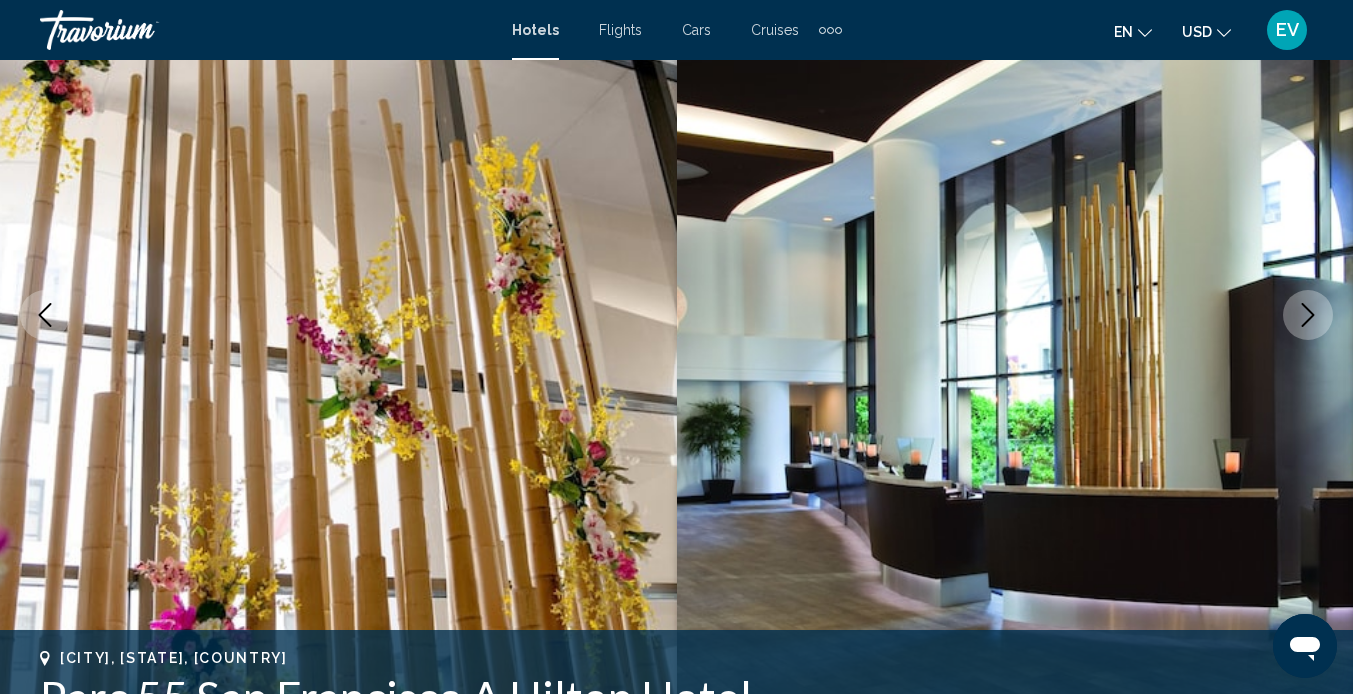 click 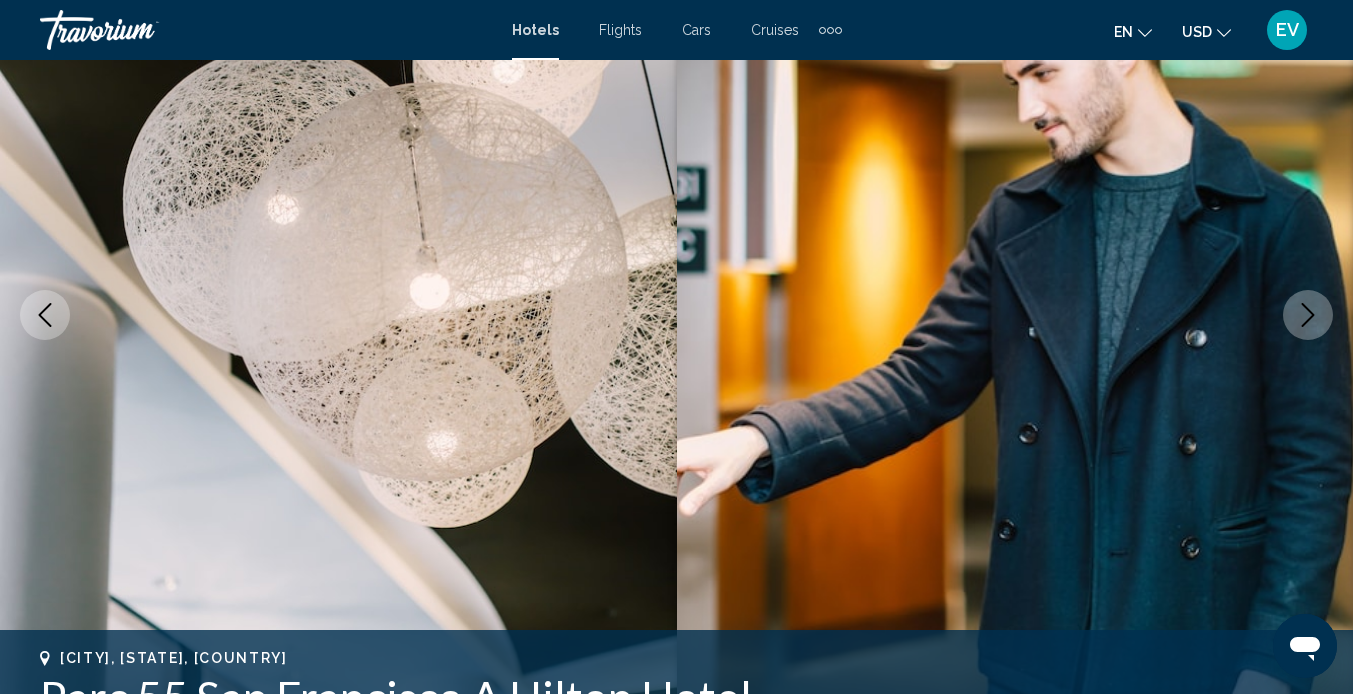 click 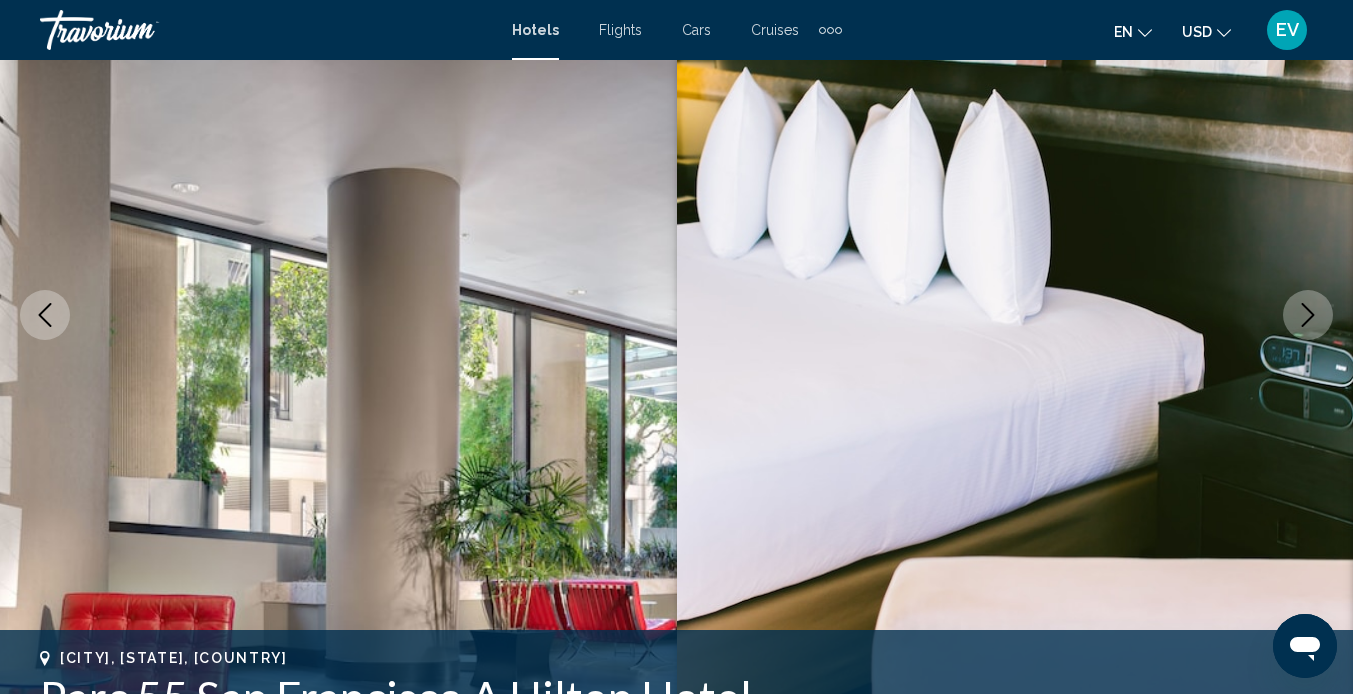 click 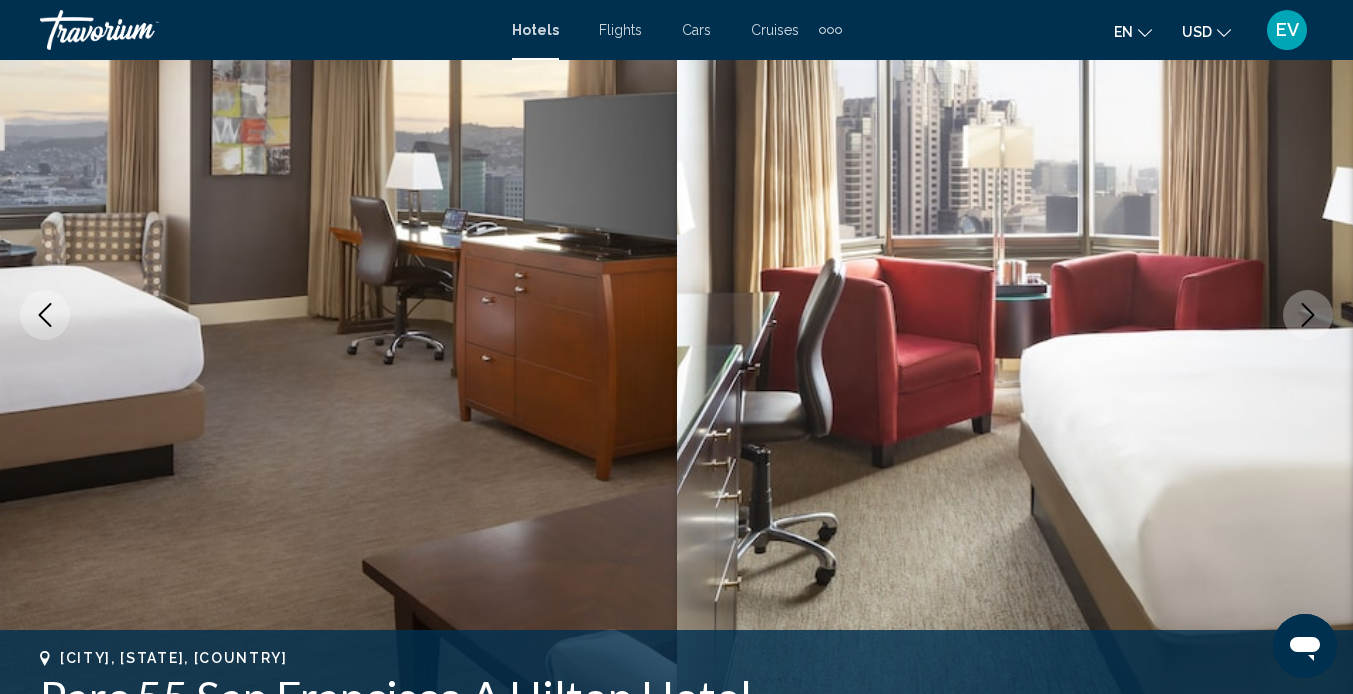 click 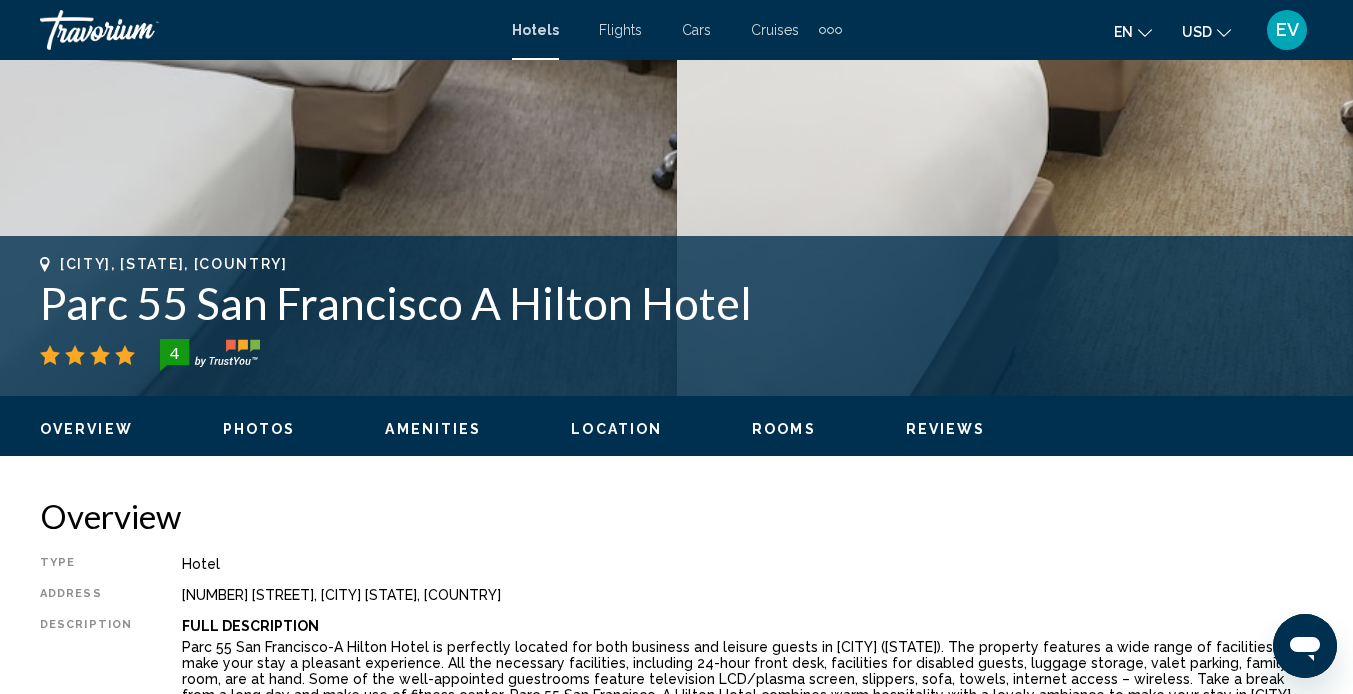 scroll, scrollTop: 649, scrollLeft: 0, axis: vertical 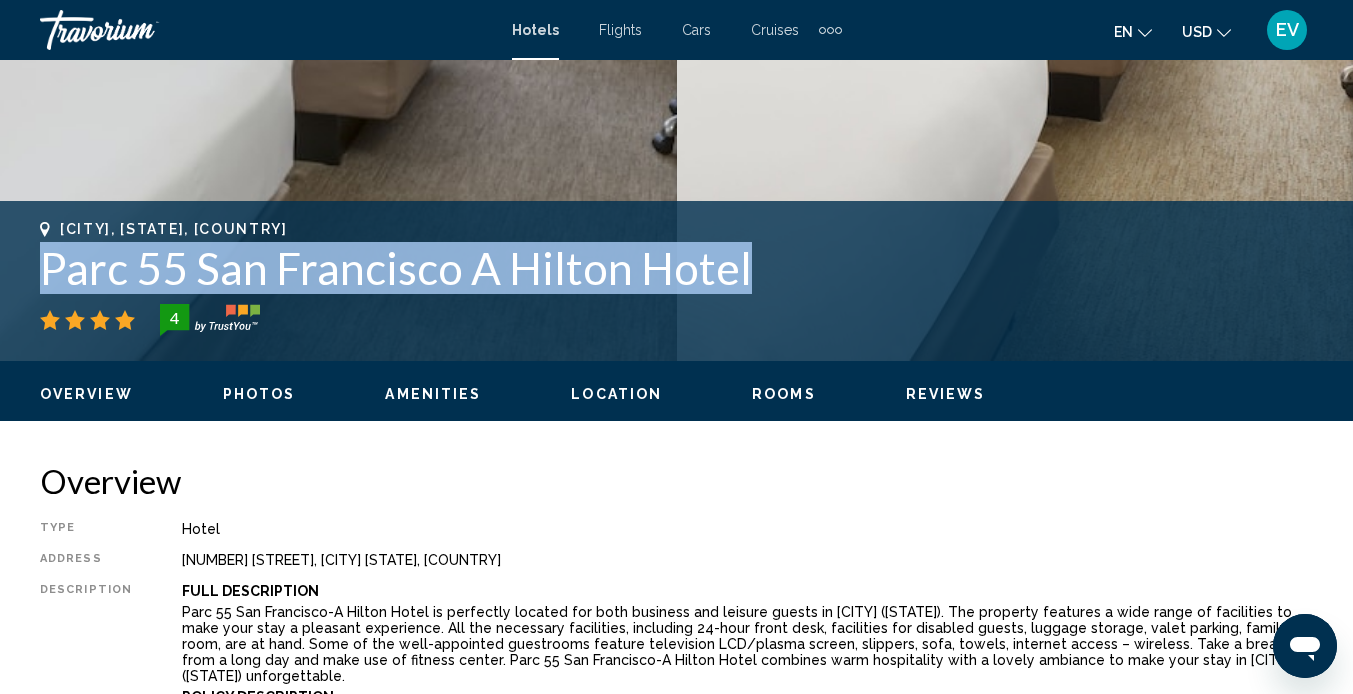 drag, startPoint x: 768, startPoint y: 282, endPoint x: 23, endPoint y: 276, distance: 745.0242 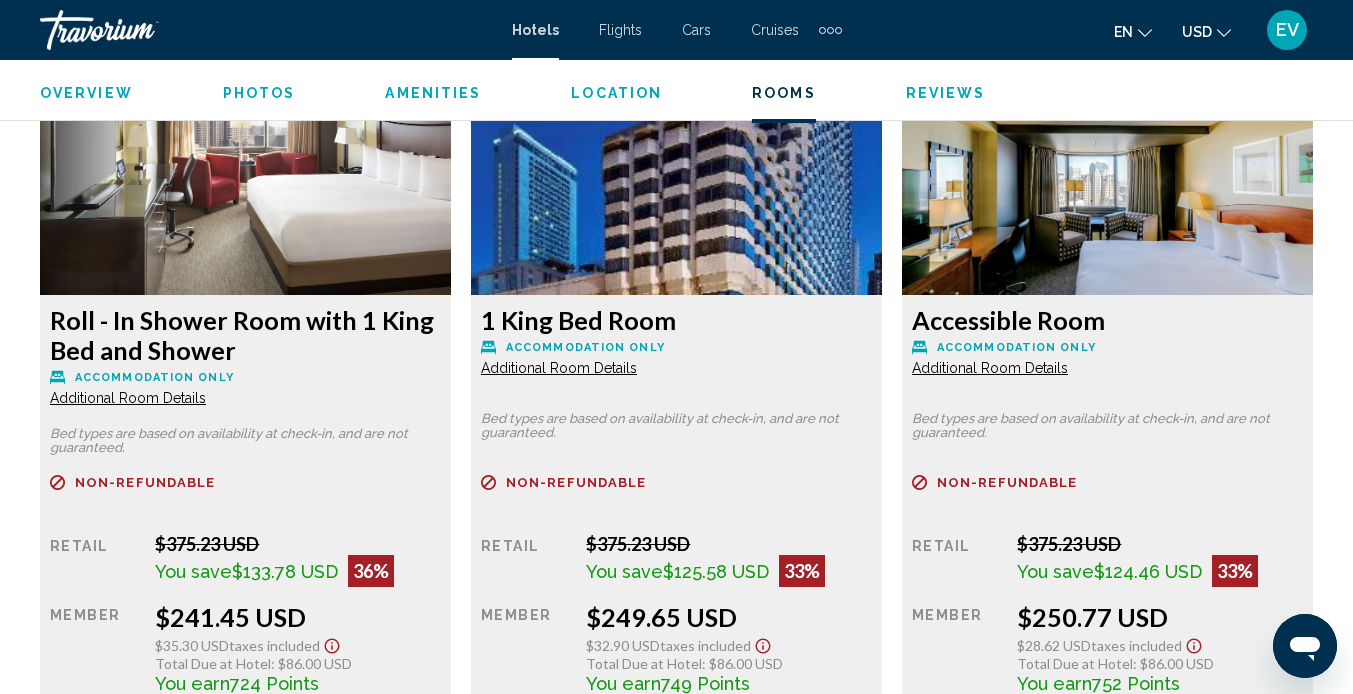 scroll, scrollTop: 3163, scrollLeft: 0, axis: vertical 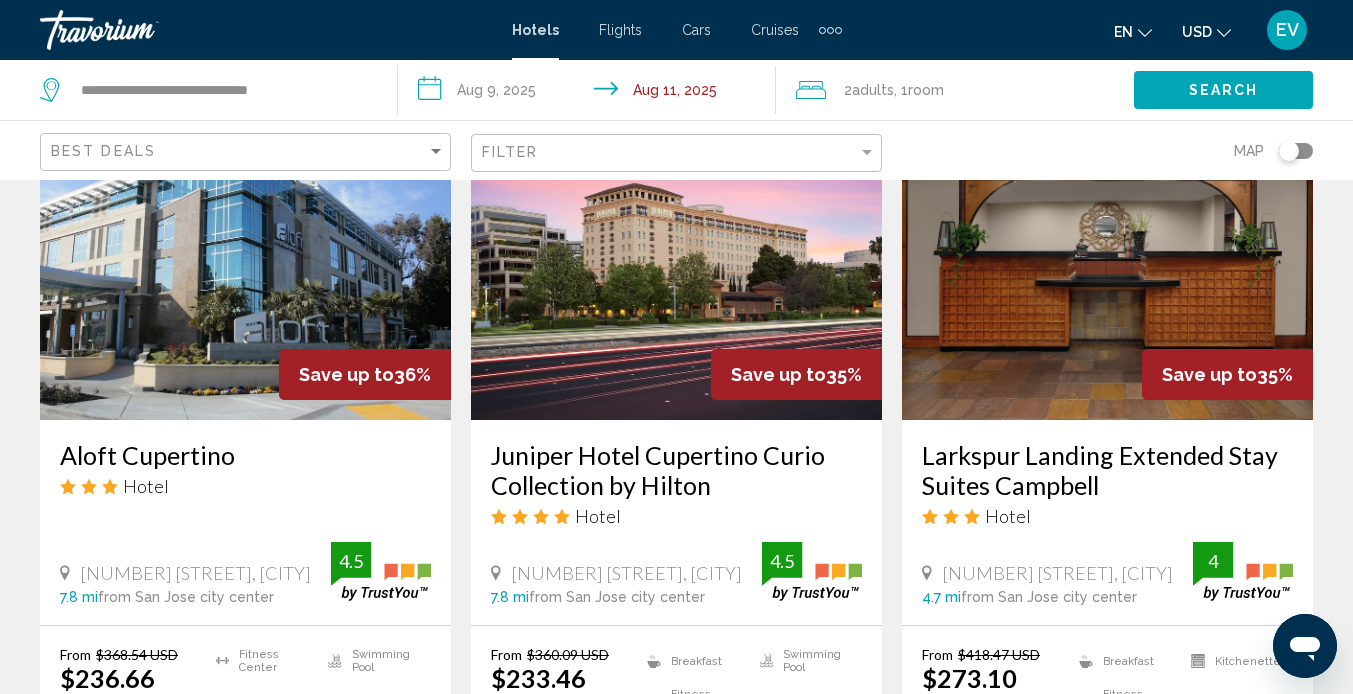 click on "Hotel" at bounding box center [245, 486] 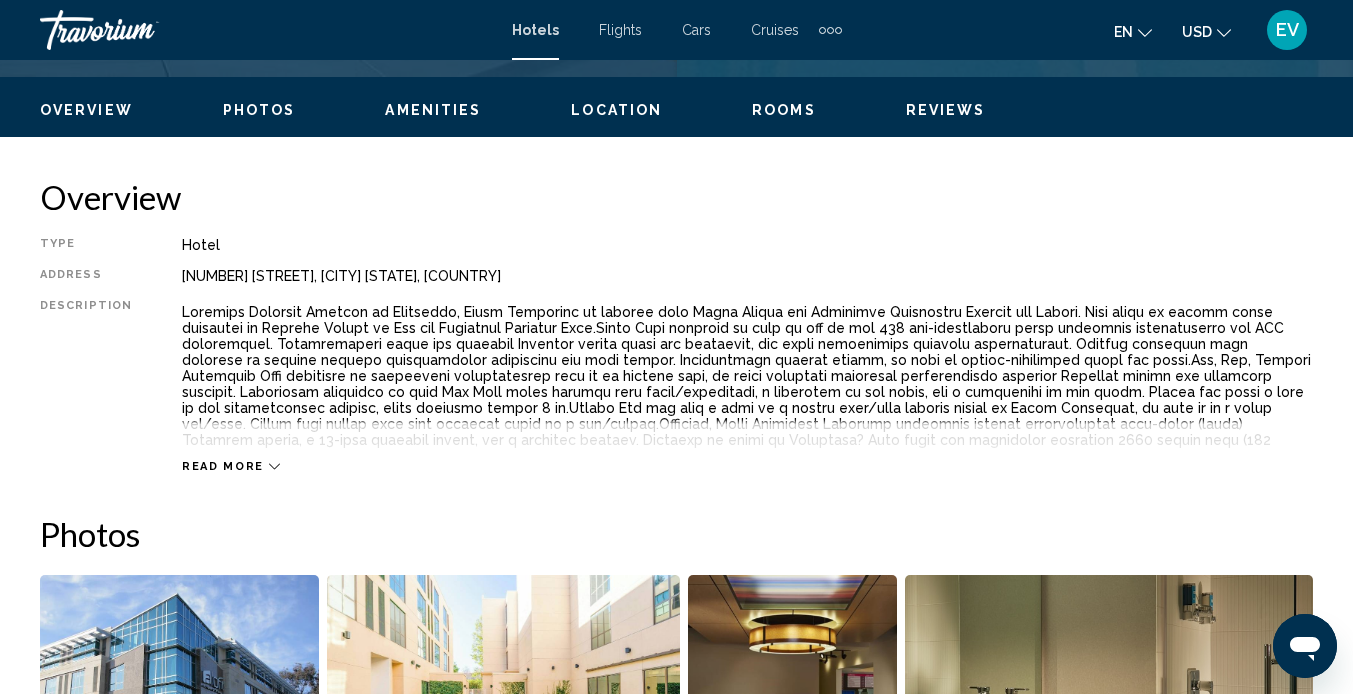 scroll, scrollTop: 188, scrollLeft: 0, axis: vertical 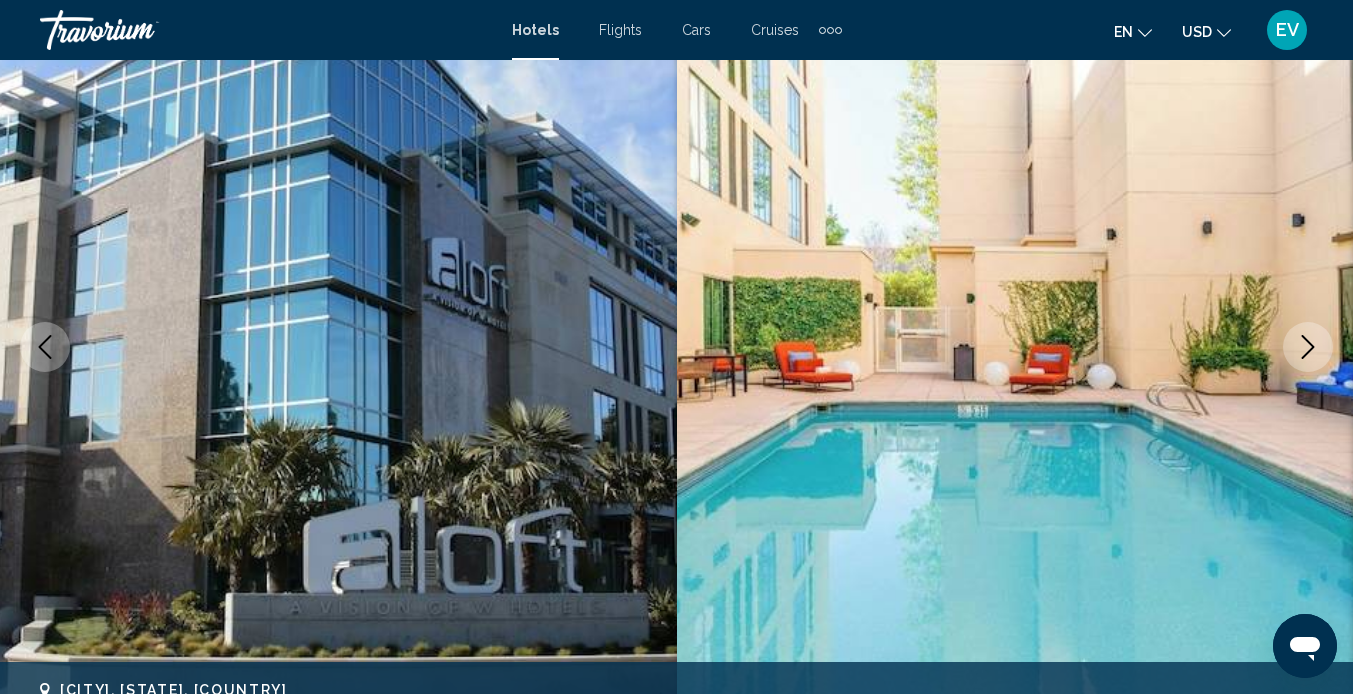 click 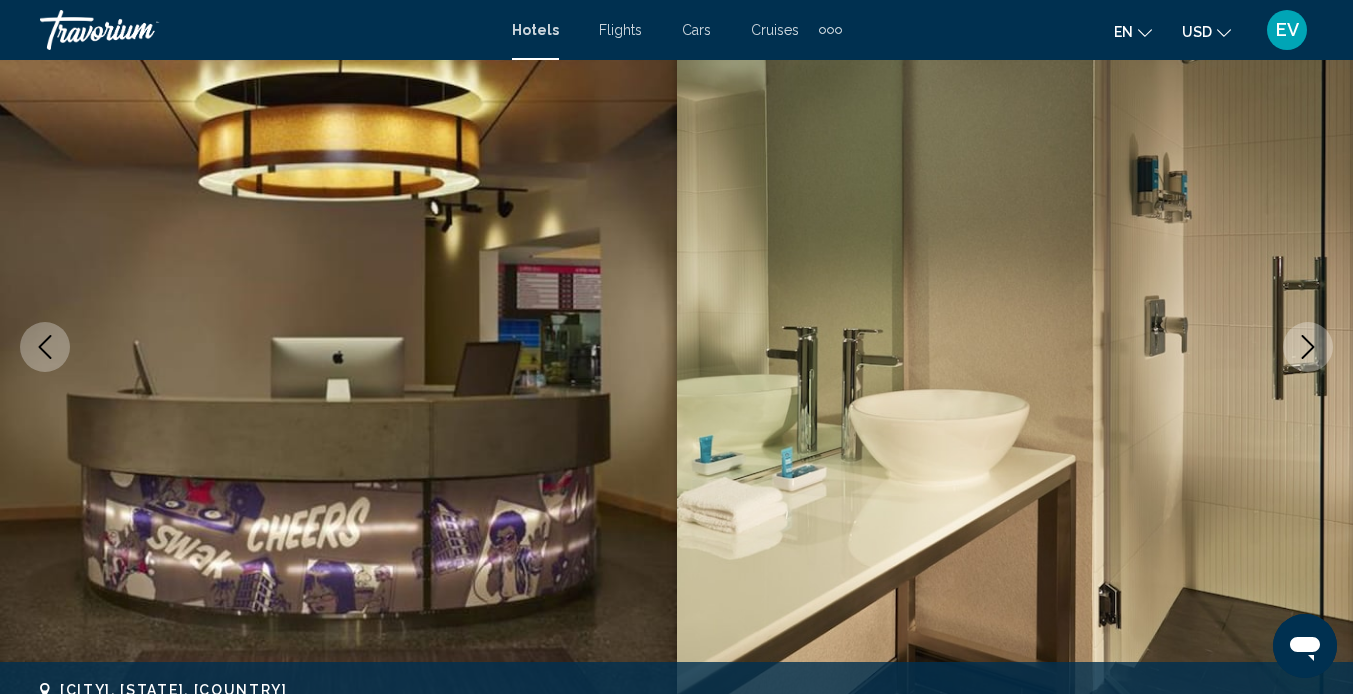 click 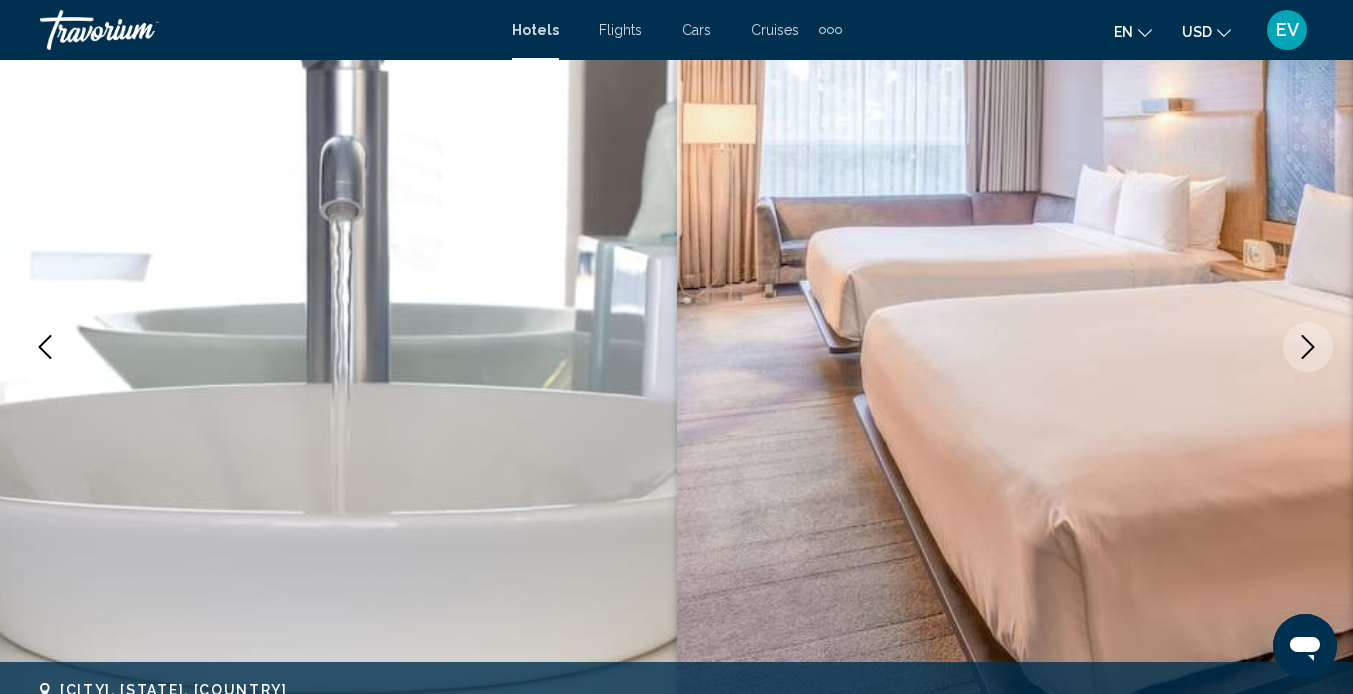 click 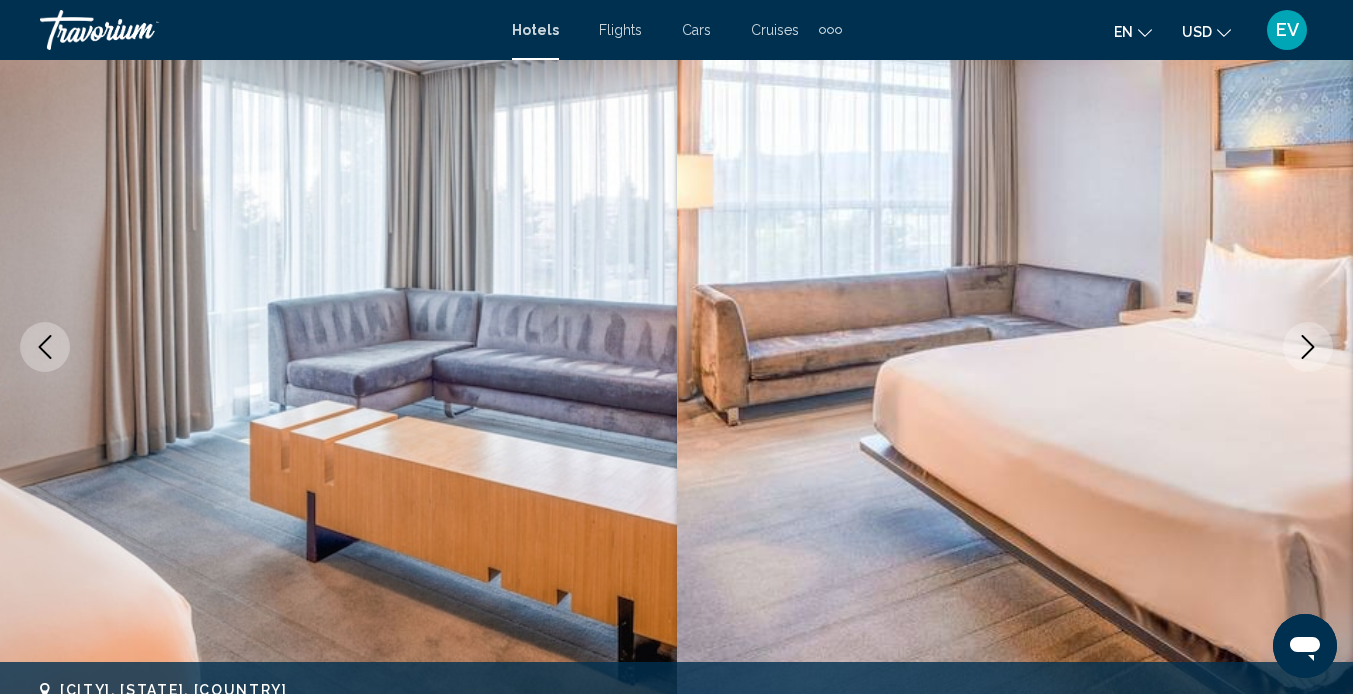 click 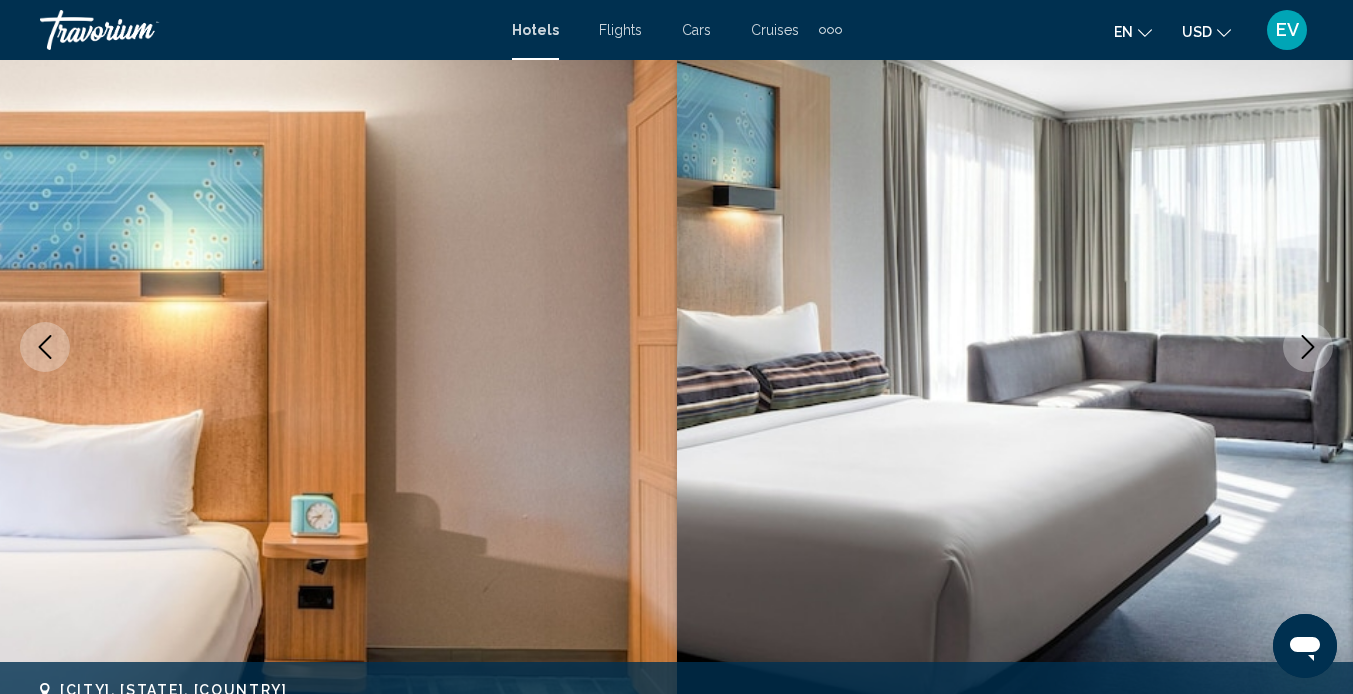 click 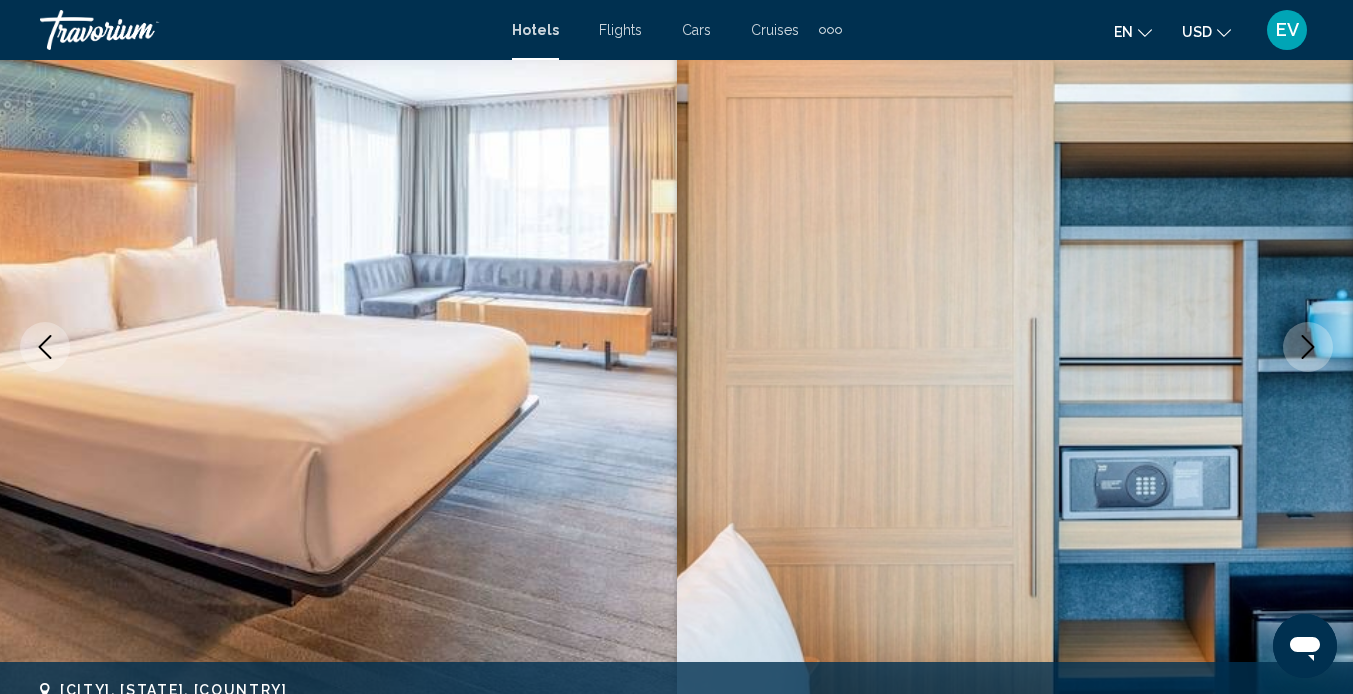 click 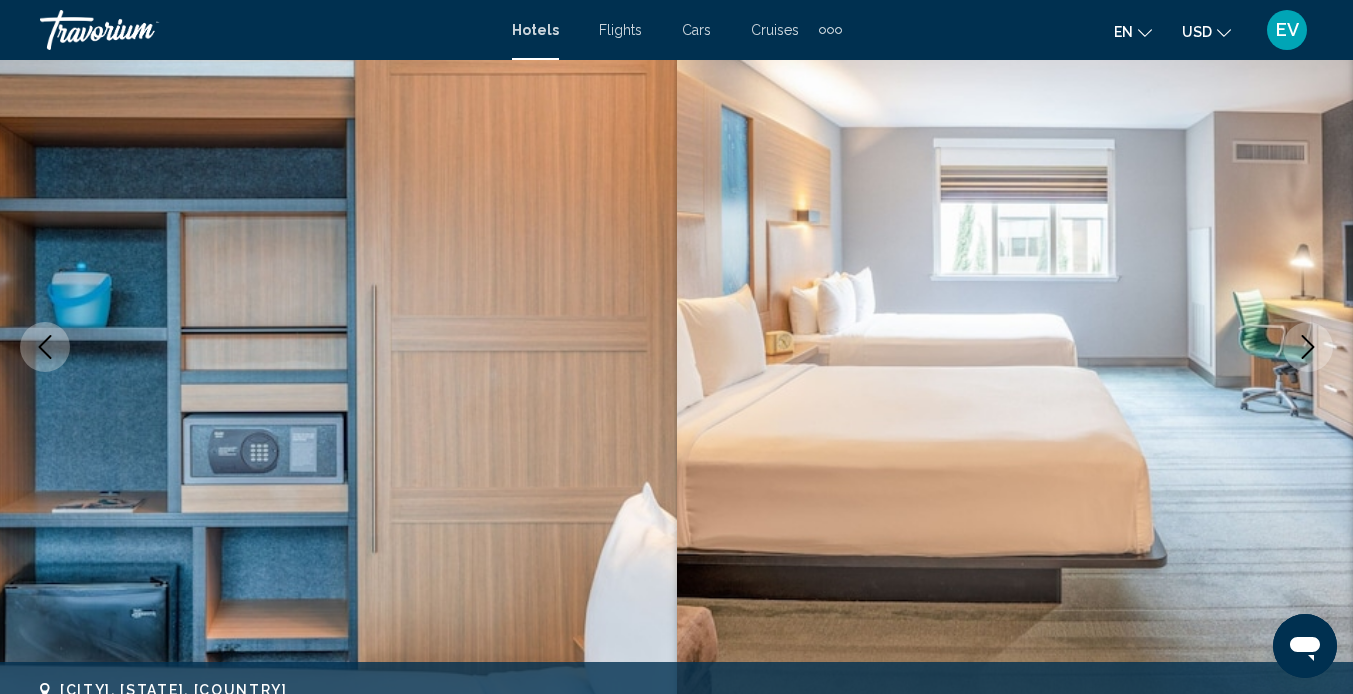 click 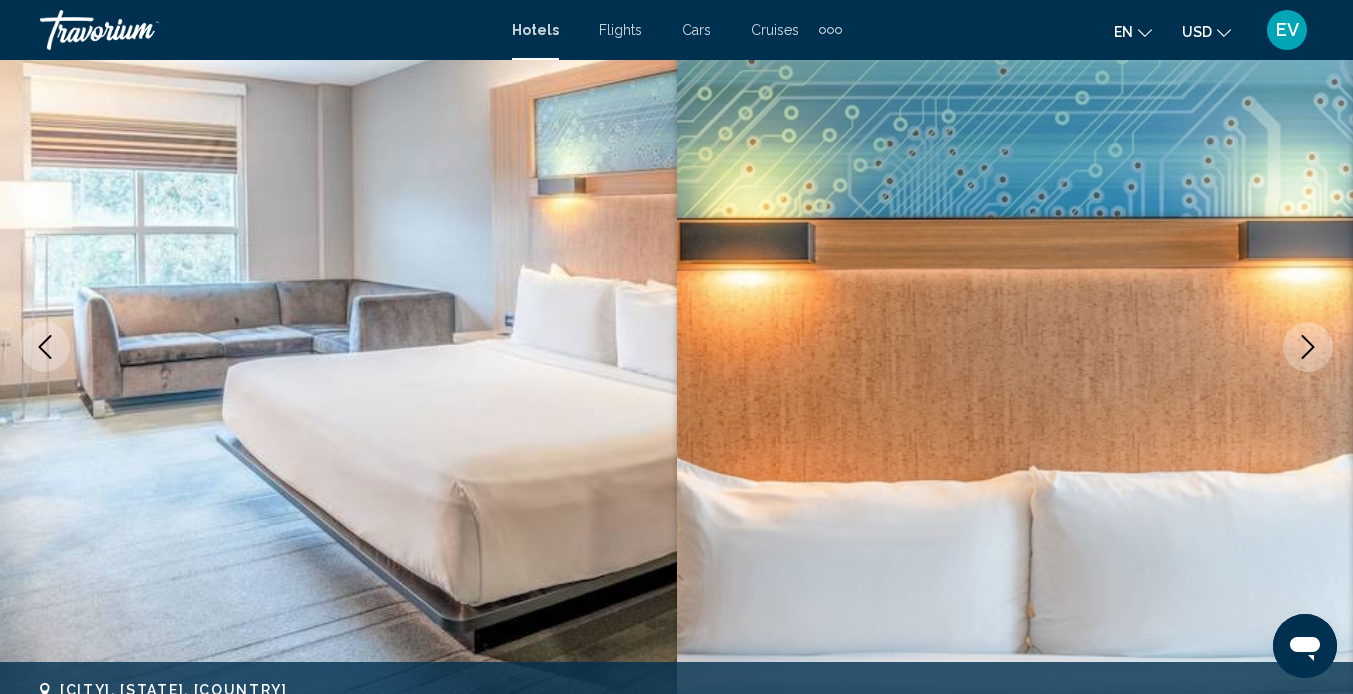 click 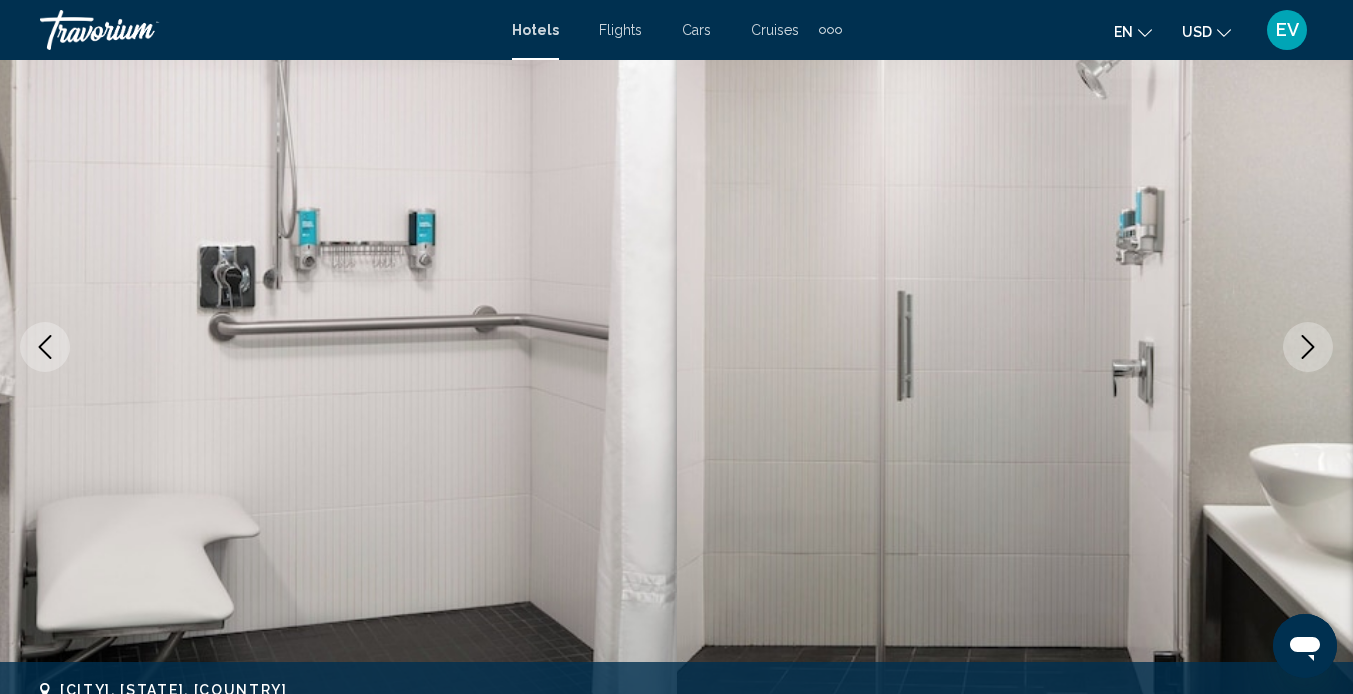 click 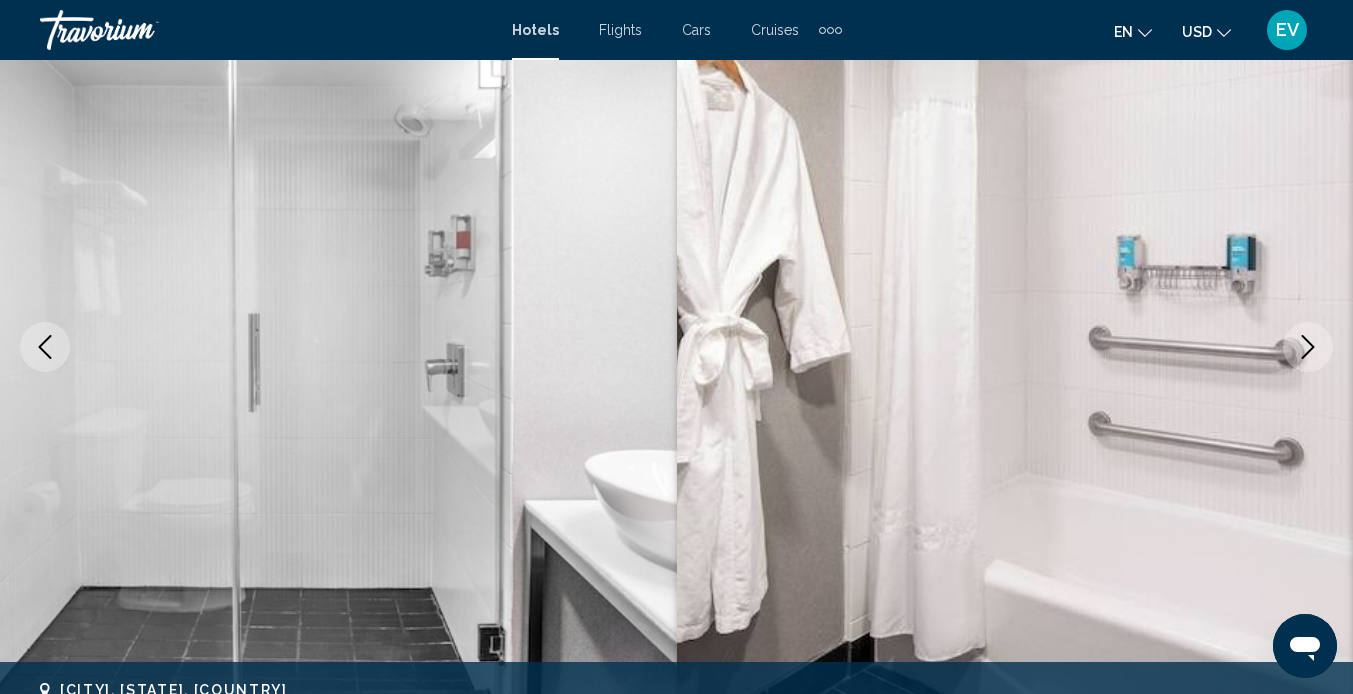 click 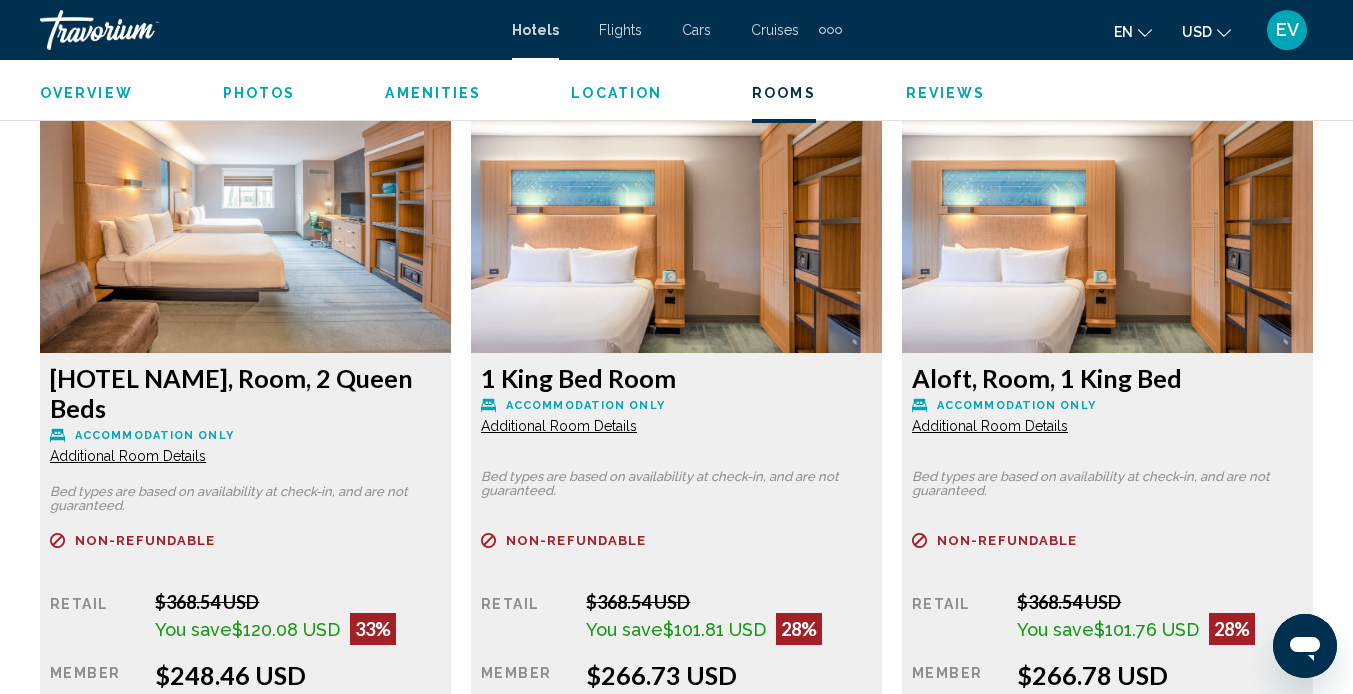 scroll, scrollTop: 3045, scrollLeft: 0, axis: vertical 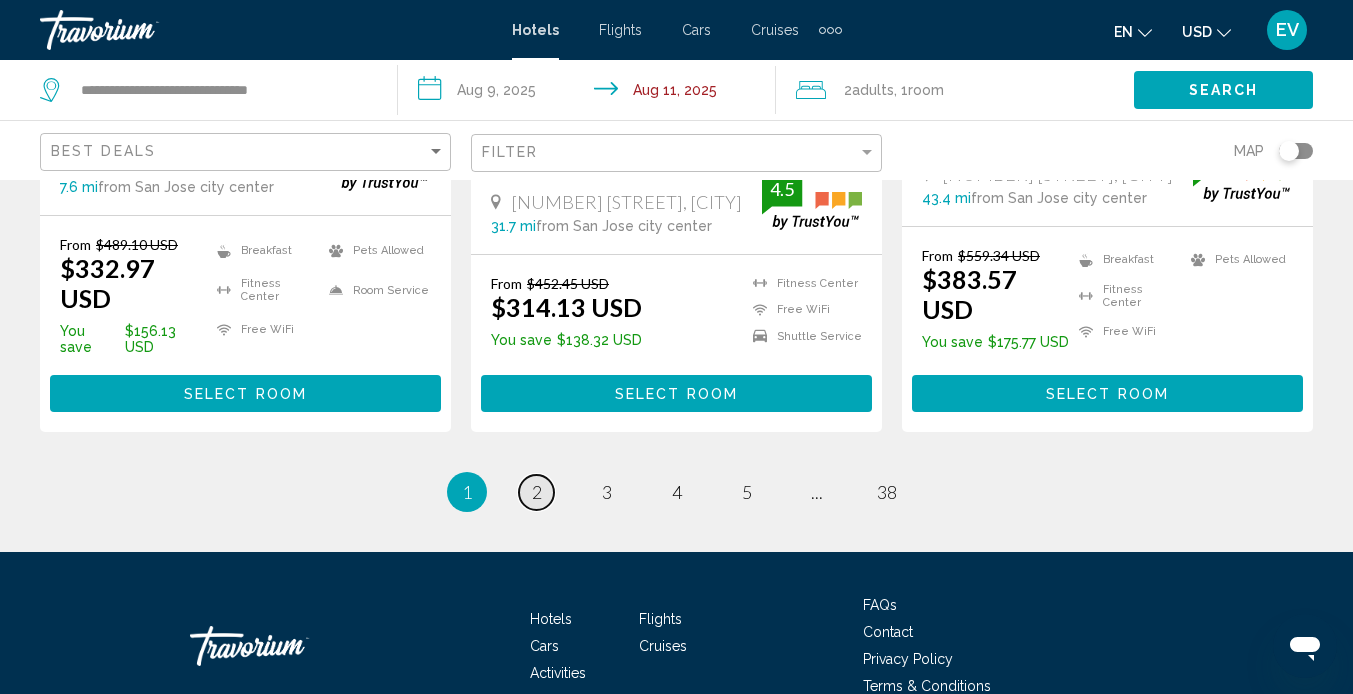 click on "page  2" at bounding box center [536, 492] 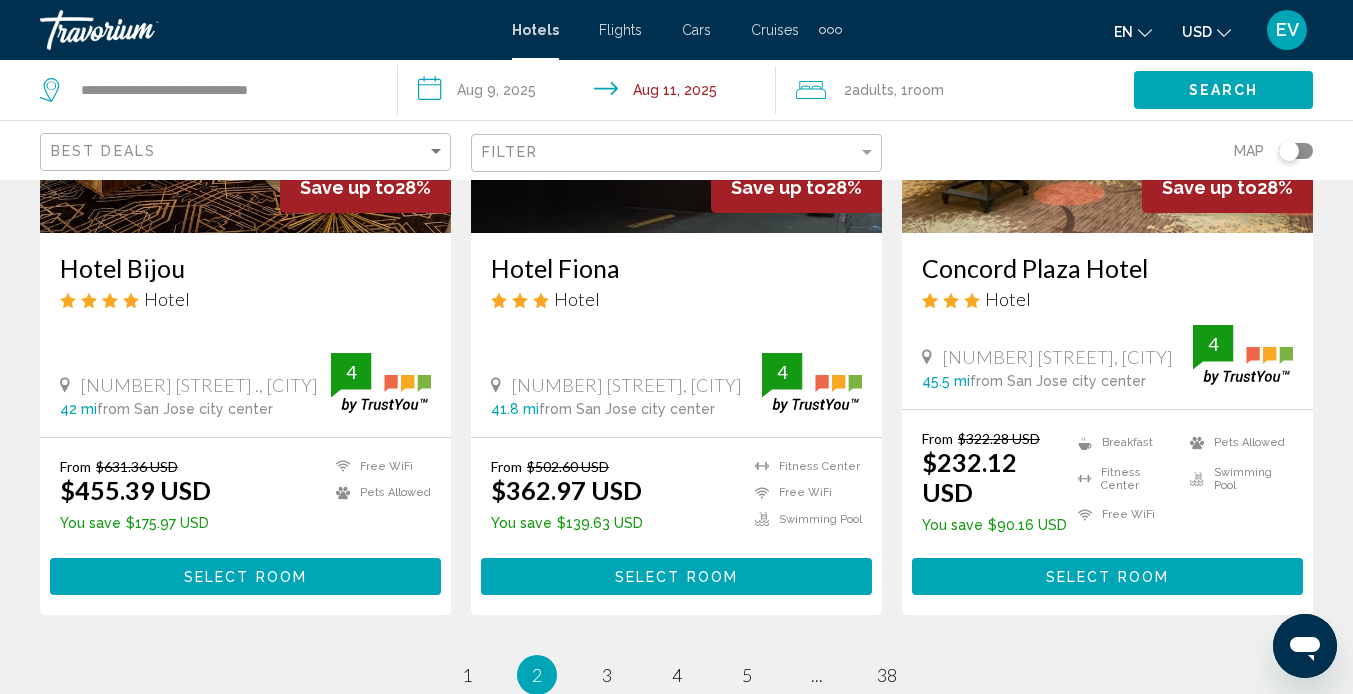 scroll, scrollTop: 2628, scrollLeft: 0, axis: vertical 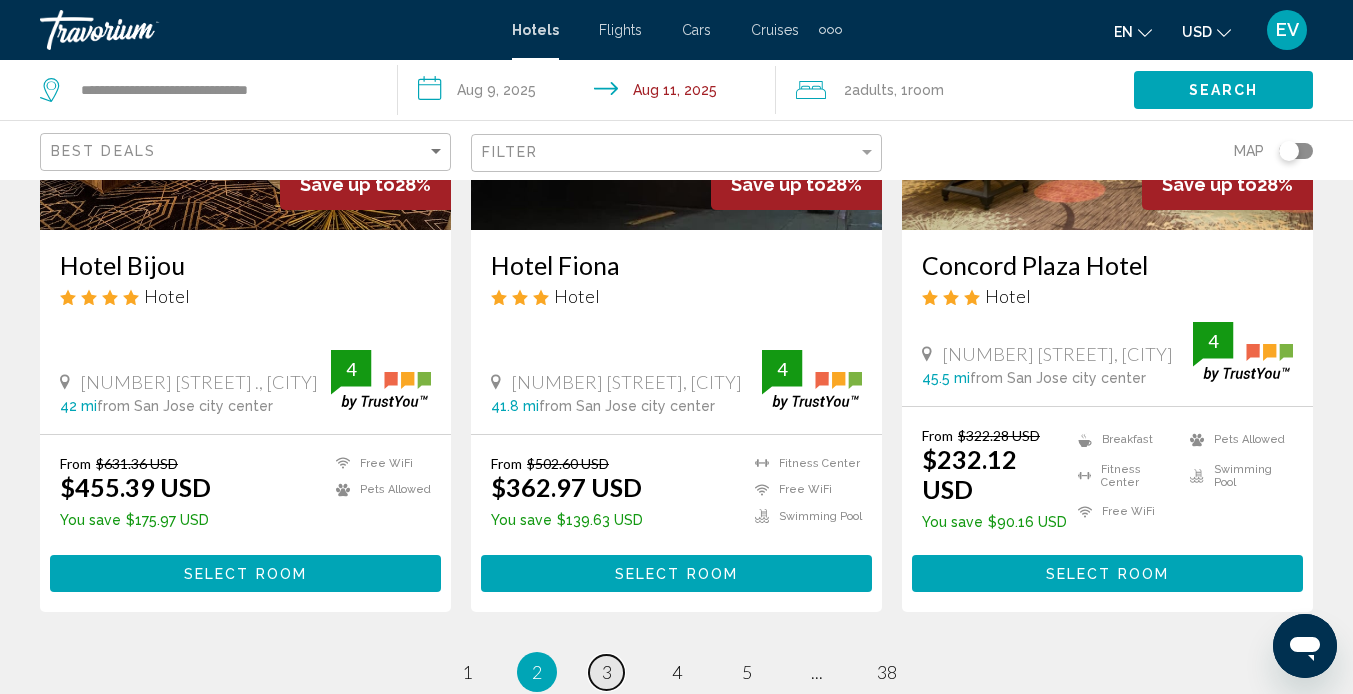 click on "3" at bounding box center [607, 672] 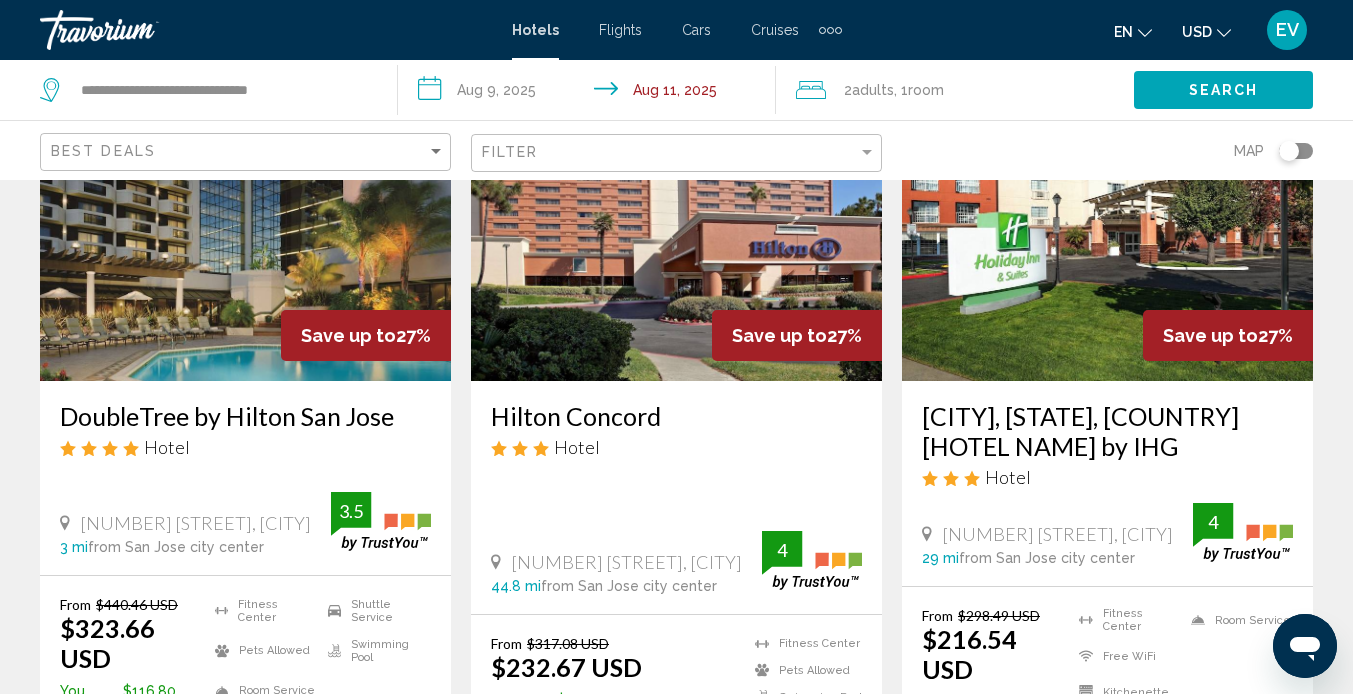 scroll, scrollTop: 182, scrollLeft: 0, axis: vertical 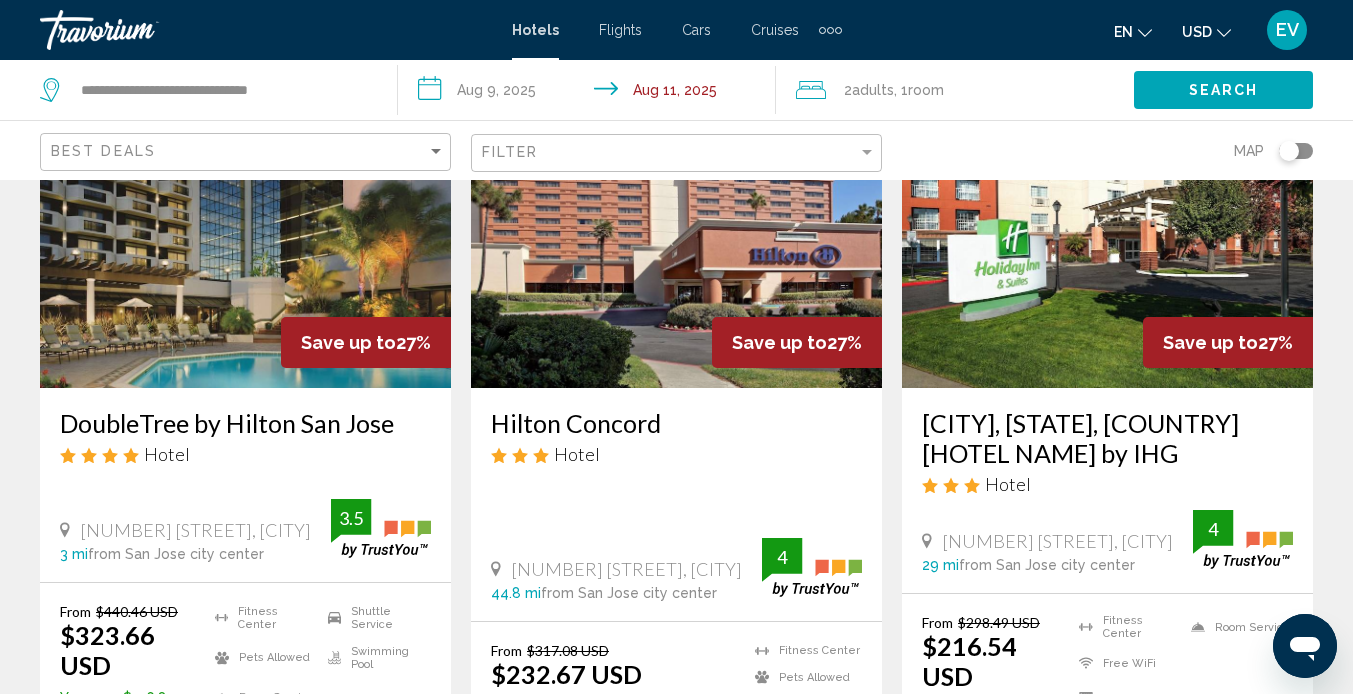 click on "[HOTEL_NAME]" at bounding box center (1107, 438) 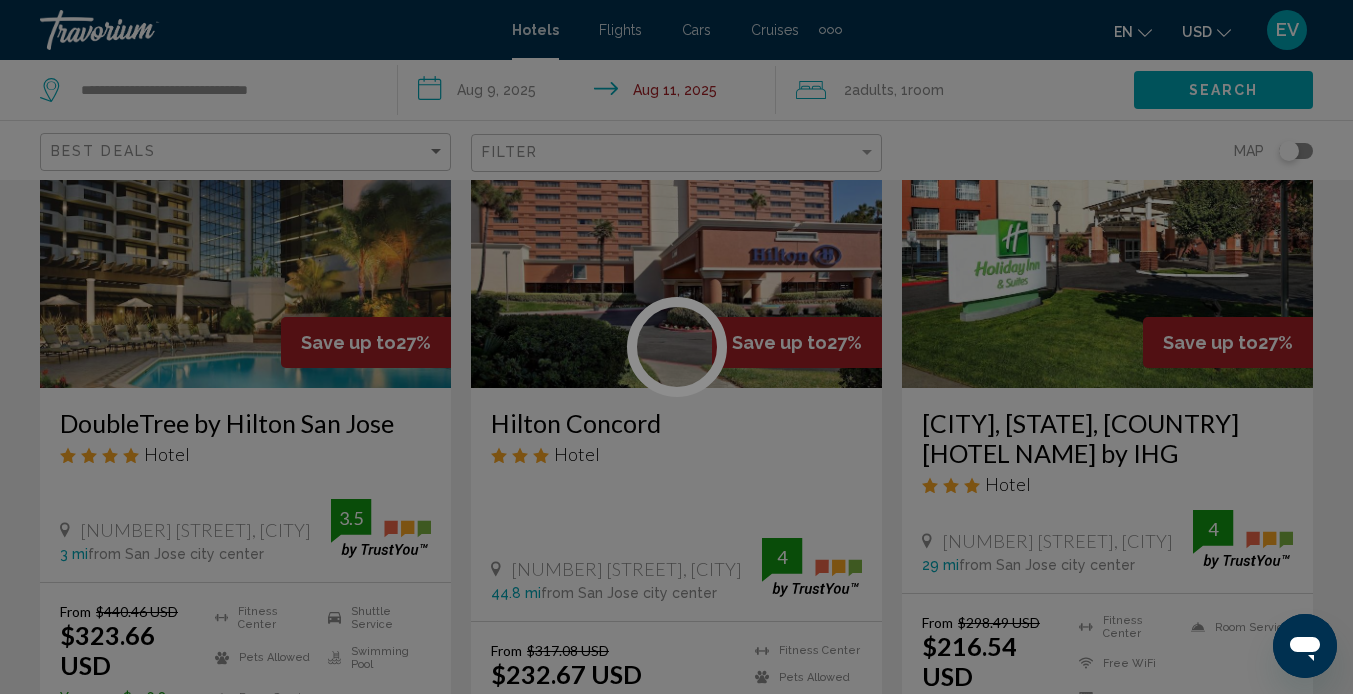 scroll, scrollTop: 188, scrollLeft: 0, axis: vertical 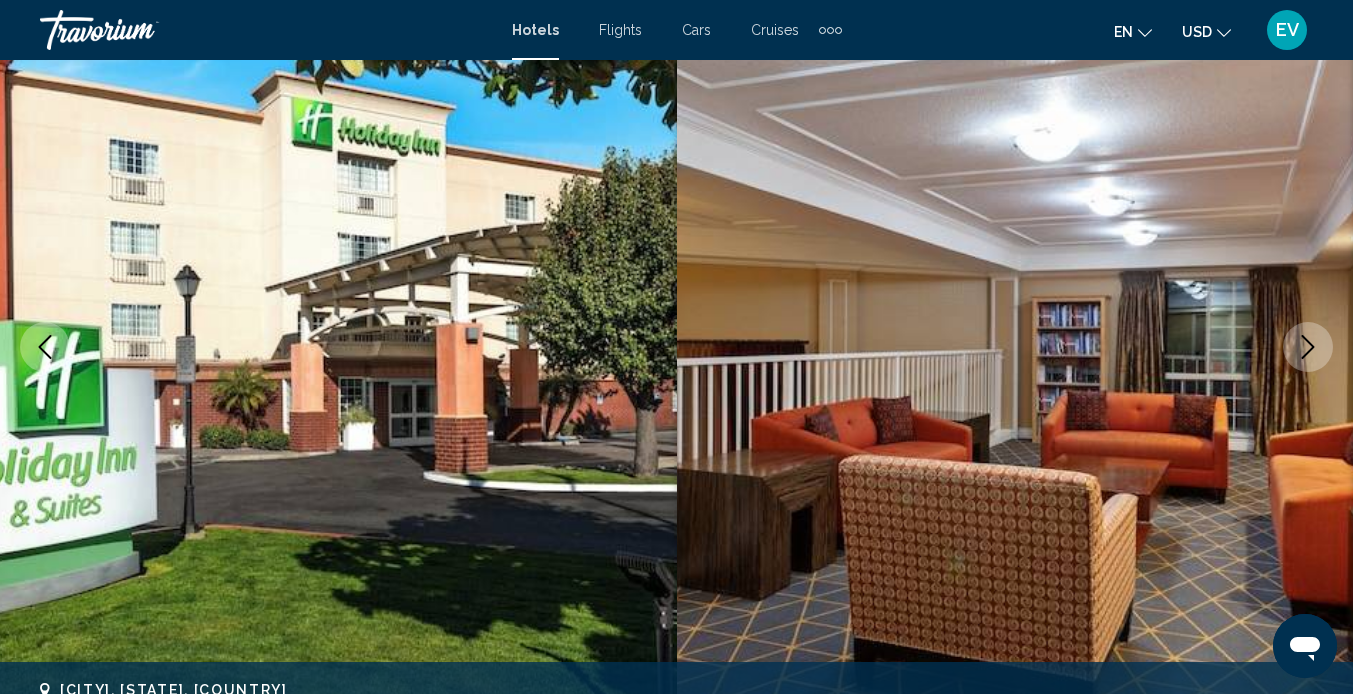 click 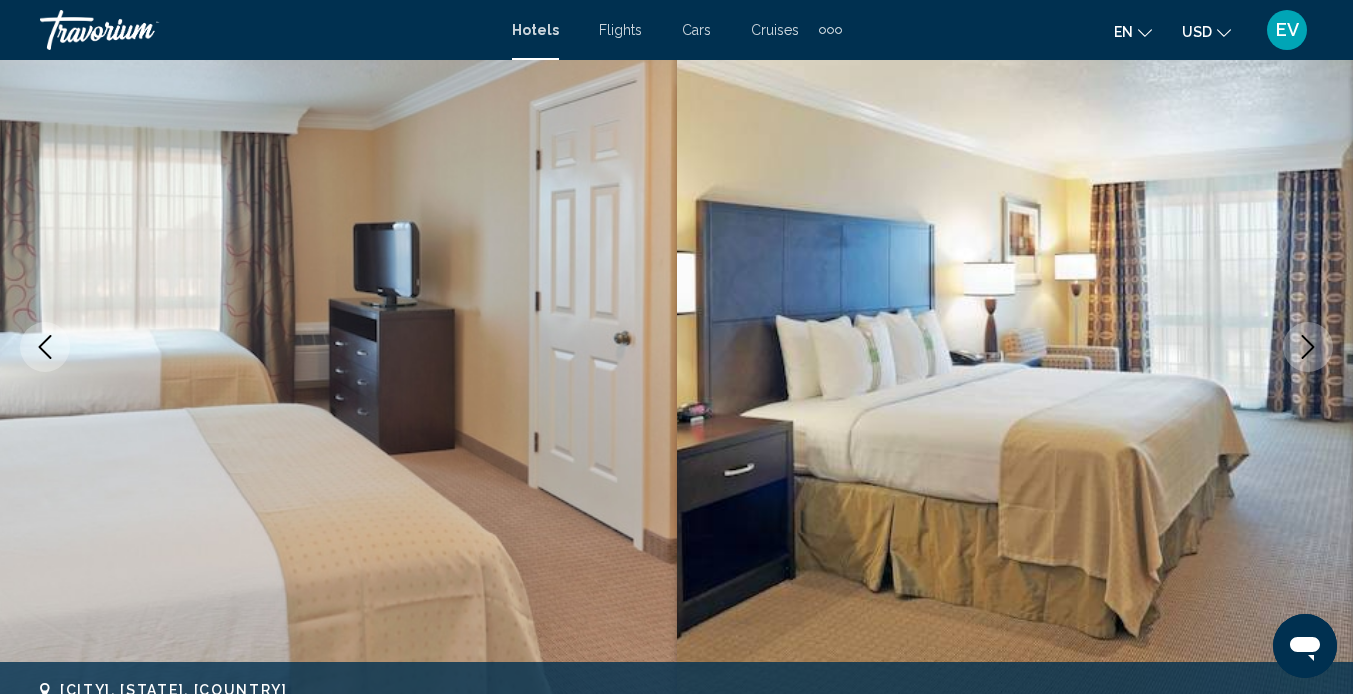 click 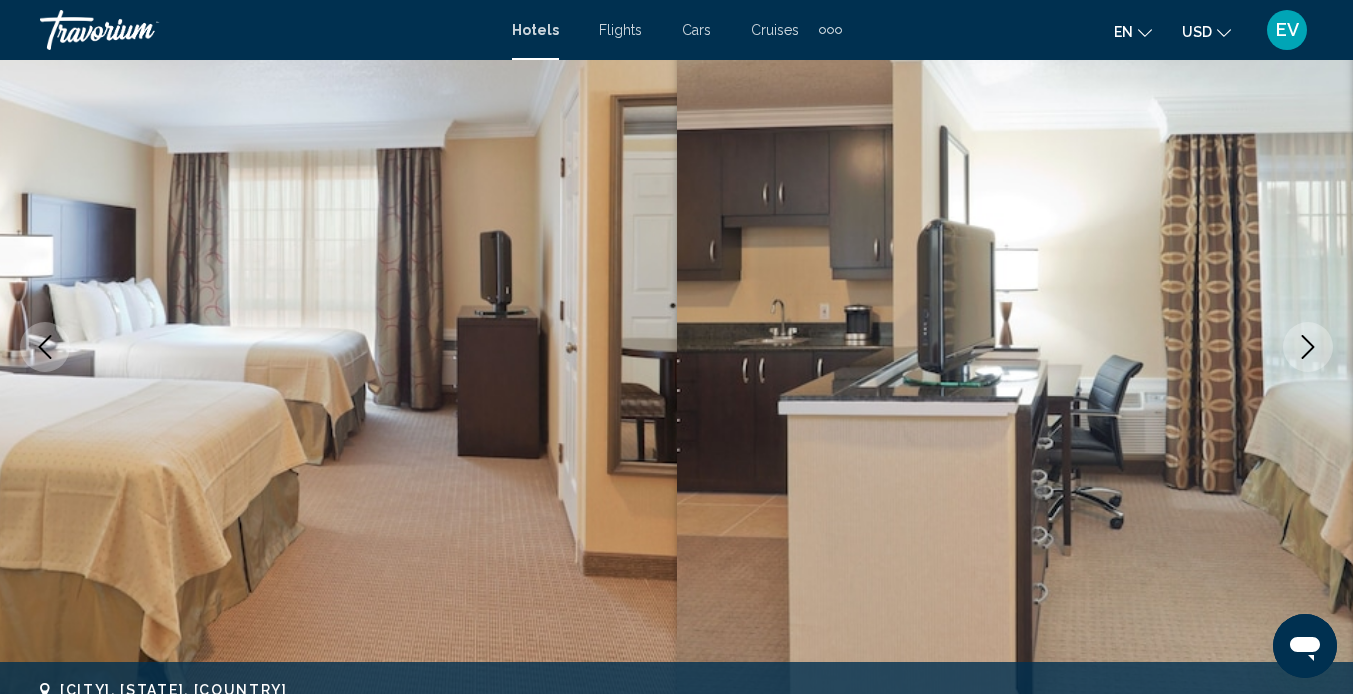 click 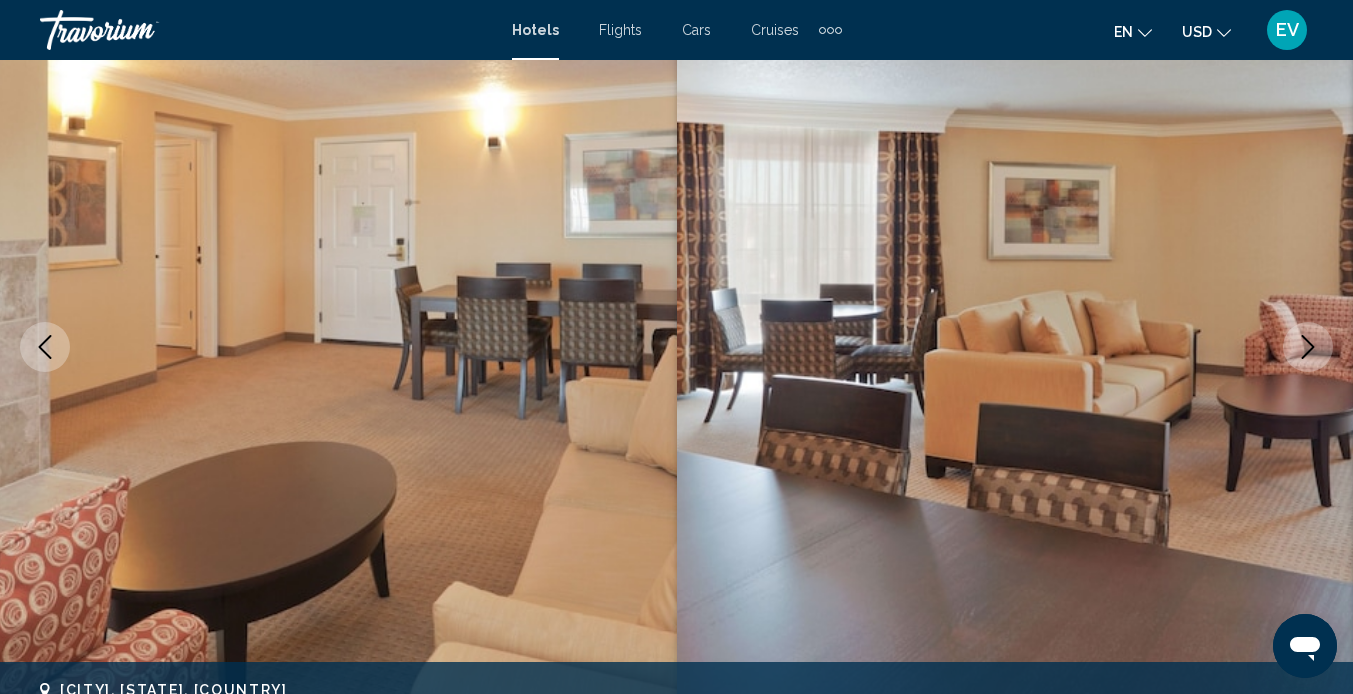 click 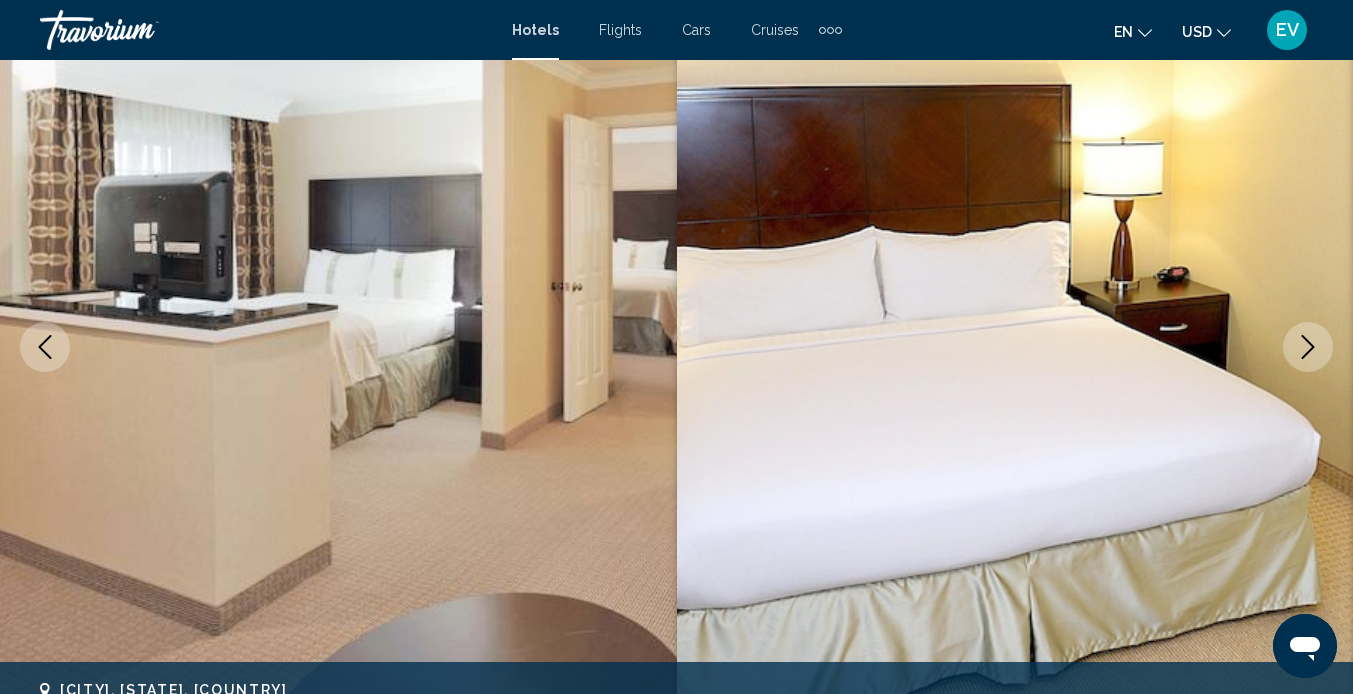 click 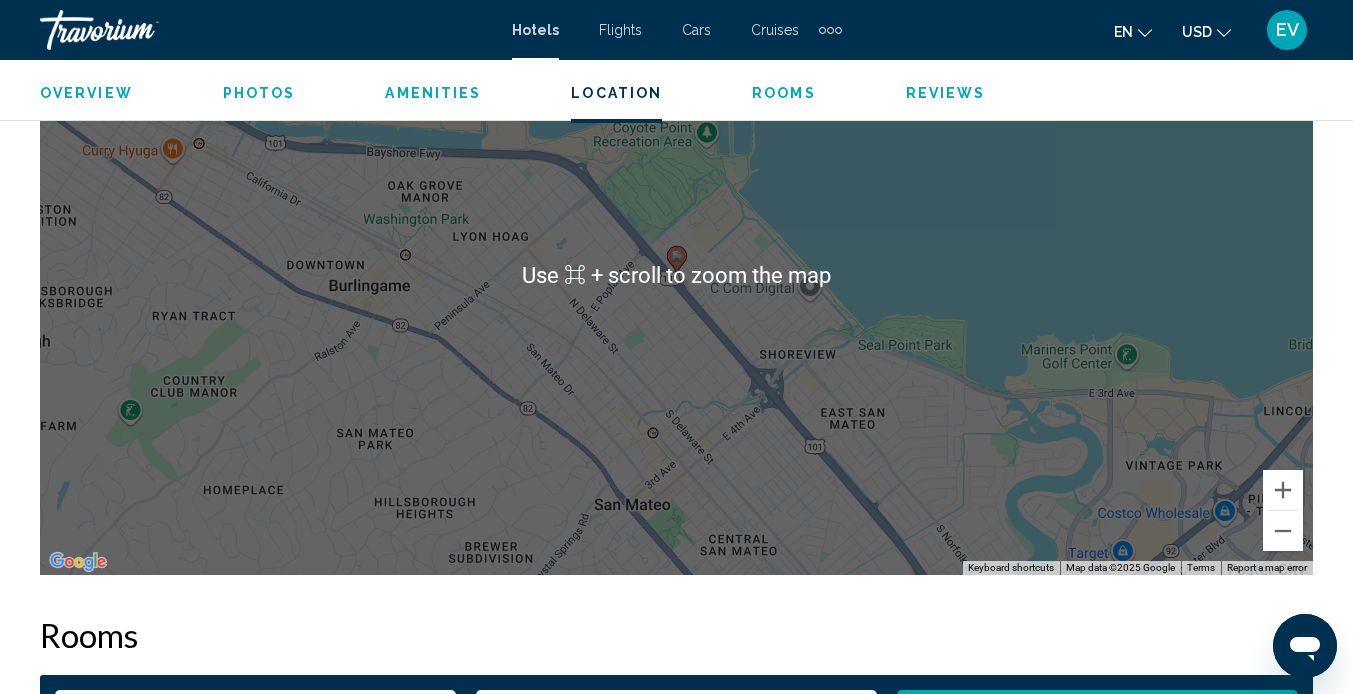 scroll, scrollTop: 2322, scrollLeft: 0, axis: vertical 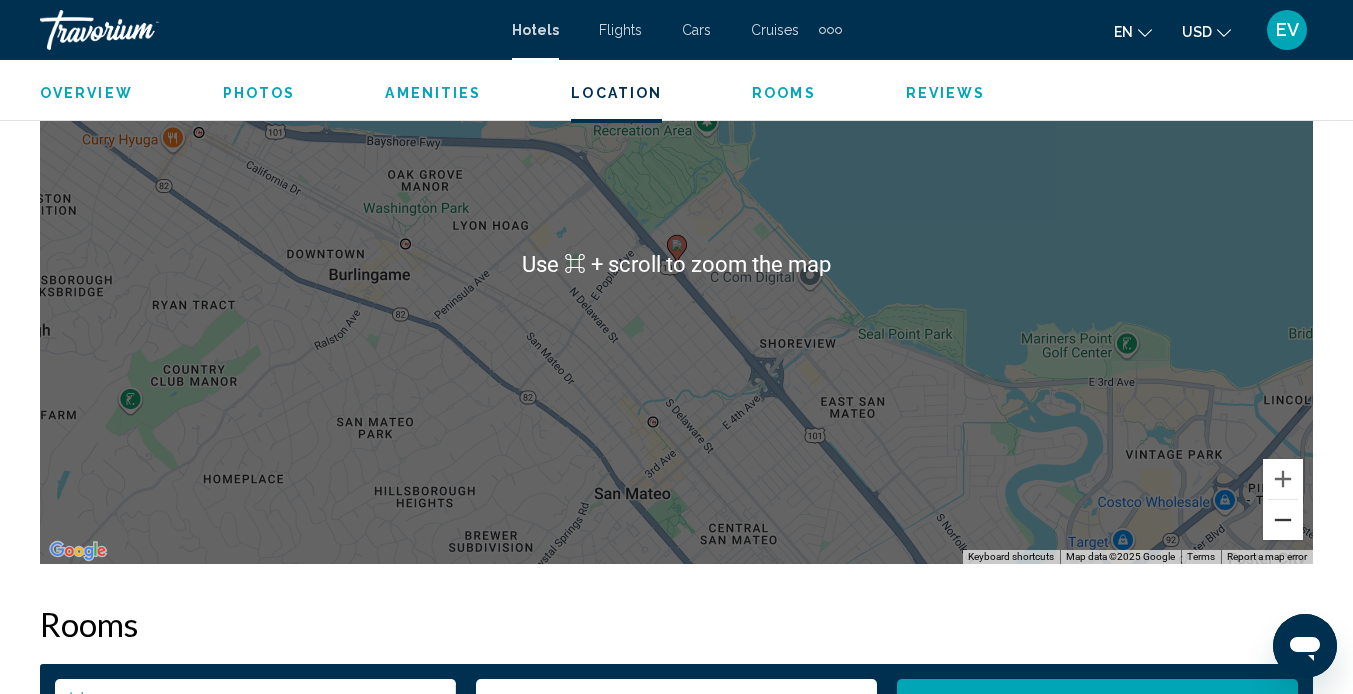 click at bounding box center [1283, 520] 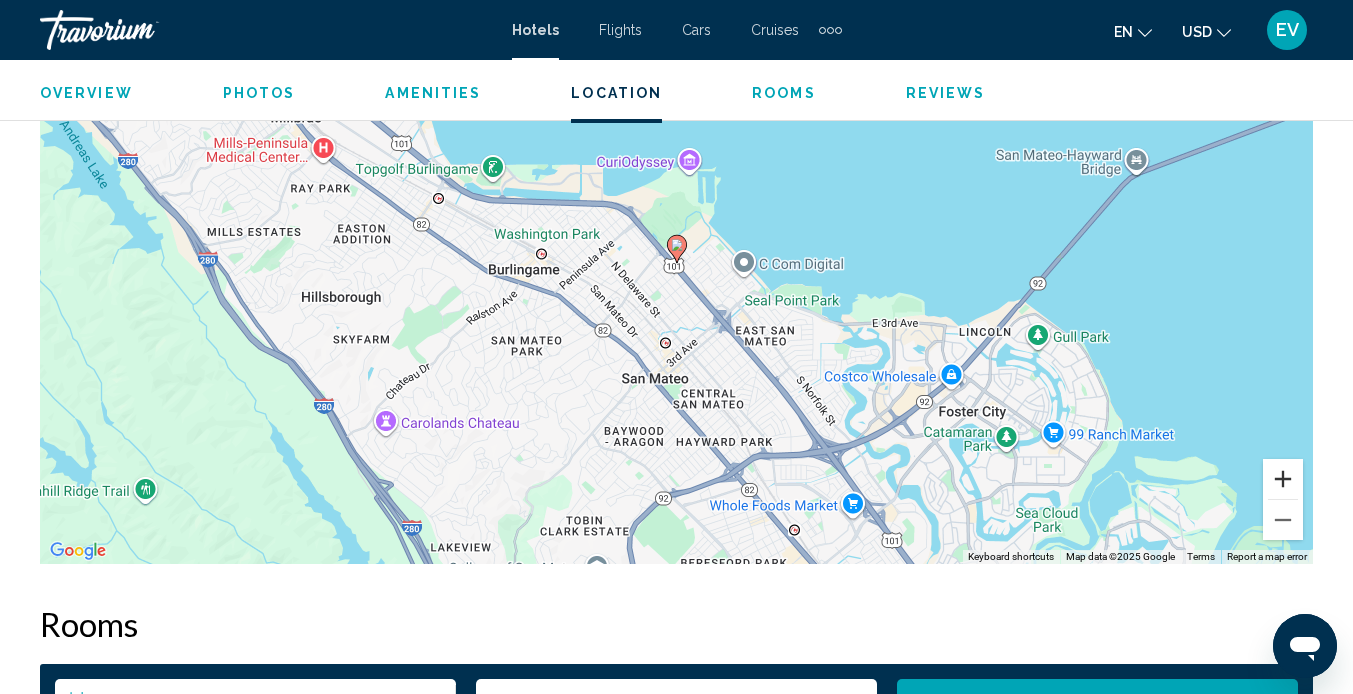 click at bounding box center (1283, 479) 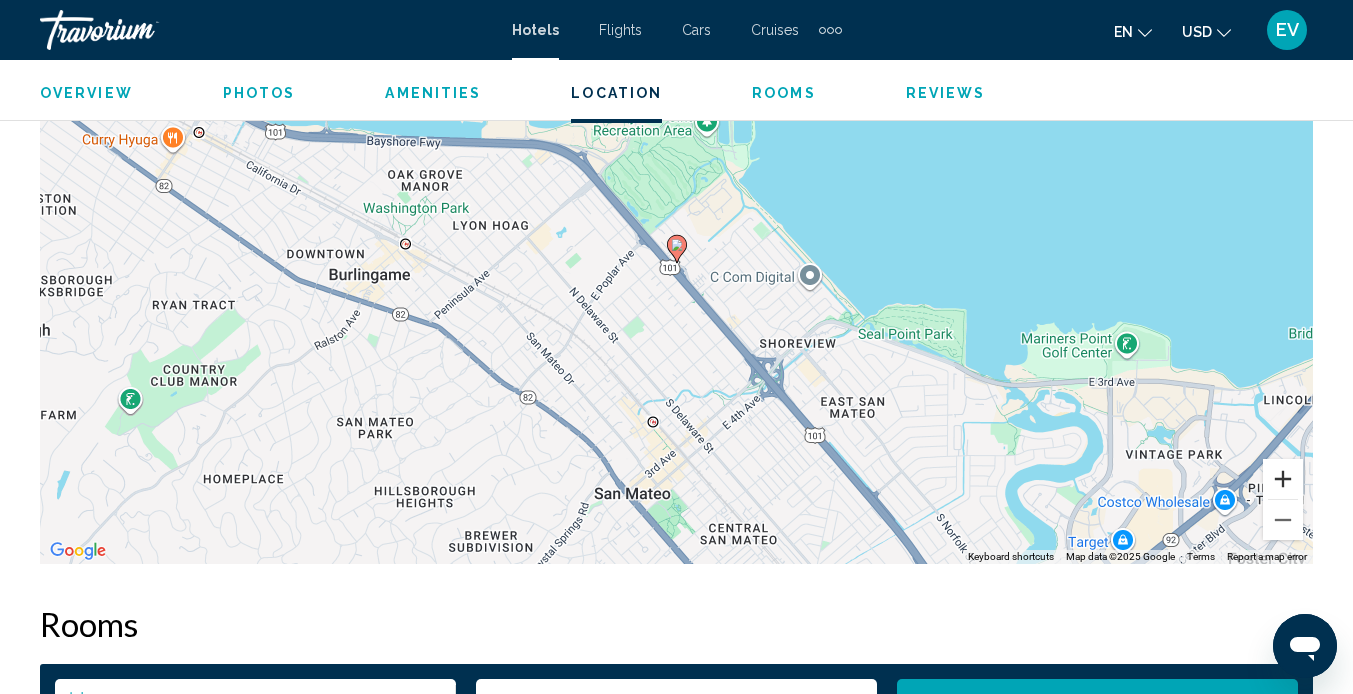click at bounding box center (1283, 479) 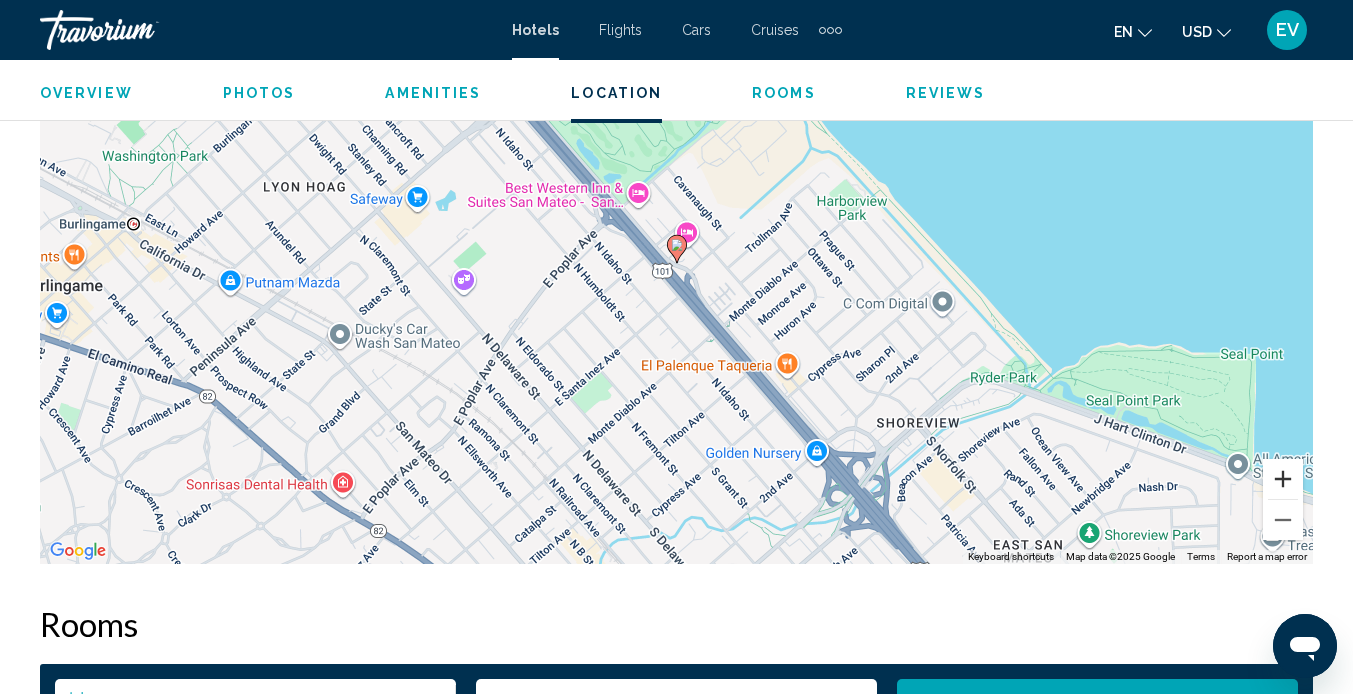click at bounding box center (1283, 479) 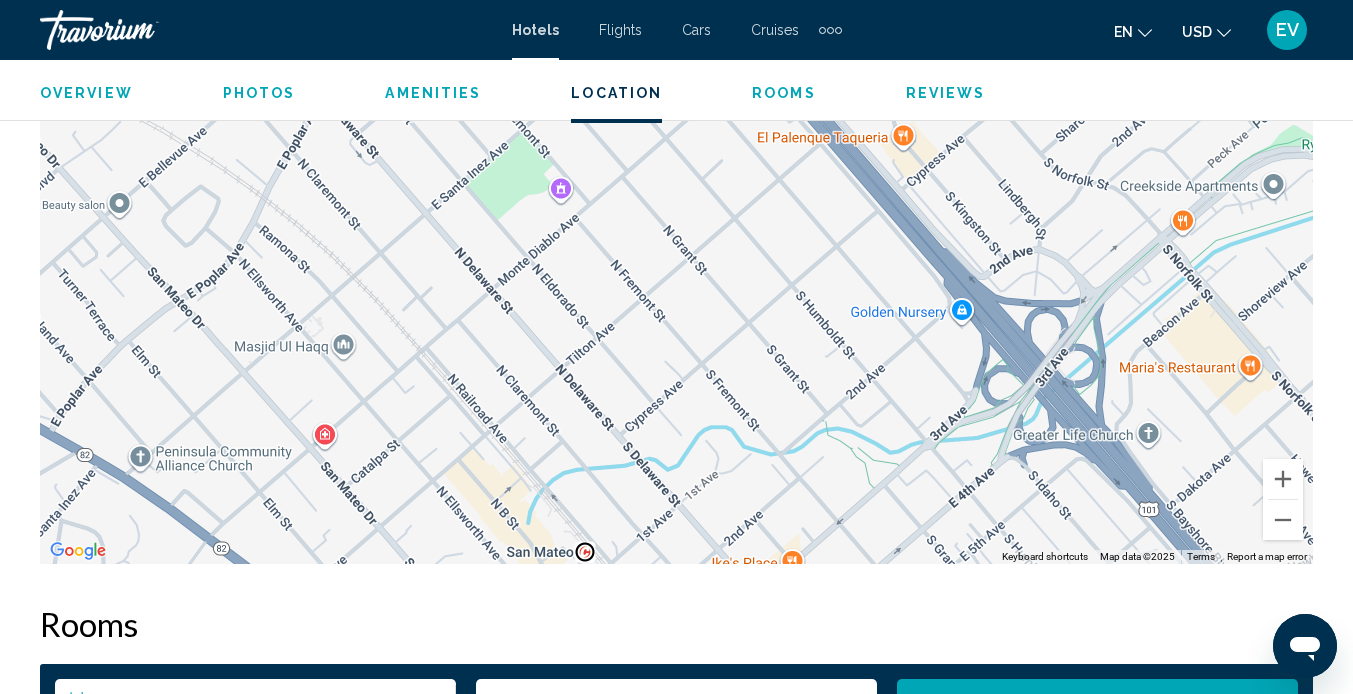 drag, startPoint x: 796, startPoint y: 414, endPoint x: 794, endPoint y: 15, distance: 399.005 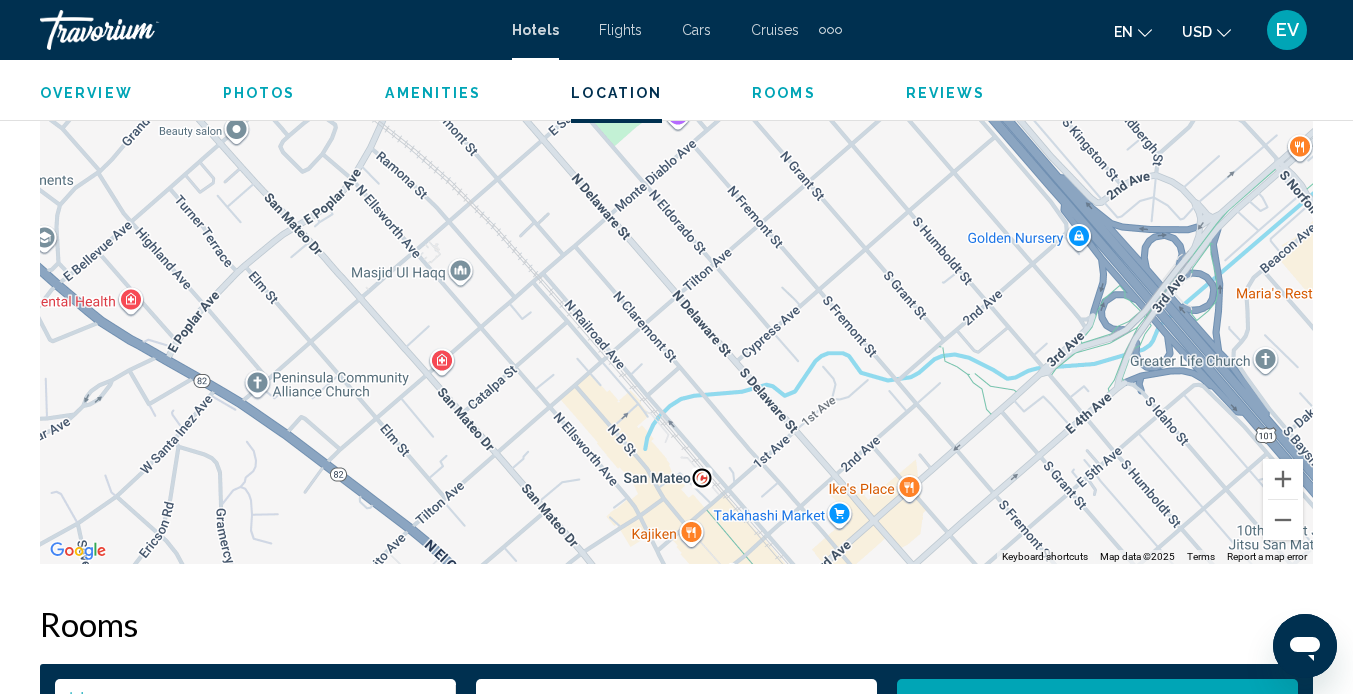 drag, startPoint x: 680, startPoint y: 425, endPoint x: 806, endPoint y: 416, distance: 126.32102 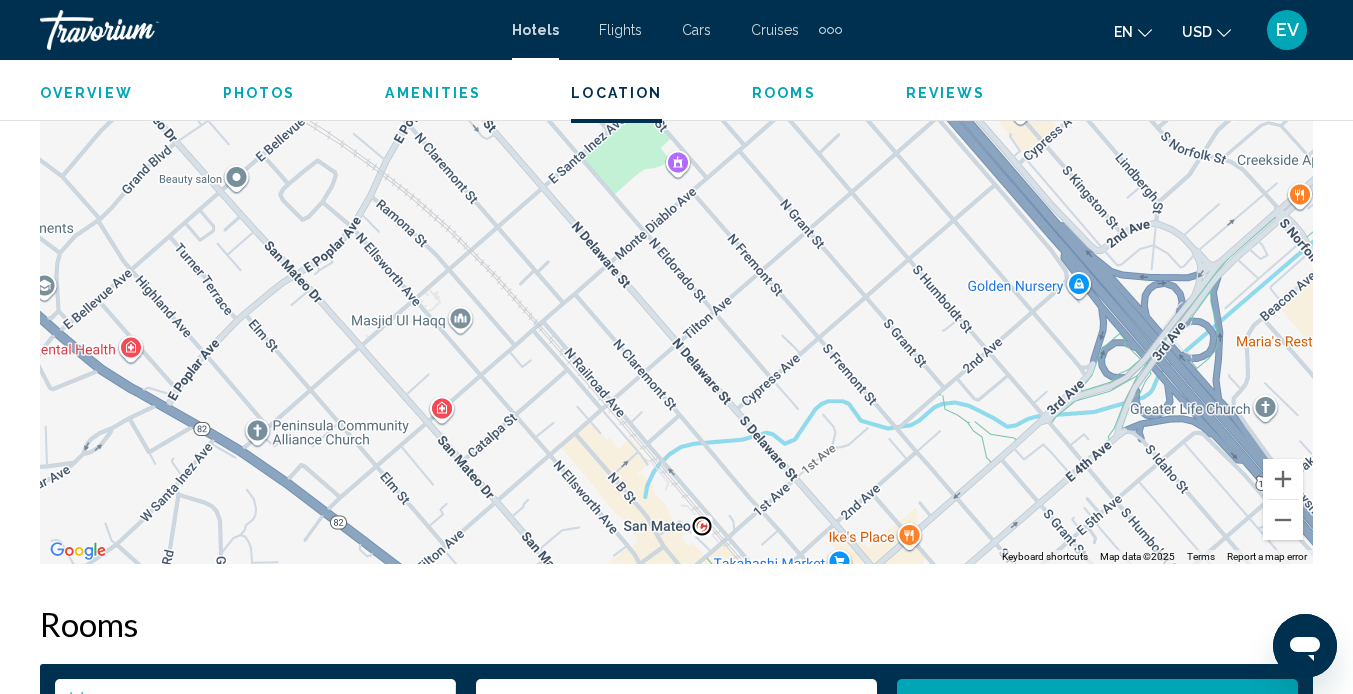 drag, startPoint x: 587, startPoint y: 321, endPoint x: 587, endPoint y: 372, distance: 51 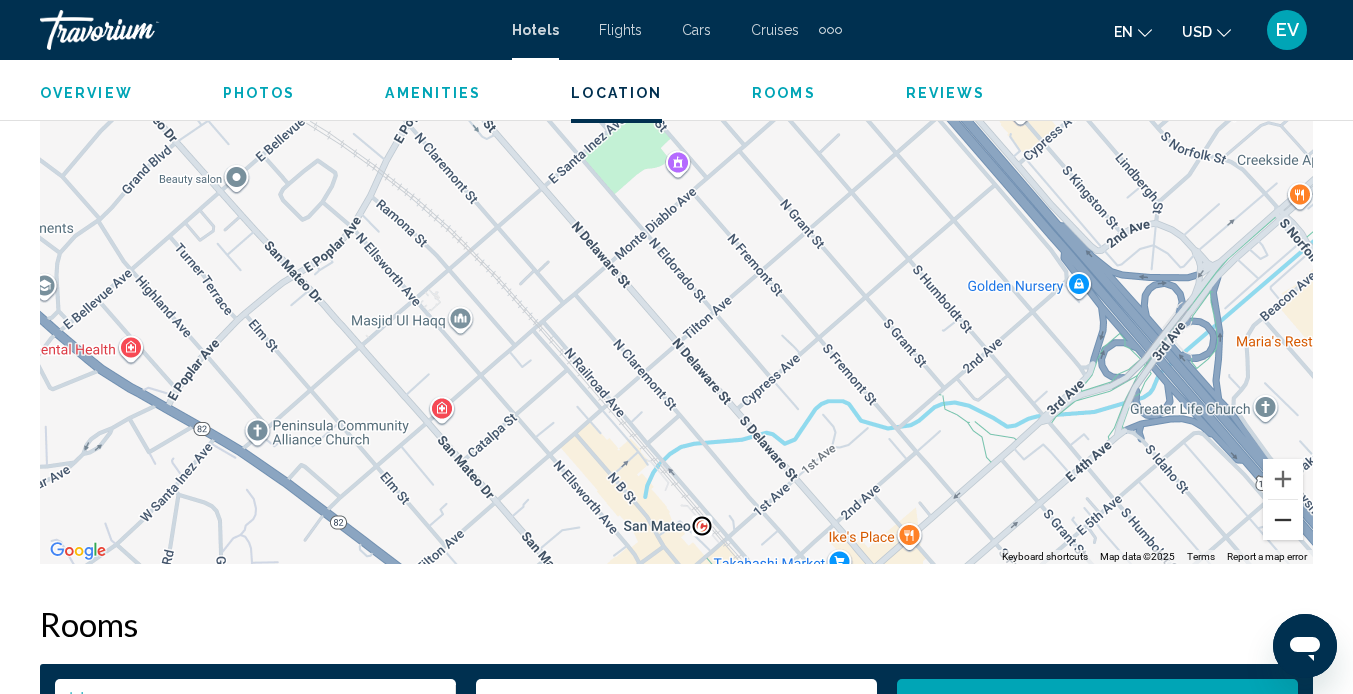click at bounding box center [1283, 520] 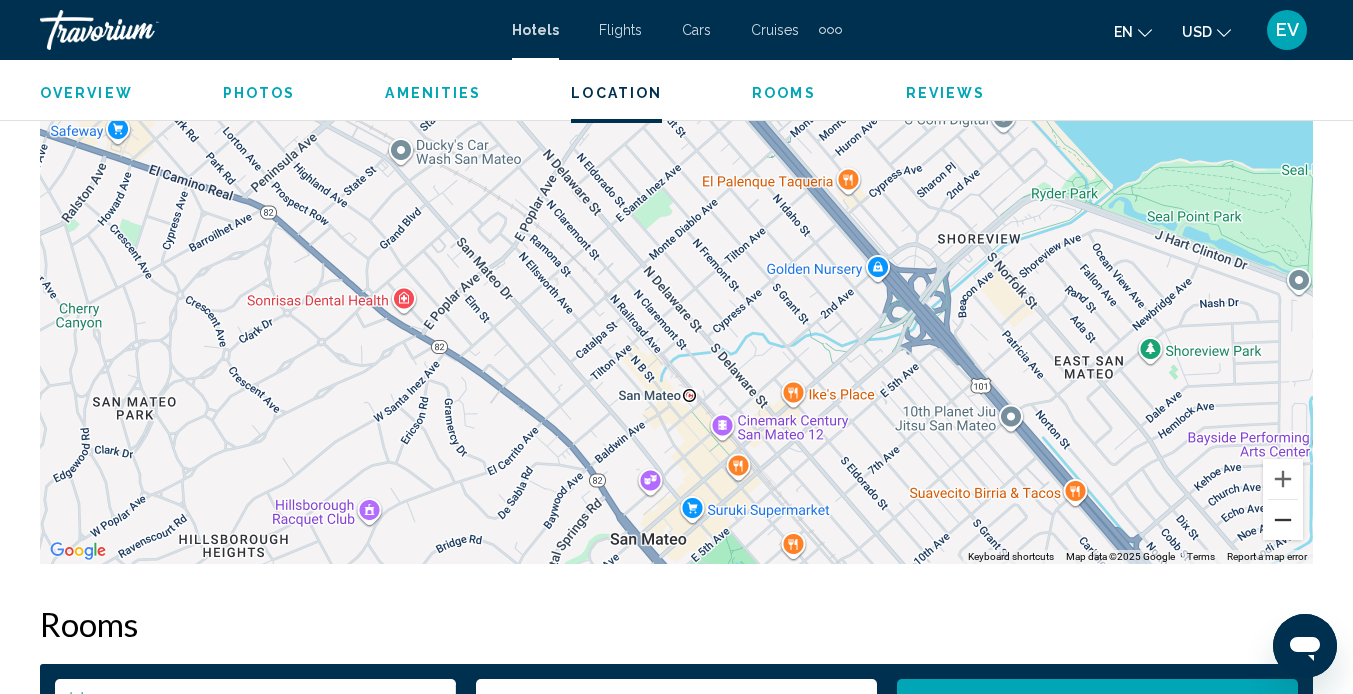 click at bounding box center (1283, 520) 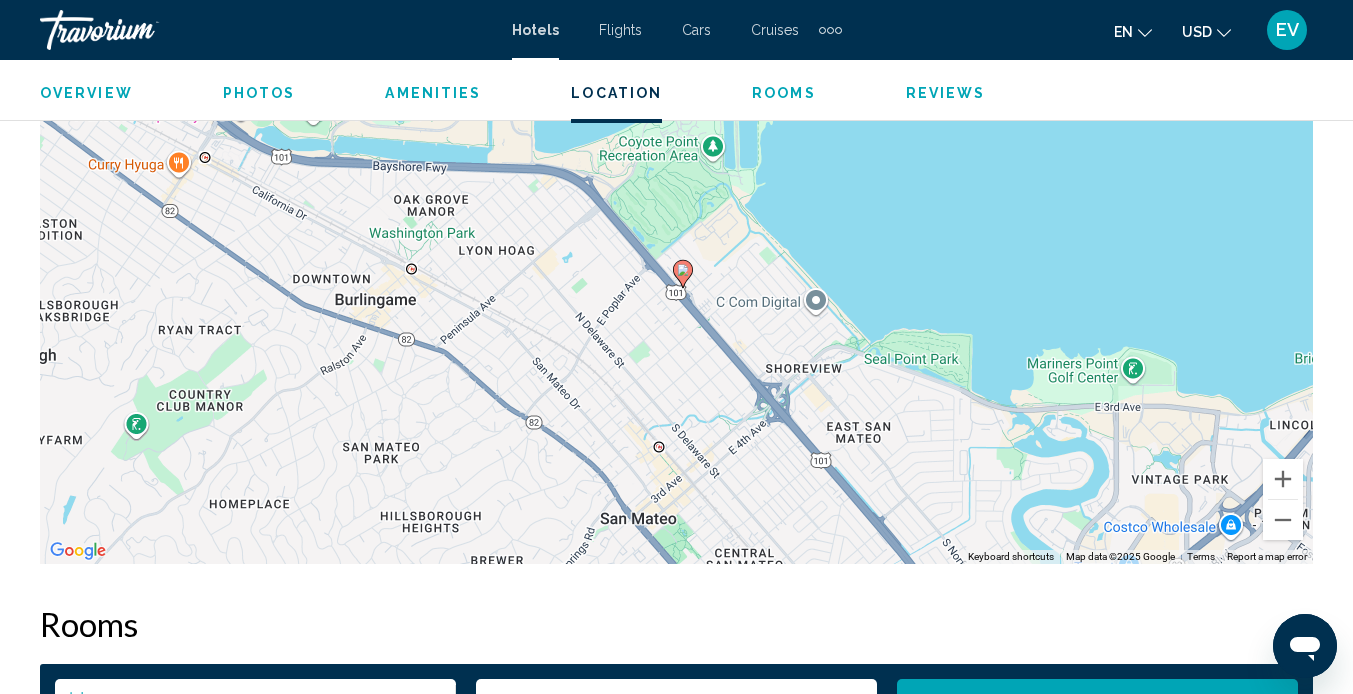 drag, startPoint x: 1084, startPoint y: 292, endPoint x: 1058, endPoint y: 414, distance: 124.73973 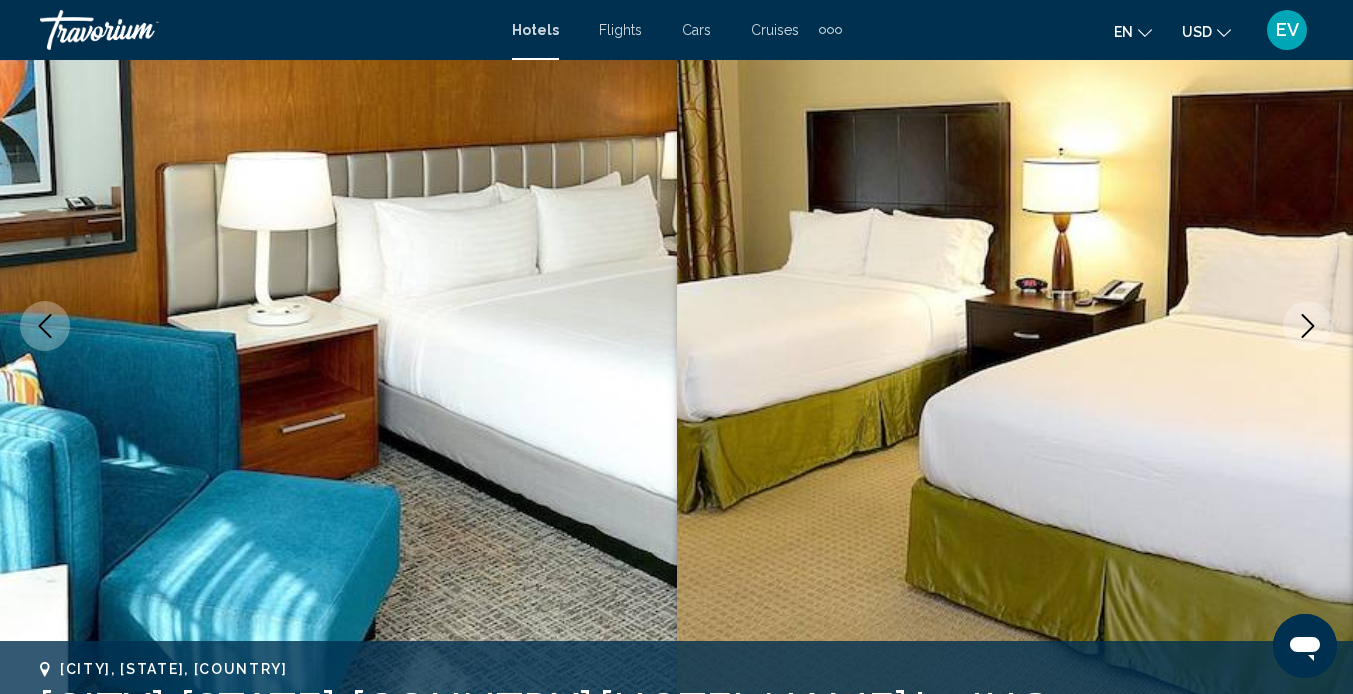 scroll, scrollTop: 207, scrollLeft: 0, axis: vertical 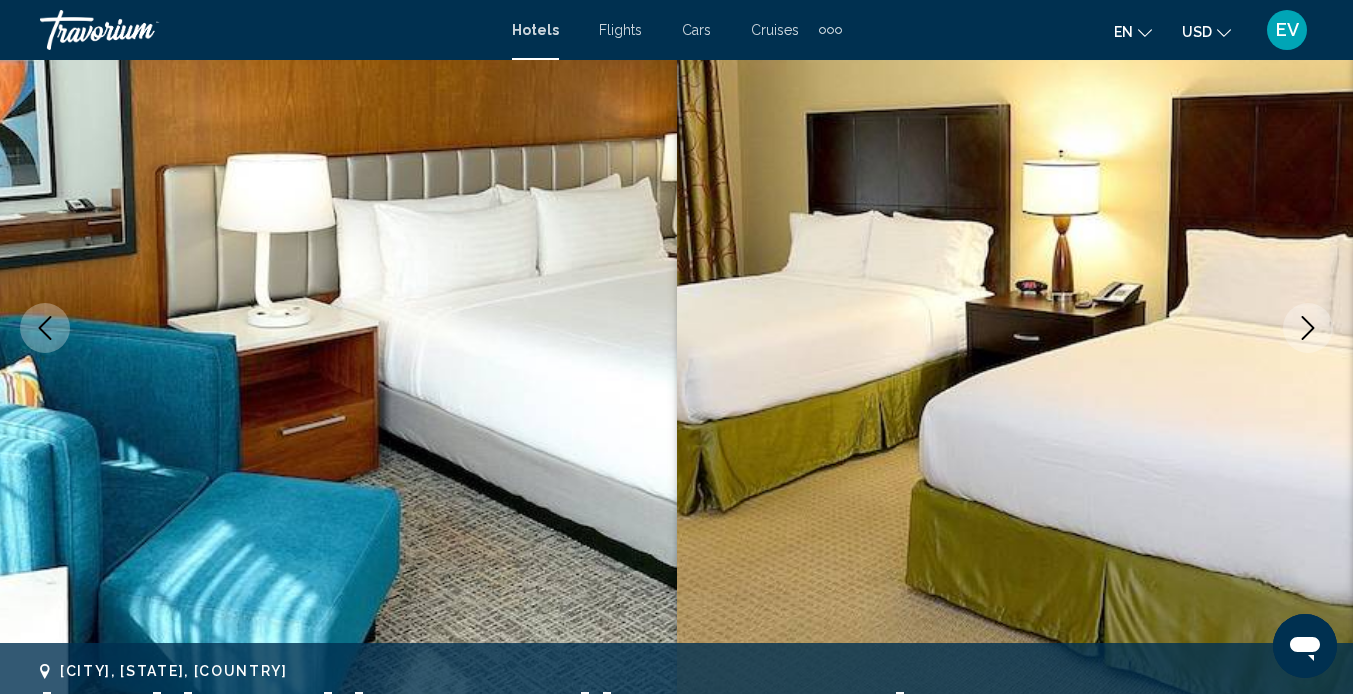 click 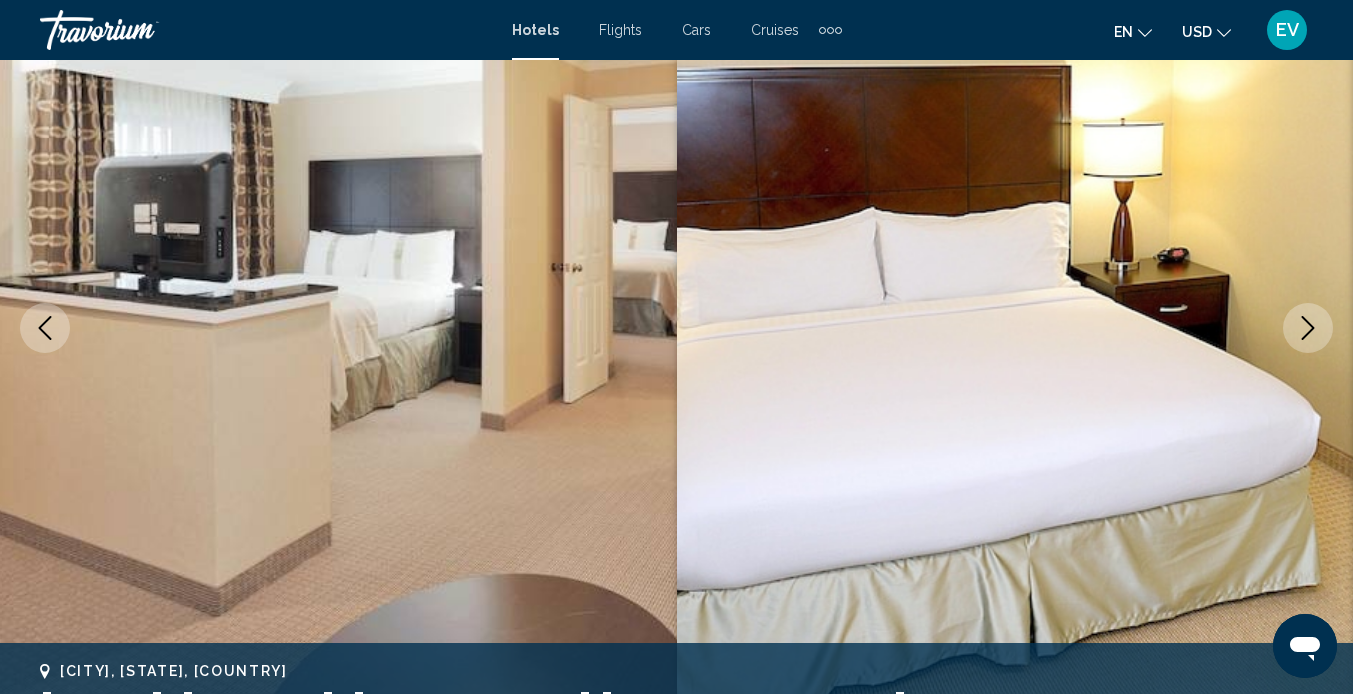 click 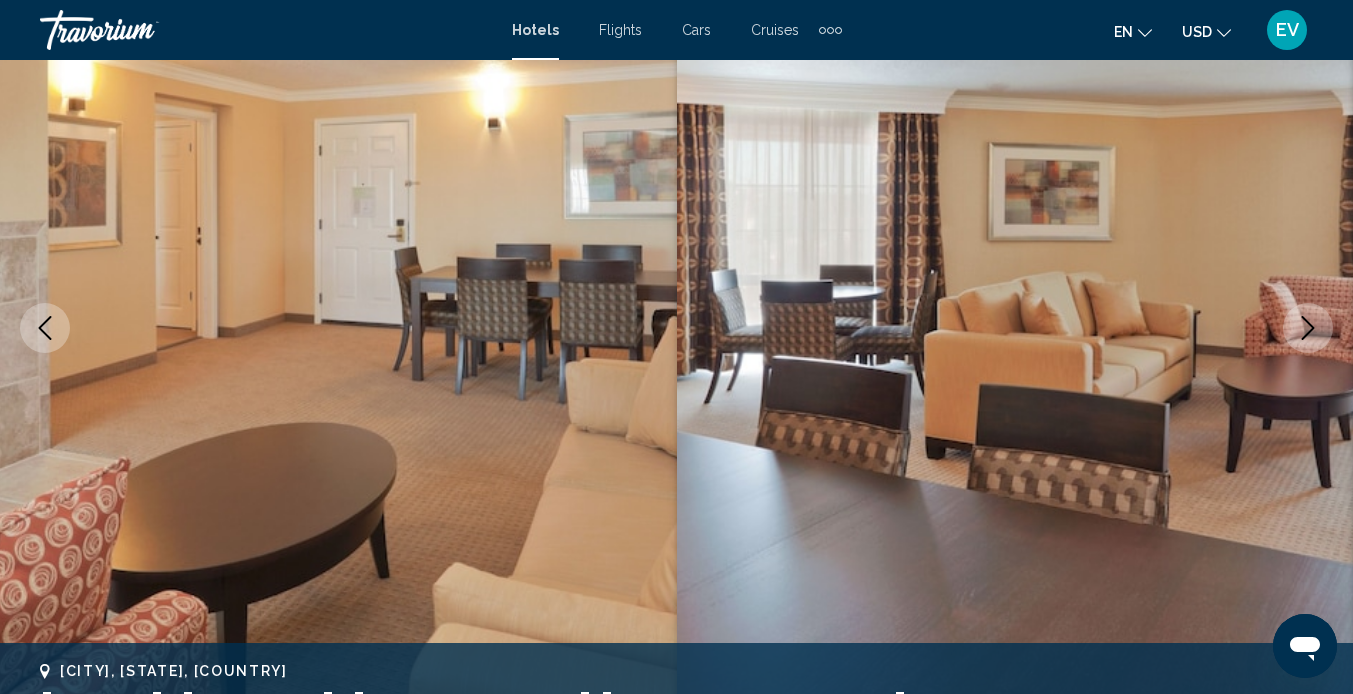 click 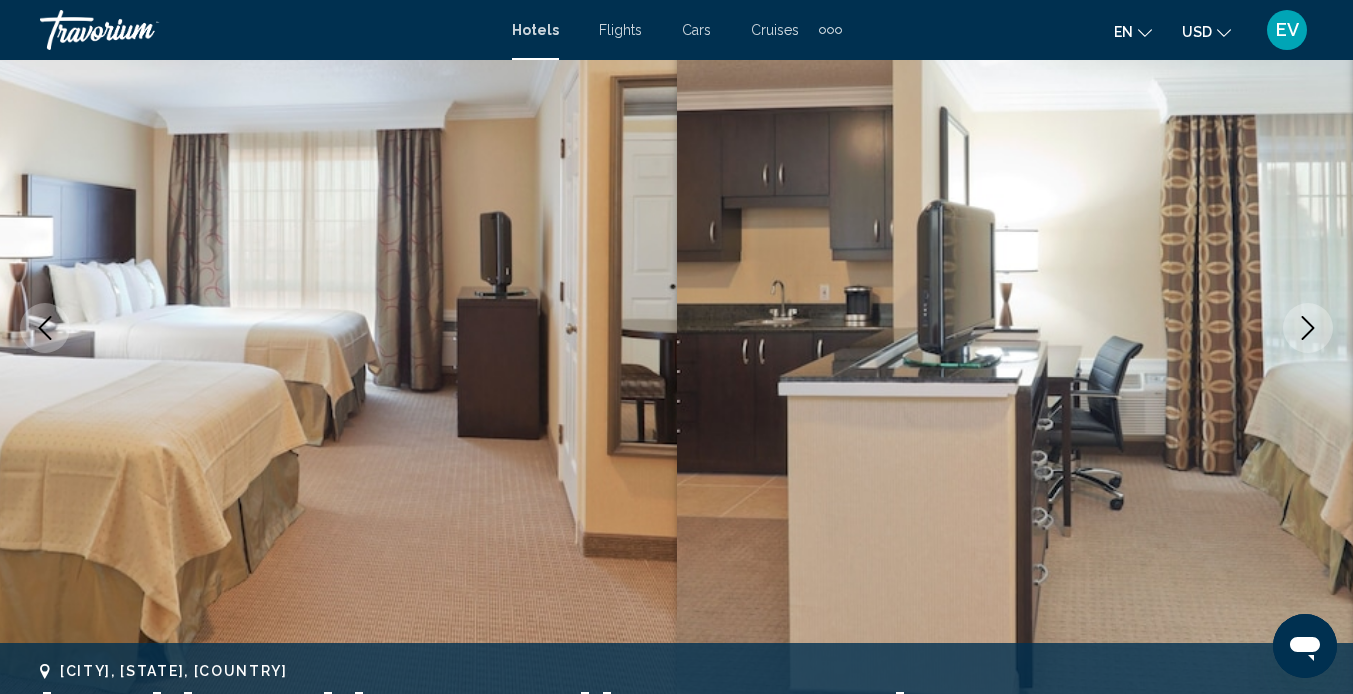 click 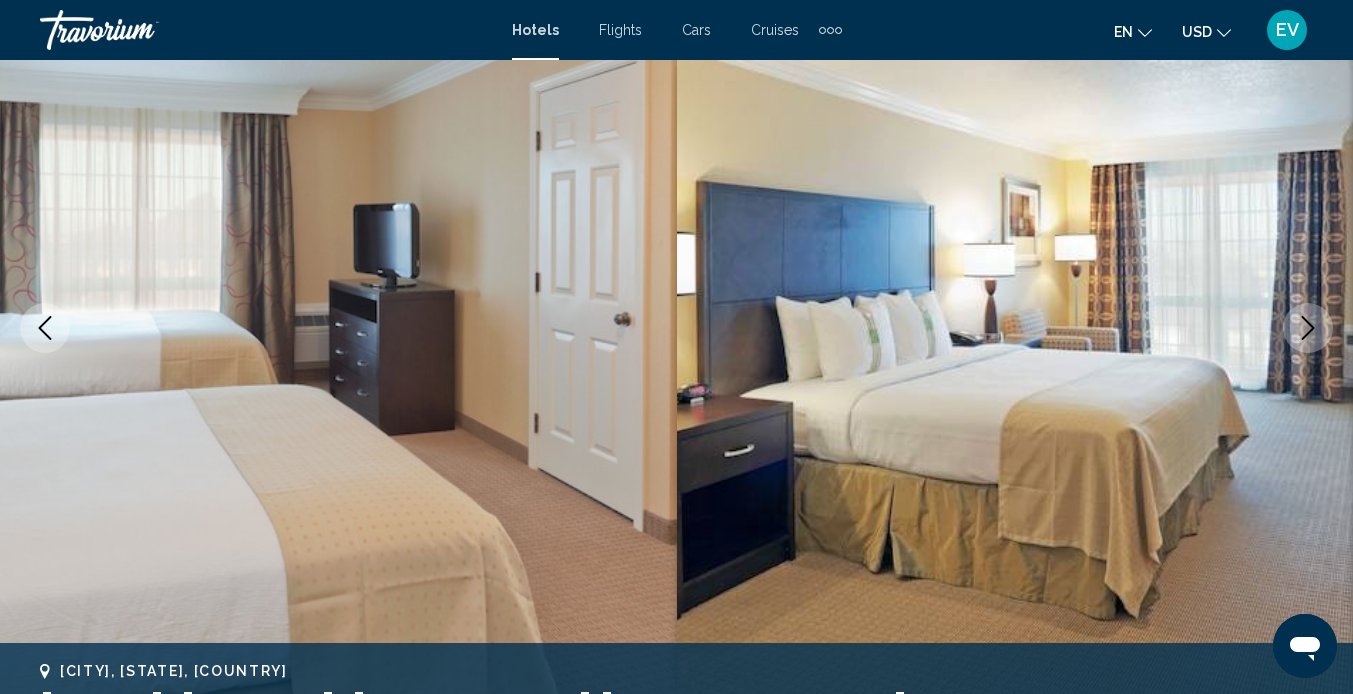 click 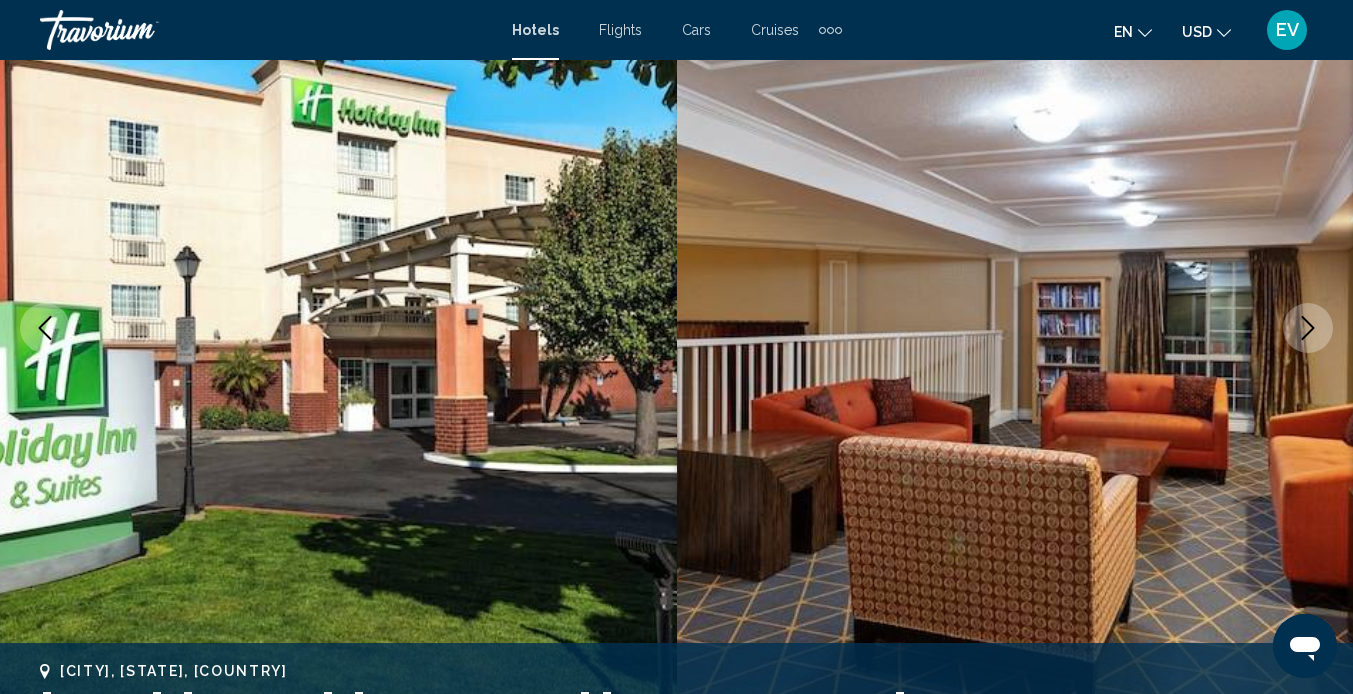 click 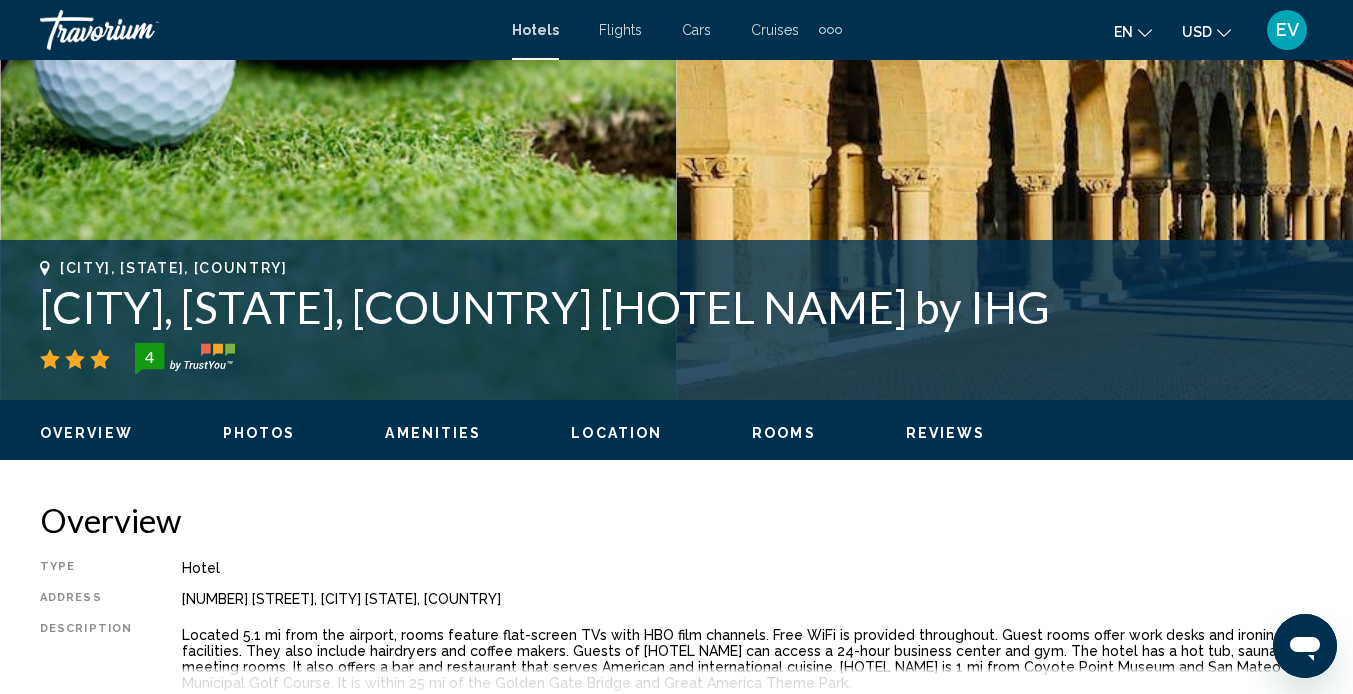 scroll, scrollTop: 606, scrollLeft: 0, axis: vertical 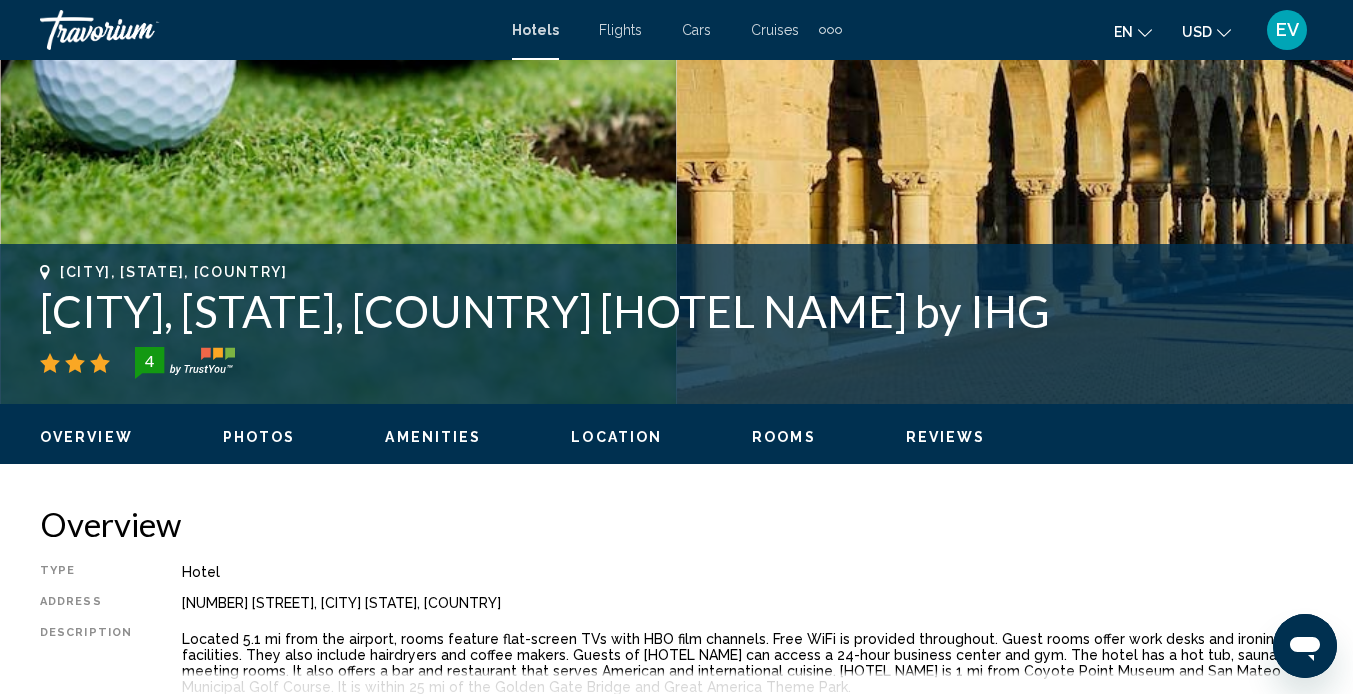 drag, startPoint x: 38, startPoint y: 316, endPoint x: 1252, endPoint y: 326, distance: 1214.0411 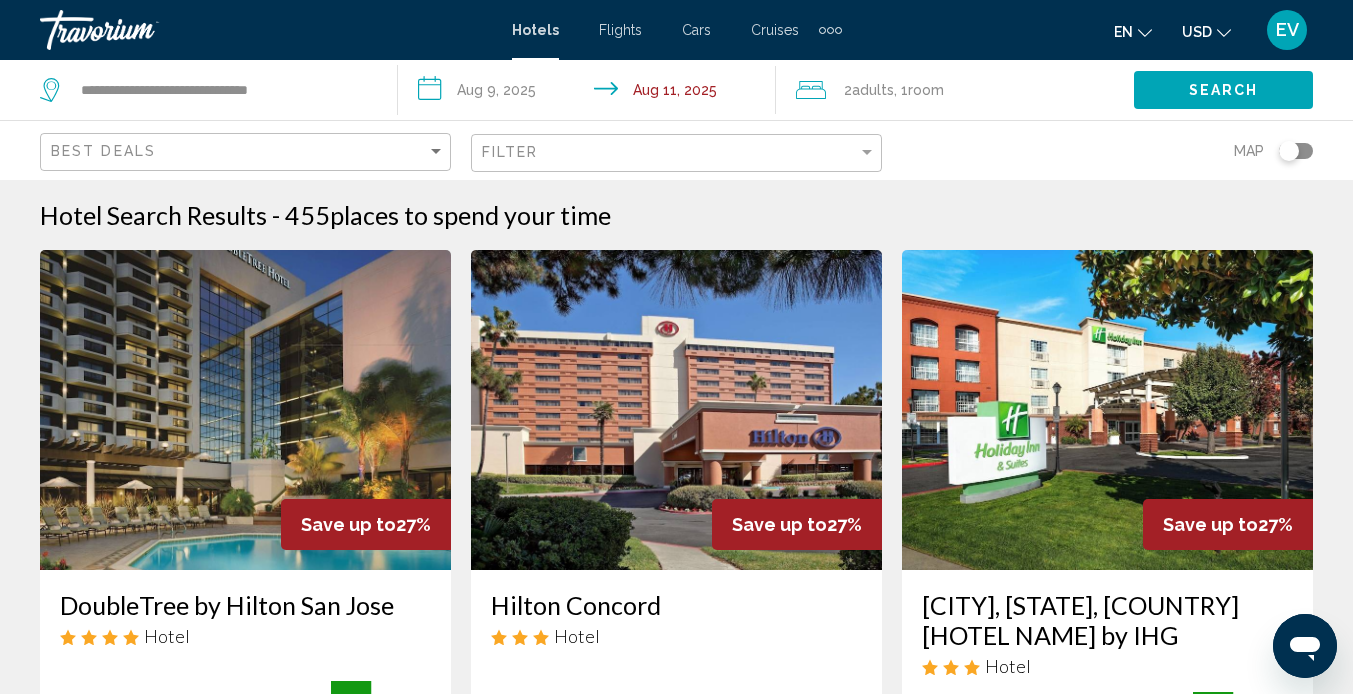 click 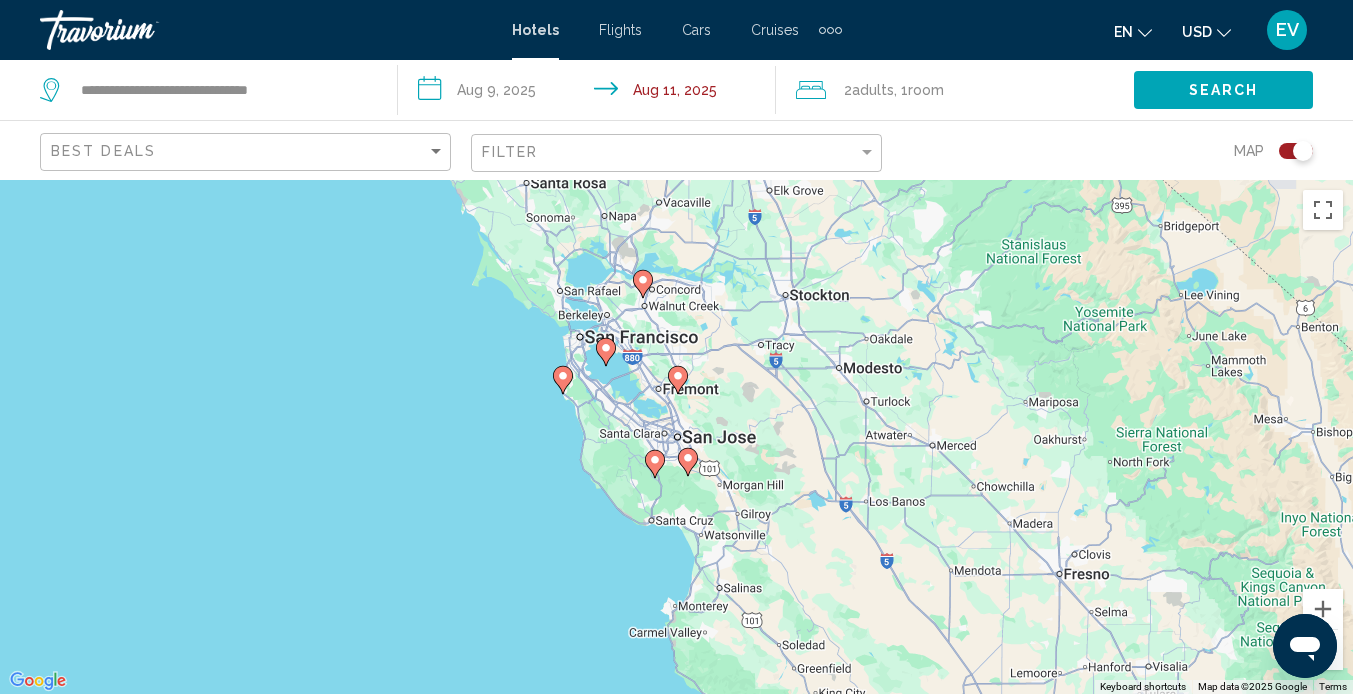 click 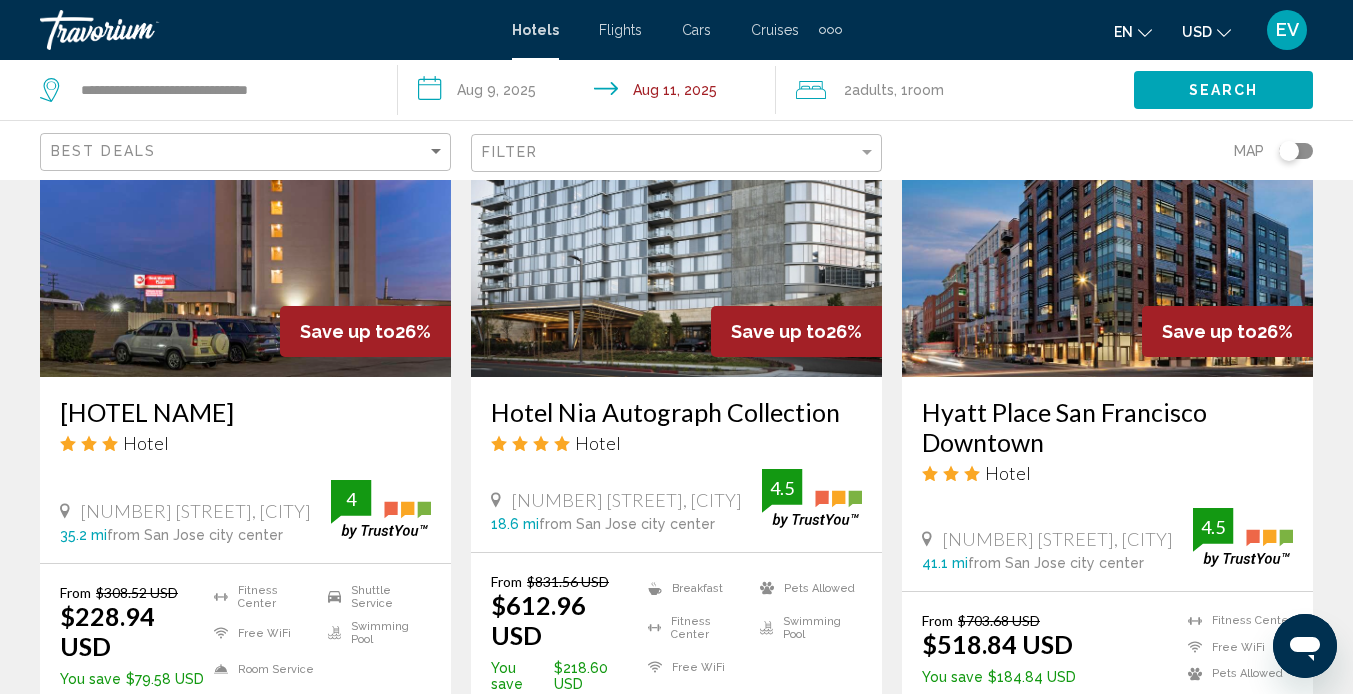 scroll, scrollTop: 967, scrollLeft: 0, axis: vertical 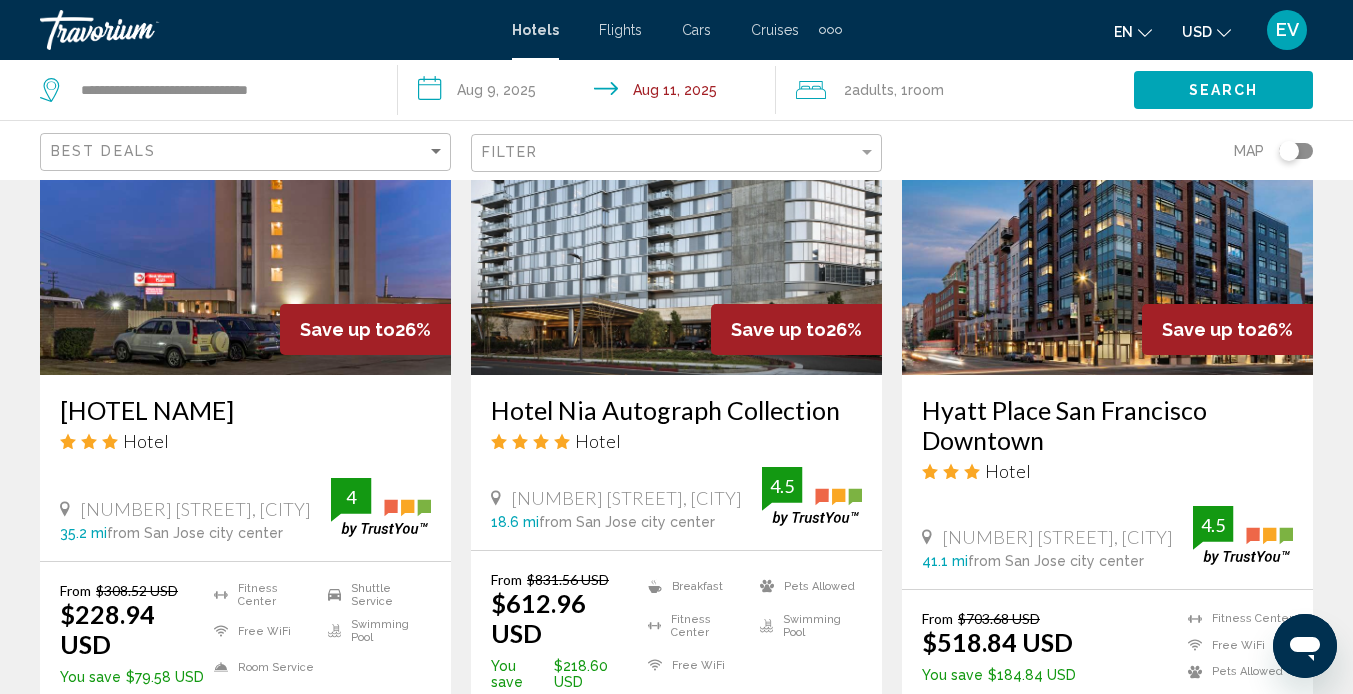 click on "Filter" 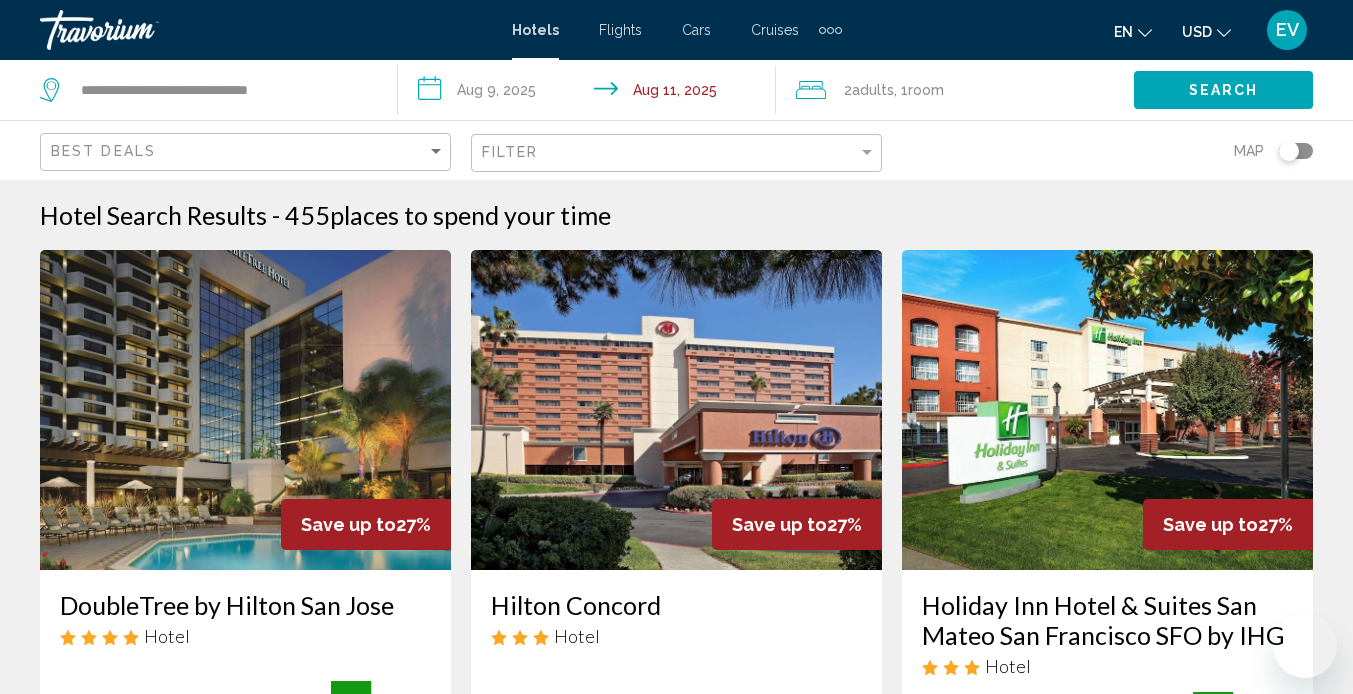 scroll, scrollTop: 0, scrollLeft: 0, axis: both 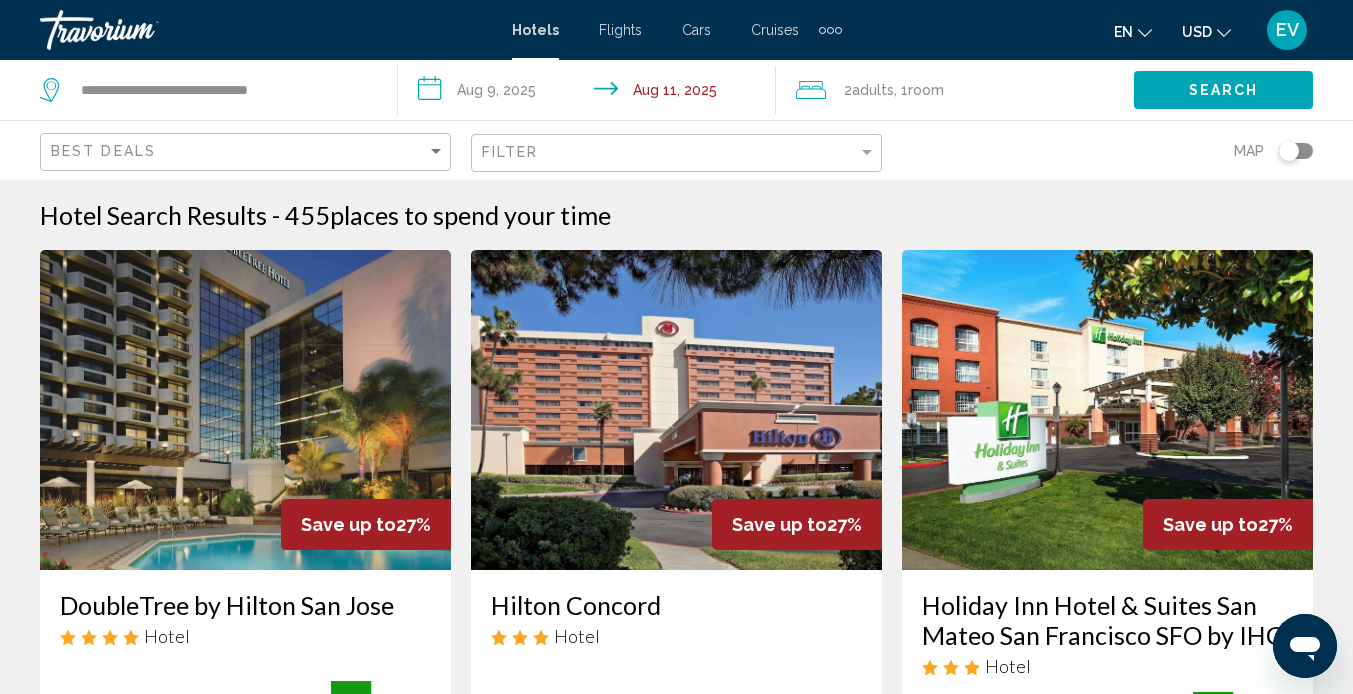 click 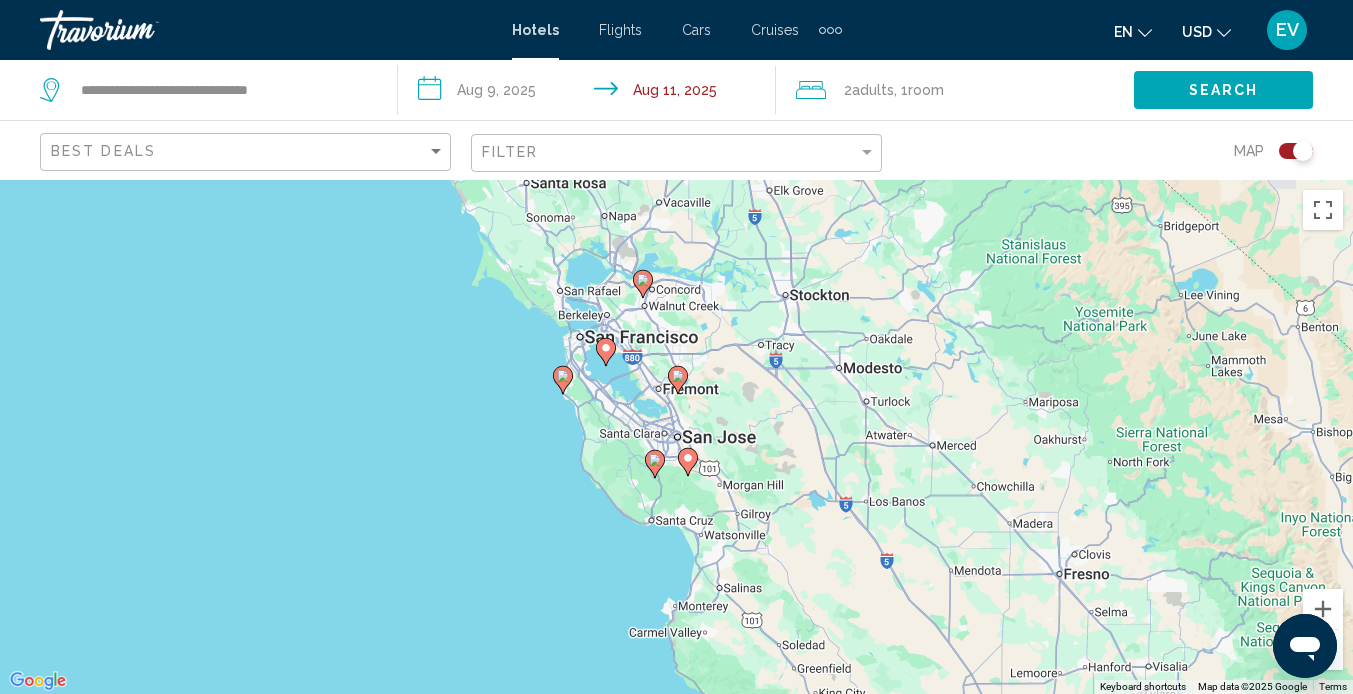 click 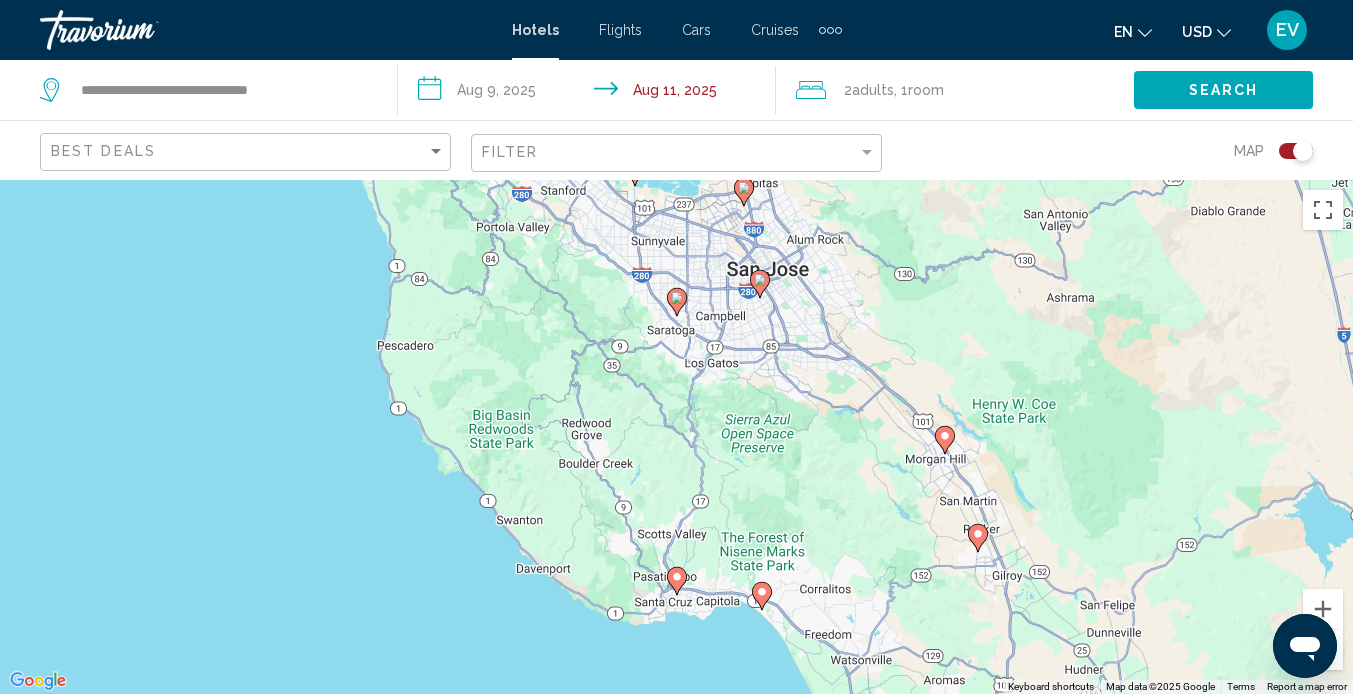 click on "To activate drag with keyboard, press Alt + Enter. Once in keyboard drag state, use the arrow keys to move the marker. To complete the drag, press the Enter key. To cancel, press Escape." at bounding box center [676, 437] 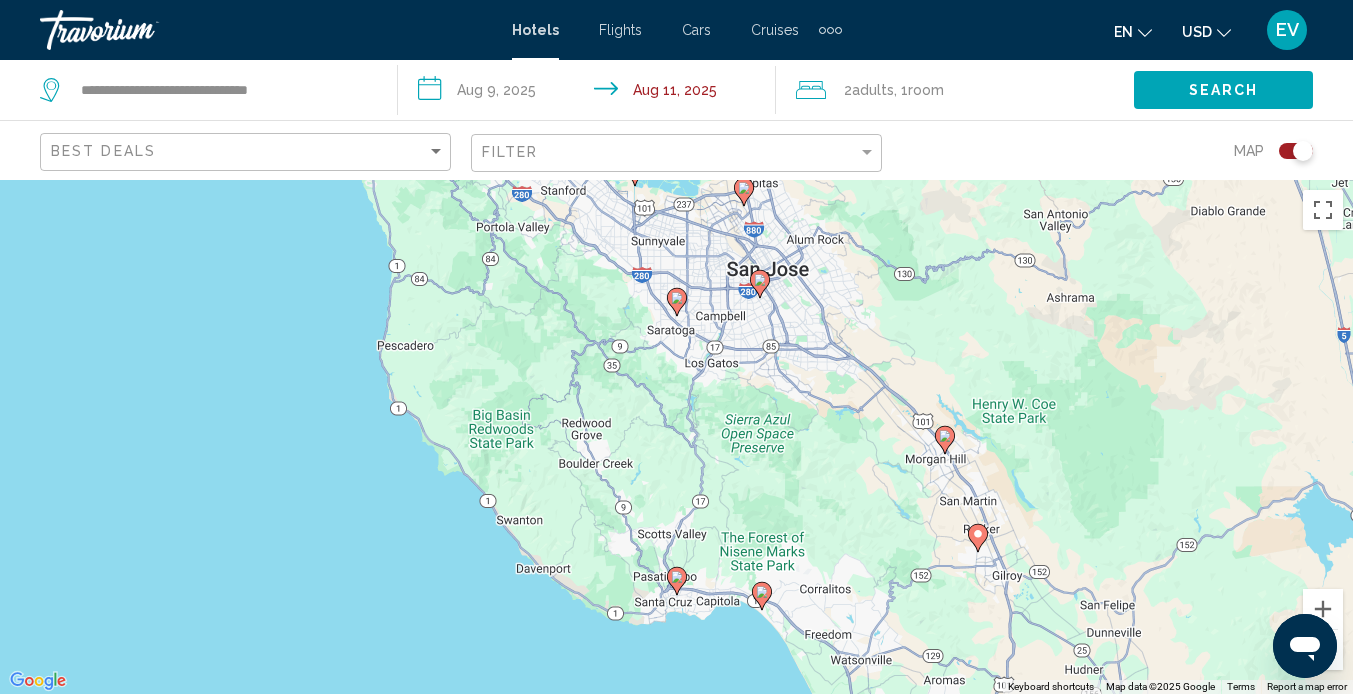 click on "To activate drag with keyboard, press Alt + Enter. Once in keyboard drag state, use the arrow keys to move the marker. To complete the drag, press the Enter key. To cancel, press Escape." at bounding box center [676, 437] 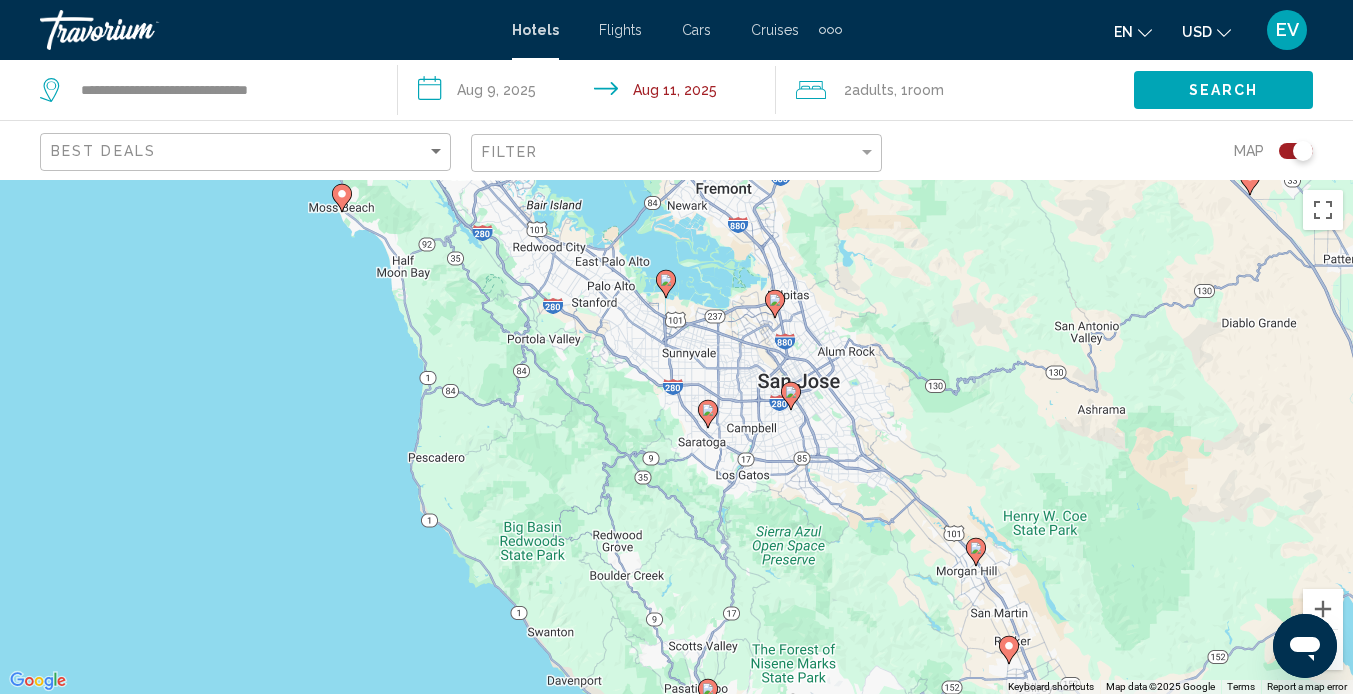 drag, startPoint x: 627, startPoint y: 297, endPoint x: 658, endPoint y: 413, distance: 120.070816 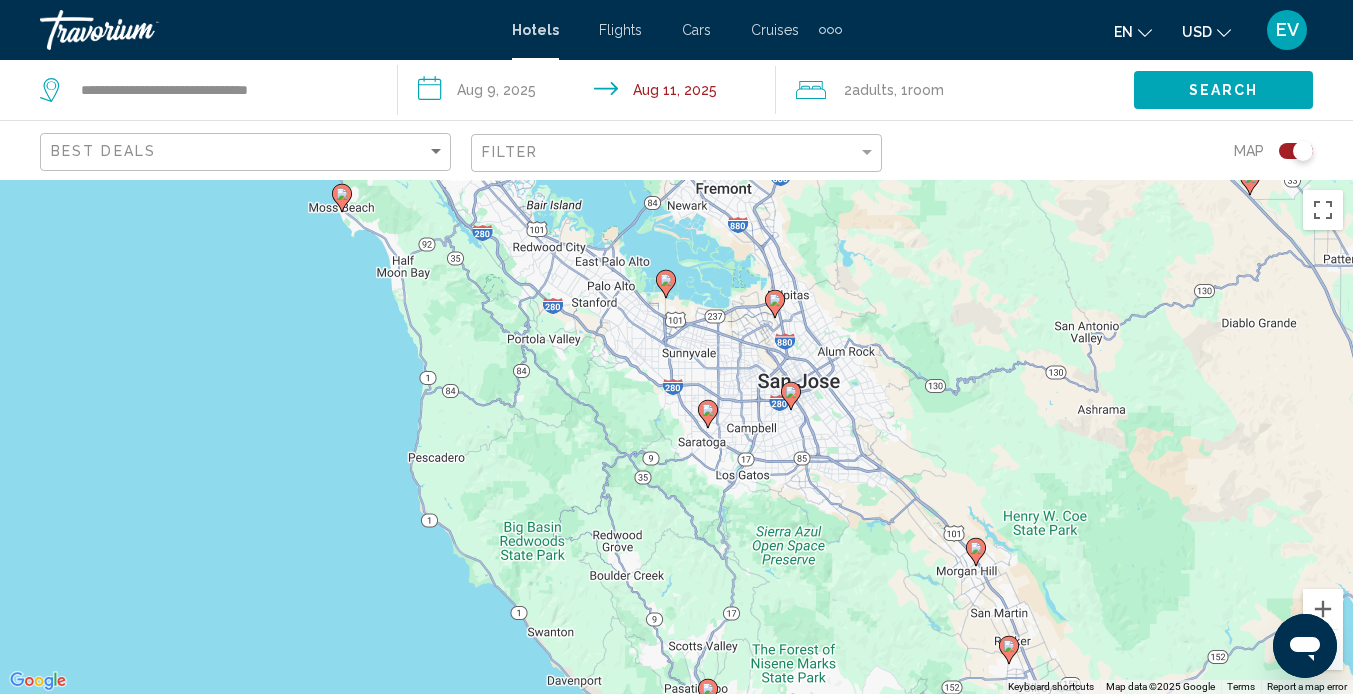 click on "To activate drag with keyboard, press Alt + Enter. Once in keyboard drag state, use the arrow keys to move the marker. To complete the drag, press the Enter key. To cancel, press Escape." at bounding box center (676, 437) 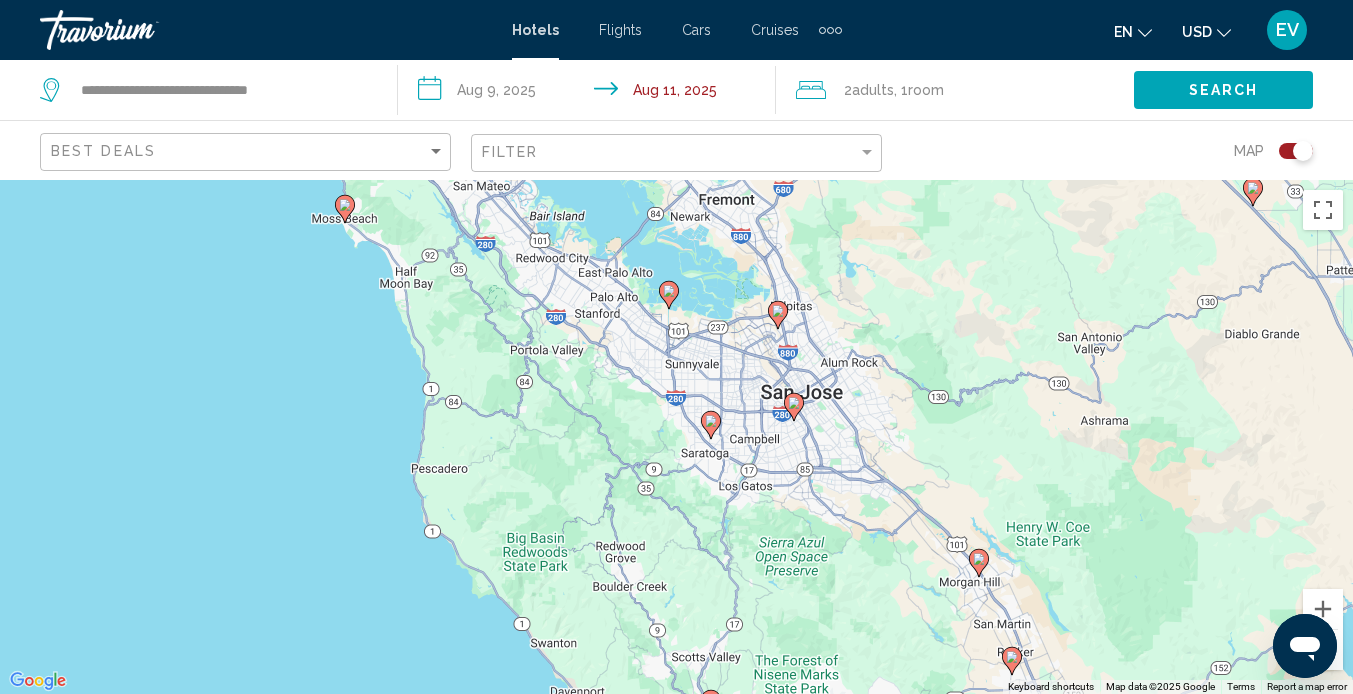 click on "To activate drag with keyboard, press Alt + Enter. Once in keyboard drag state, use the arrow keys to move the marker. To complete the drag, press the Enter key. To cancel, press Escape." at bounding box center (676, 437) 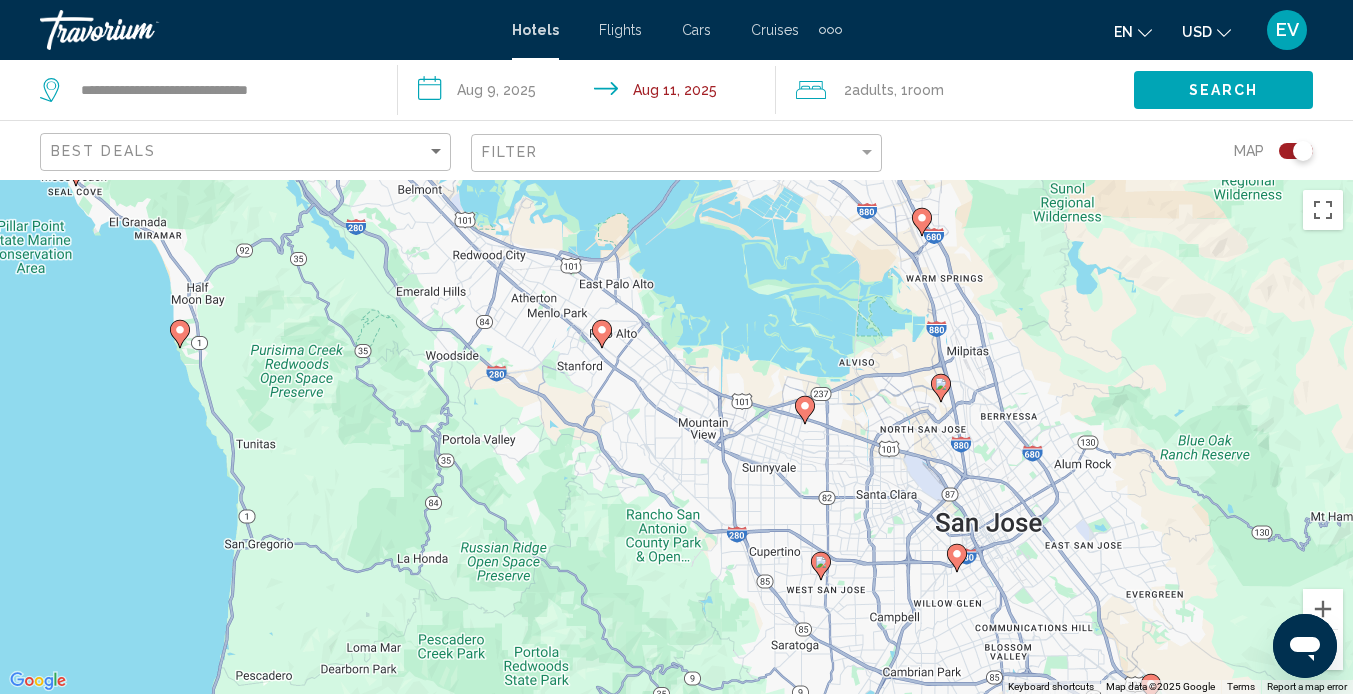 drag, startPoint x: 632, startPoint y: 269, endPoint x: 638, endPoint y: 374, distance: 105.17129 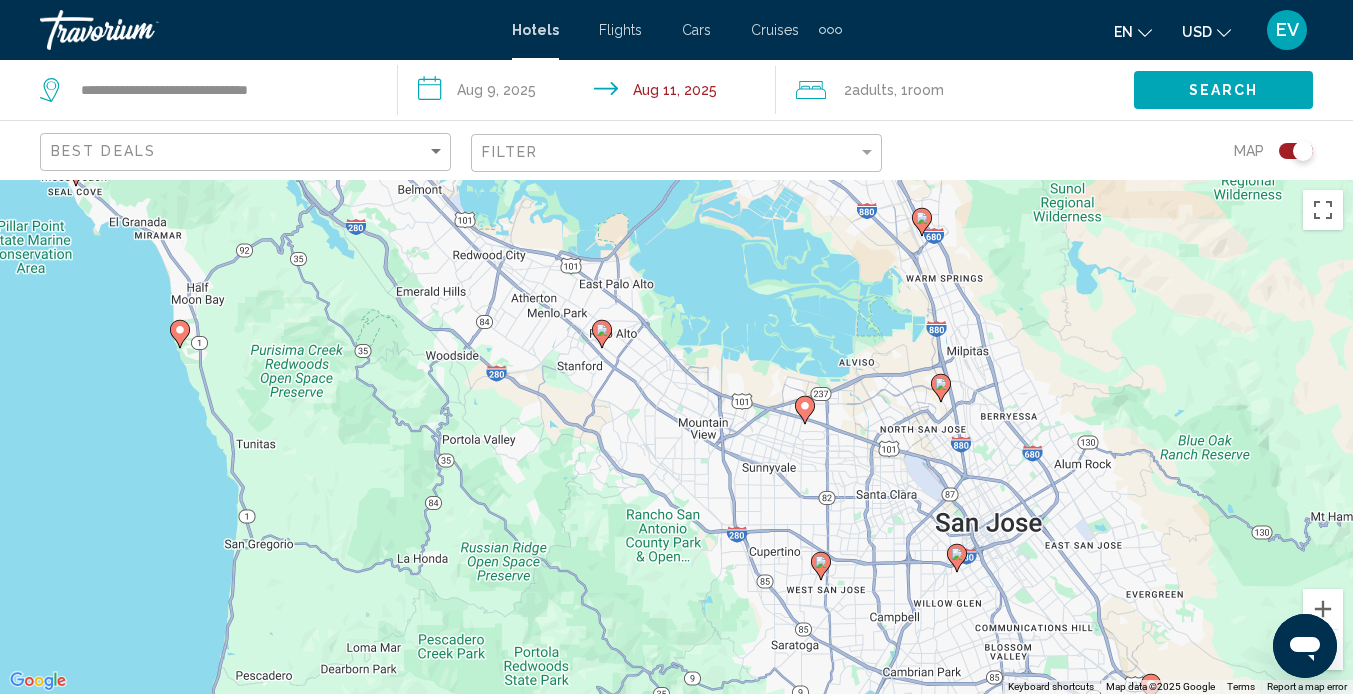 click on "To activate drag with keyboard, press Alt + Enter. Once in keyboard drag state, use the arrow keys to move the marker. To complete the drag, press the Enter key. To cancel, press Escape." at bounding box center (676, 437) 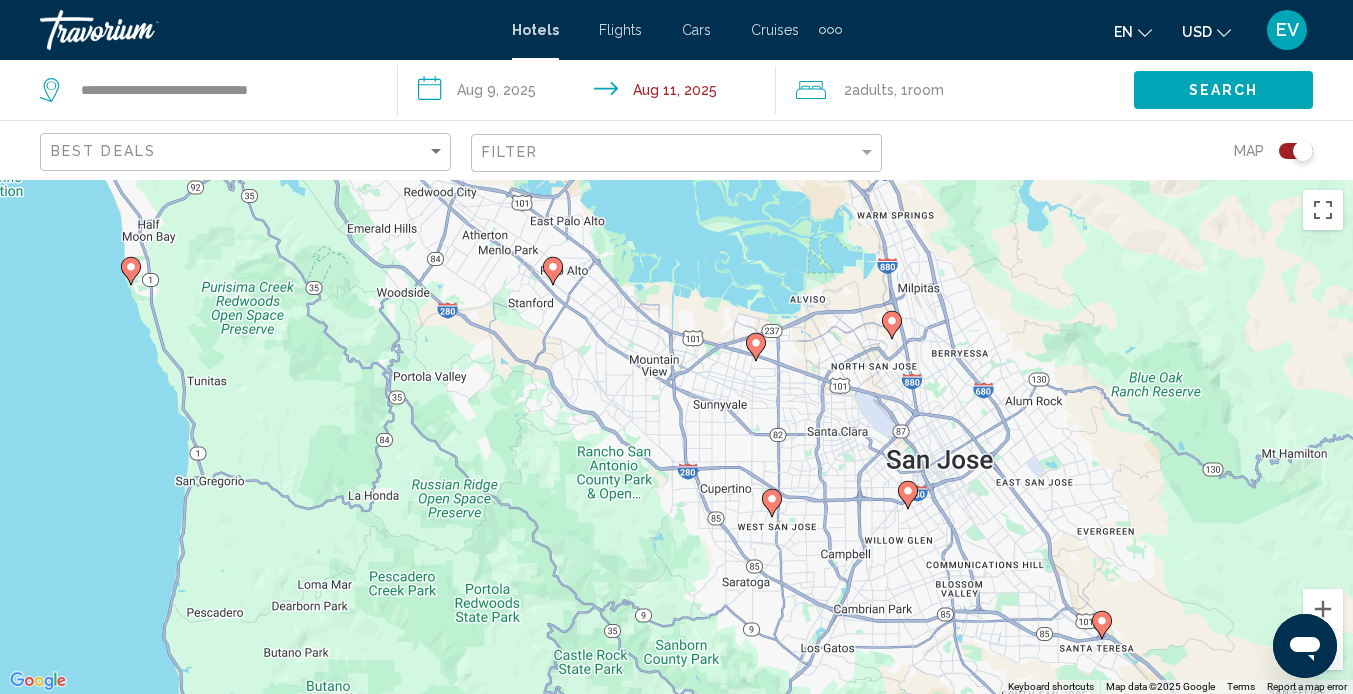 click 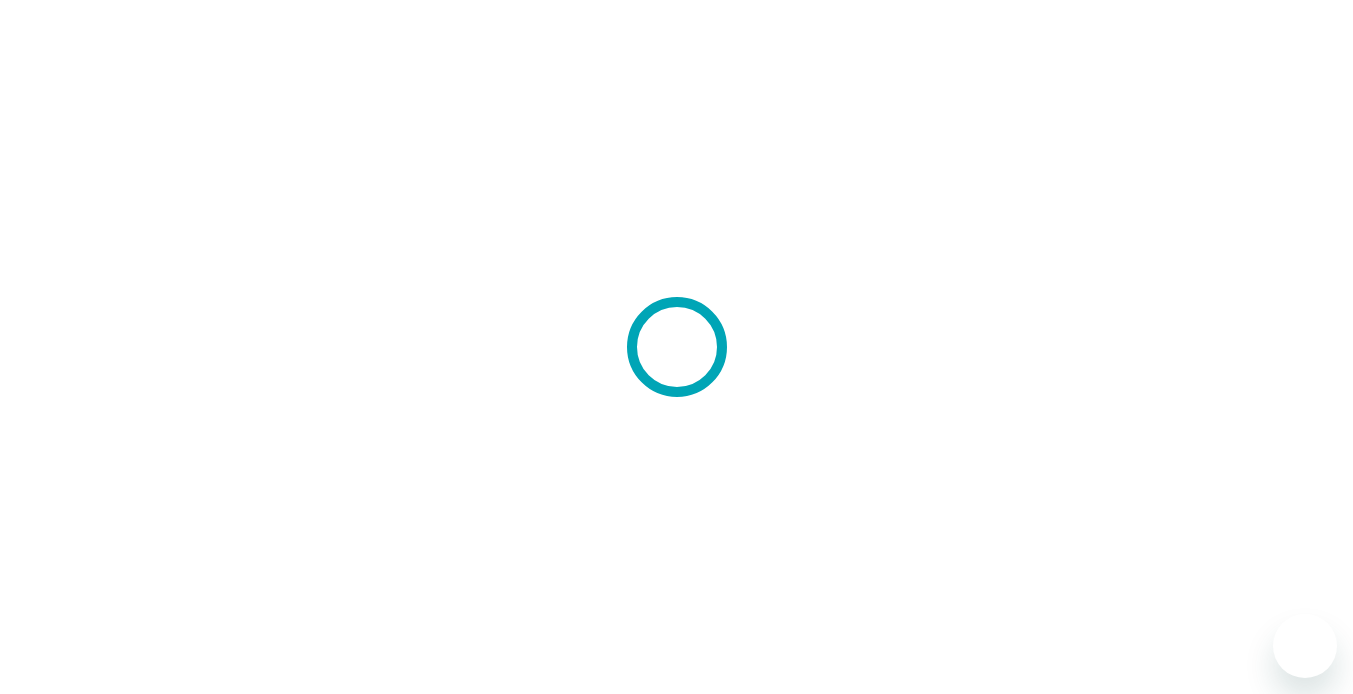scroll, scrollTop: 0, scrollLeft: 0, axis: both 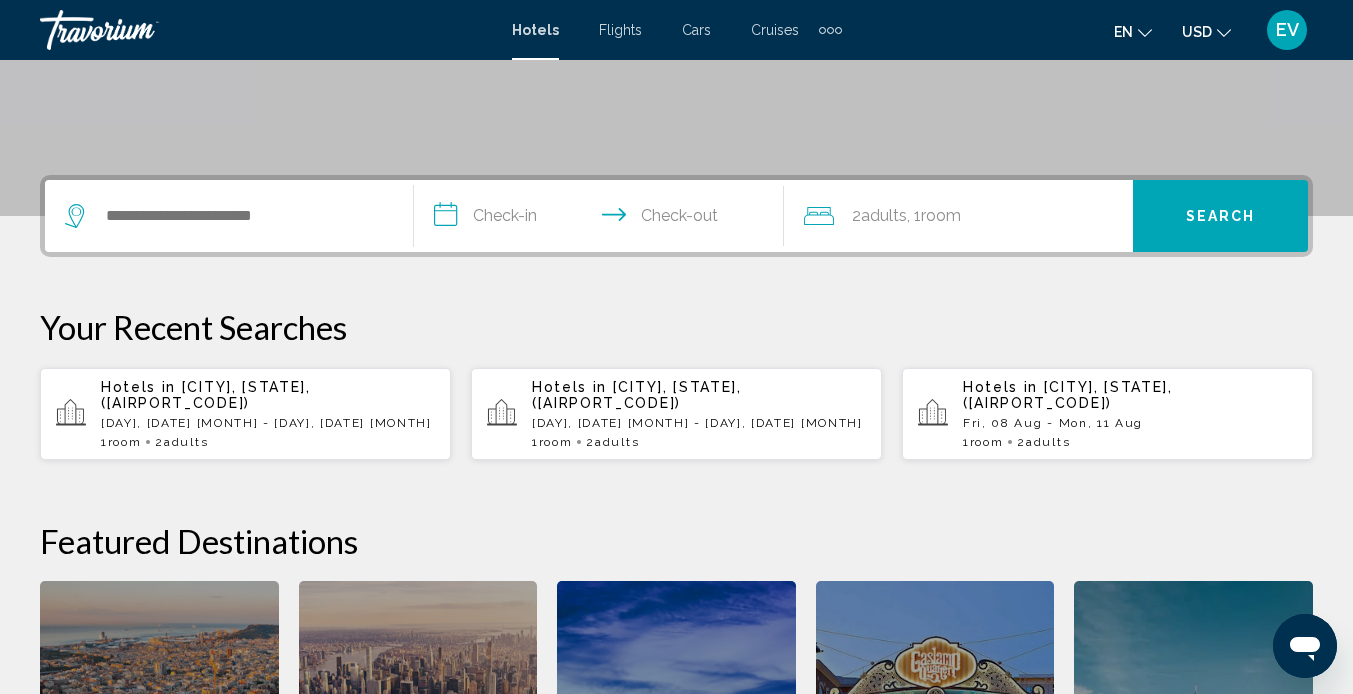 click on "Hotels in    [CITY], [STATE], [COUNTRY] ([CODE])" at bounding box center (268, 395) 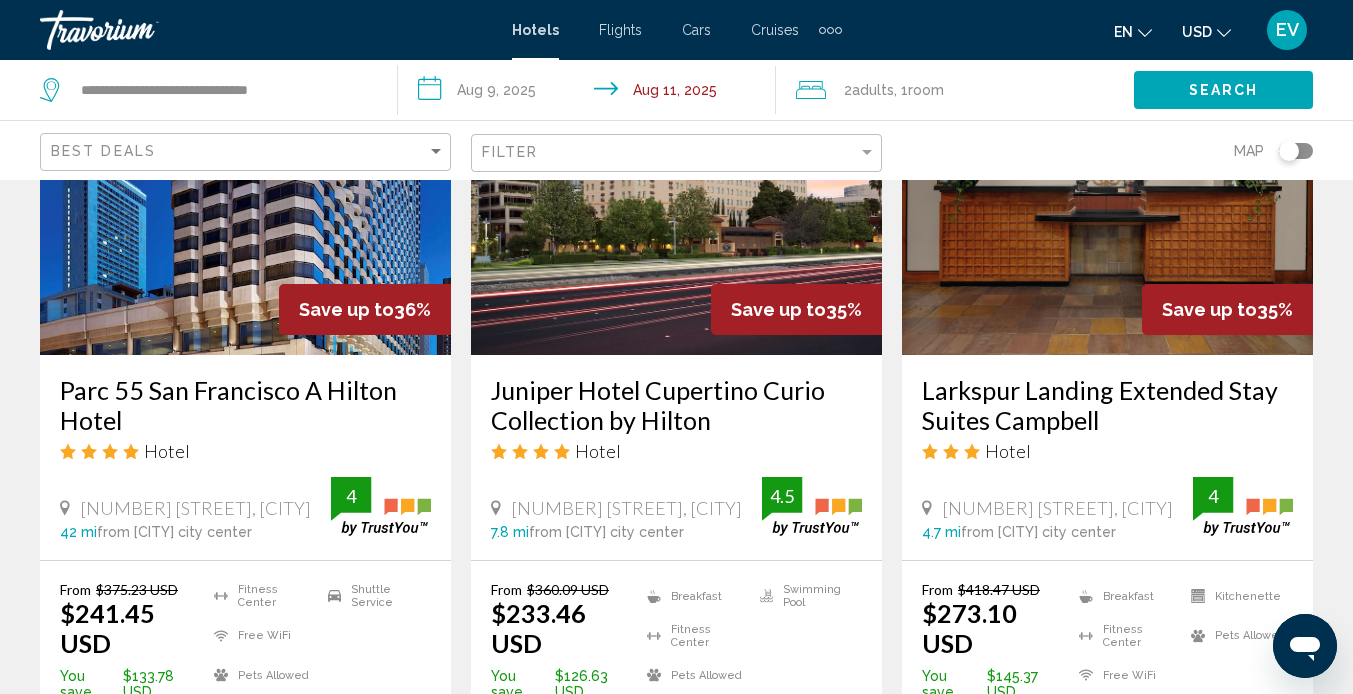 scroll, scrollTop: 996, scrollLeft: 0, axis: vertical 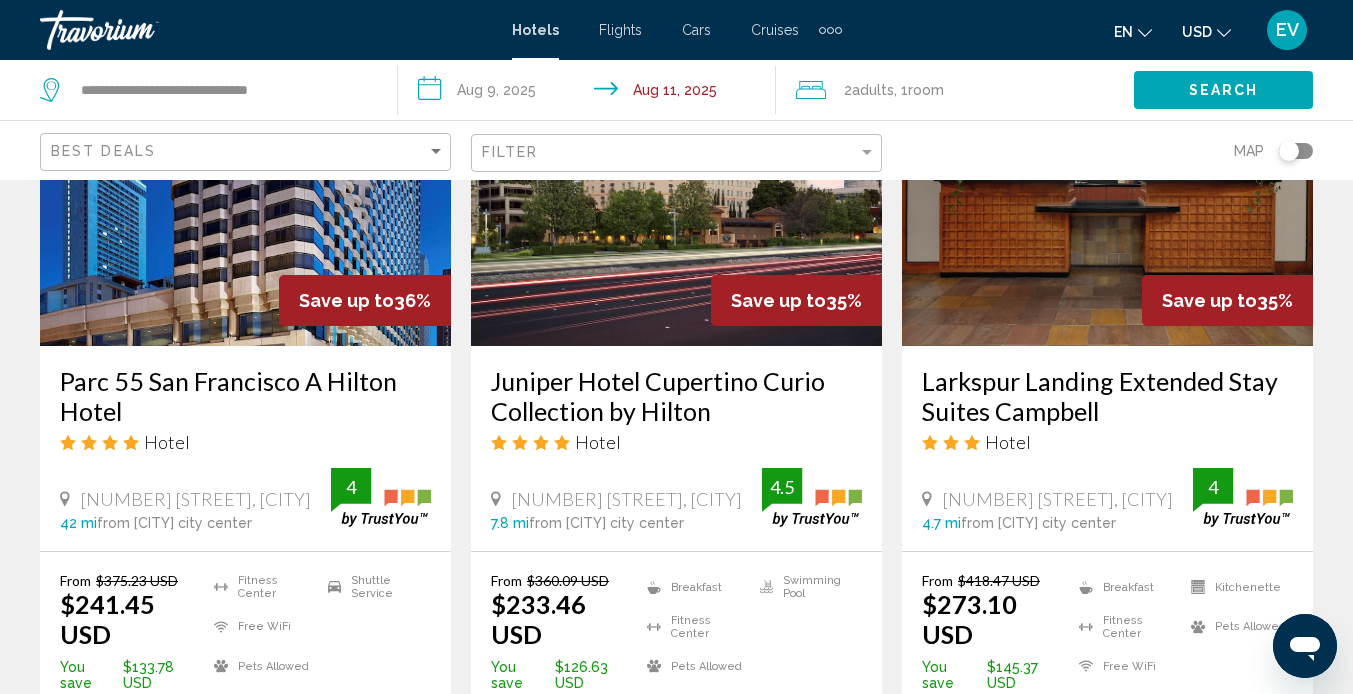click 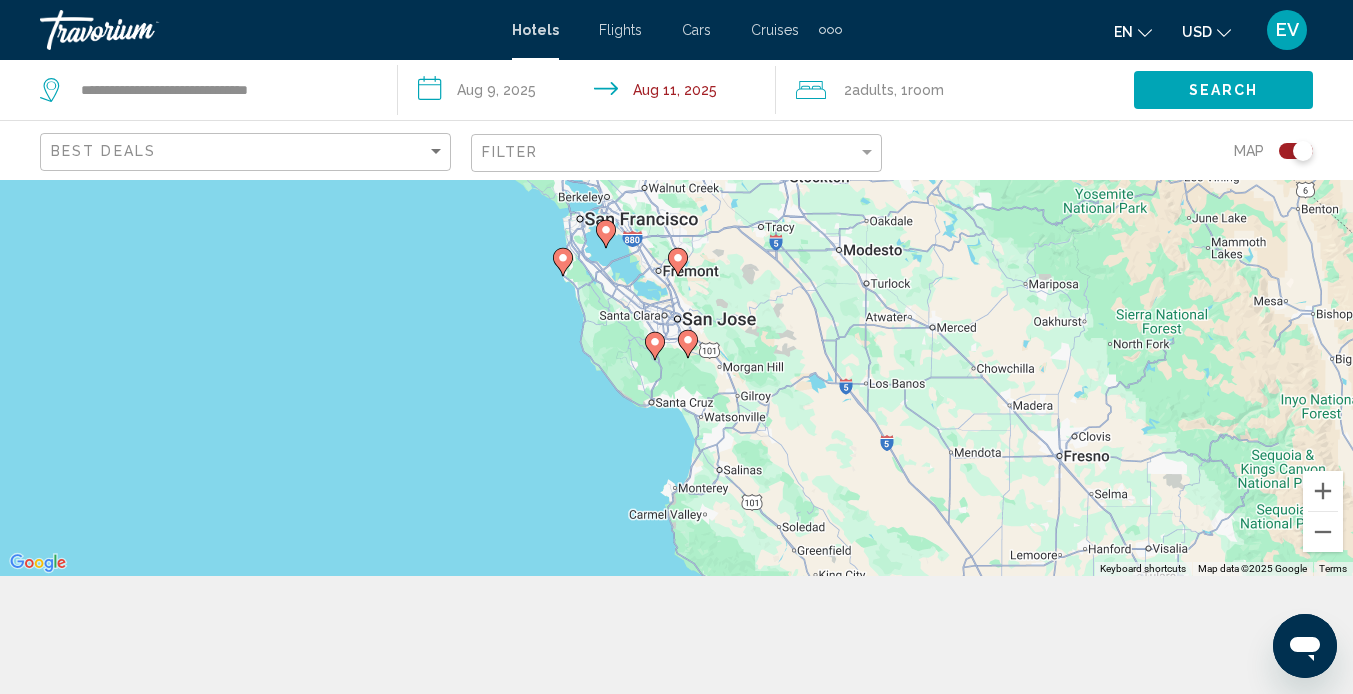 scroll, scrollTop: 123, scrollLeft: 0, axis: vertical 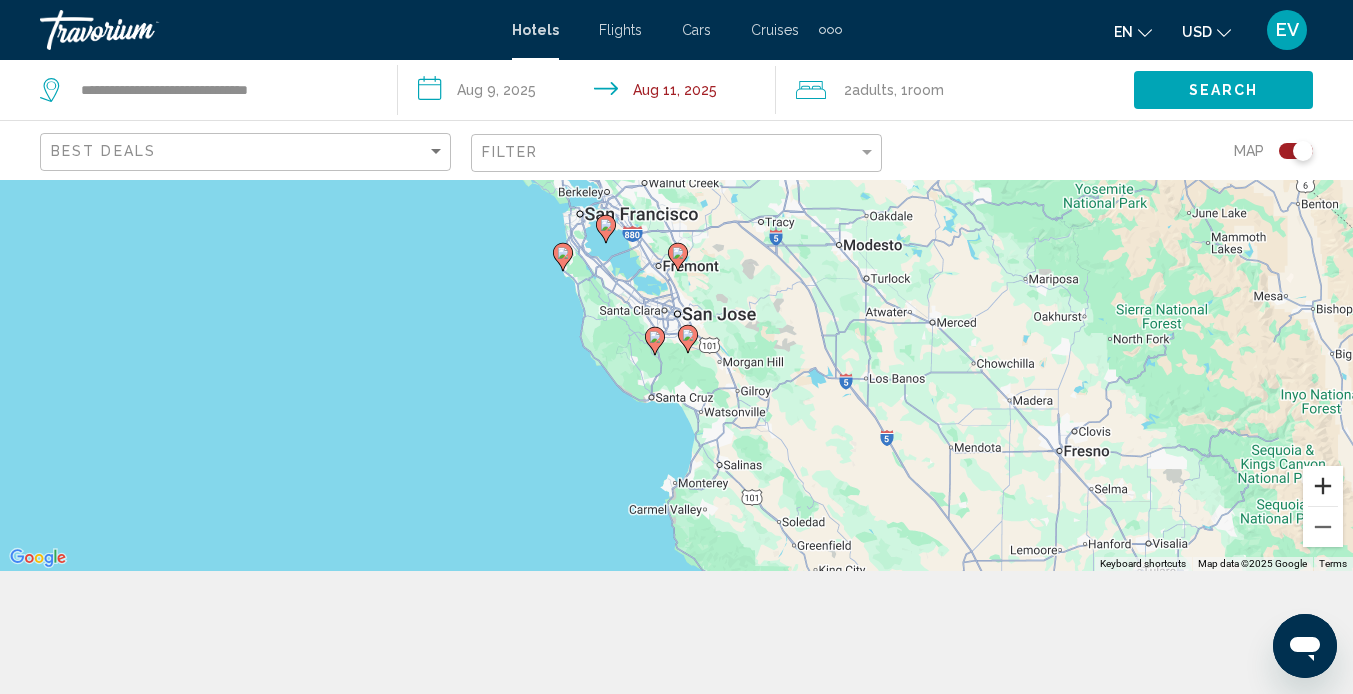 click at bounding box center (1323, 486) 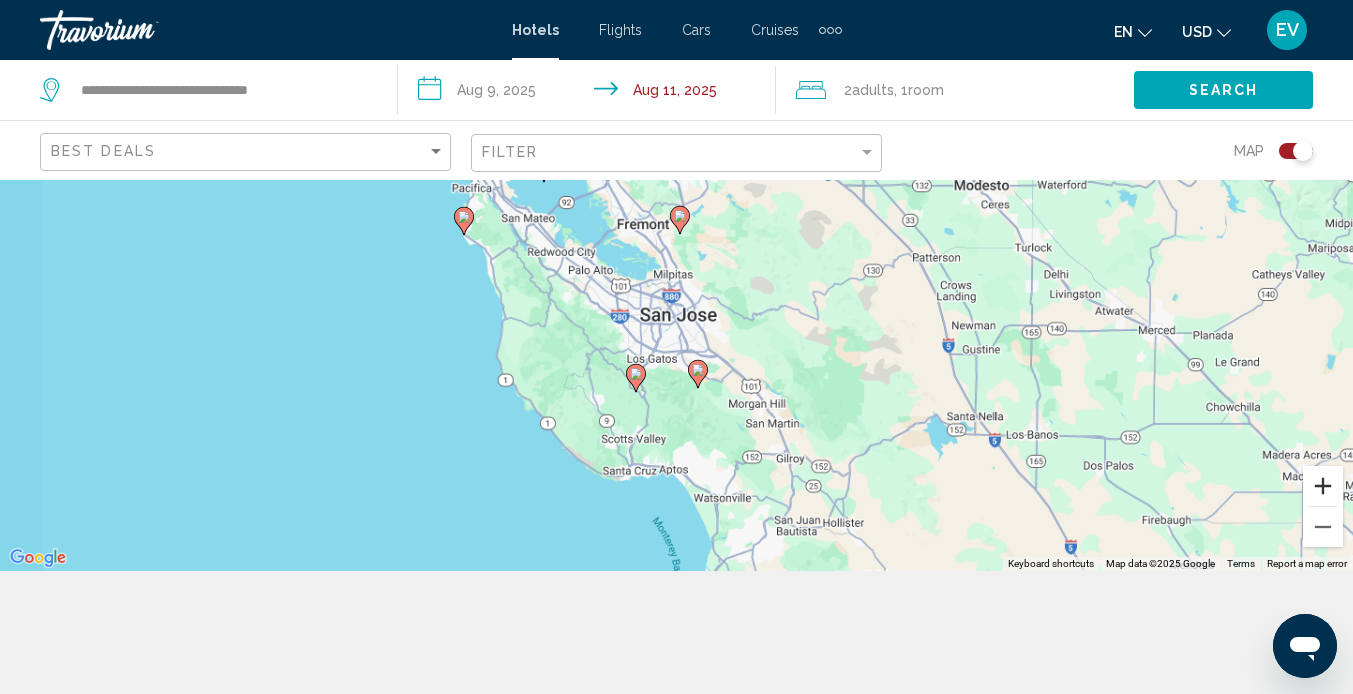 click at bounding box center [1323, 486] 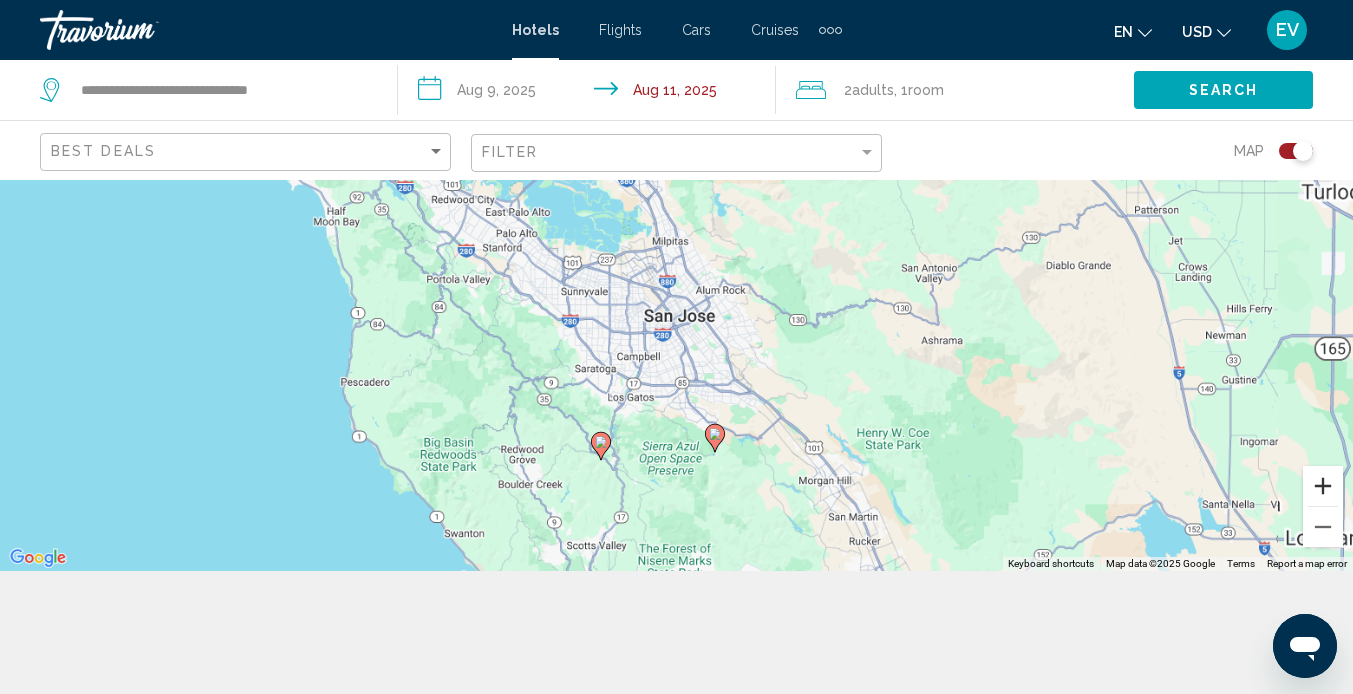 click at bounding box center (1323, 486) 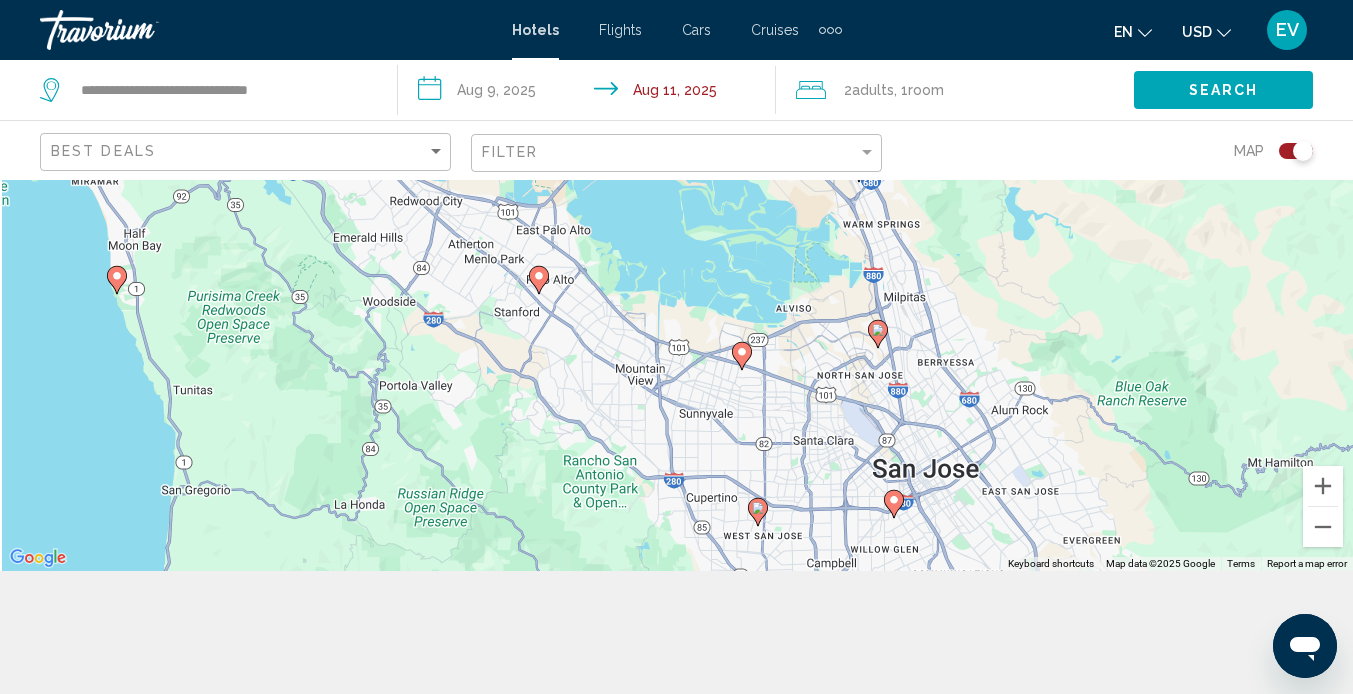 drag, startPoint x: 487, startPoint y: 344, endPoint x: 749, endPoint y: 509, distance: 309.6272 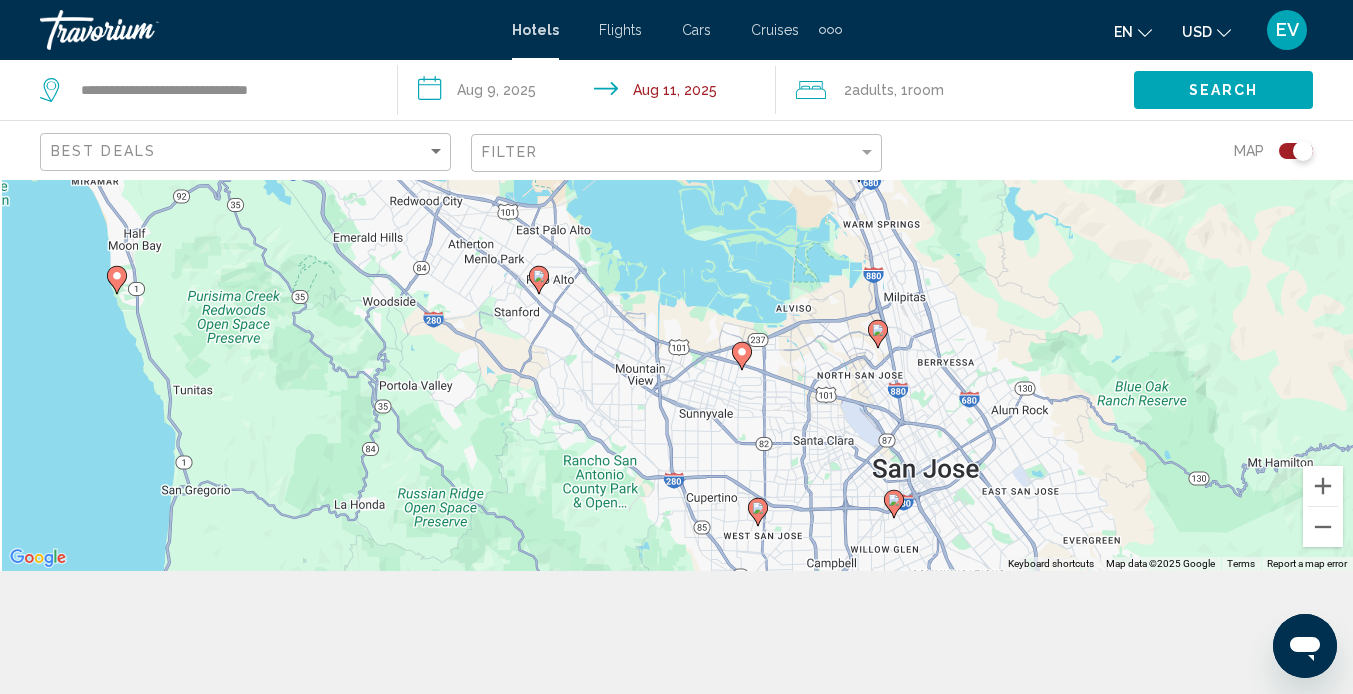 click on "To activate drag with keyboard, press Alt + Enter. Once in keyboard drag state, use the arrow keys to move the marker. To complete the drag, press the Enter key. To cancel, press Escape." at bounding box center [676, 314] 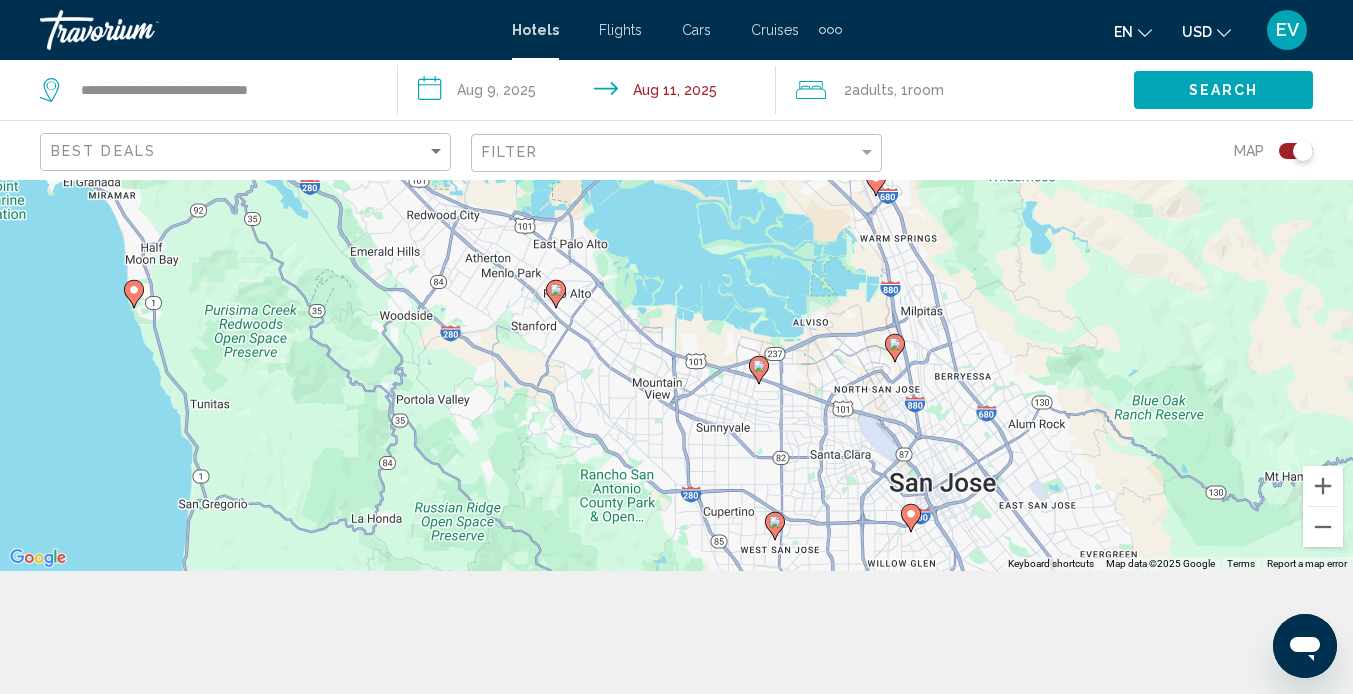 click at bounding box center [759, 370] 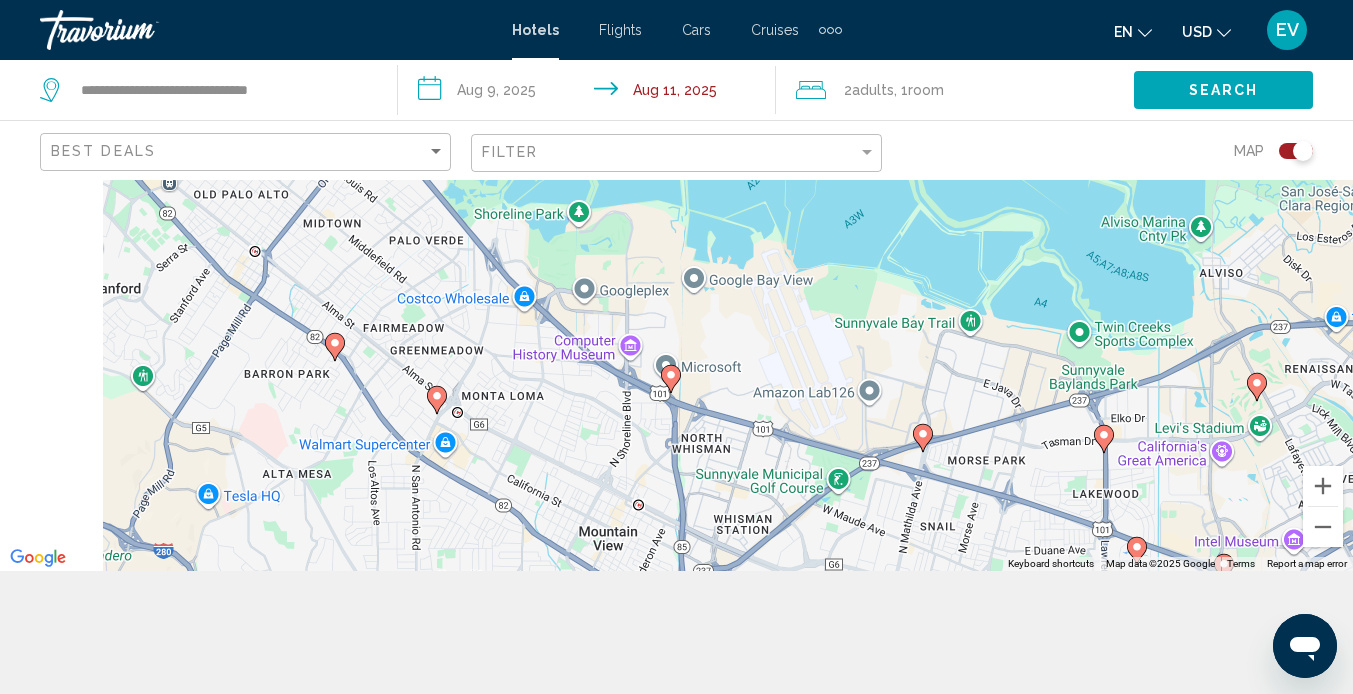 drag, startPoint x: 522, startPoint y: 290, endPoint x: 948, endPoint y: 562, distance: 505.4305 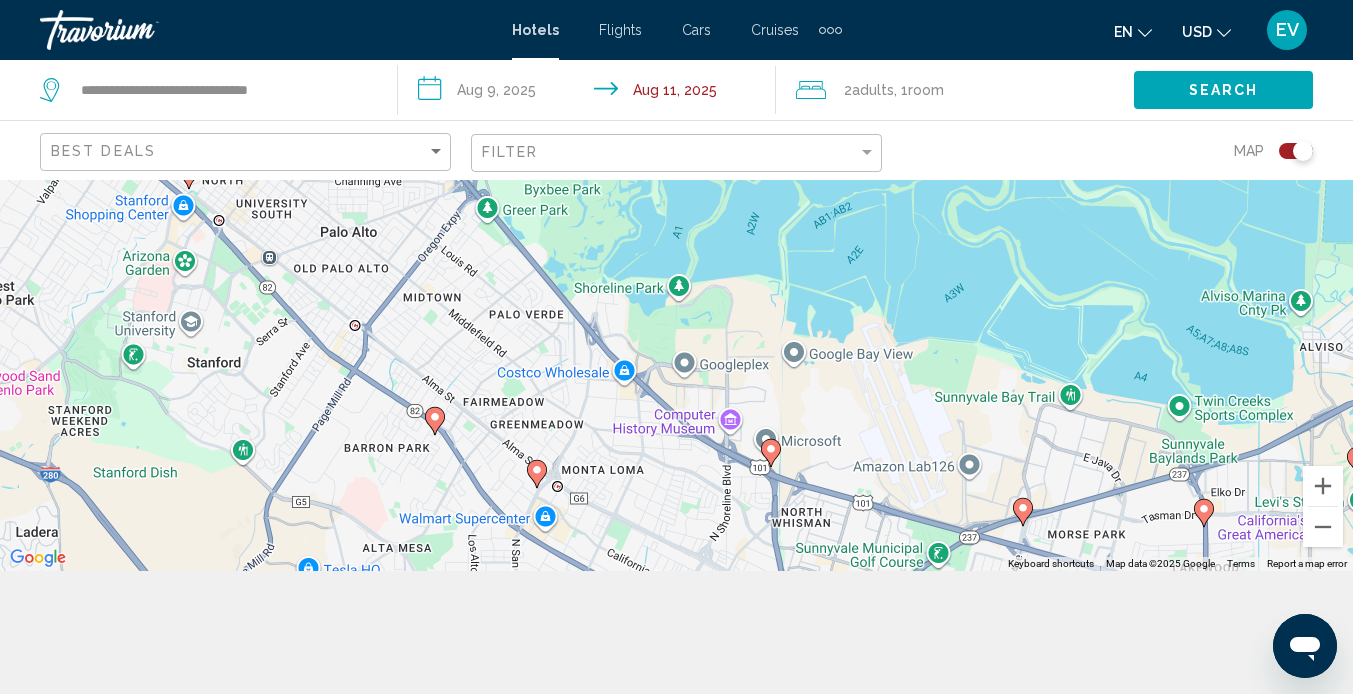 click on "To activate drag with keyboard, press Alt + Enter. Once in keyboard drag state, use the arrow keys to move the marker. To complete the drag, press the Enter key. To cancel, press Escape." at bounding box center (676, 314) 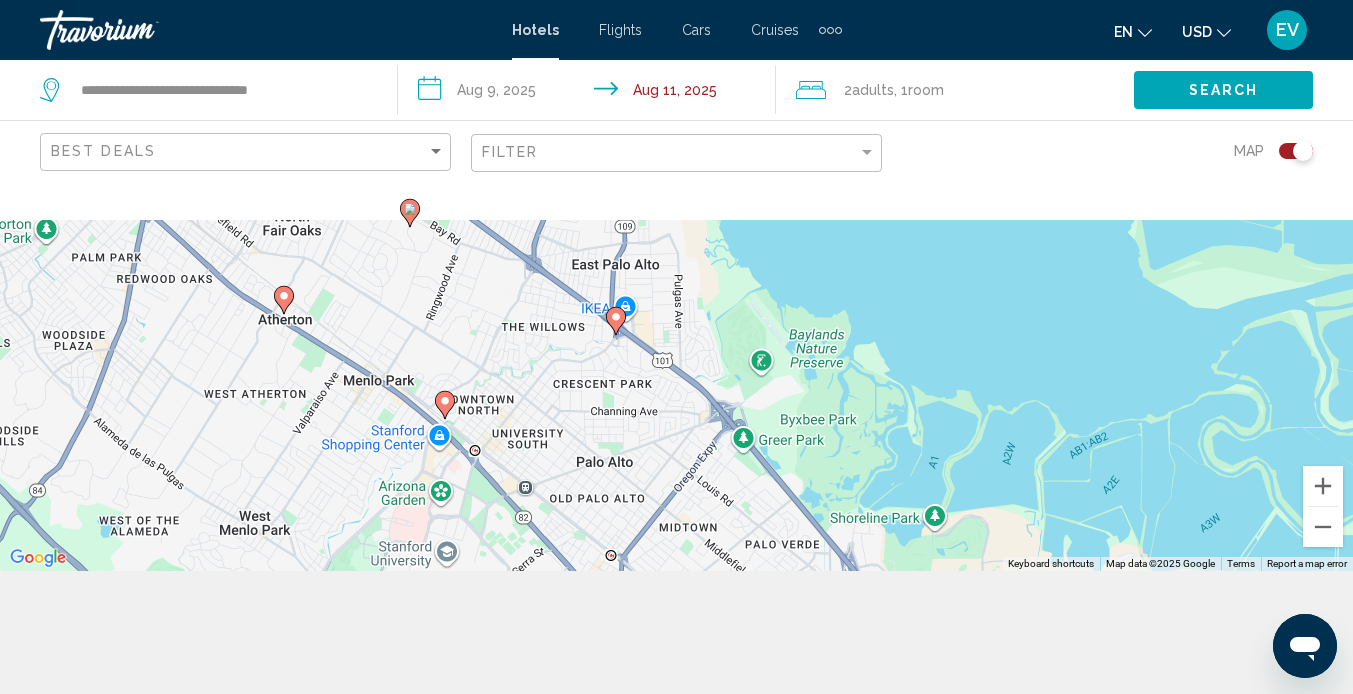 drag, startPoint x: 424, startPoint y: 214, endPoint x: 705, endPoint y: 468, distance: 378.78357 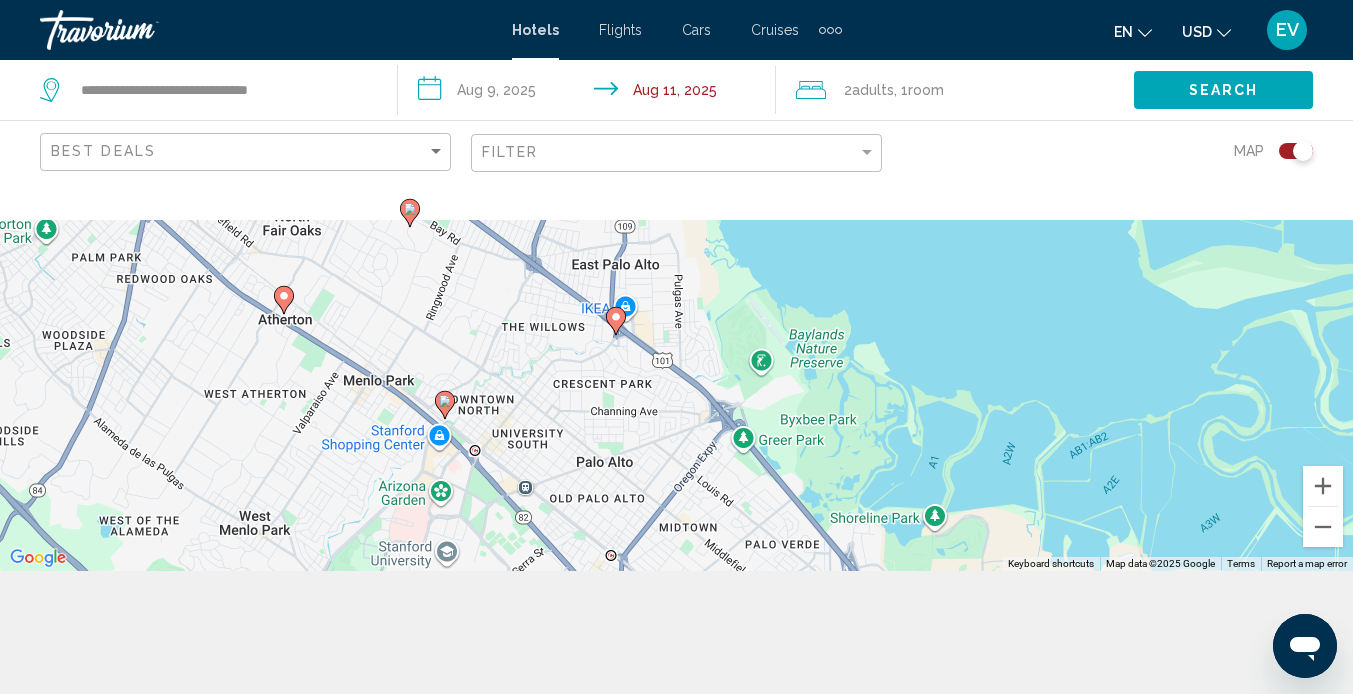 click on "To activate drag with keyboard, press Alt + Enter. Once in keyboard drag state, use the arrow keys to move the marker. To complete the drag, press the Enter key. To cancel, press Escape." at bounding box center (676, 314) 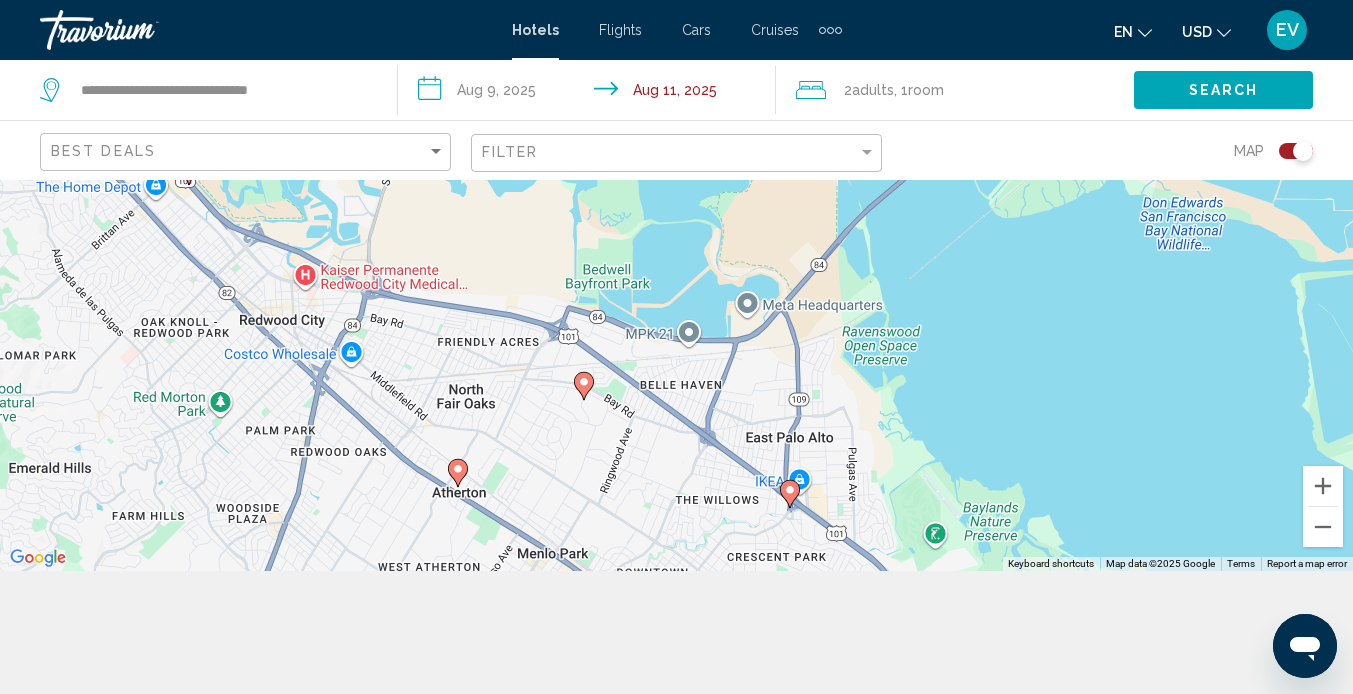 drag, startPoint x: 750, startPoint y: 443, endPoint x: 537, endPoint y: 288, distance: 263.4274 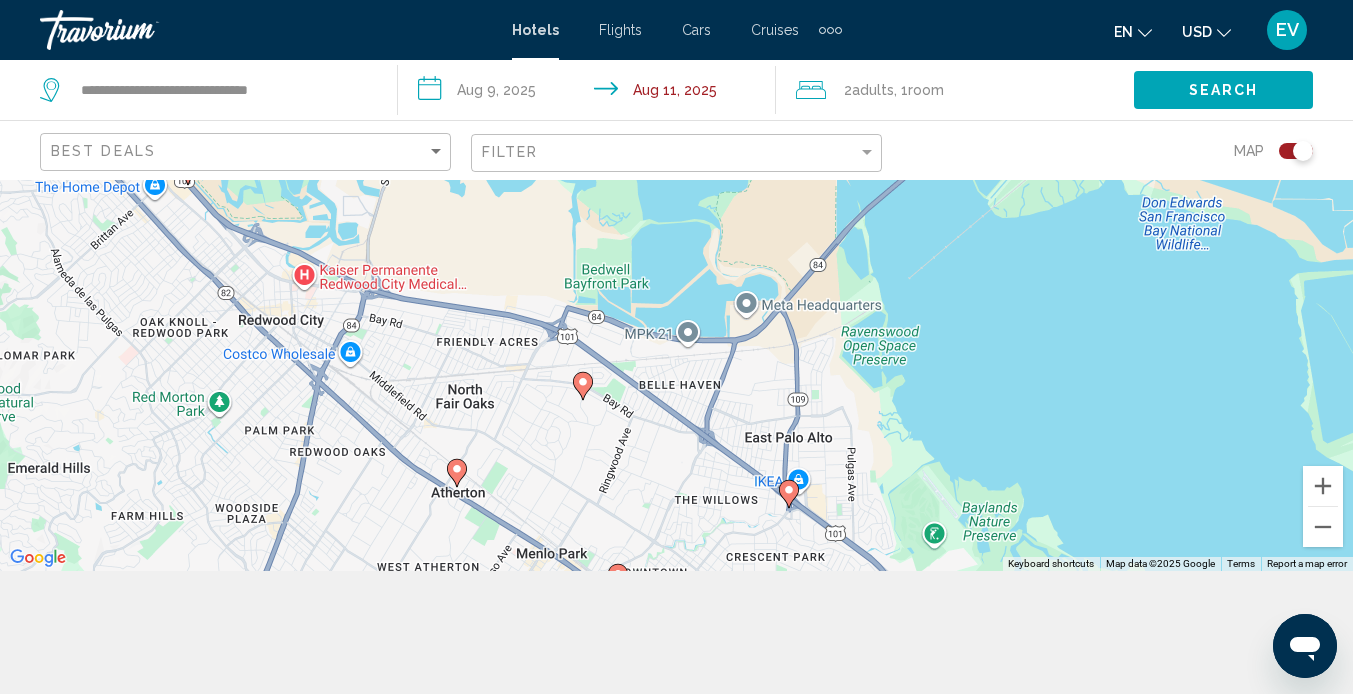drag, startPoint x: 571, startPoint y: 349, endPoint x: 783, endPoint y: 465, distance: 241.66092 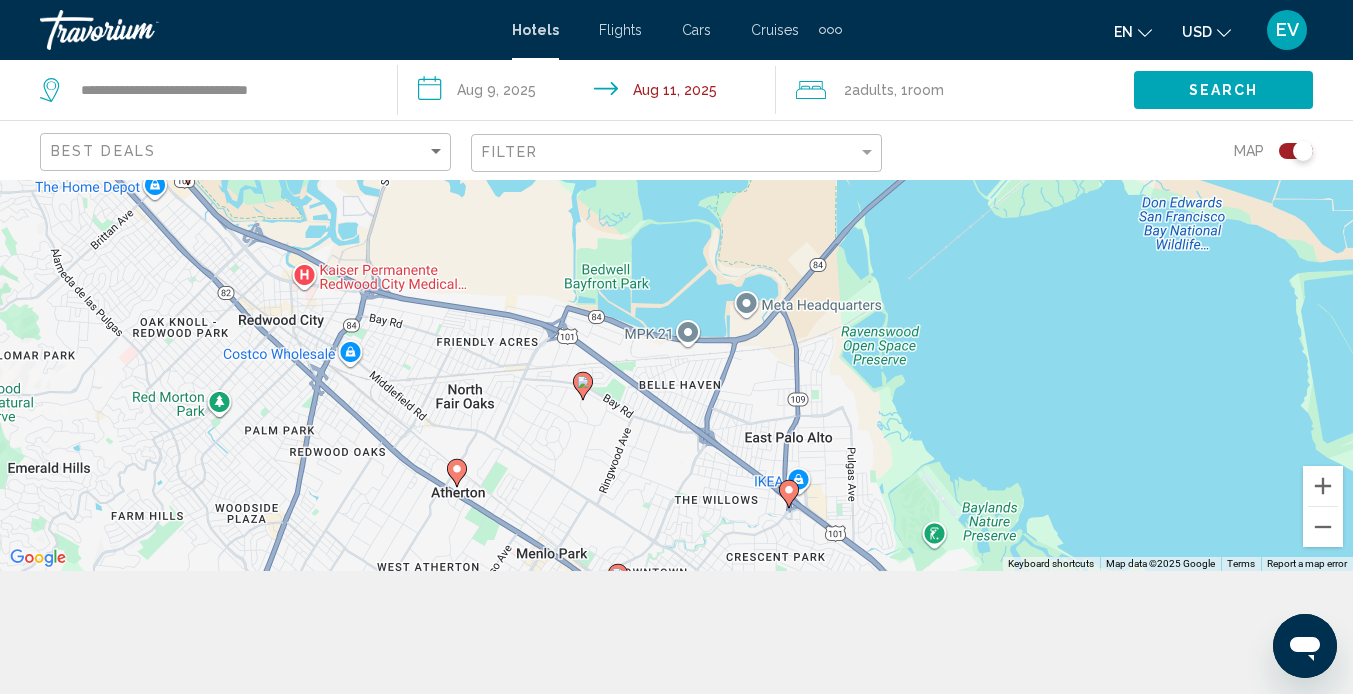 click on "To activate drag with keyboard, press Alt + Enter. Once in keyboard drag state, use the arrow keys to move the marker. To complete the drag, press the Enter key. To cancel, press Escape." at bounding box center (676, 314) 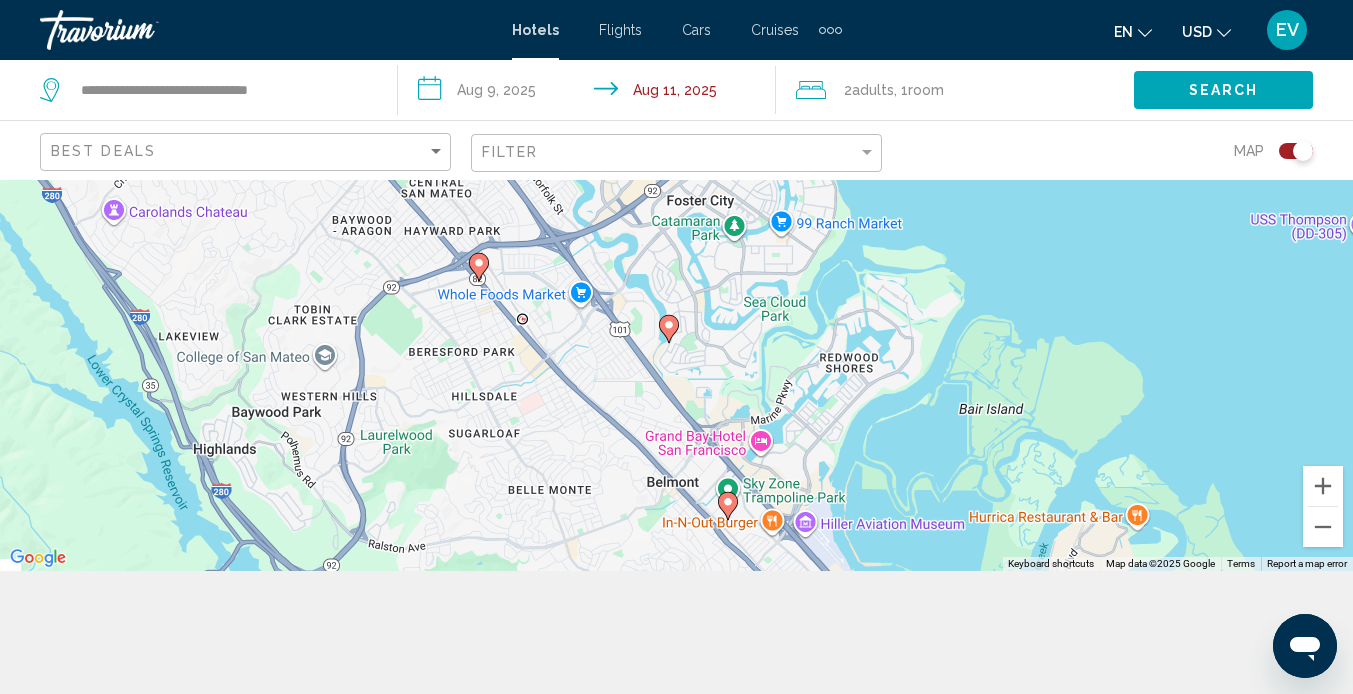 drag, startPoint x: 705, startPoint y: 314, endPoint x: 822, endPoint y: 435, distance: 168.31519 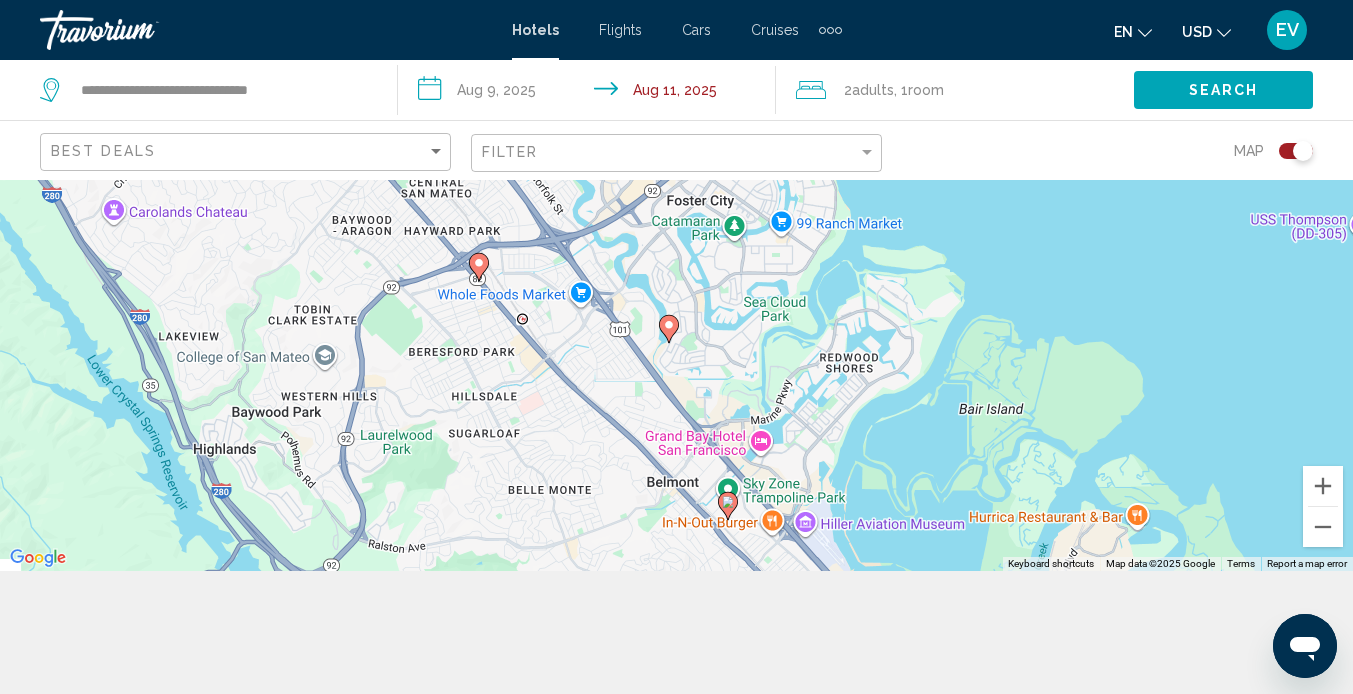 click on "To activate drag with keyboard, press Alt + Enter. Once in keyboard drag state, use the arrow keys to move the marker. To complete the drag, press the Enter key. To cancel, press Escape." at bounding box center [676, 314] 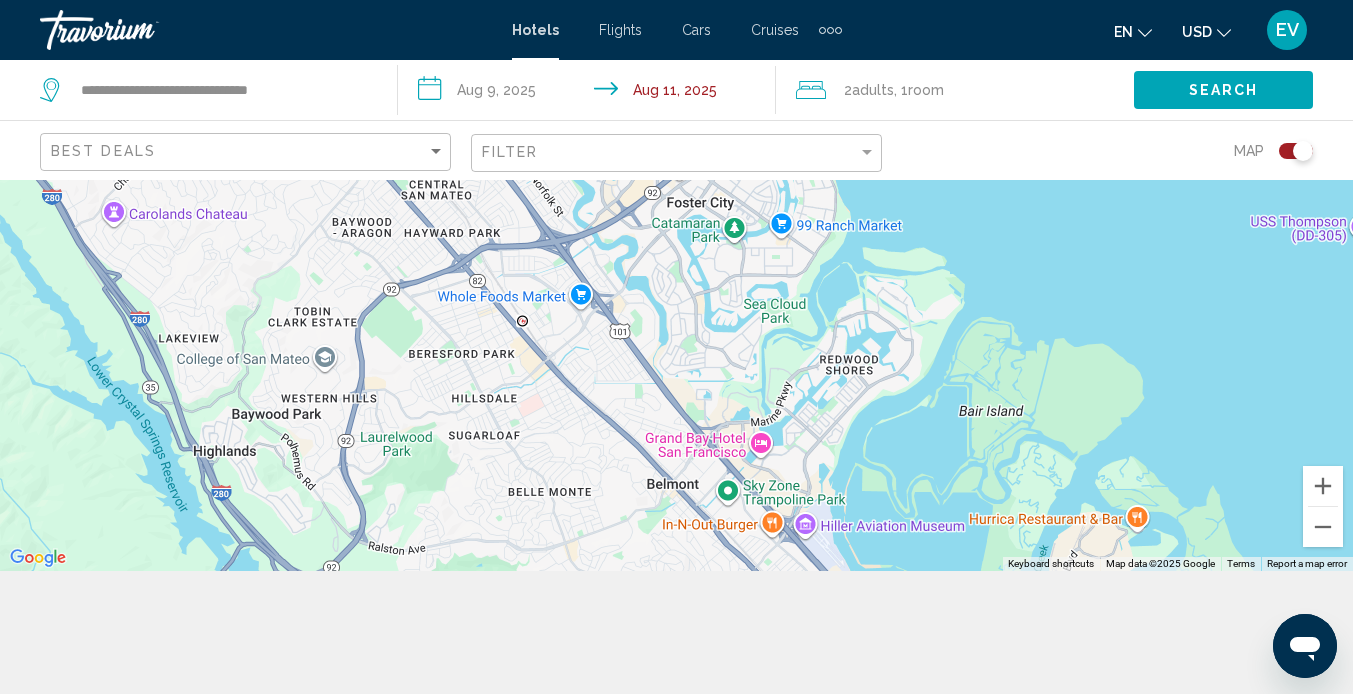 click on "To activate drag with keyboard, press Alt + Enter. Once in keyboard drag state, use the arrow keys to move the marker. To complete the drag, press the Enter key. To cancel, press Escape." at bounding box center [676, 314] 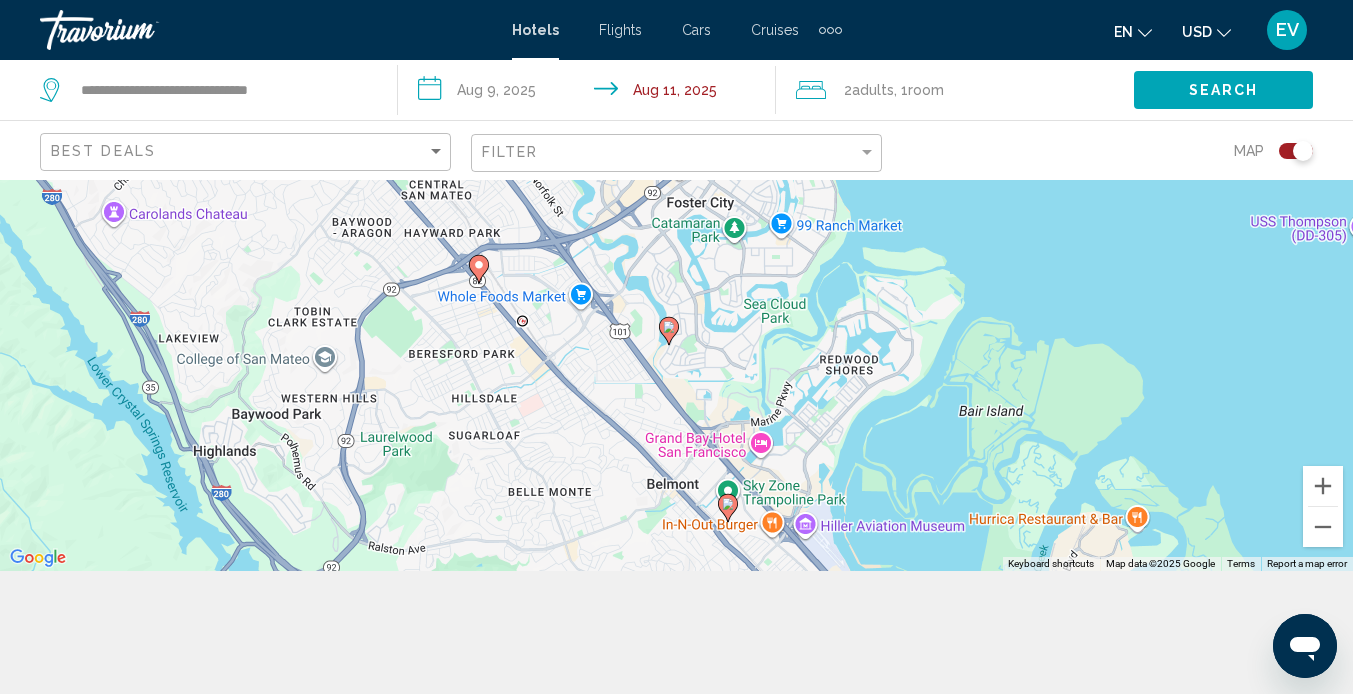 click 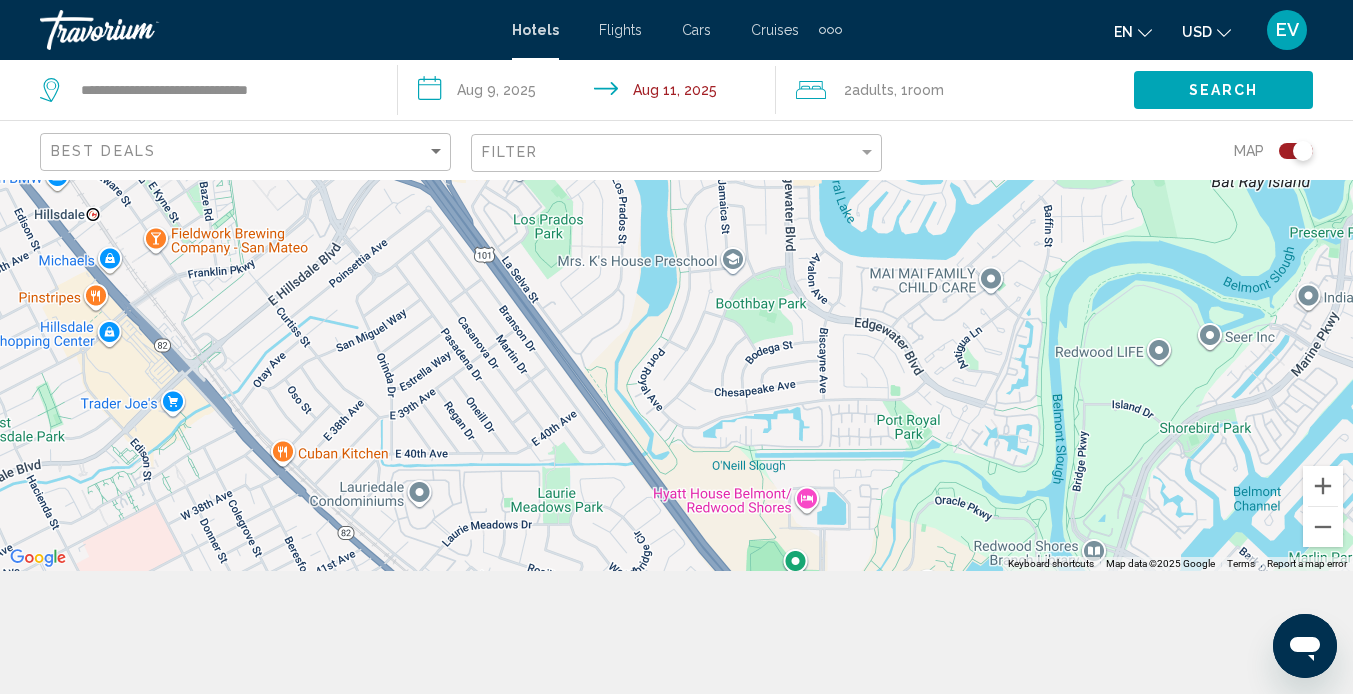 click on "To navigate, press the arrow keys.  To activate drag with keyboard, press Alt + Enter. Once in keyboard drag state, use the arrow keys to move the marker. To complete the drag, press the Enter key. To cancel, press Escape." at bounding box center [676, 314] 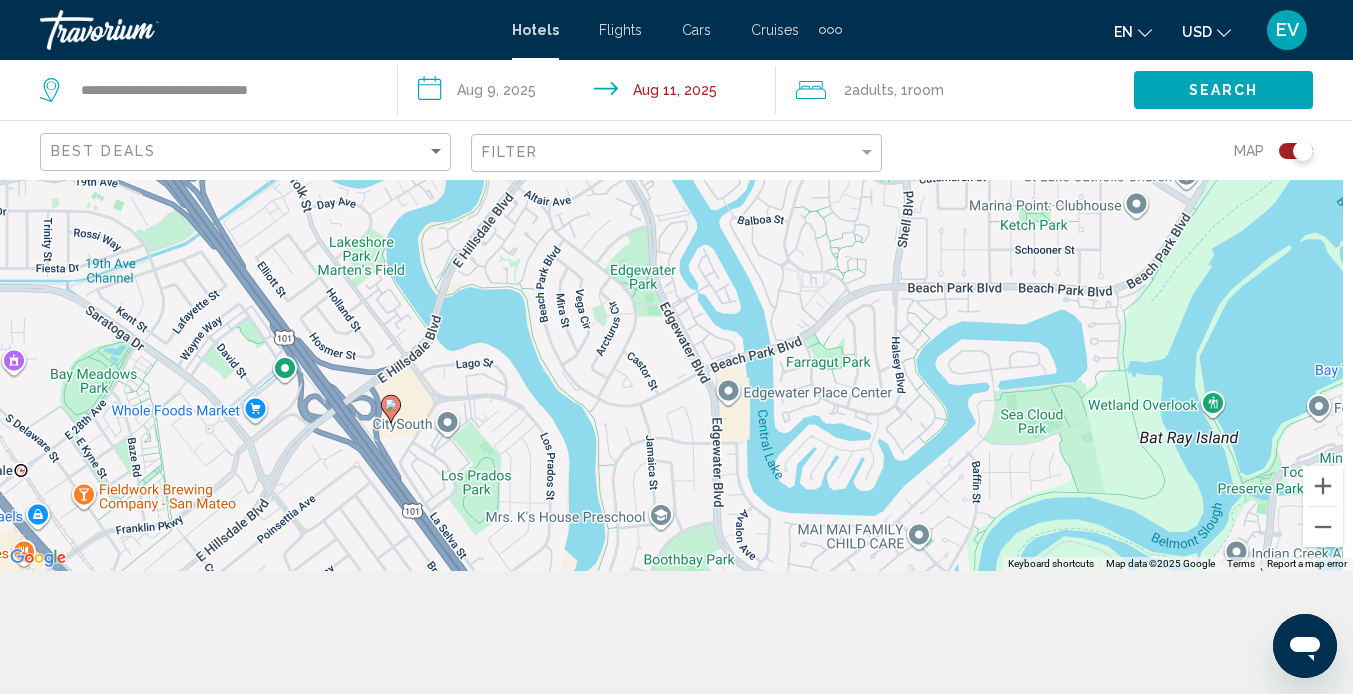 drag, startPoint x: 684, startPoint y: 260, endPoint x: 608, endPoint y: 521, distance: 271.84003 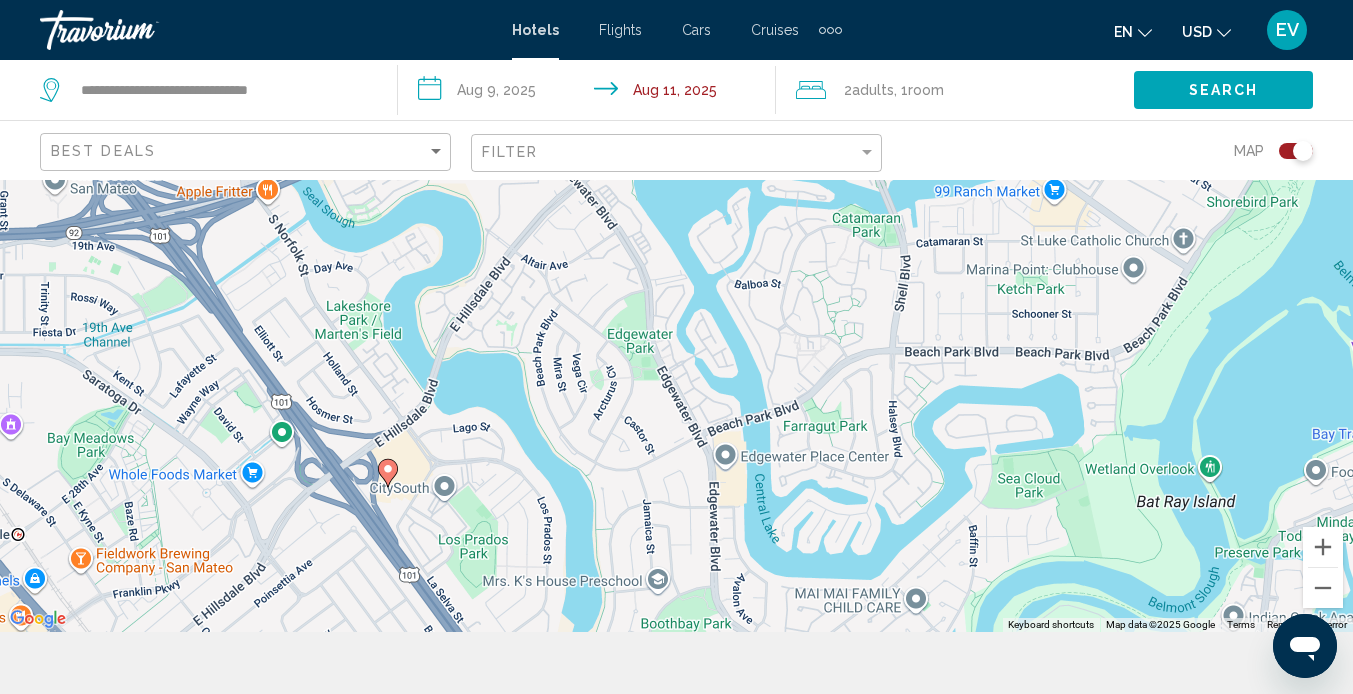 scroll, scrollTop: 0, scrollLeft: 0, axis: both 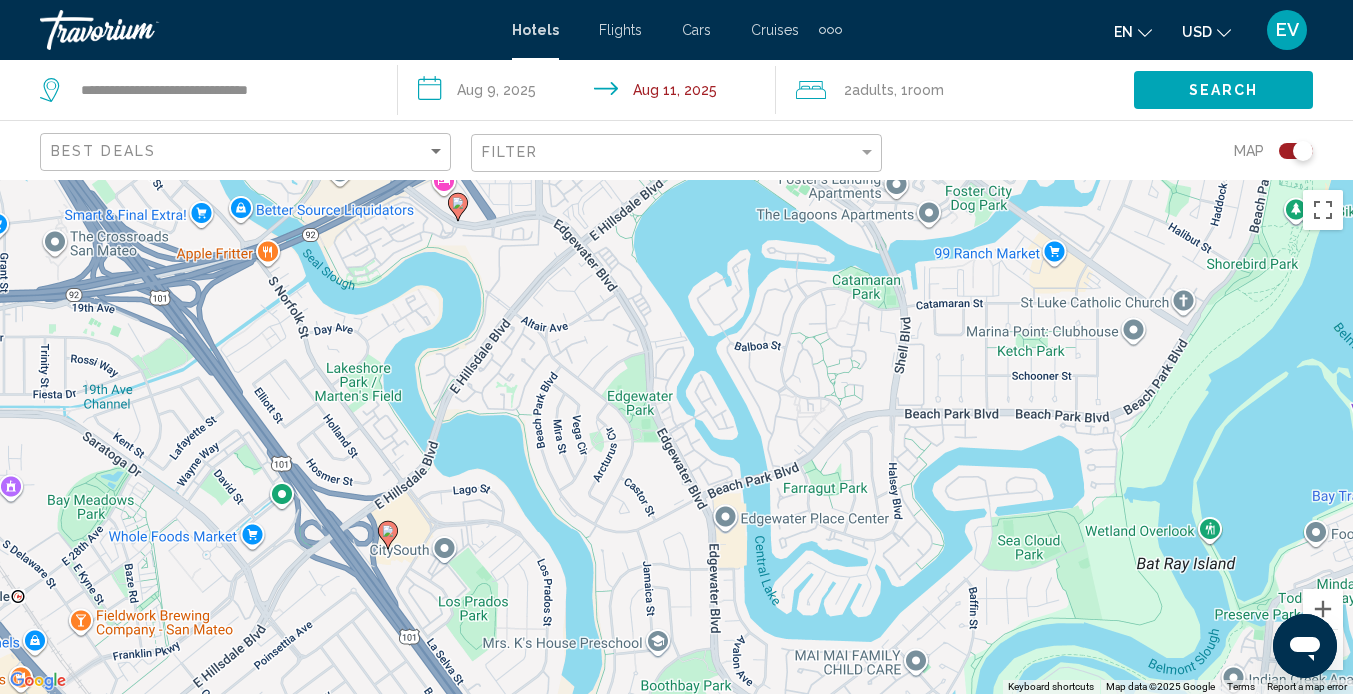 click 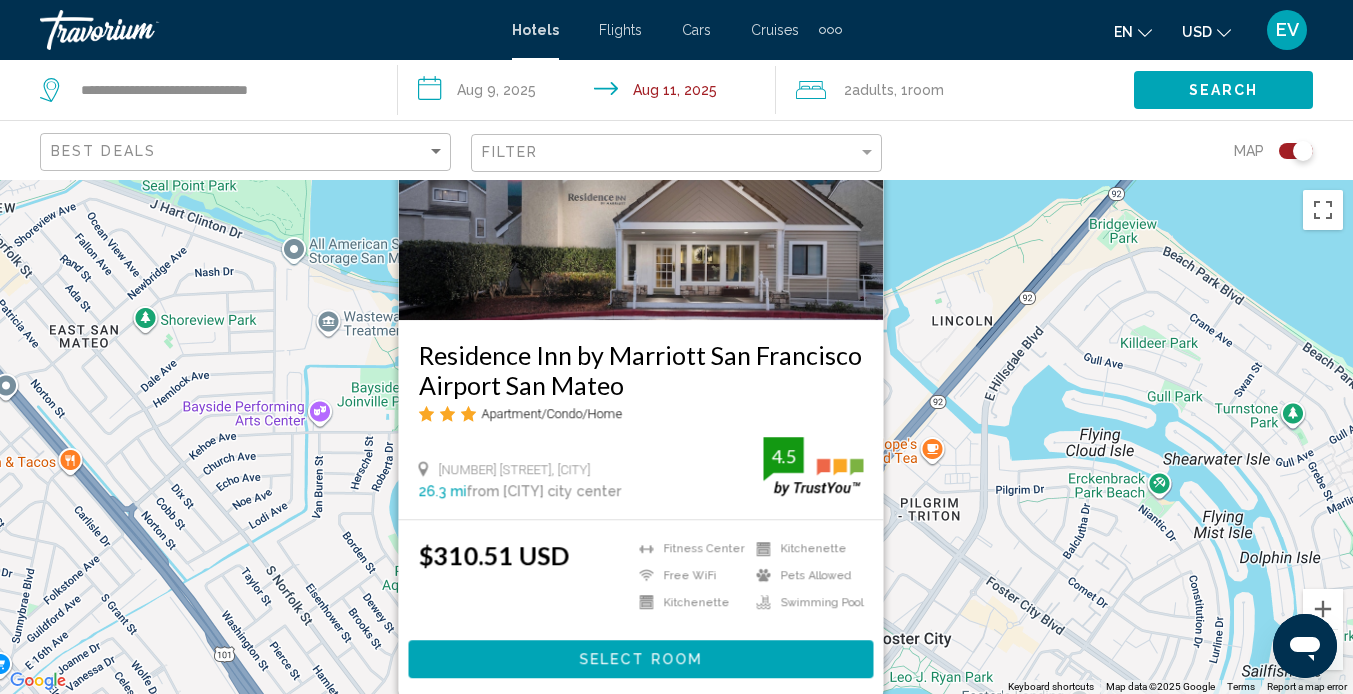 drag, startPoint x: 735, startPoint y: 416, endPoint x: 913, endPoint y: 348, distance: 190.54659 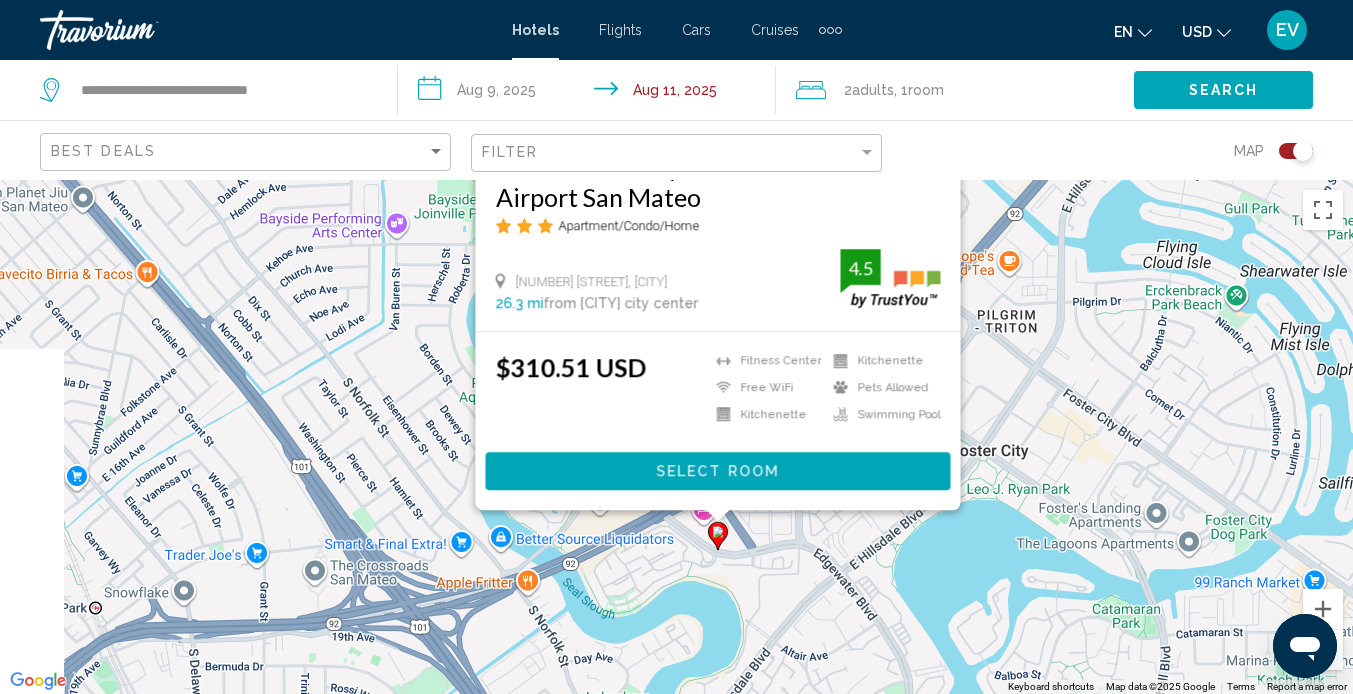 drag, startPoint x: 991, startPoint y: 474, endPoint x: 1092, endPoint y: 240, distance: 254.86664 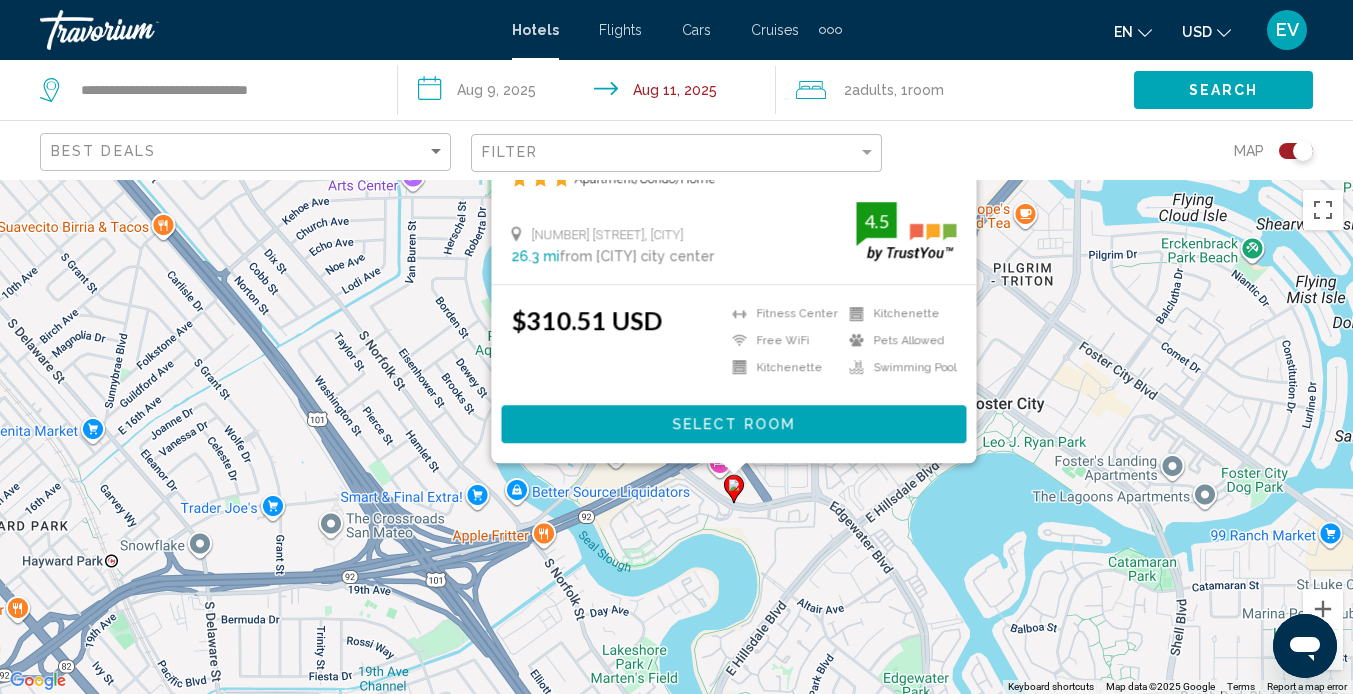 click on "To activate drag with keyboard, press Alt + Enter. Once in keyboard drag state, use the arrow keys to move the marker. To complete the drag, press the Enter key. To cancel, press Escape.  Residence Inn by Marriott San Francisco Airport San Mateo
Apartment/Condo/Home
[NUMBER] [STREET], [CITY] 26.3 mi  from [CITY] city center from hotel 4.5 $[PRICE]
Fitness Center
Free WiFi
Kitchenette
Kitchenette
Pets Allowed
Swimming Pool  4.5 Select Room" at bounding box center [676, 437] 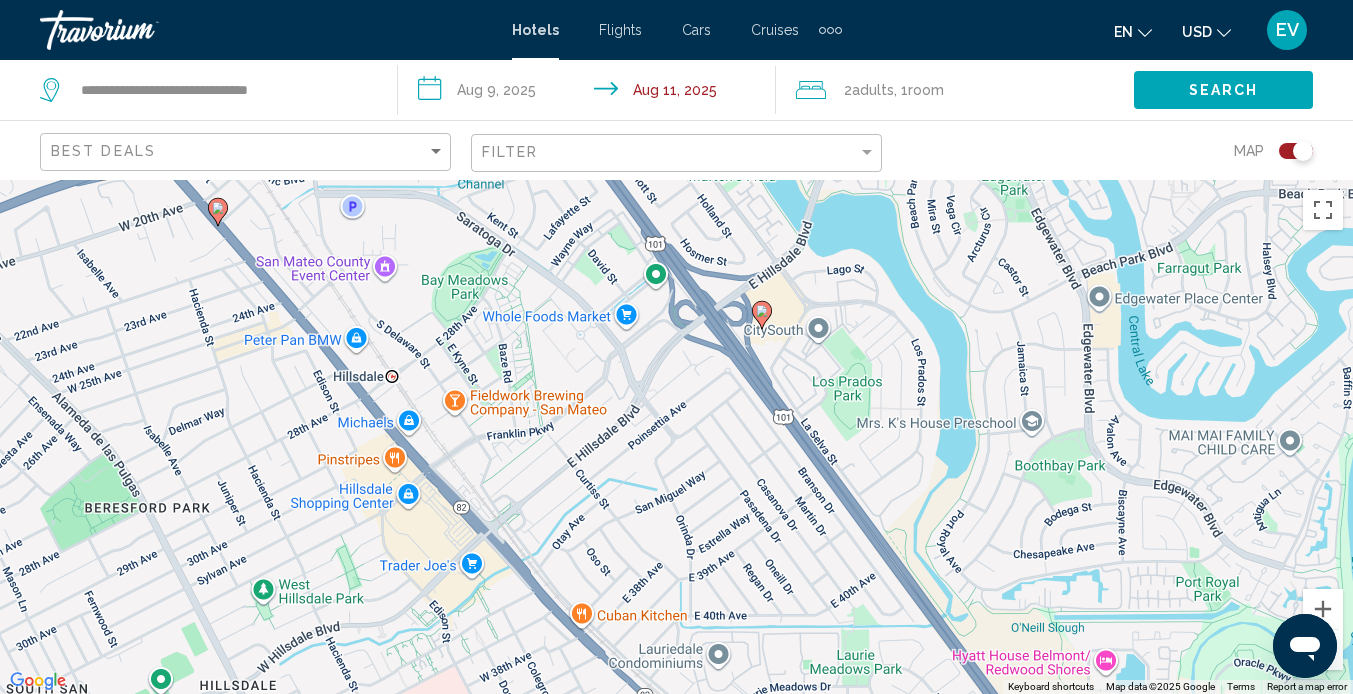 drag, startPoint x: 1032, startPoint y: 367, endPoint x: 1130, endPoint y: -126, distance: 502.646 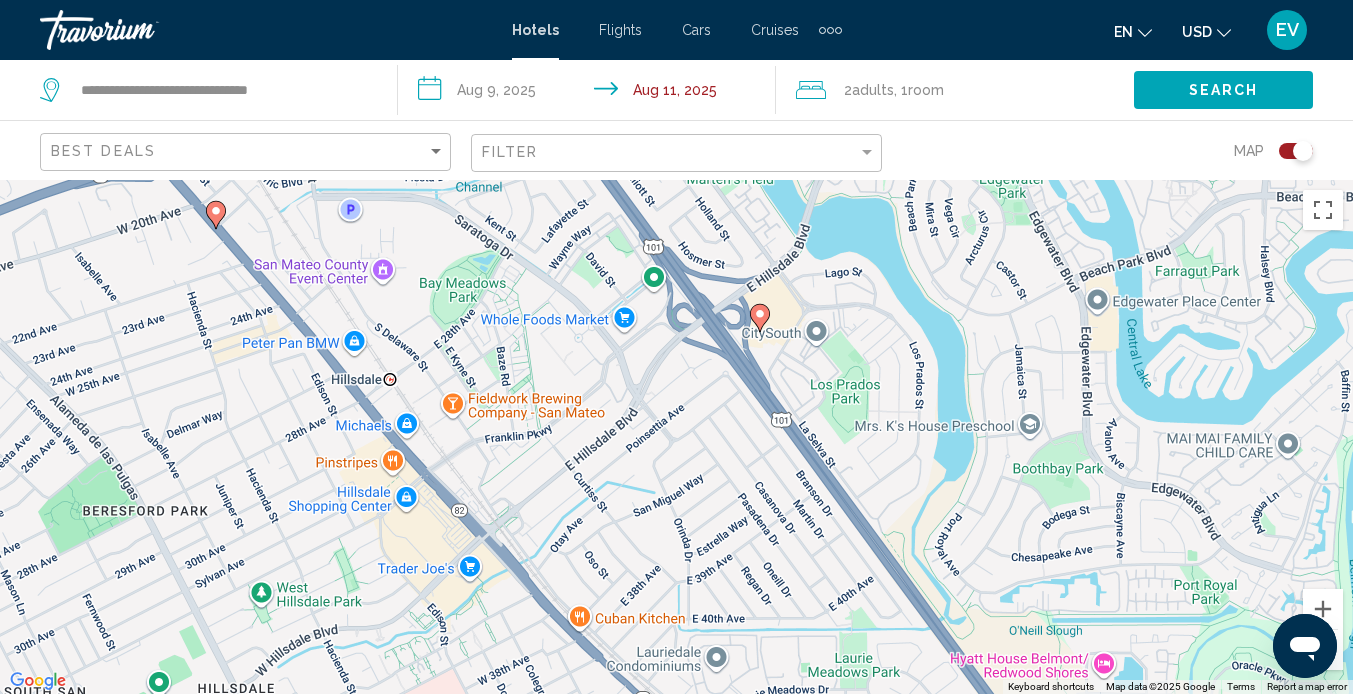 click 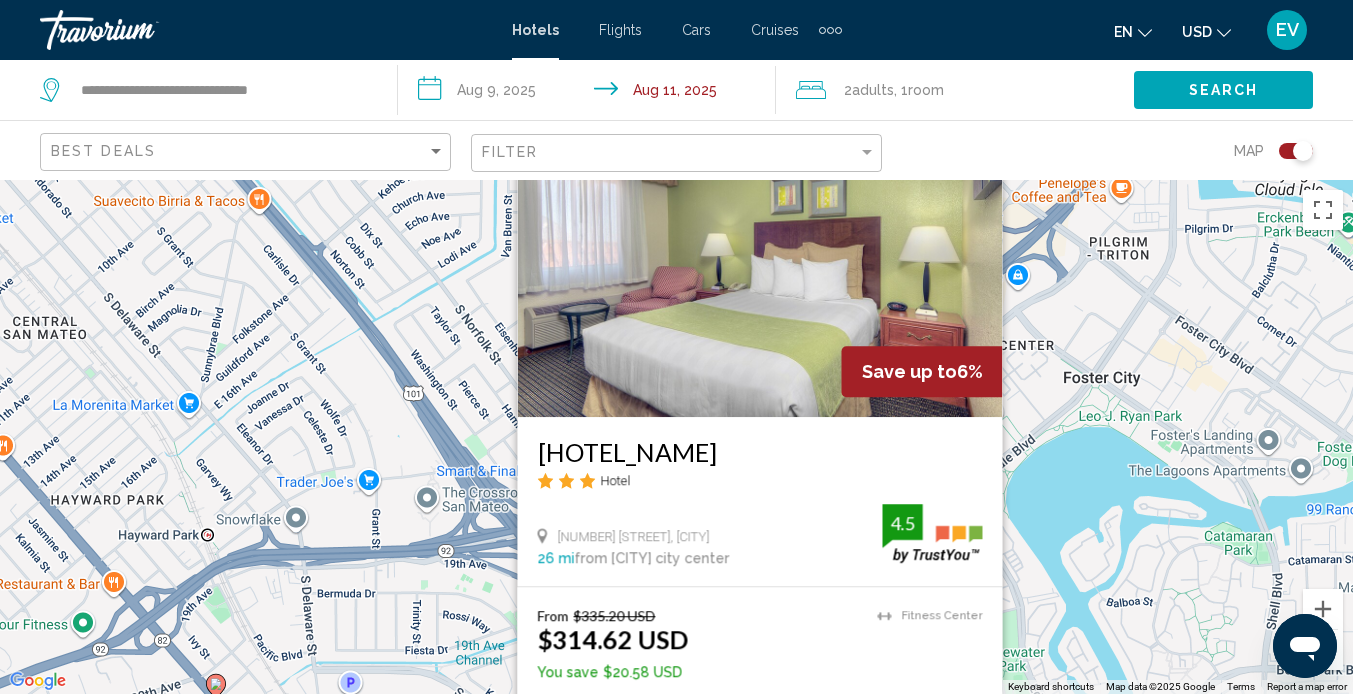 click on "To activate drag with keyboard, press Alt + Enter. Once in keyboard drag state, use the arrow keys to move the marker. To complete the drag, press the Enter key. To cancel, press Escape. Save up to  6%   Hampton Inn & Suites [CITY] San Francisco Airport
Hotel
2940 S. Norfolk Street, [CITY] 26 mi  from [CITY] city center from hotel 4.5 From $335.20 USD $314.62 USD  You save  $20.58 USD
Fitness Center  4.5 Select Room" at bounding box center [676, 437] 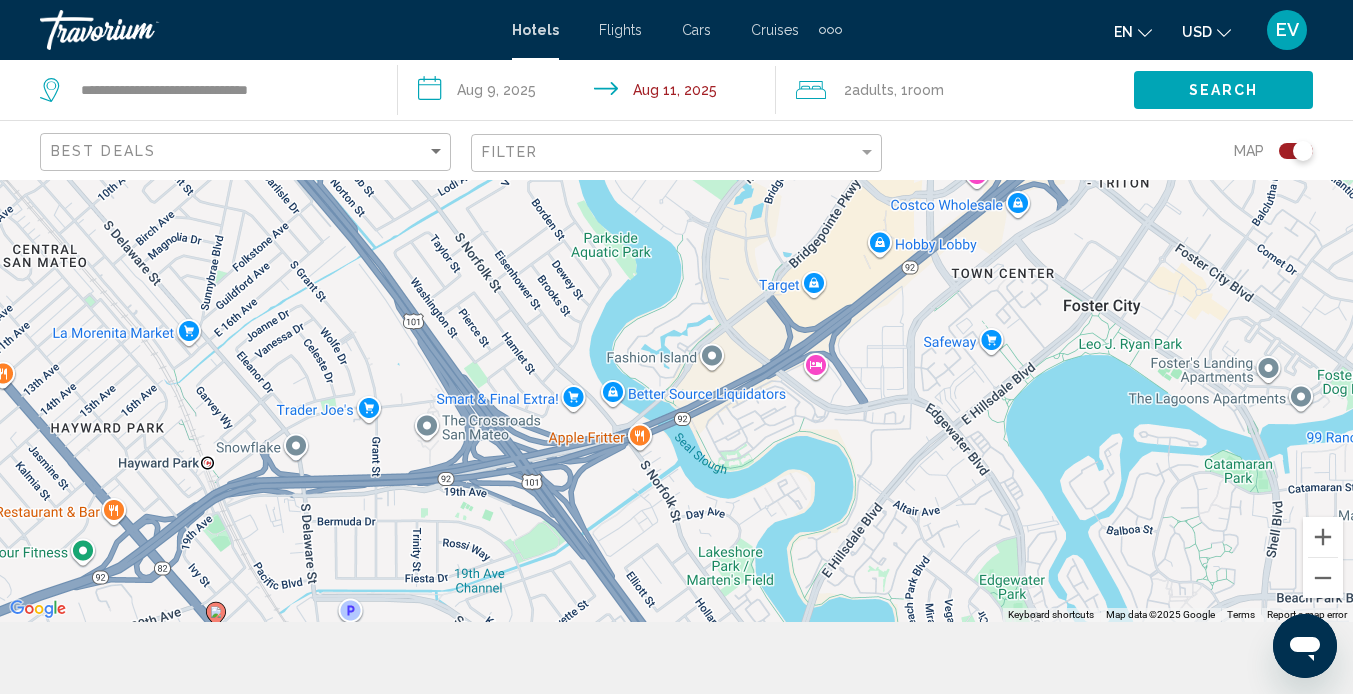 scroll, scrollTop: 79, scrollLeft: 0, axis: vertical 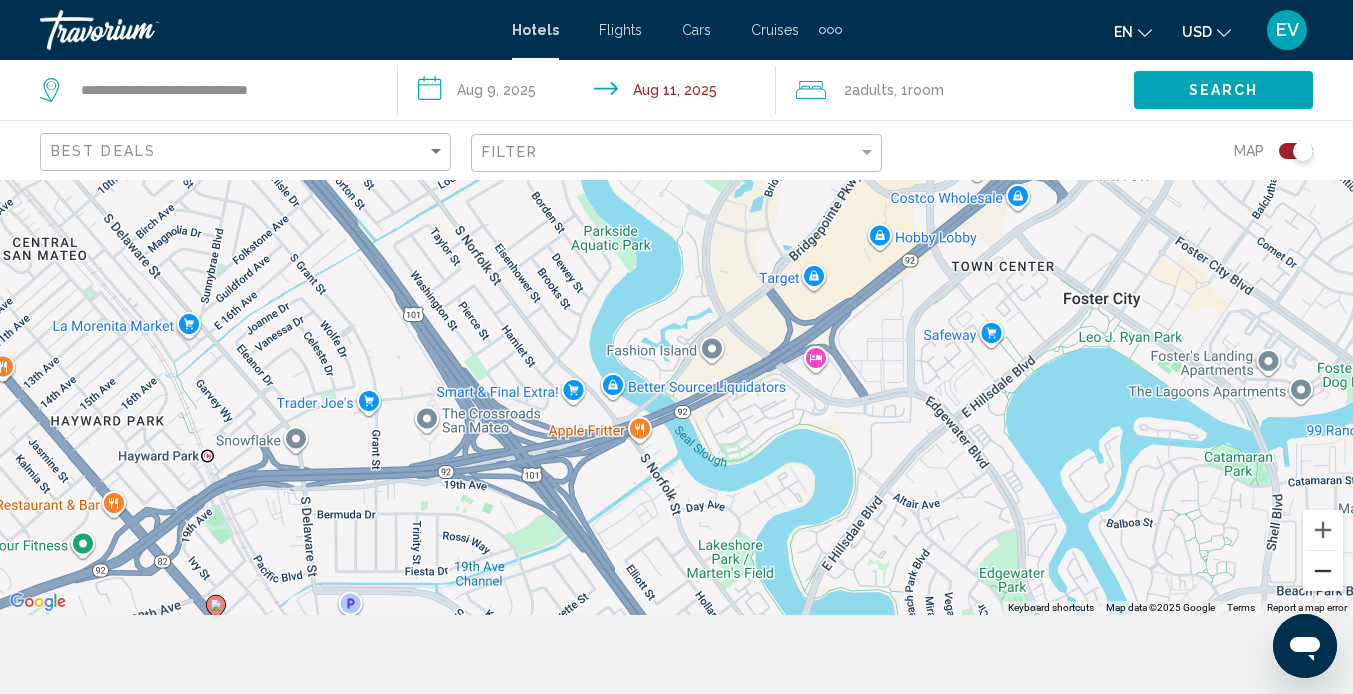 click at bounding box center (1323, 571) 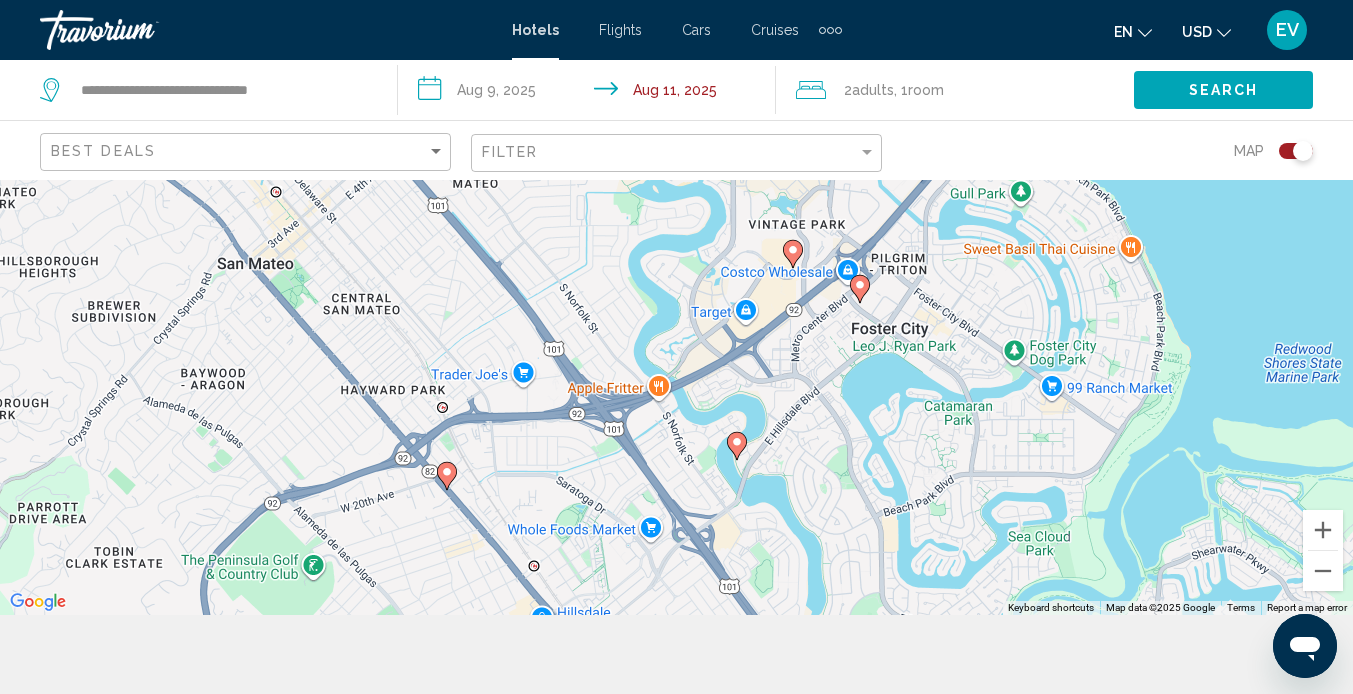 click 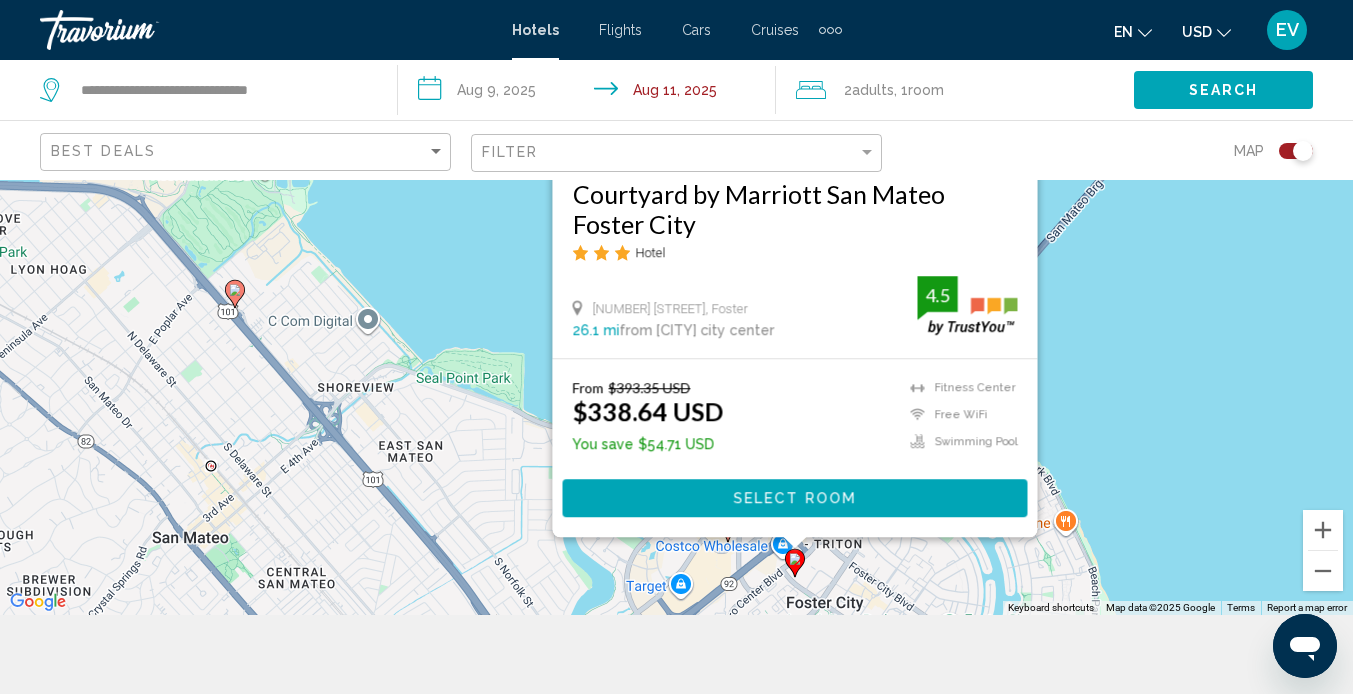 drag, startPoint x: 497, startPoint y: 479, endPoint x: 432, endPoint y: 327, distance: 165.31485 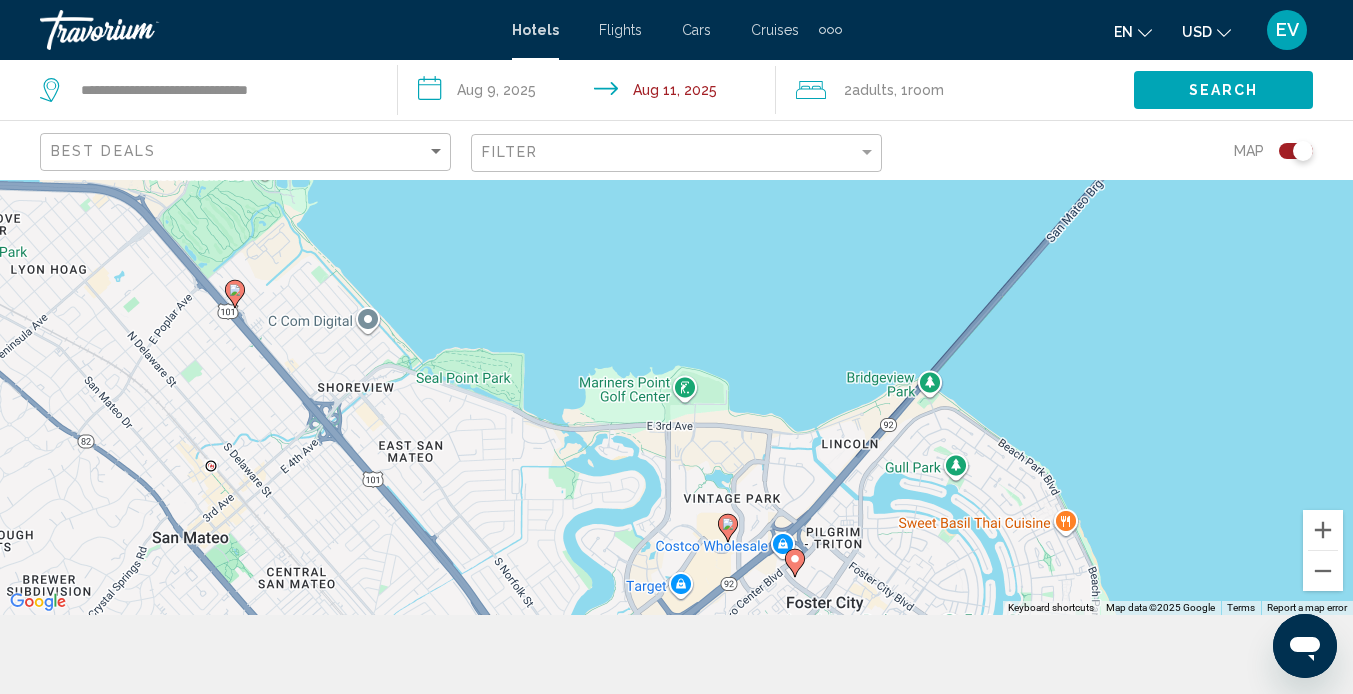 click 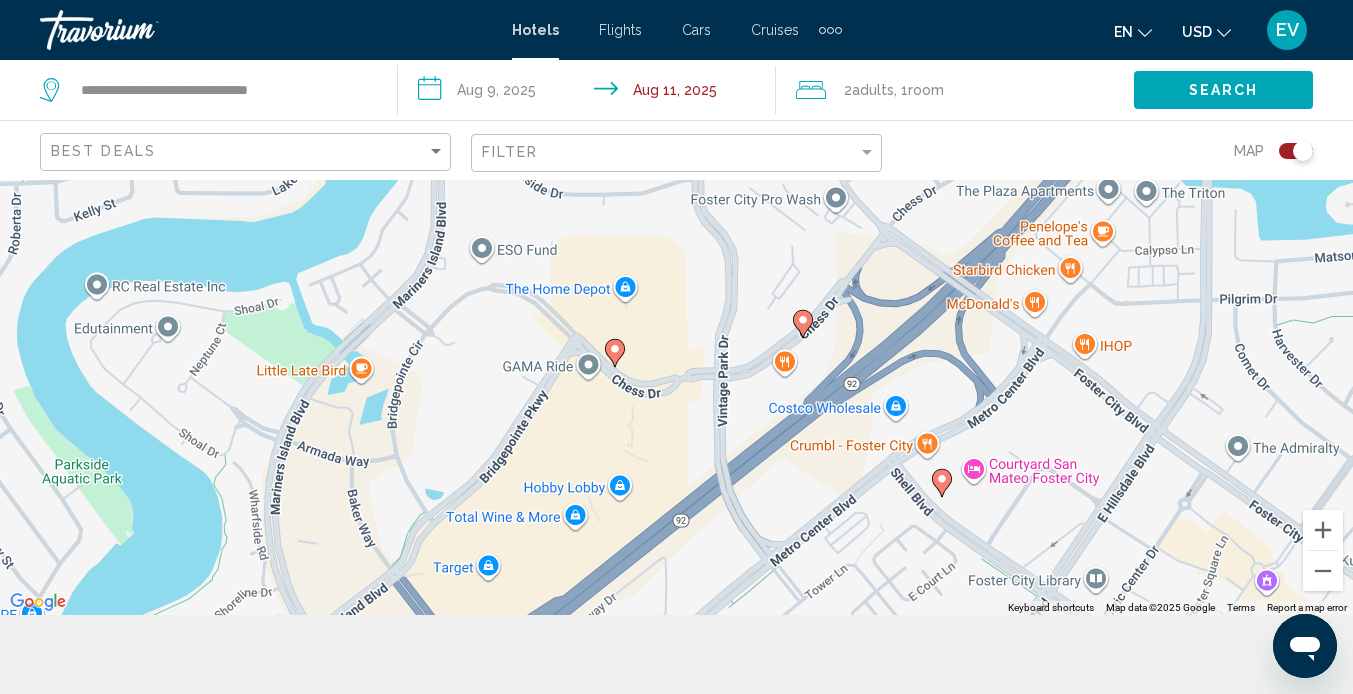 click 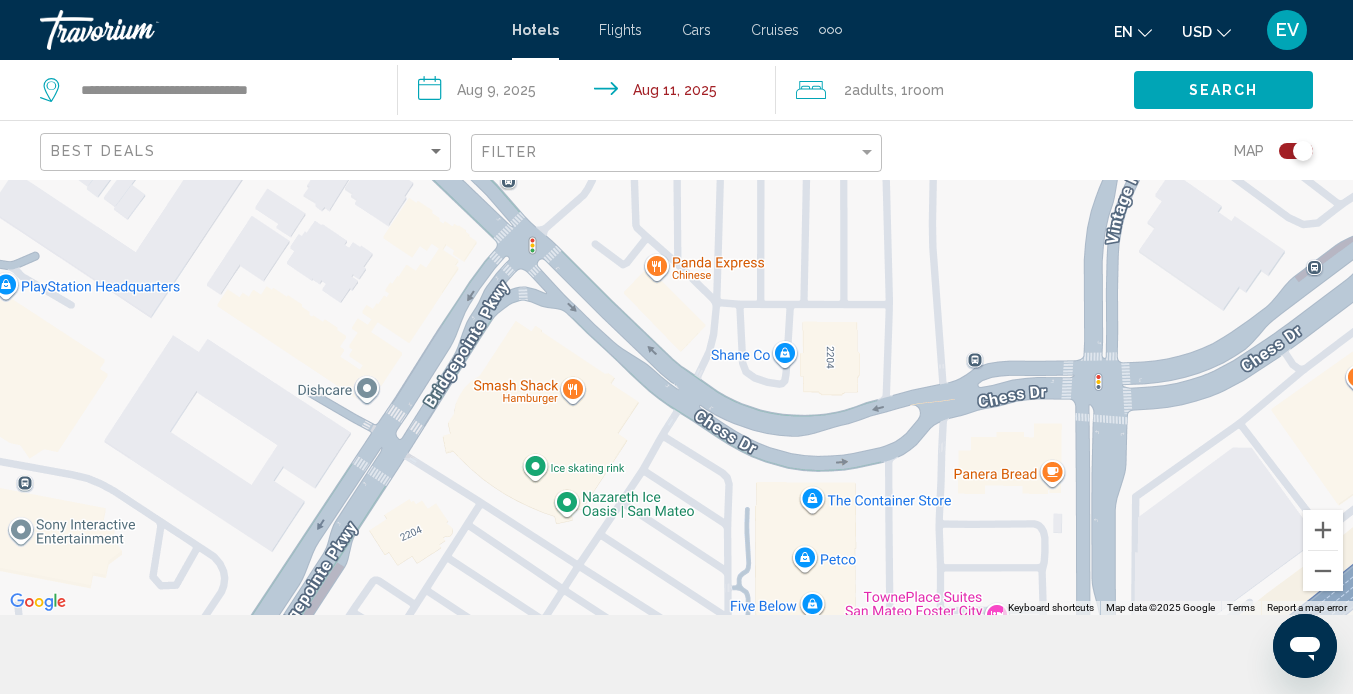 click on "To navigate, press the arrow keys. To activate drag with keyboard, press Alt + Enter. Once in keyboard drag state, use the arrow keys to move the marker. To complete the drag, press the Enter key. To cancel, press Escape." at bounding box center [676, 358] 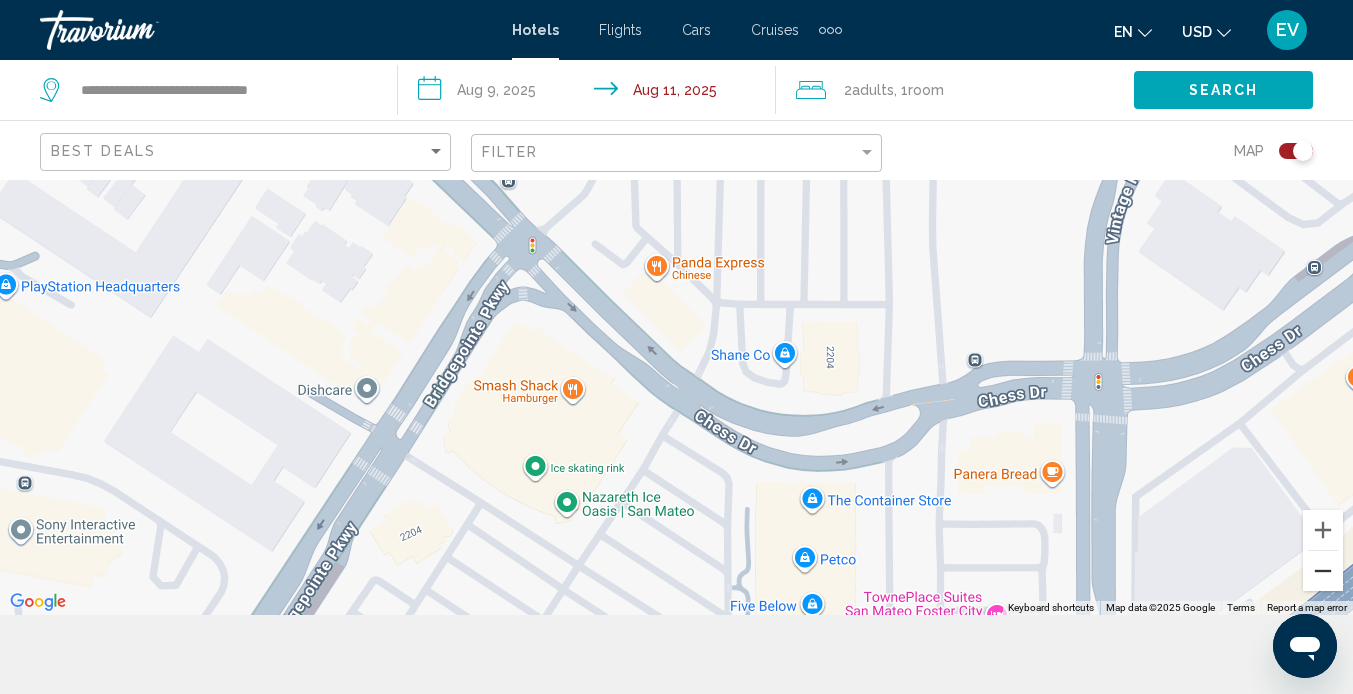 click at bounding box center [1323, 571] 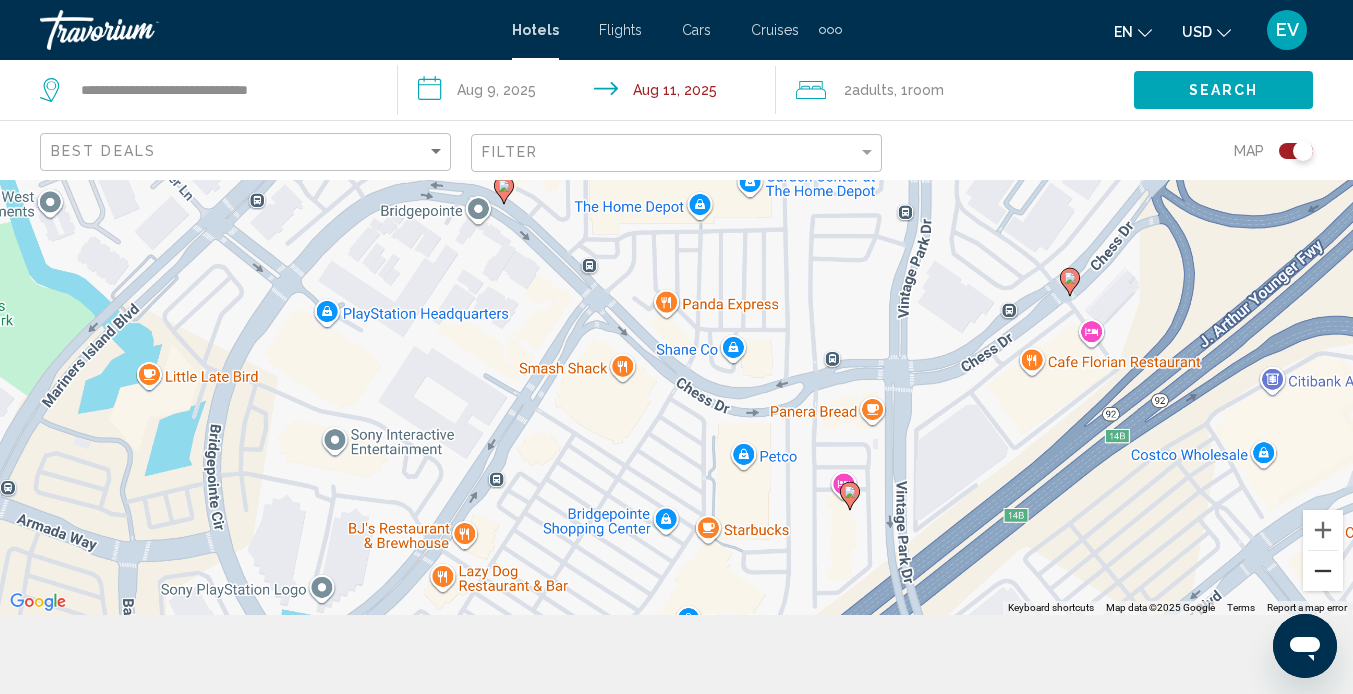 click at bounding box center [1323, 571] 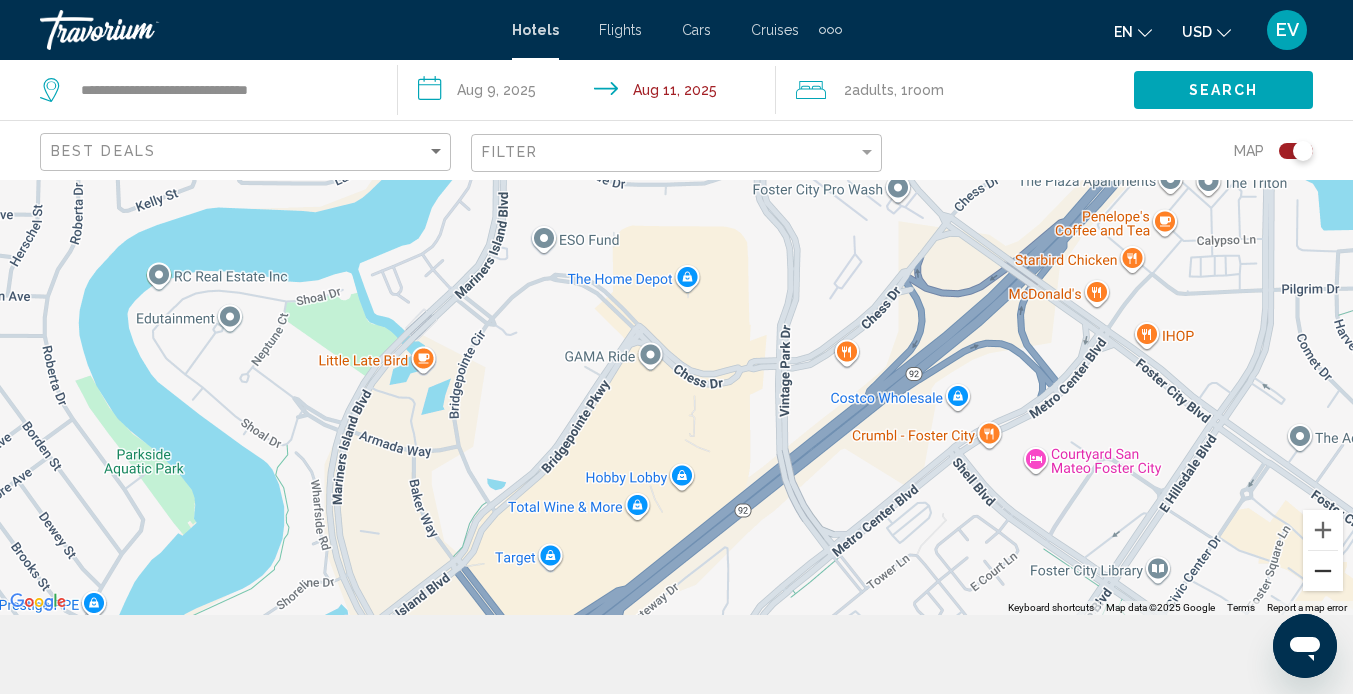 click at bounding box center [1323, 571] 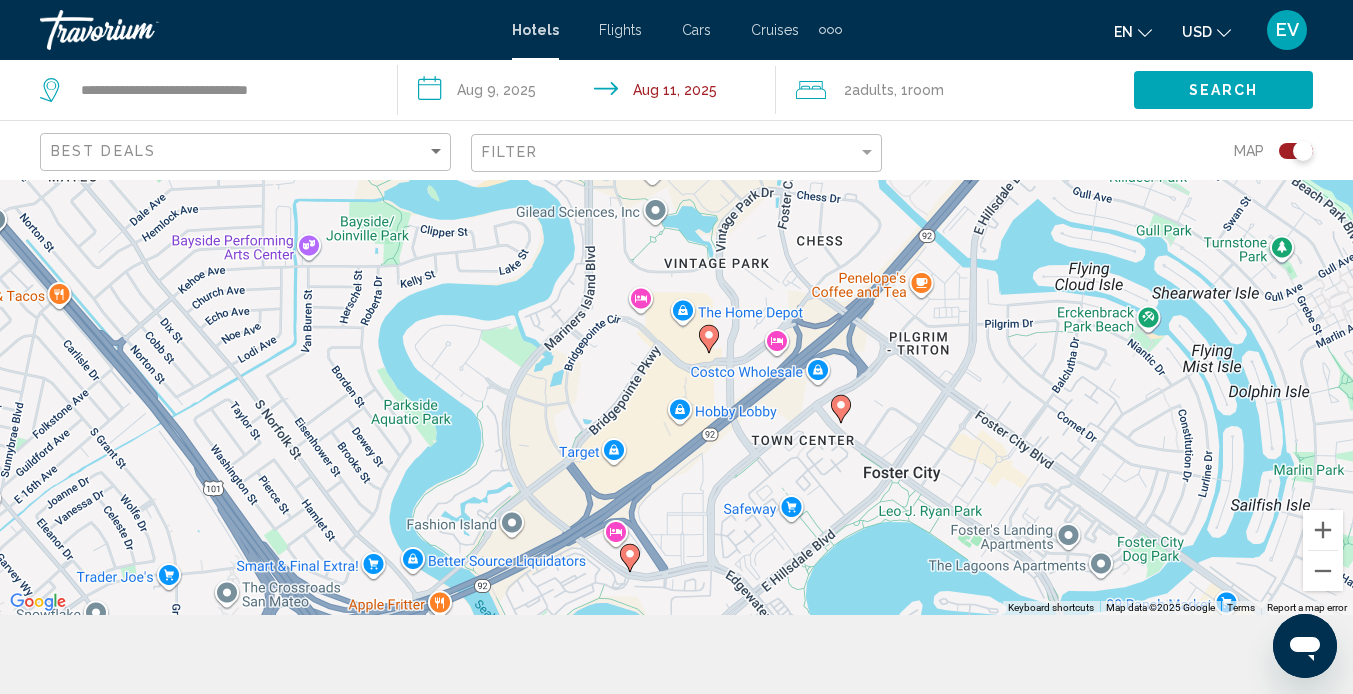 click 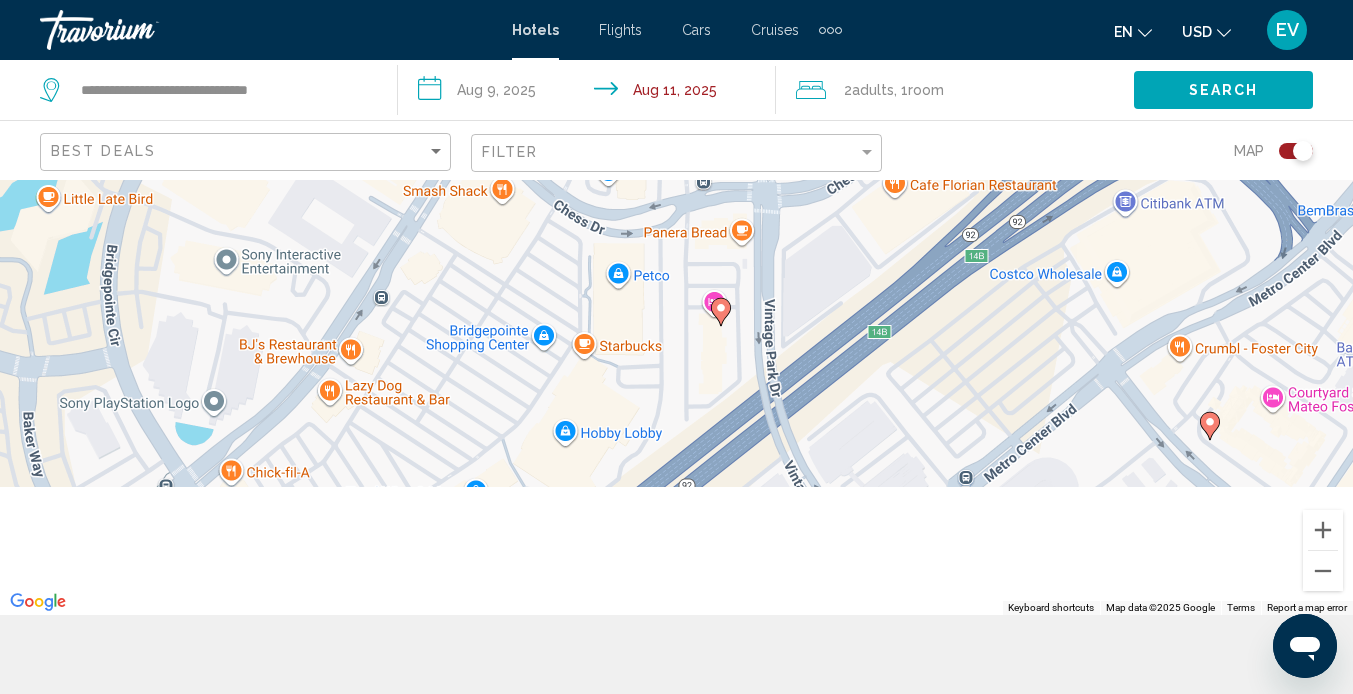 drag, startPoint x: 656, startPoint y: 452, endPoint x: 742, endPoint y: 6, distance: 454.21582 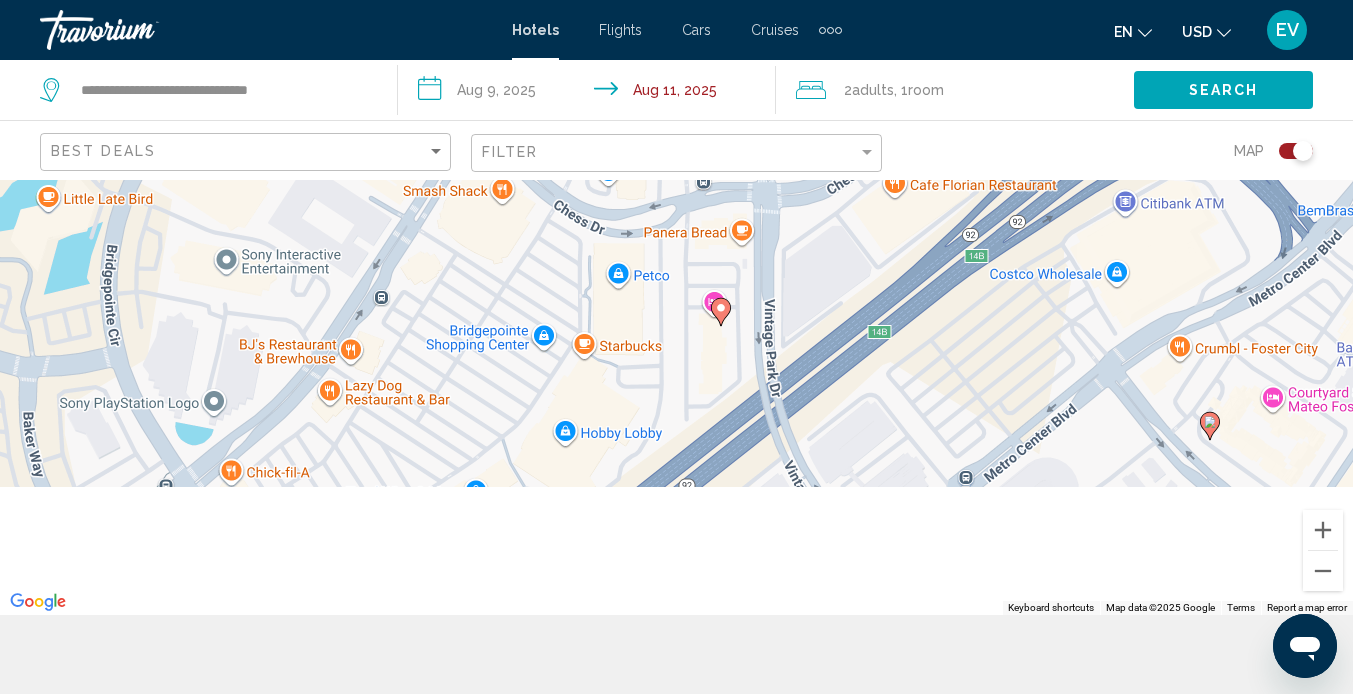 click on "**********" at bounding box center [676, 268] 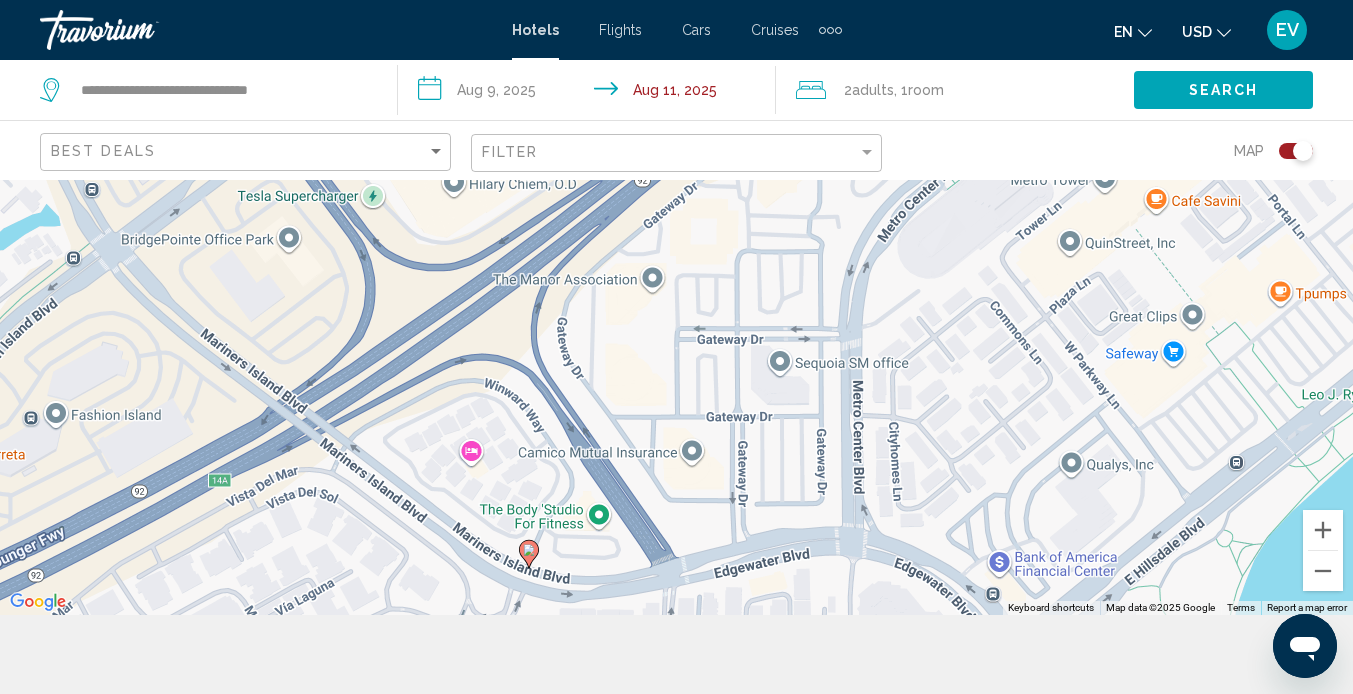 drag, startPoint x: 496, startPoint y: 481, endPoint x: 520, endPoint y: 391, distance: 93.14505 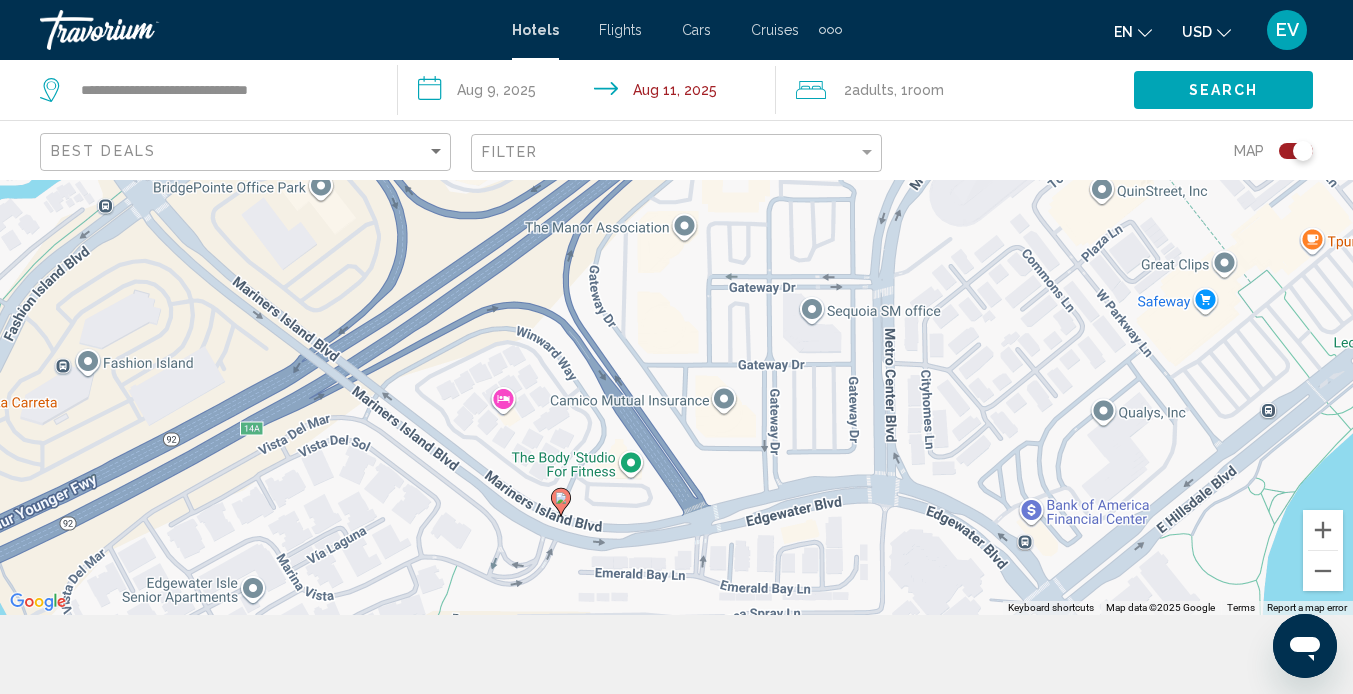 click at bounding box center (561, 502) 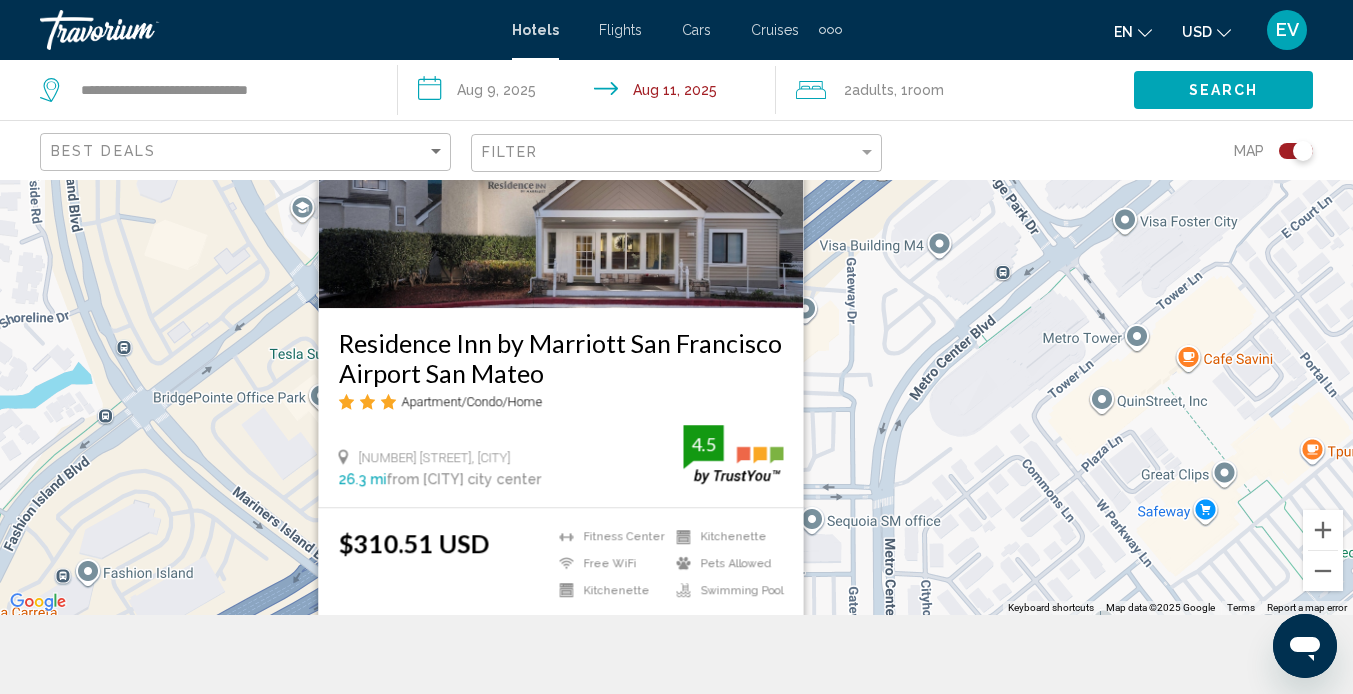 click on "Residence Inn by Marriott San Francisco Airport San Mateo
Apartment/Condo/Home
[NUMBER] [STREET], [CITY] 26.3 mi  from [CITY] city center from hotel 4.5" at bounding box center (560, 407) 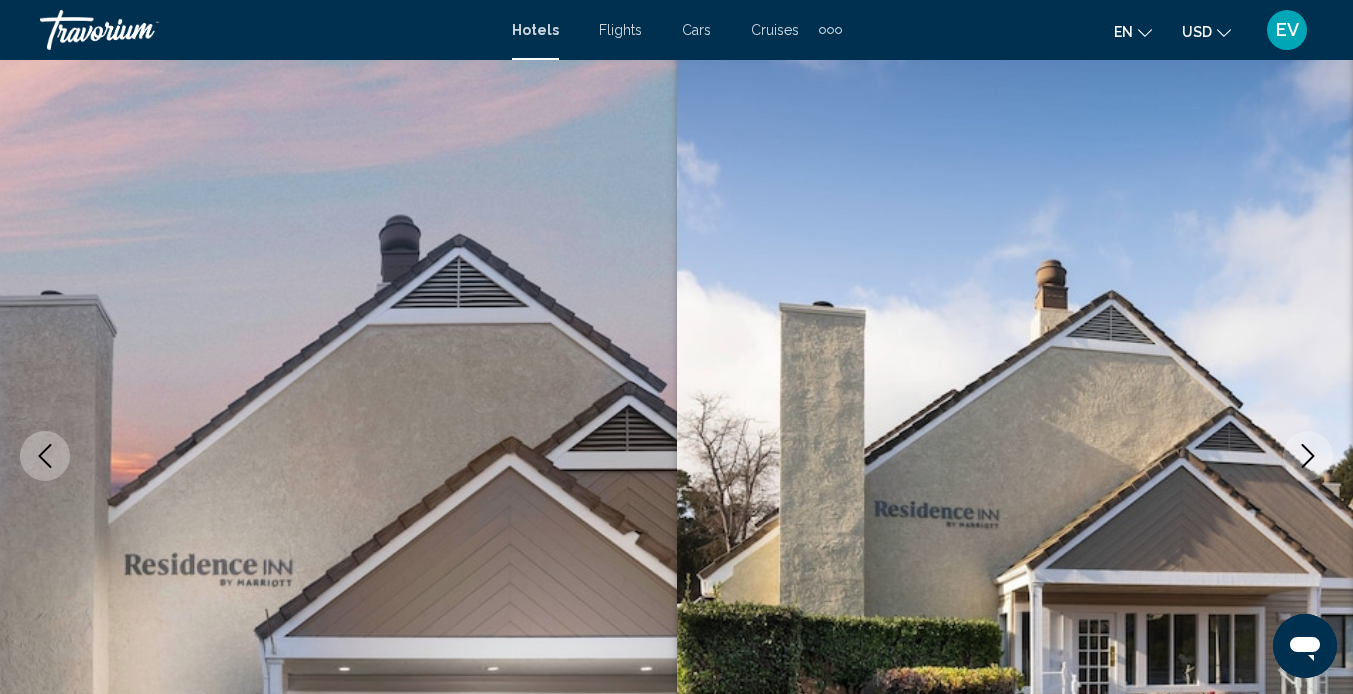 scroll, scrollTop: 188, scrollLeft: 0, axis: vertical 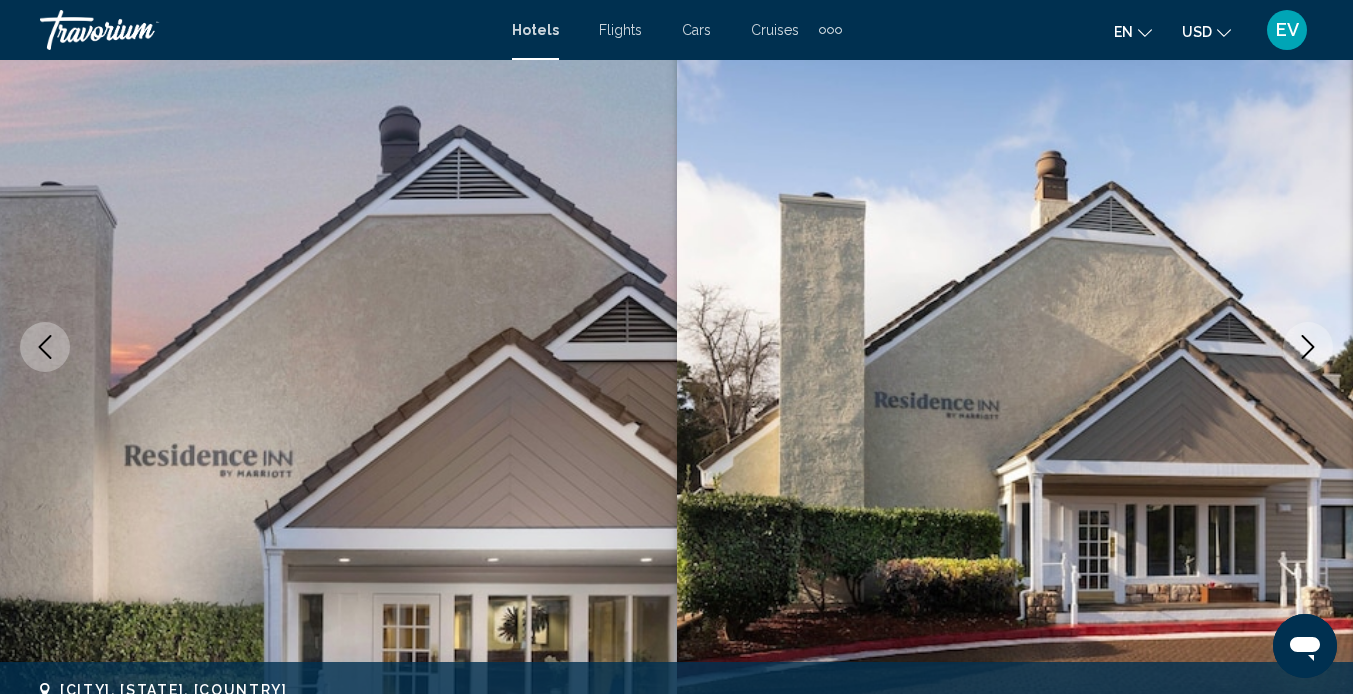 click 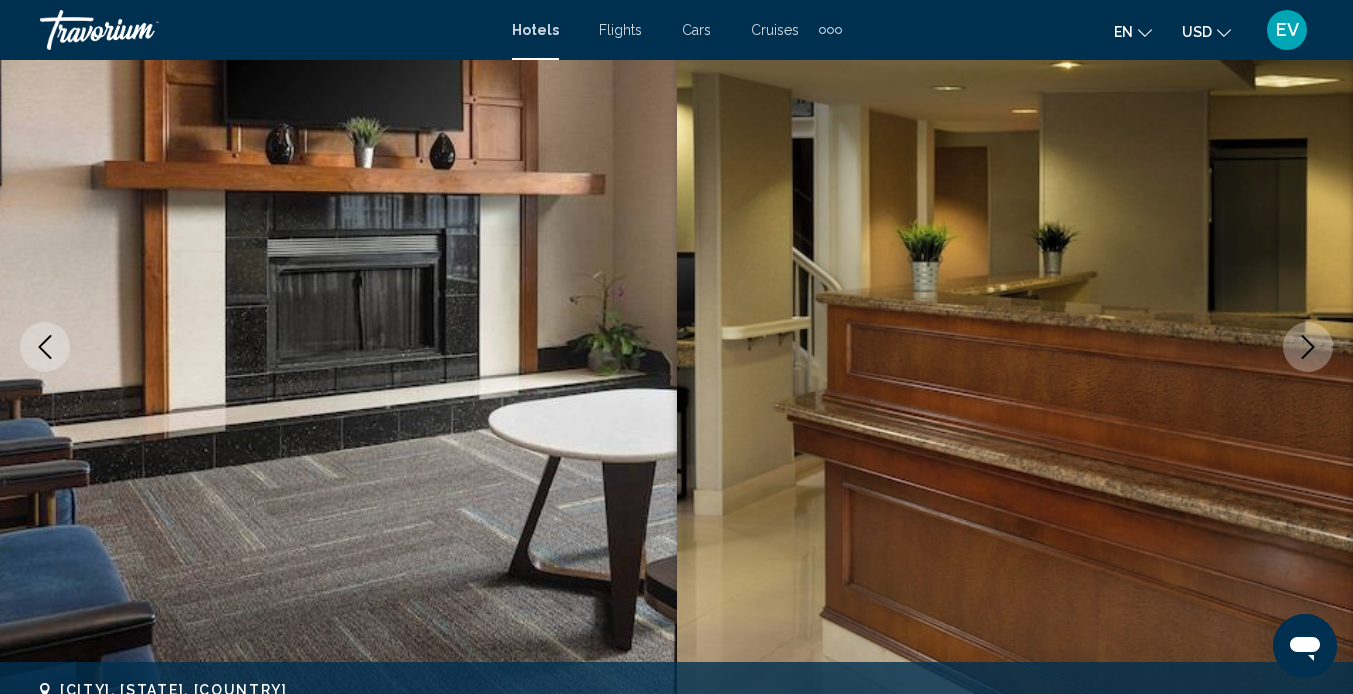 click 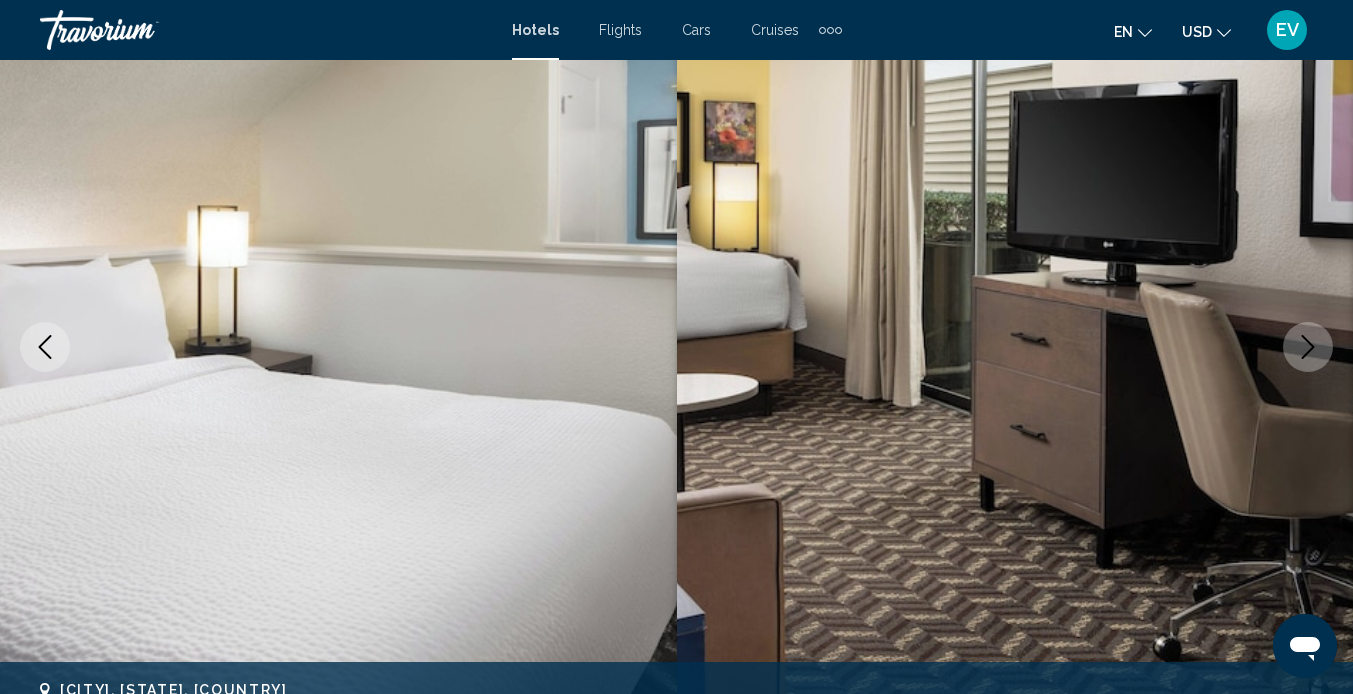 click 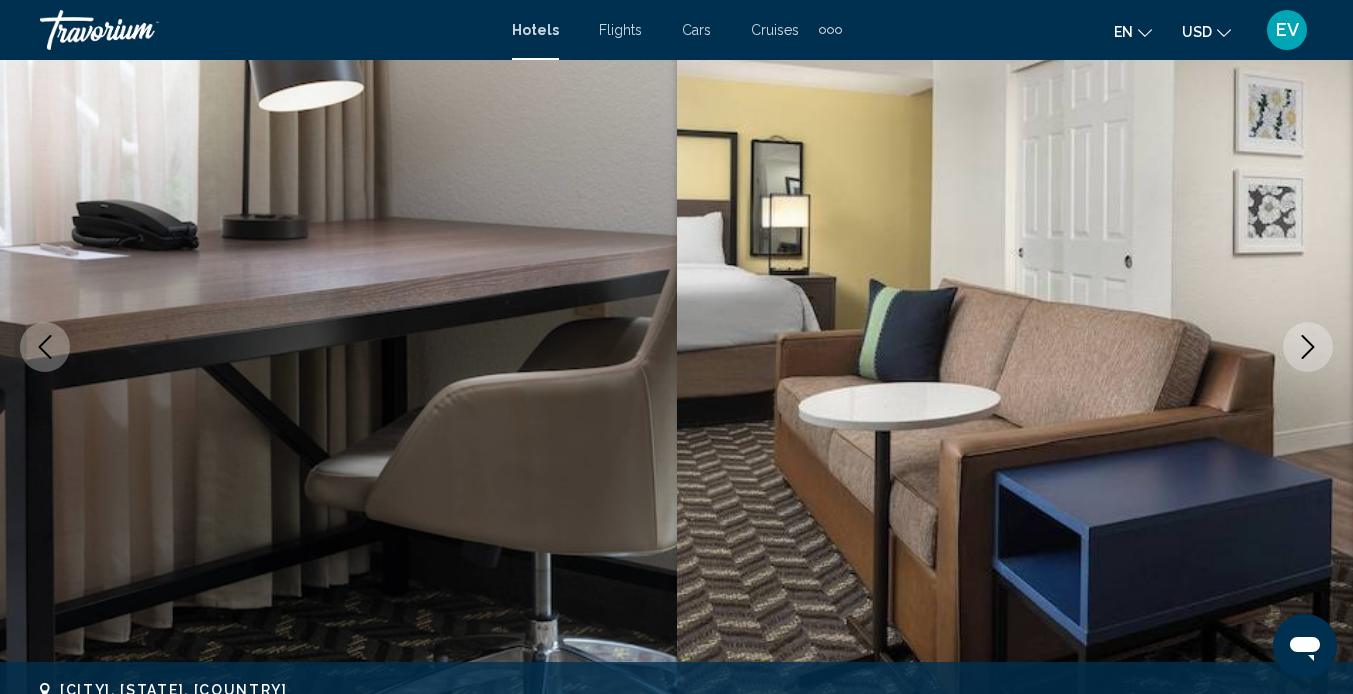click 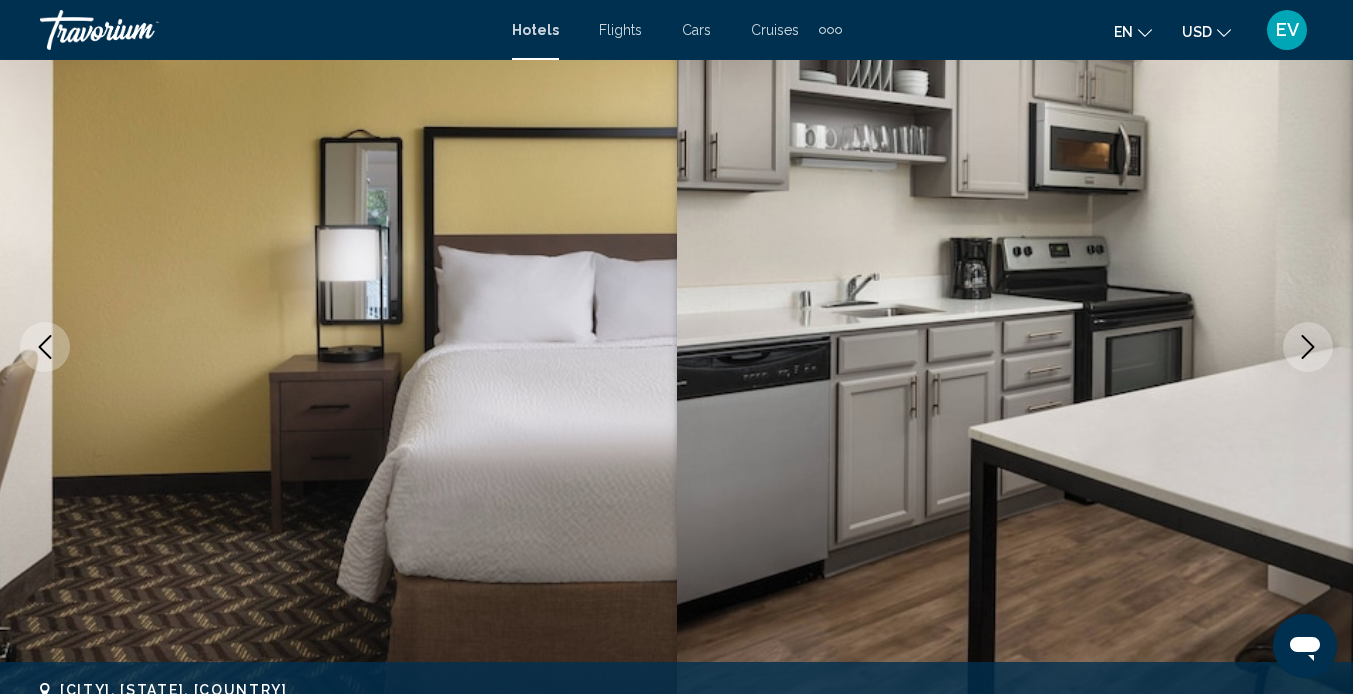 click 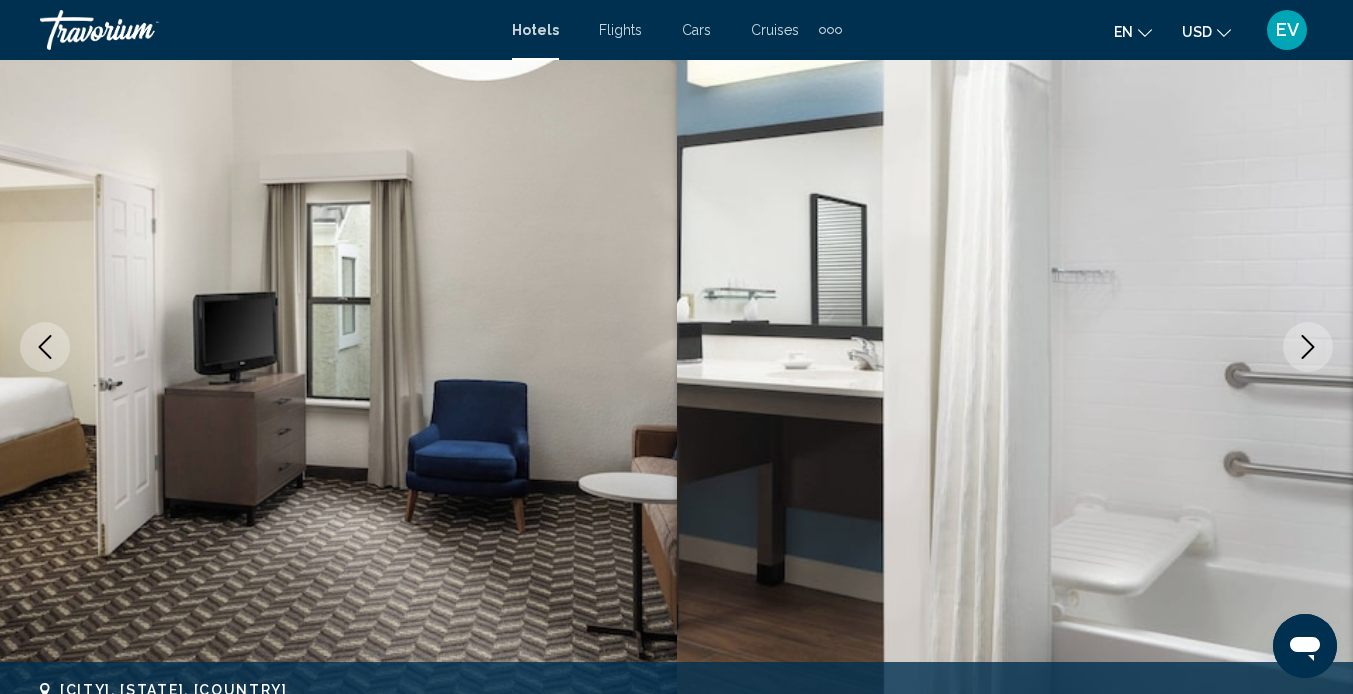 click 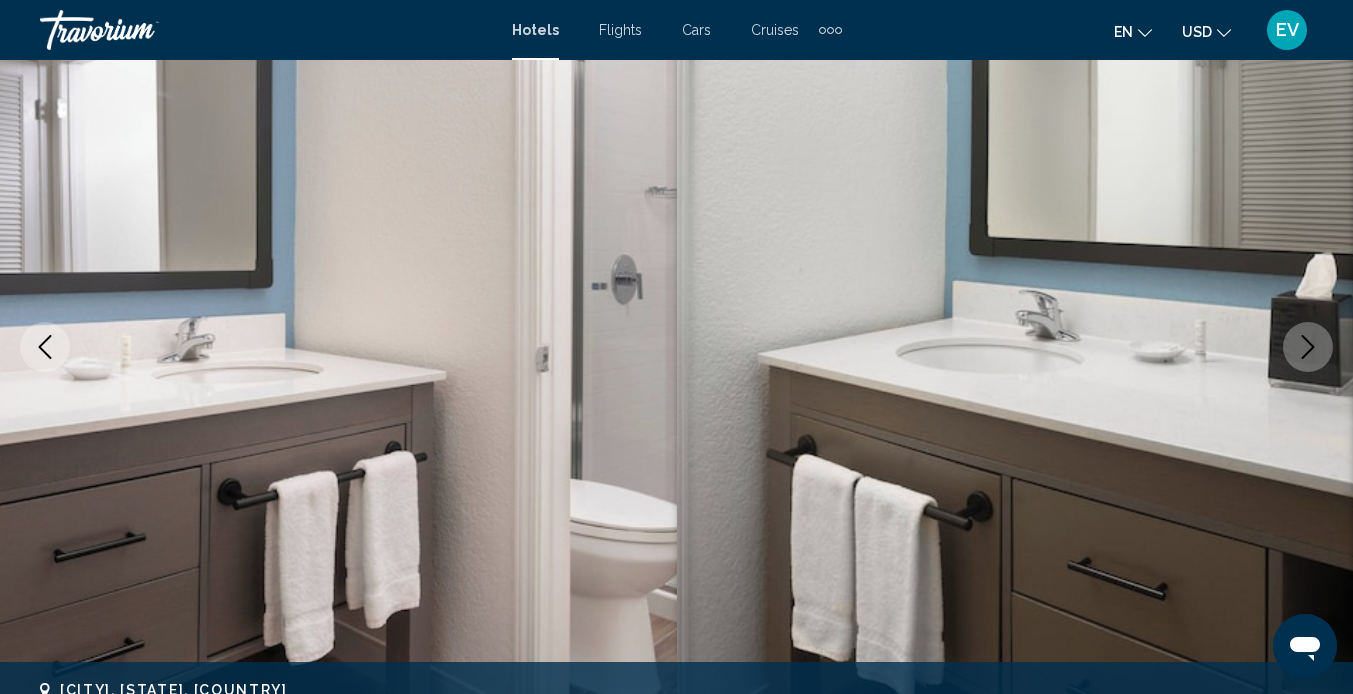 click 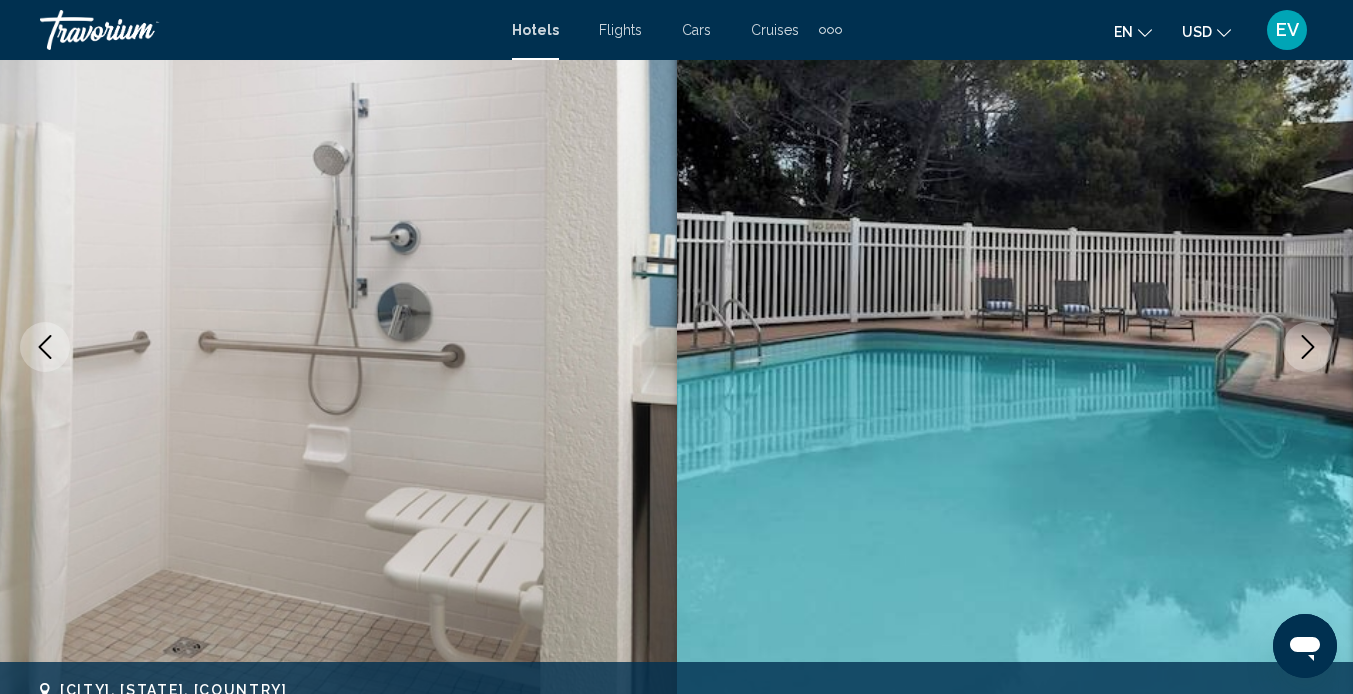 click 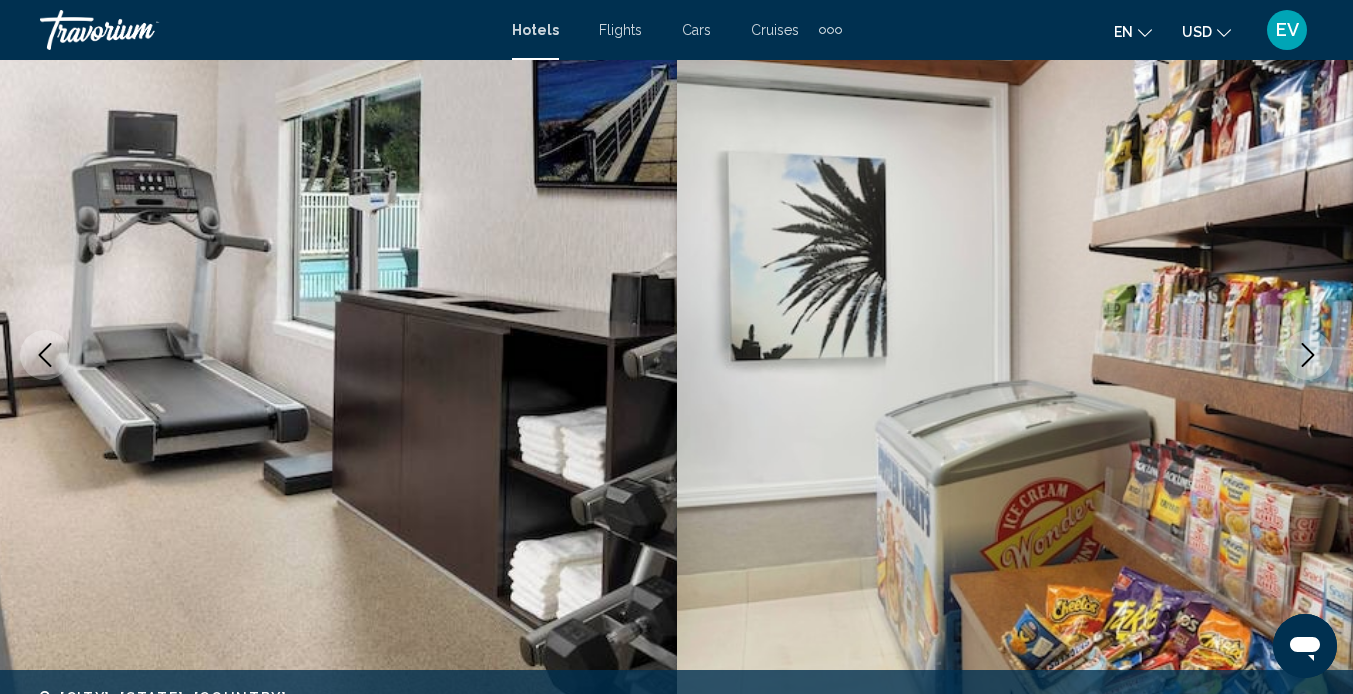 scroll, scrollTop: 147, scrollLeft: 0, axis: vertical 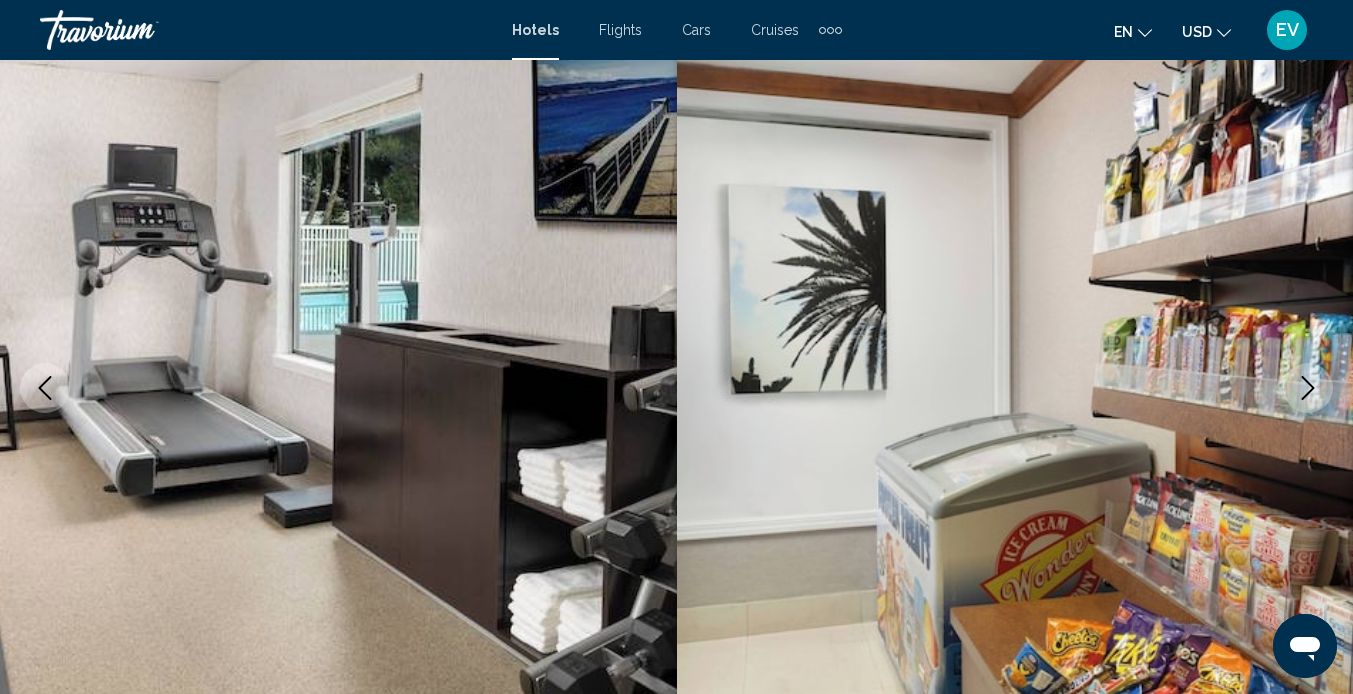 click at bounding box center (1308, 388) 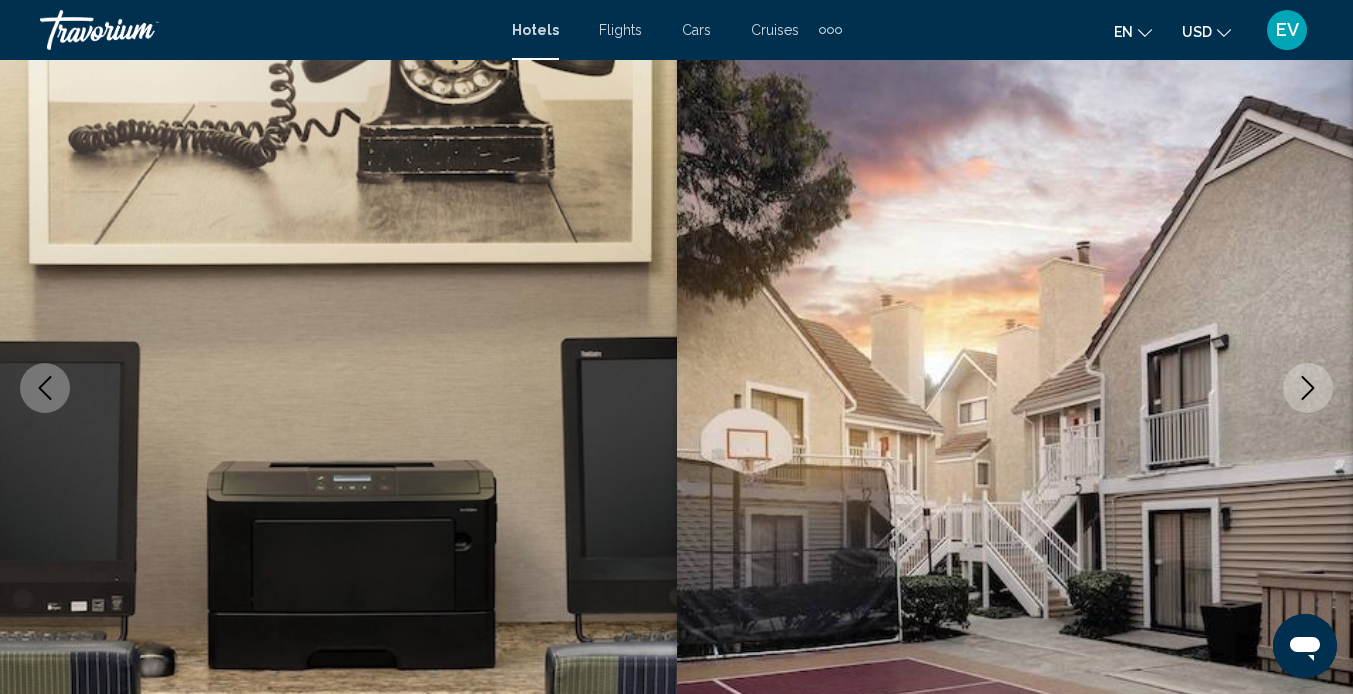 click at bounding box center (1308, 388) 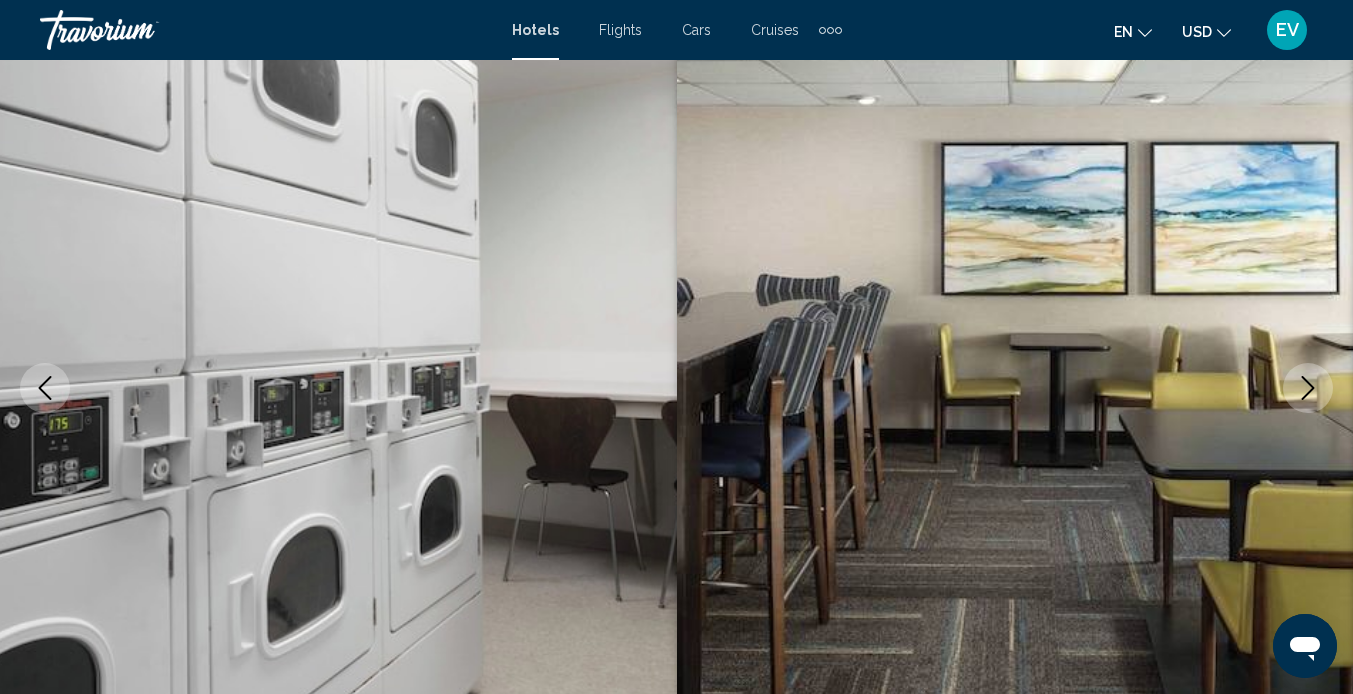 click at bounding box center [45, 388] 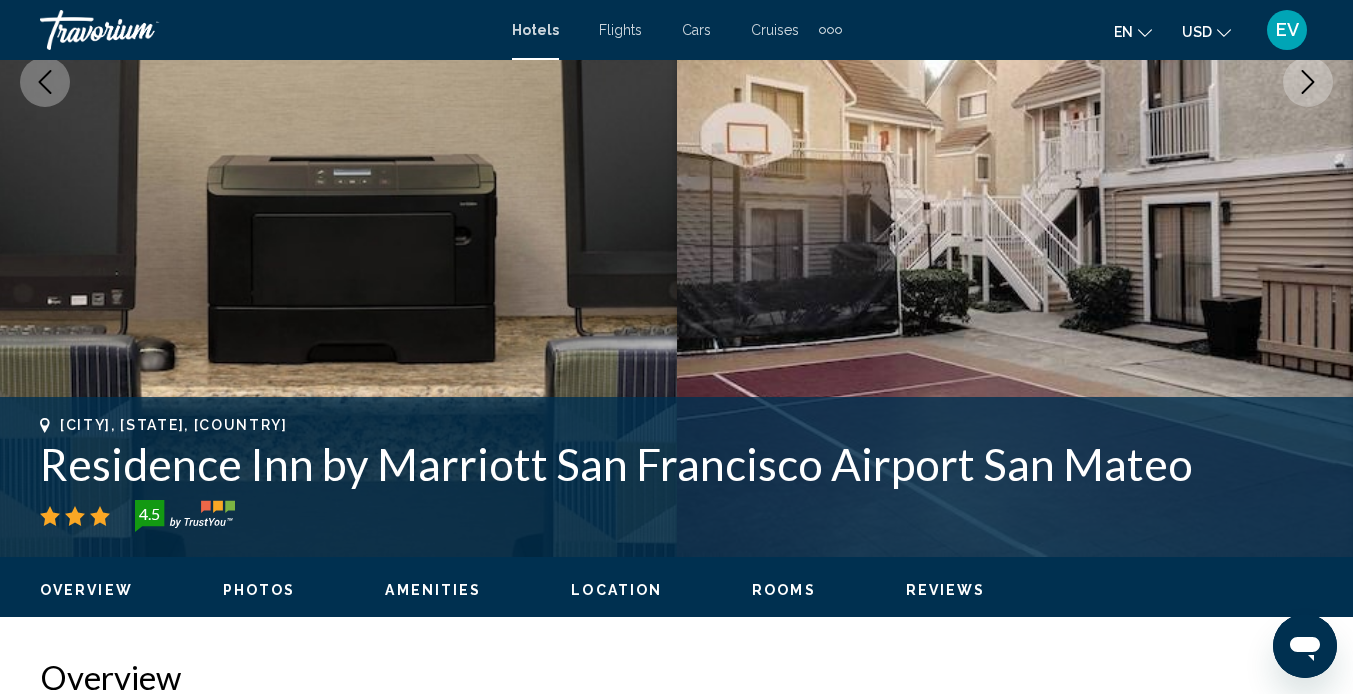 scroll, scrollTop: 463, scrollLeft: 0, axis: vertical 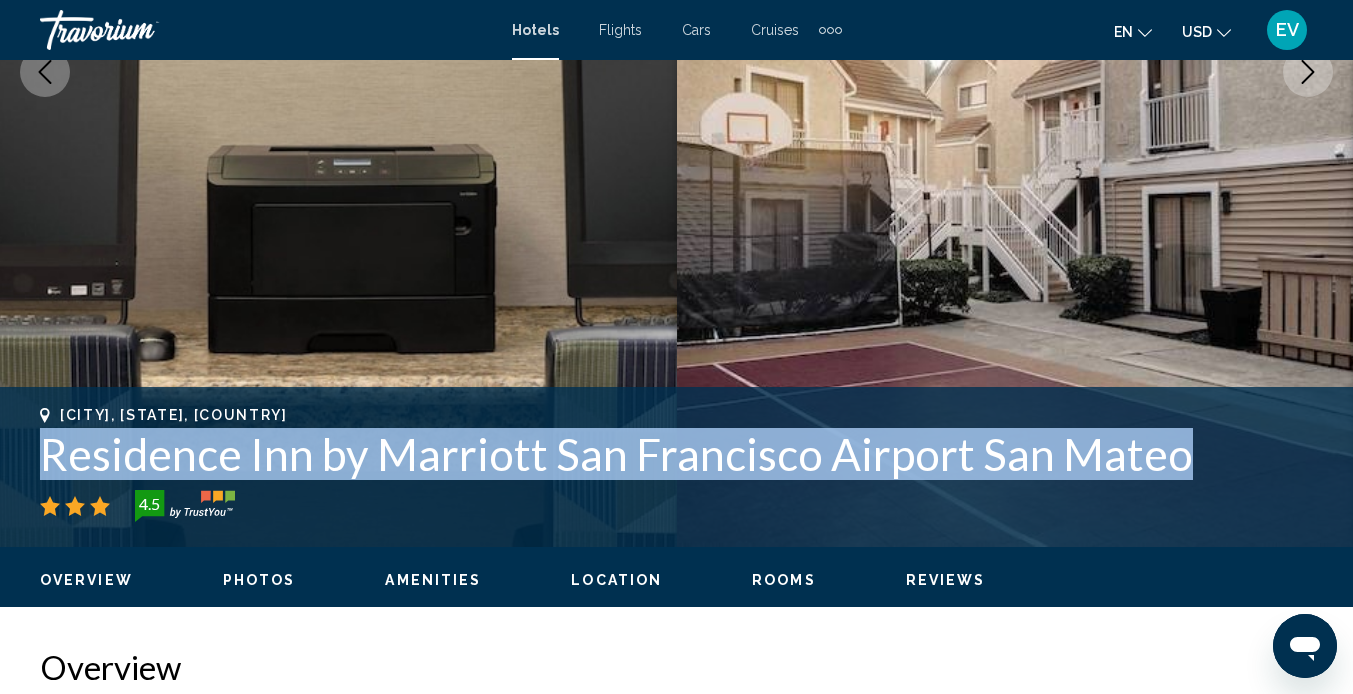 drag, startPoint x: 1179, startPoint y: 475, endPoint x: 42, endPoint y: 469, distance: 1137.0159 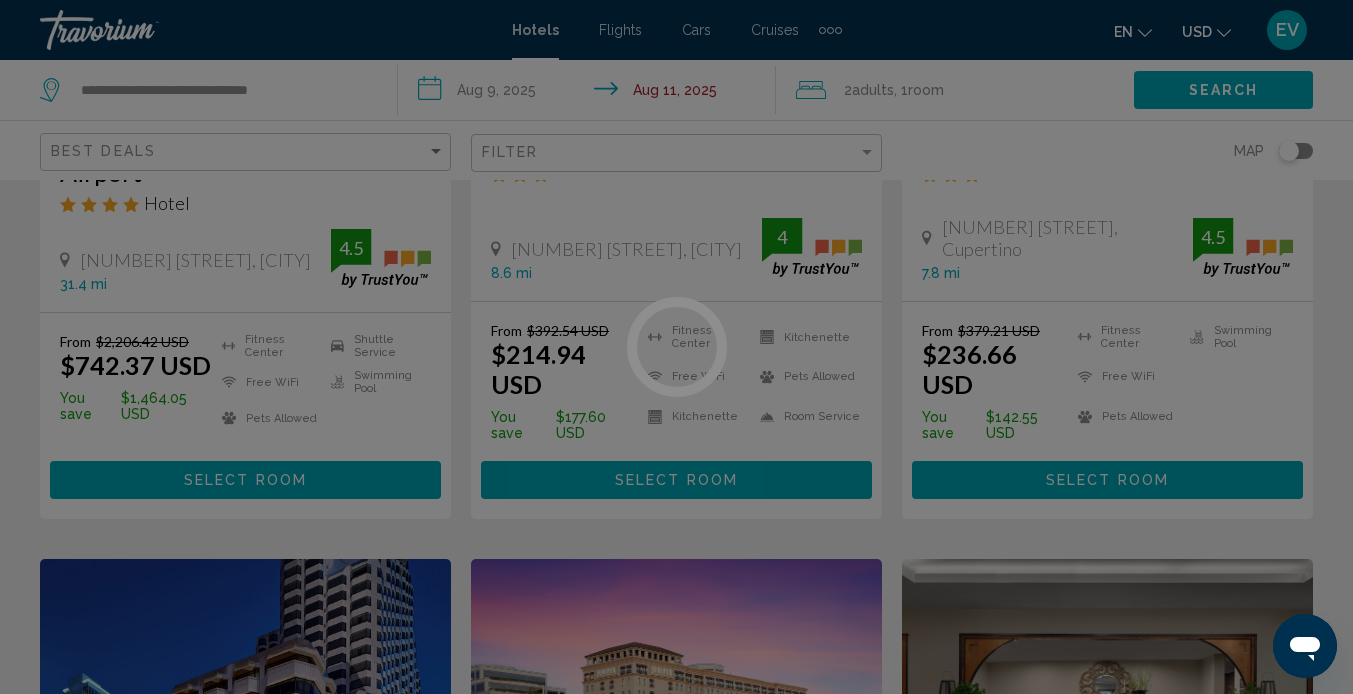 scroll, scrollTop: 0, scrollLeft: 0, axis: both 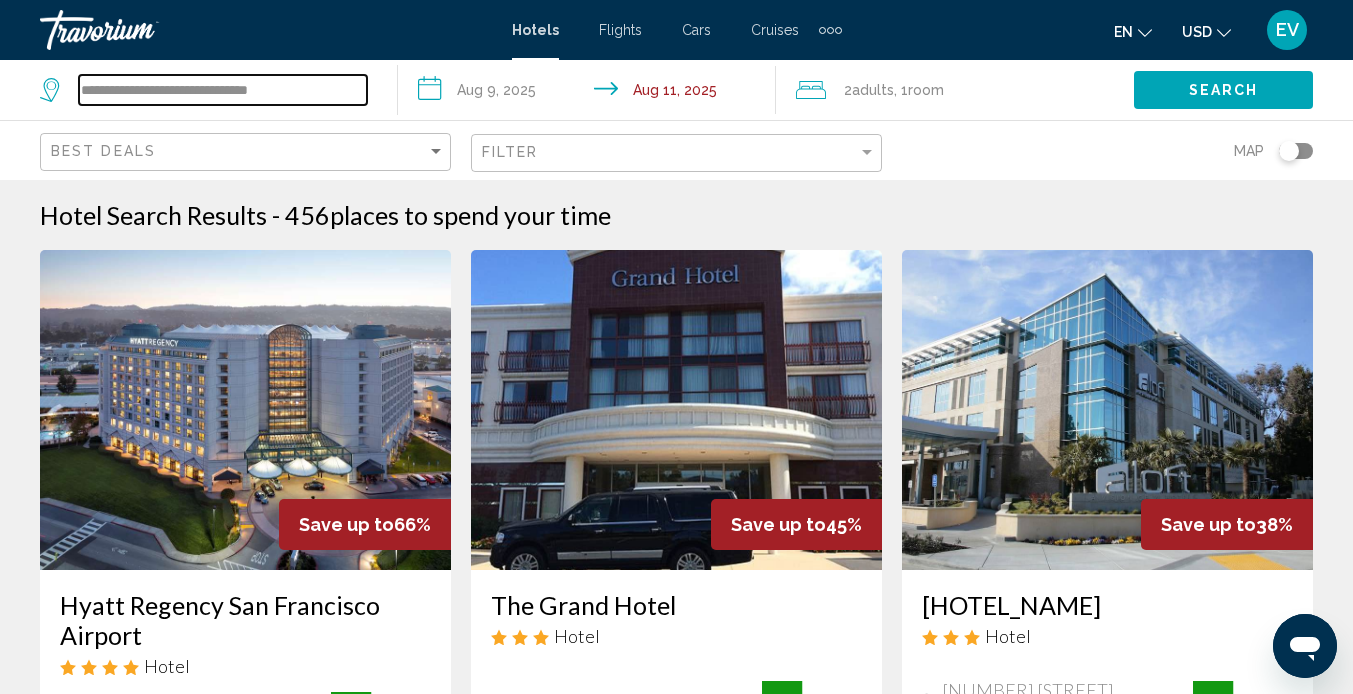 click on "**********" at bounding box center [223, 90] 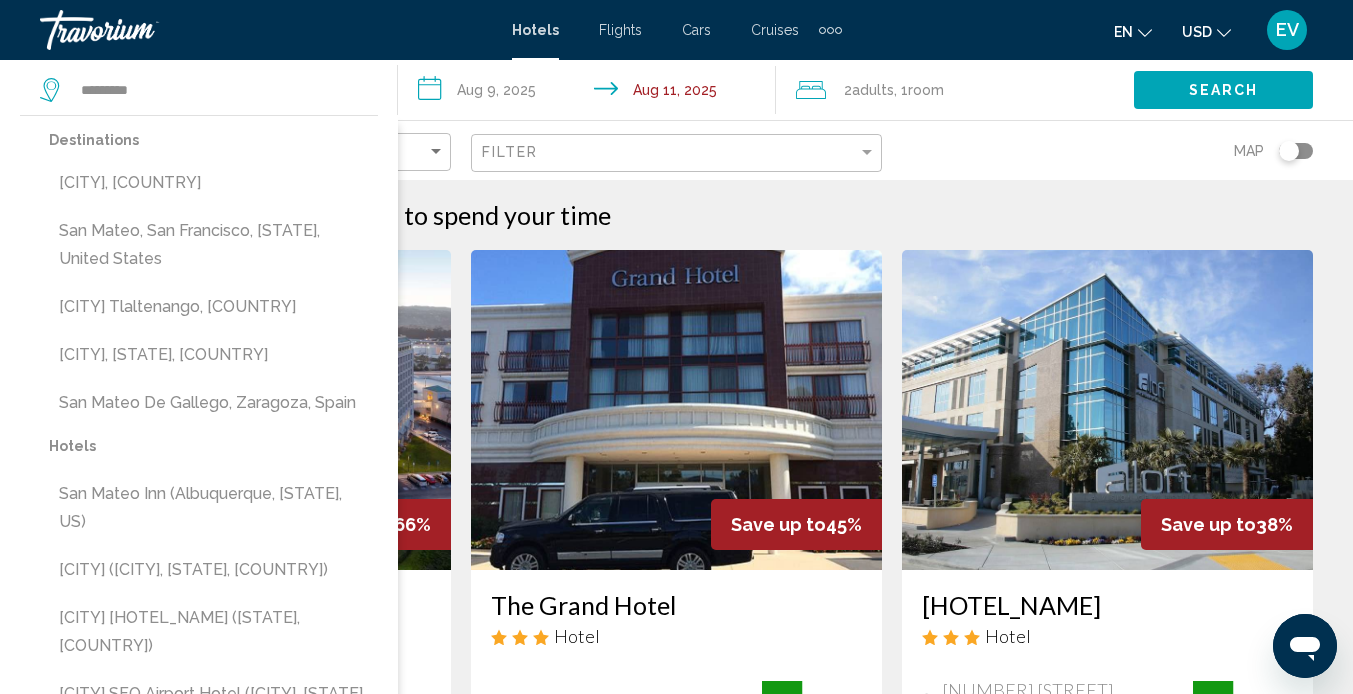 click on "[CITY], [COUNTRY]" at bounding box center (213, 183) 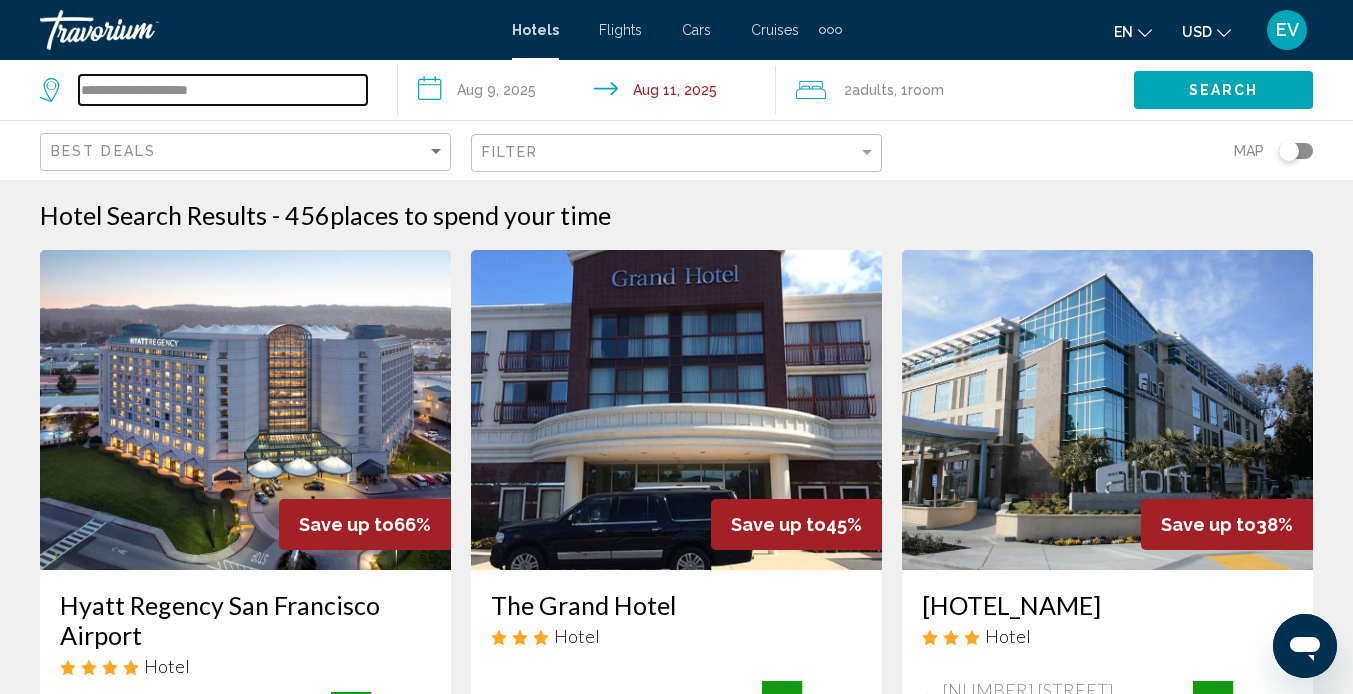 drag, startPoint x: 268, startPoint y: 91, endPoint x: -6, endPoint y: 91, distance: 274 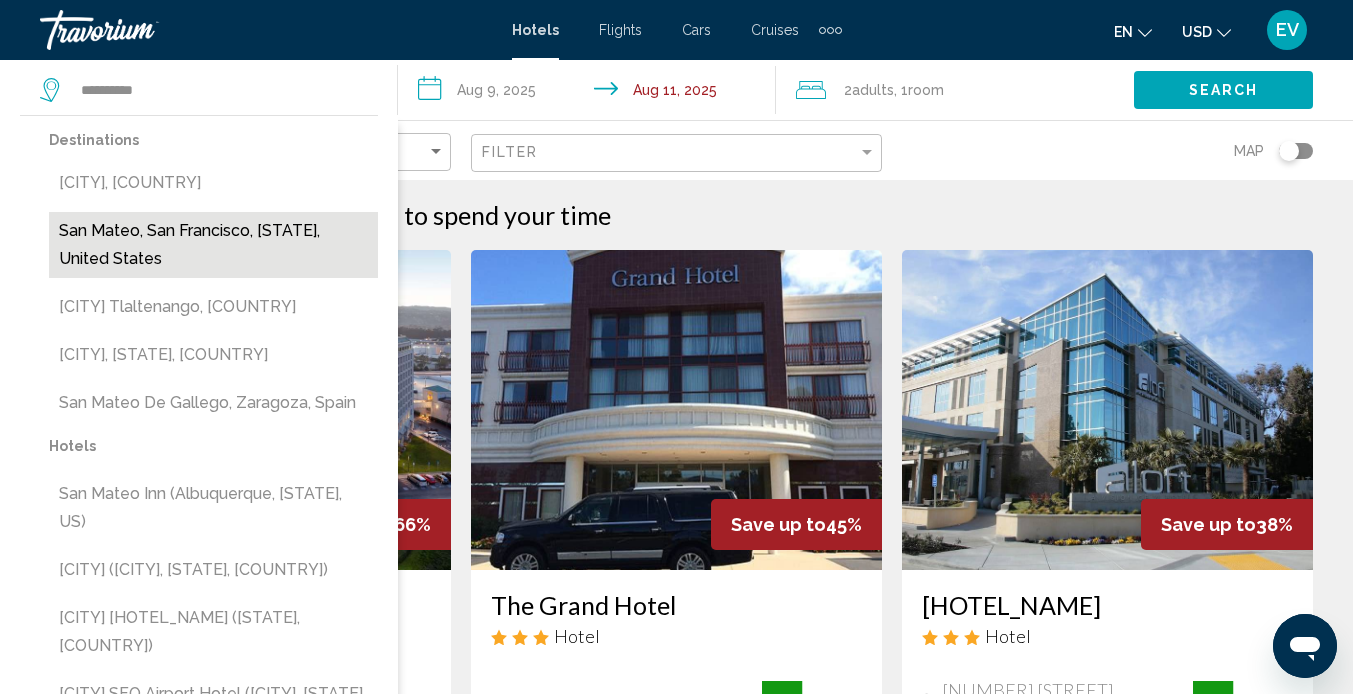 click on "San Mateo, San Francisco, [STATE], United States" at bounding box center (213, 245) 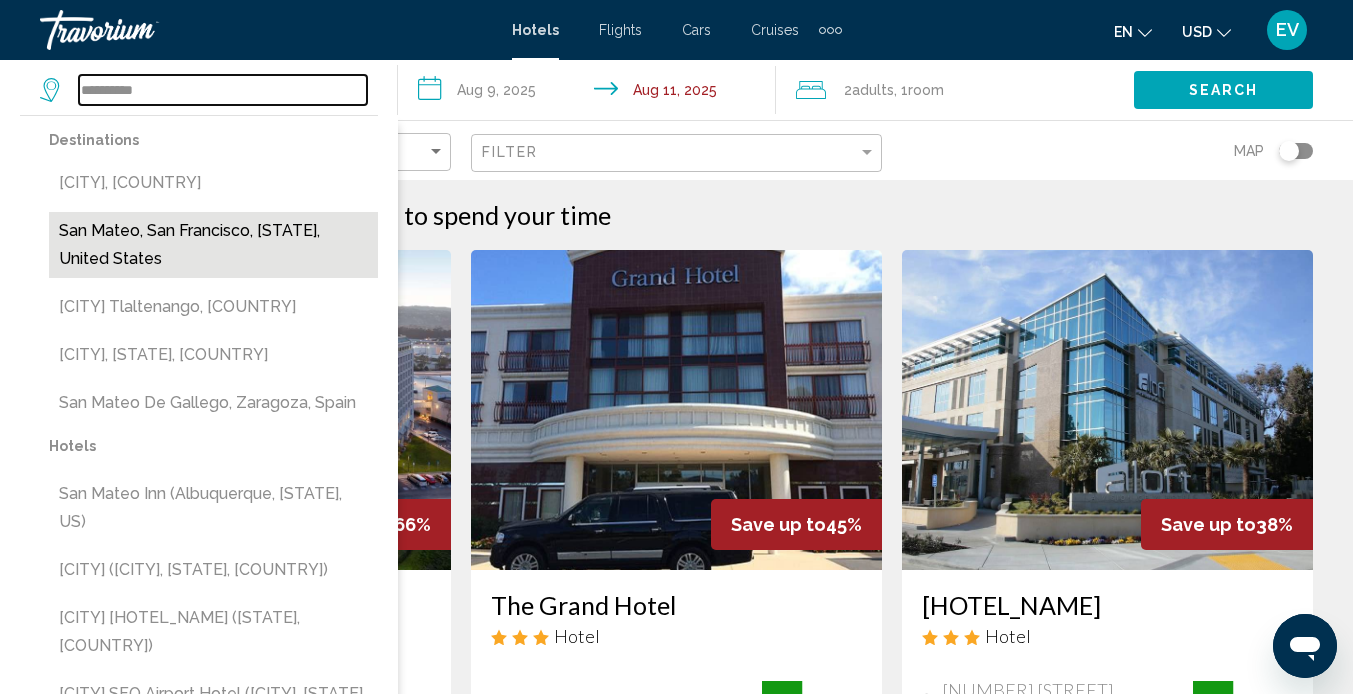 type on "**********" 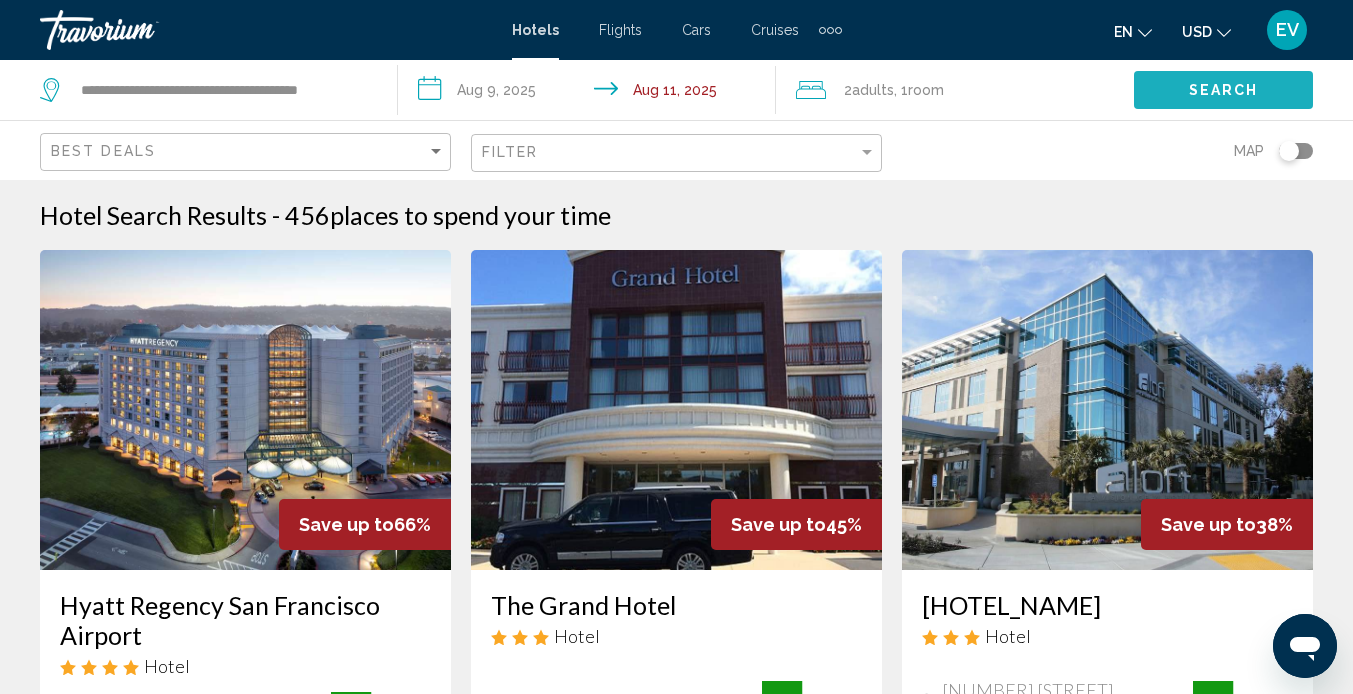 click on "Search" 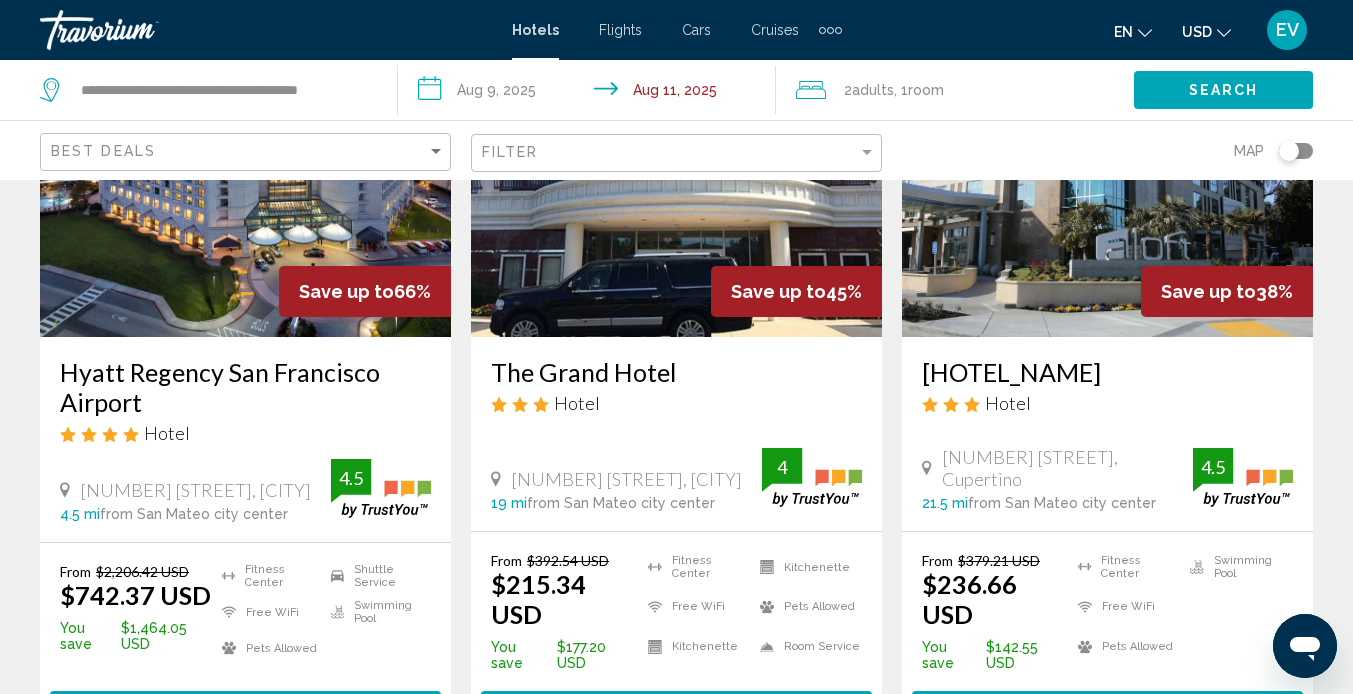 scroll, scrollTop: 247, scrollLeft: 0, axis: vertical 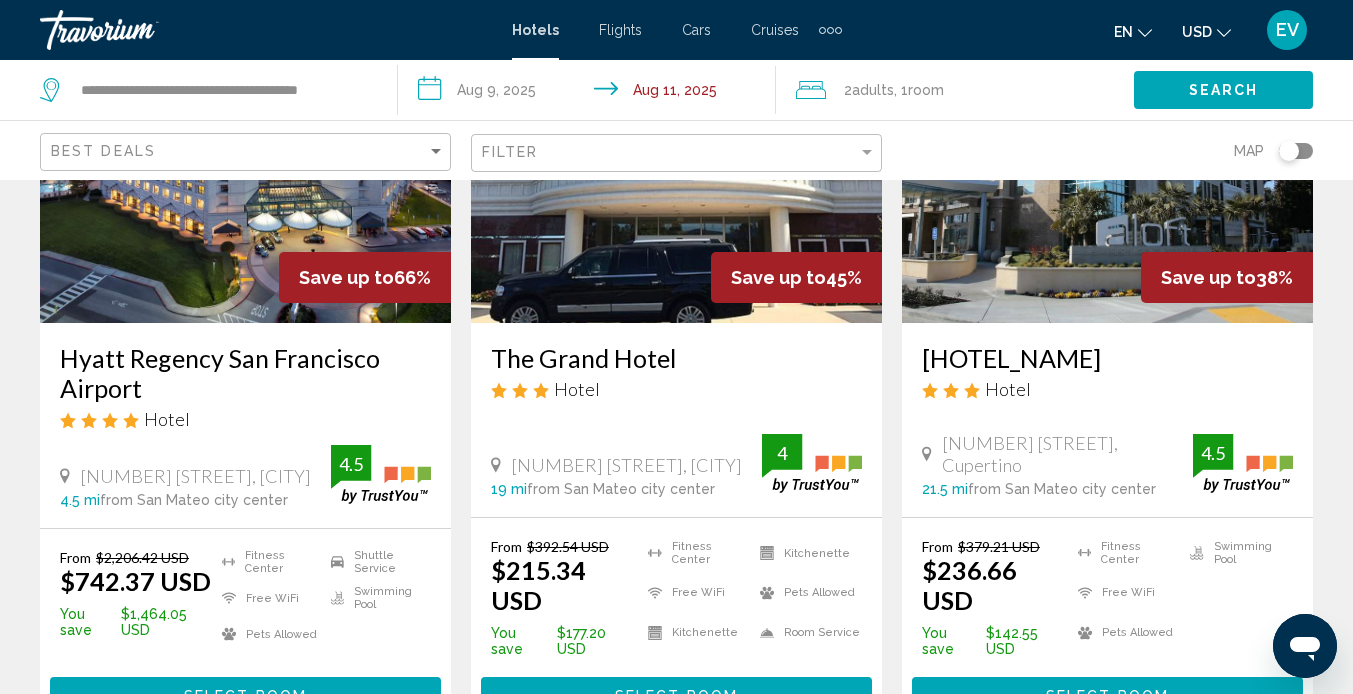 click 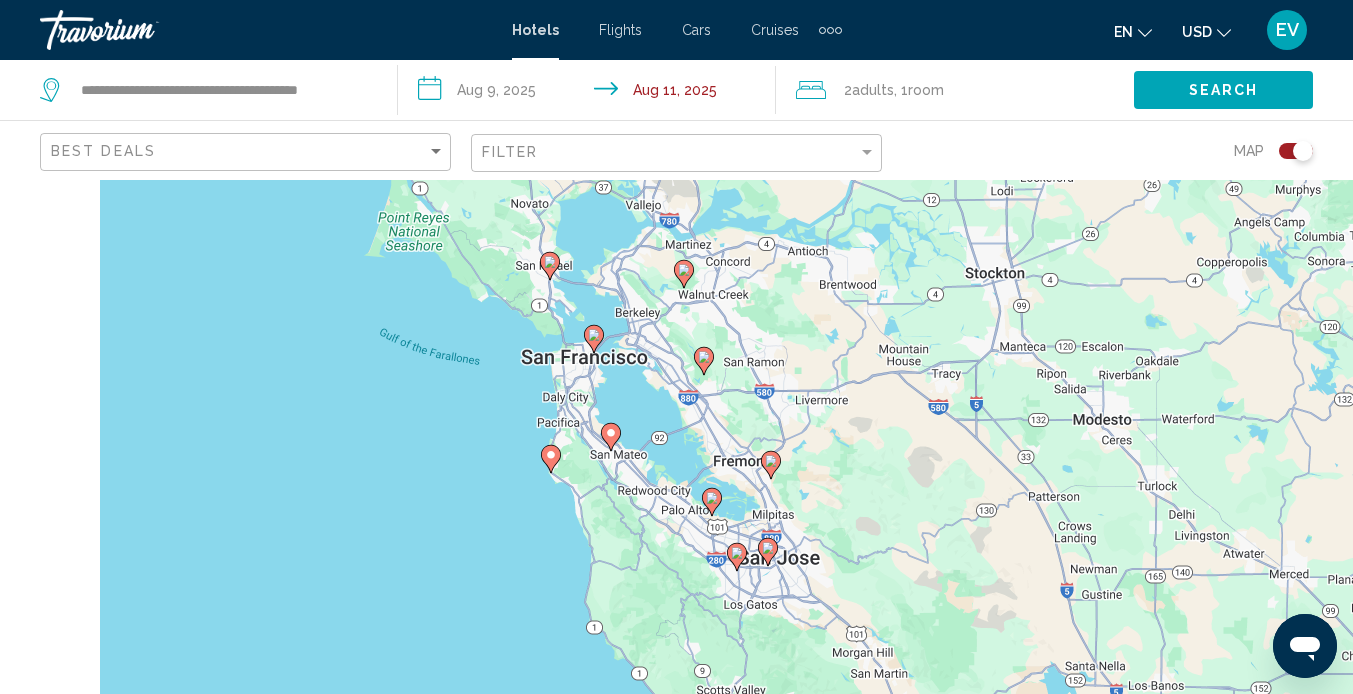 click on "Map" 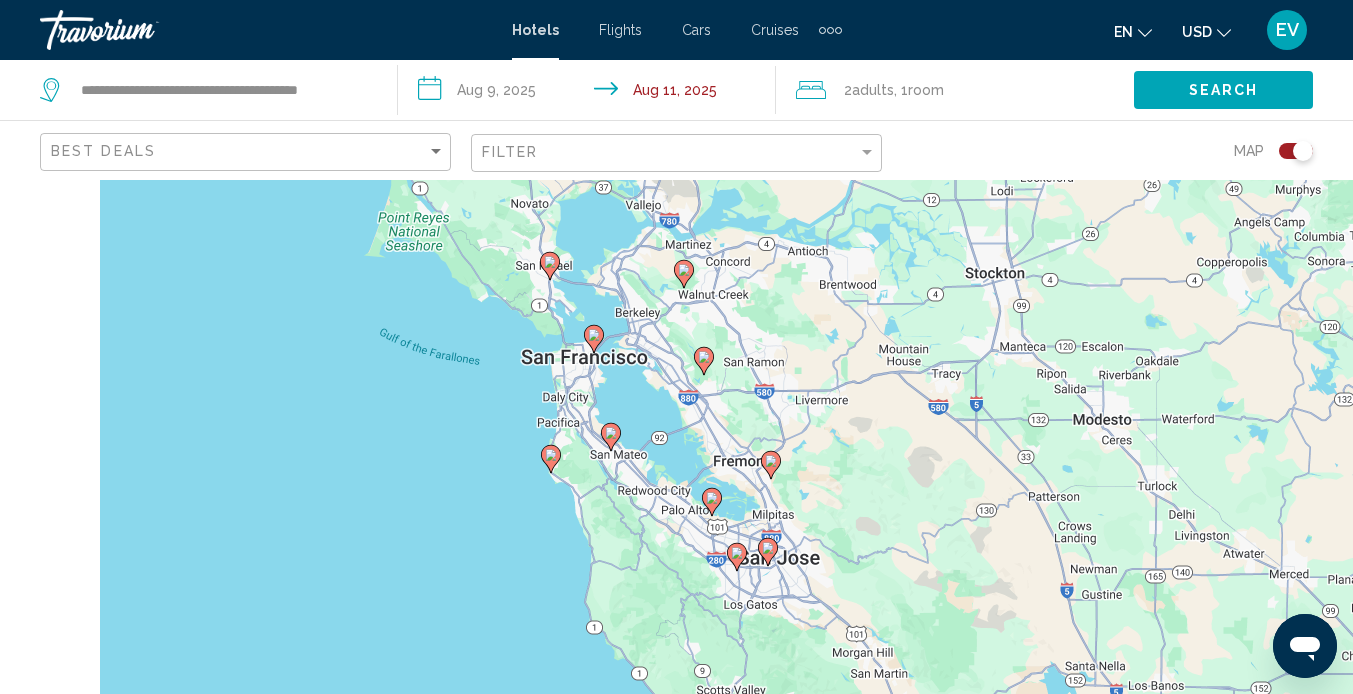 click 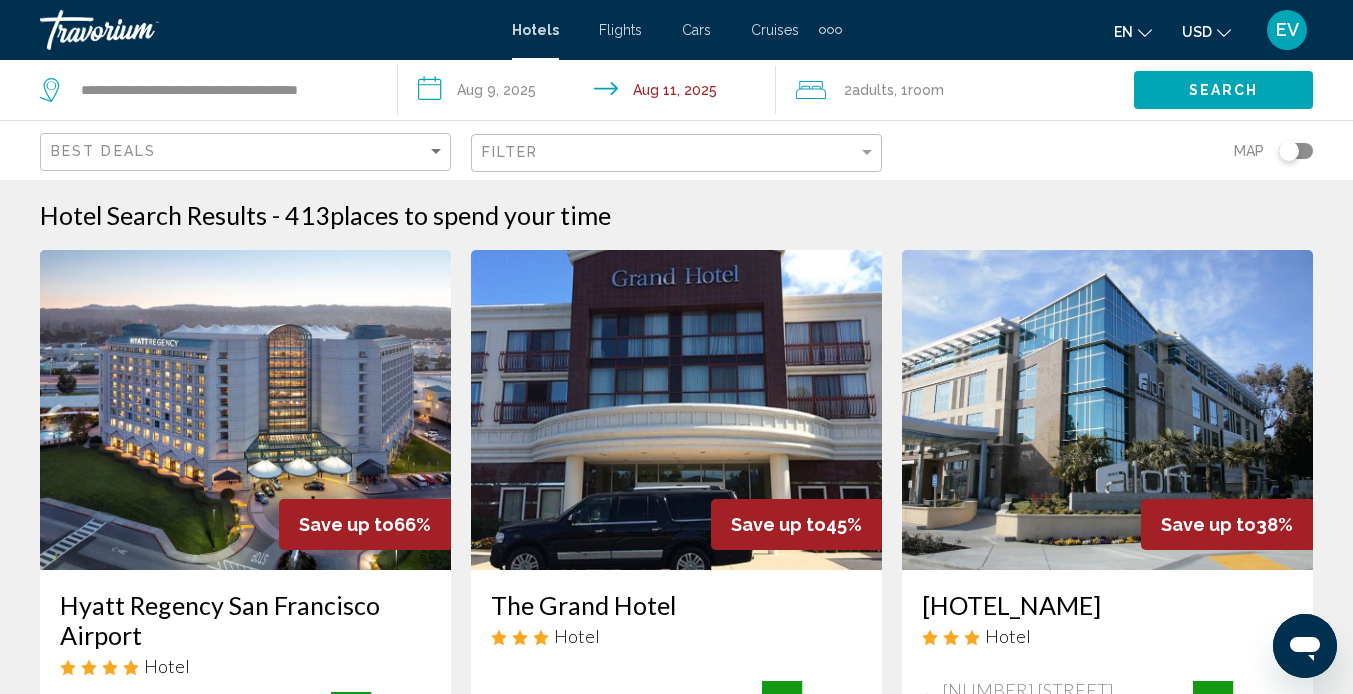 click on "Filter" 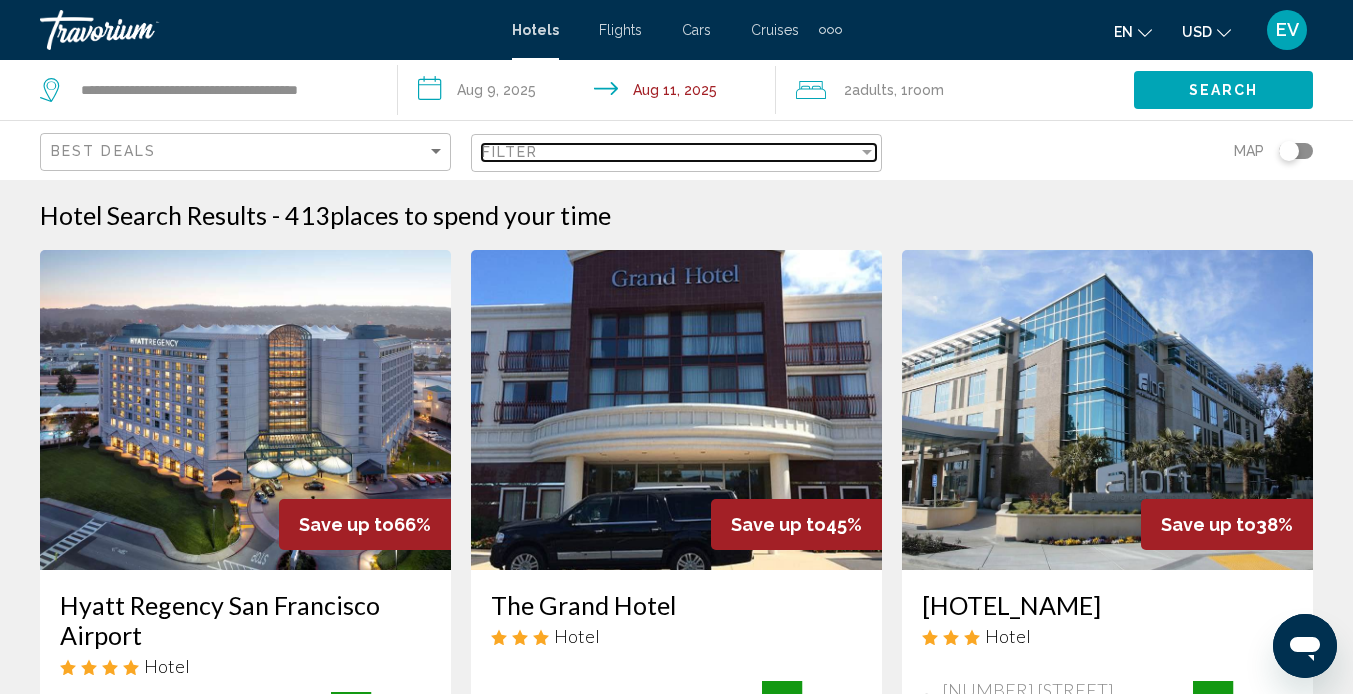 click on "Filter" at bounding box center [510, 152] 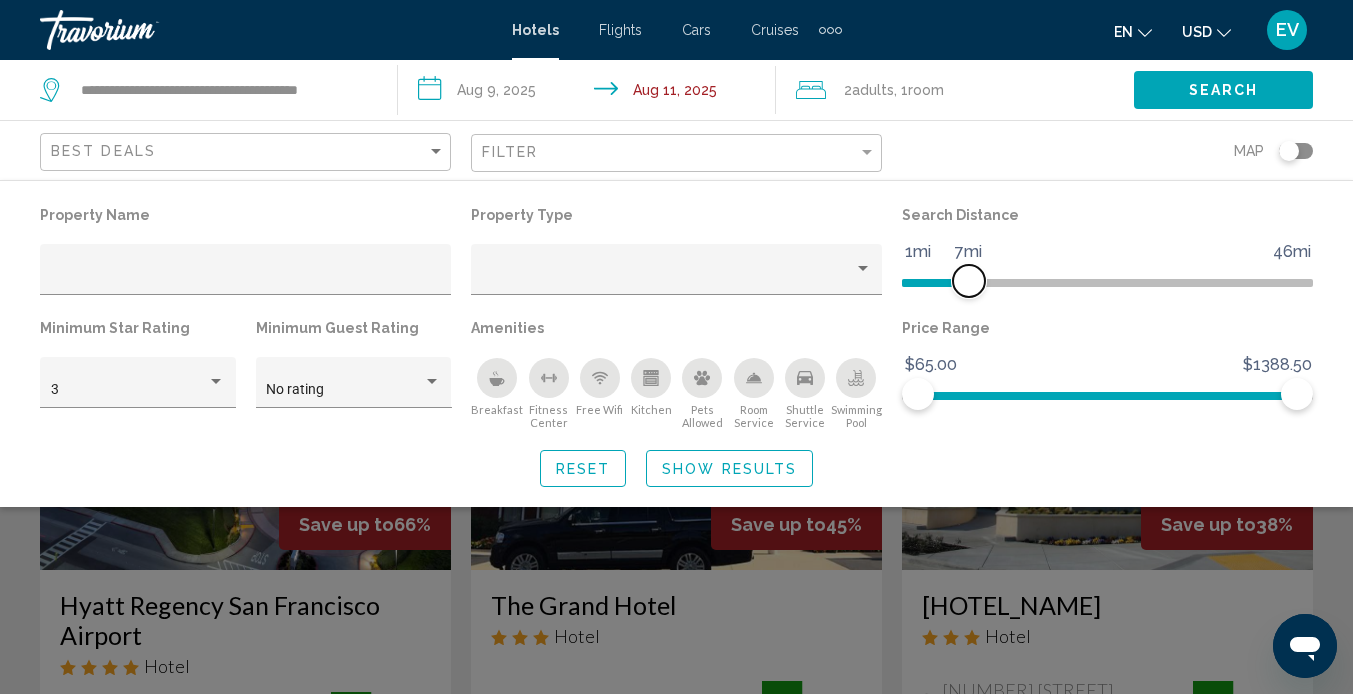 drag, startPoint x: 1155, startPoint y: 285, endPoint x: 970, endPoint y: 284, distance: 185.0027 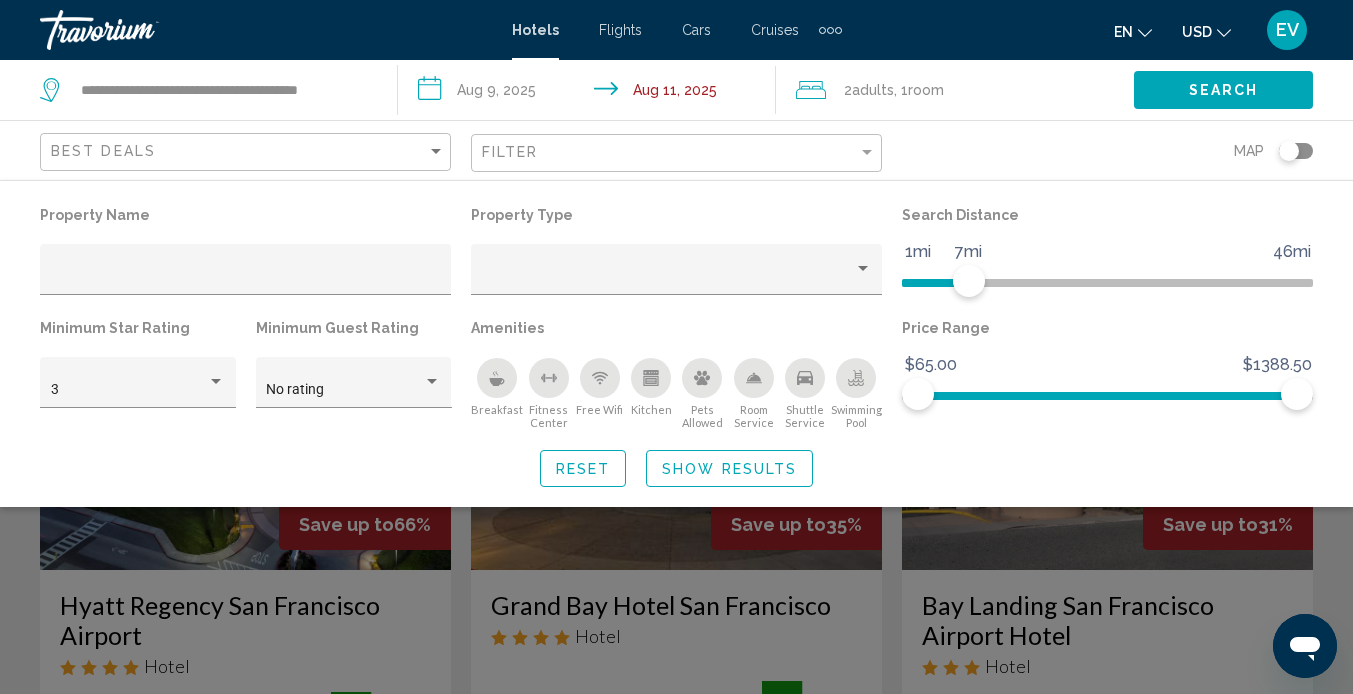 click on "Show Results" 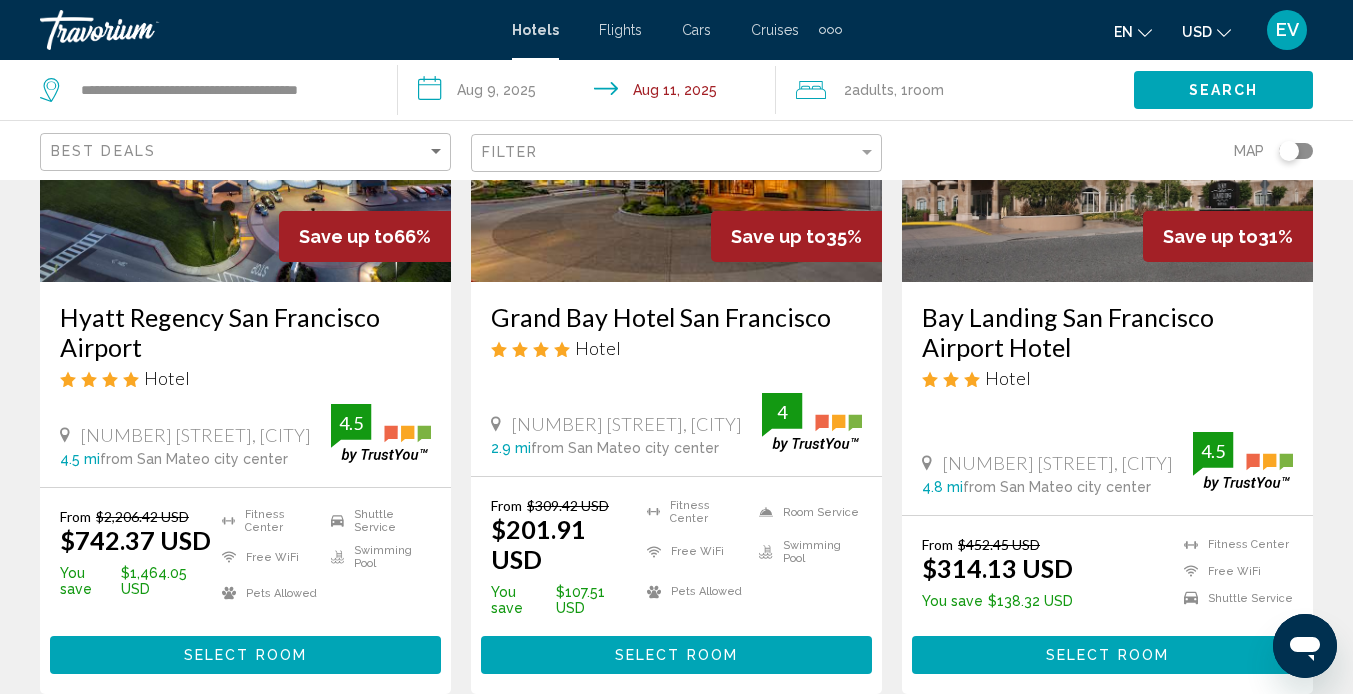 scroll, scrollTop: 289, scrollLeft: 0, axis: vertical 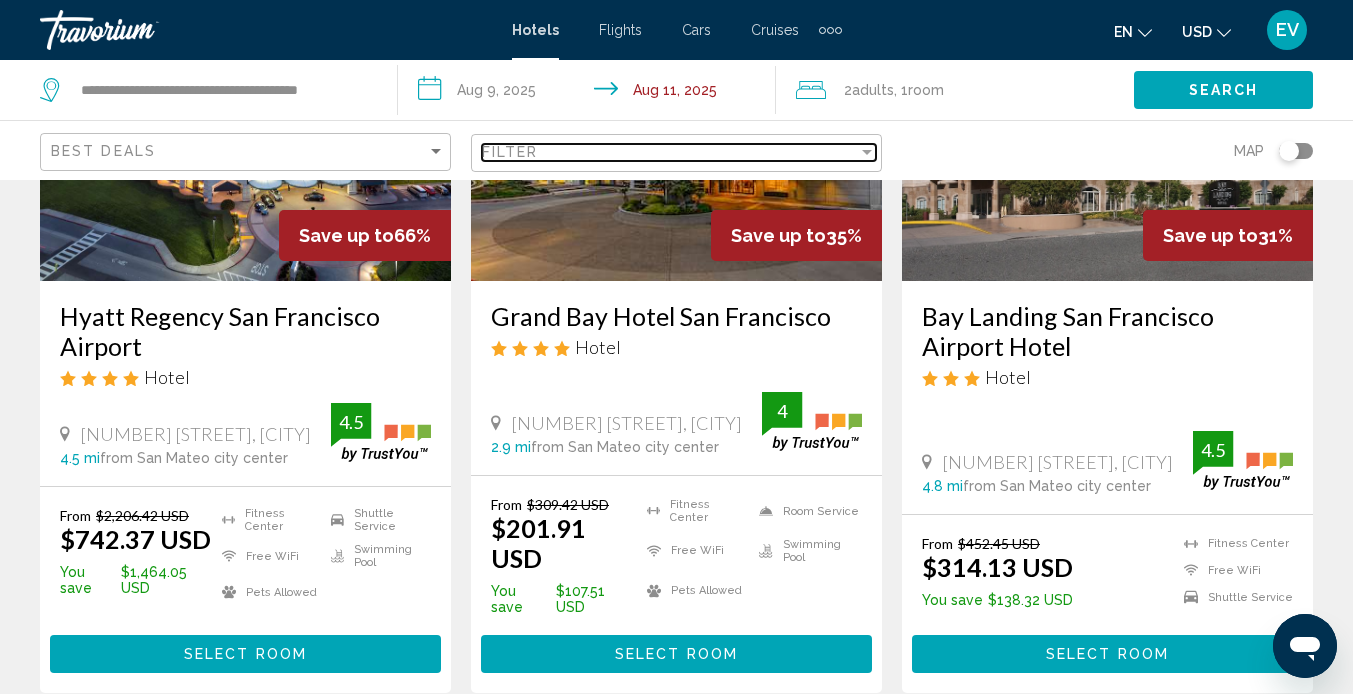 click on "Filter" at bounding box center (670, 152) 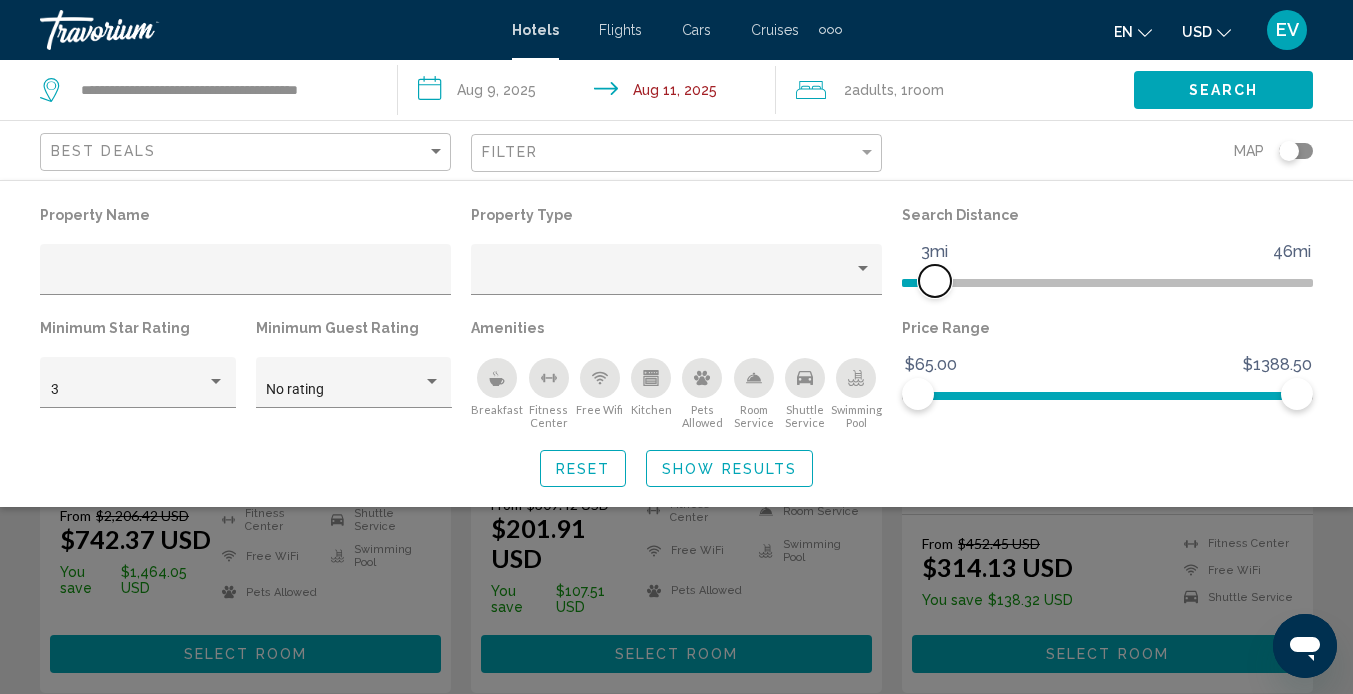 drag, startPoint x: 970, startPoint y: 289, endPoint x: 938, endPoint y: 288, distance: 32.01562 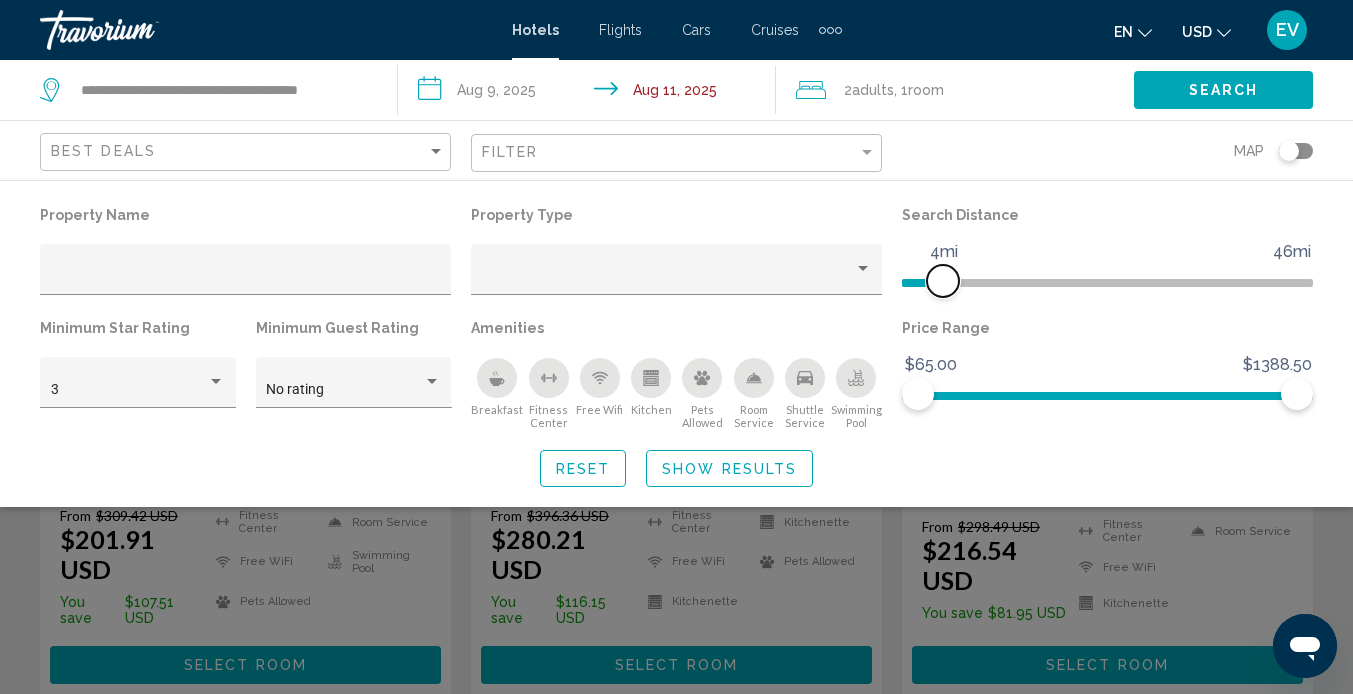 click 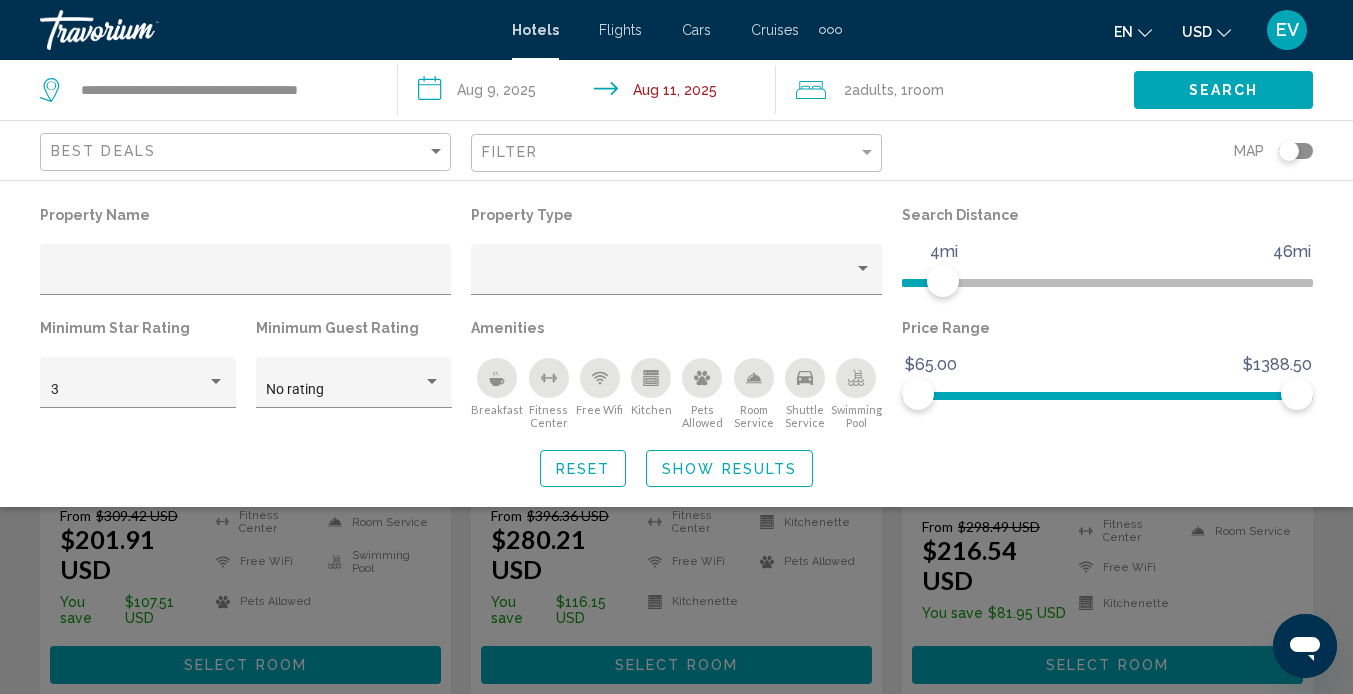 click on "Show Results" 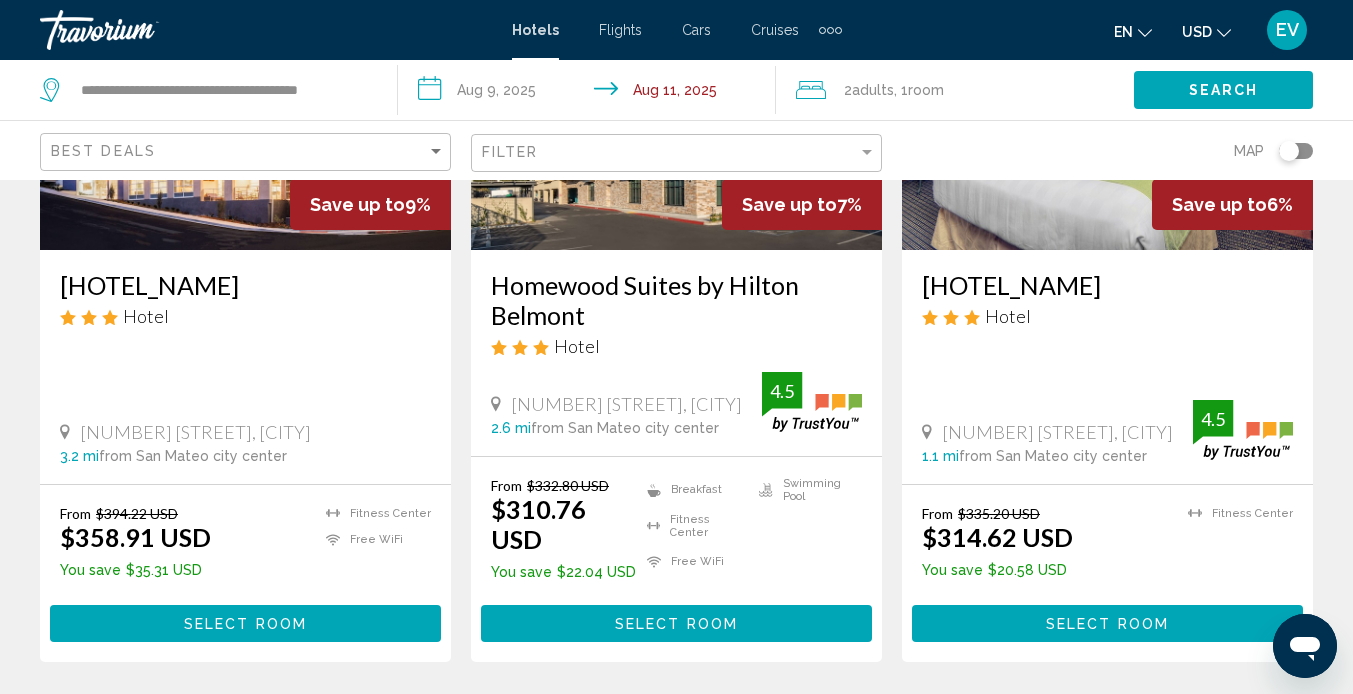 scroll, scrollTop: 2814, scrollLeft: 0, axis: vertical 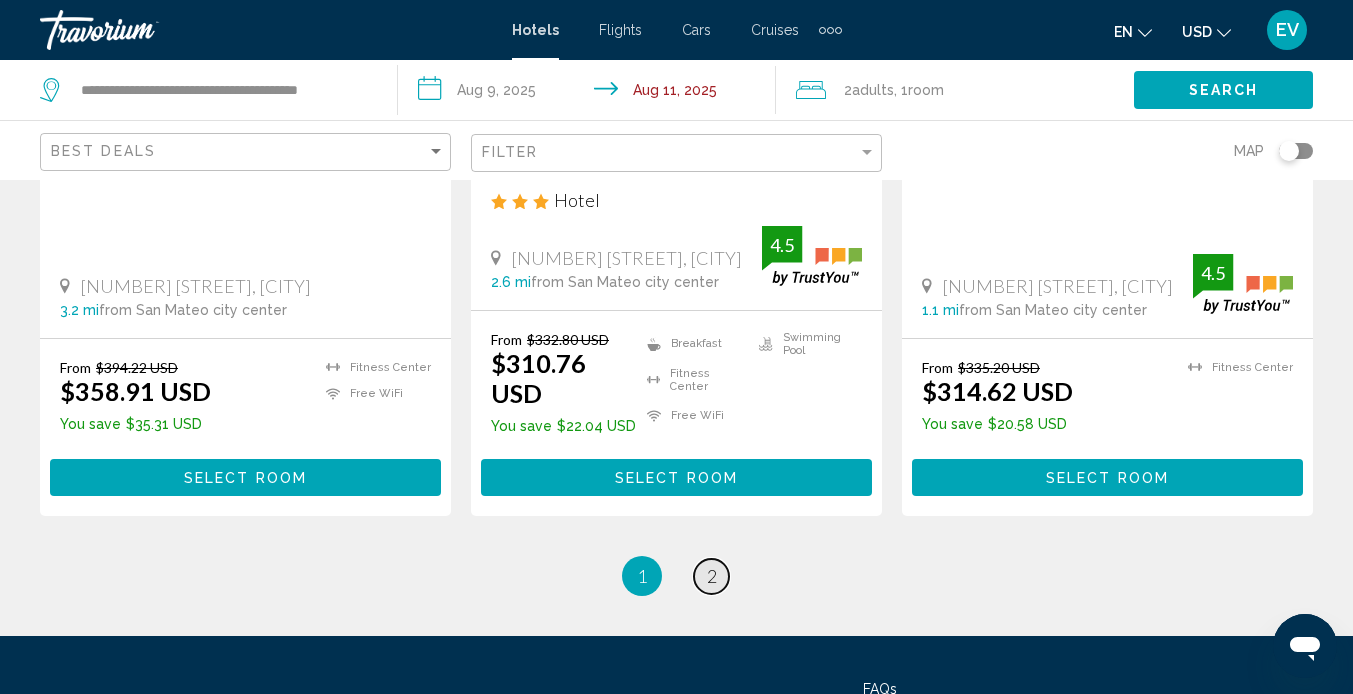 click on "2" at bounding box center [712, 576] 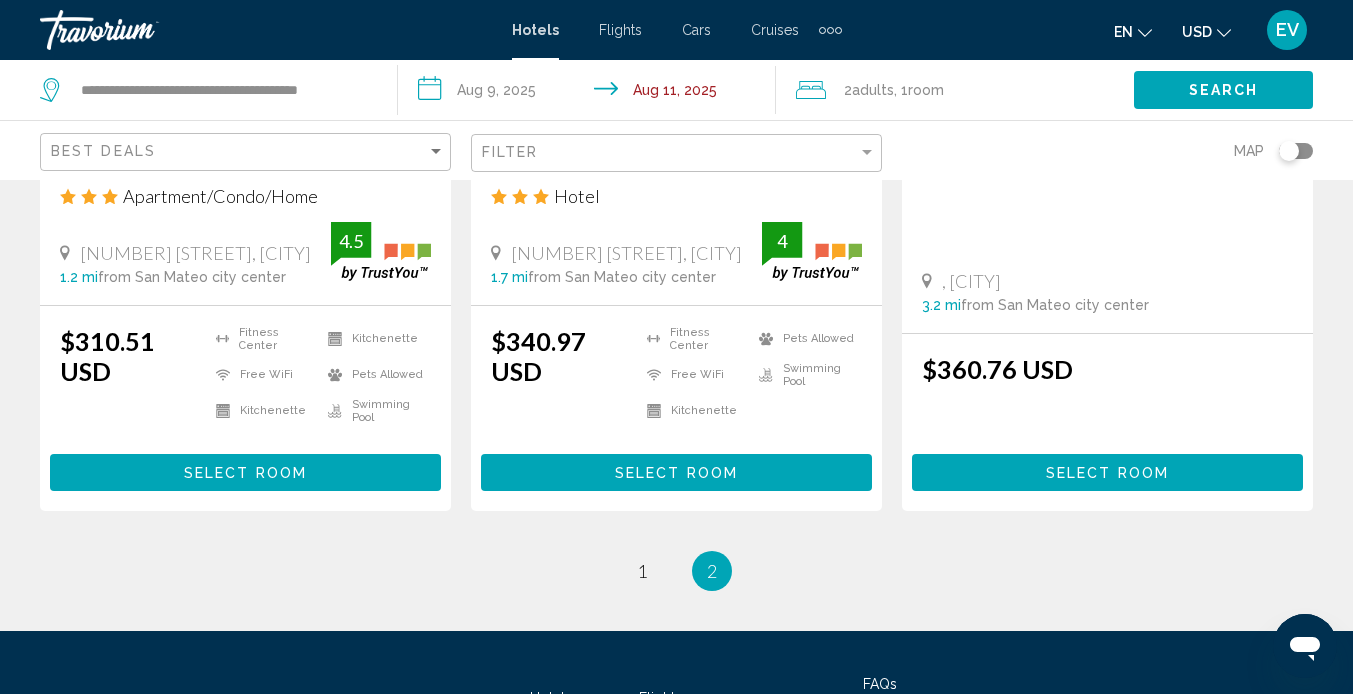 scroll, scrollTop: 2195, scrollLeft: 0, axis: vertical 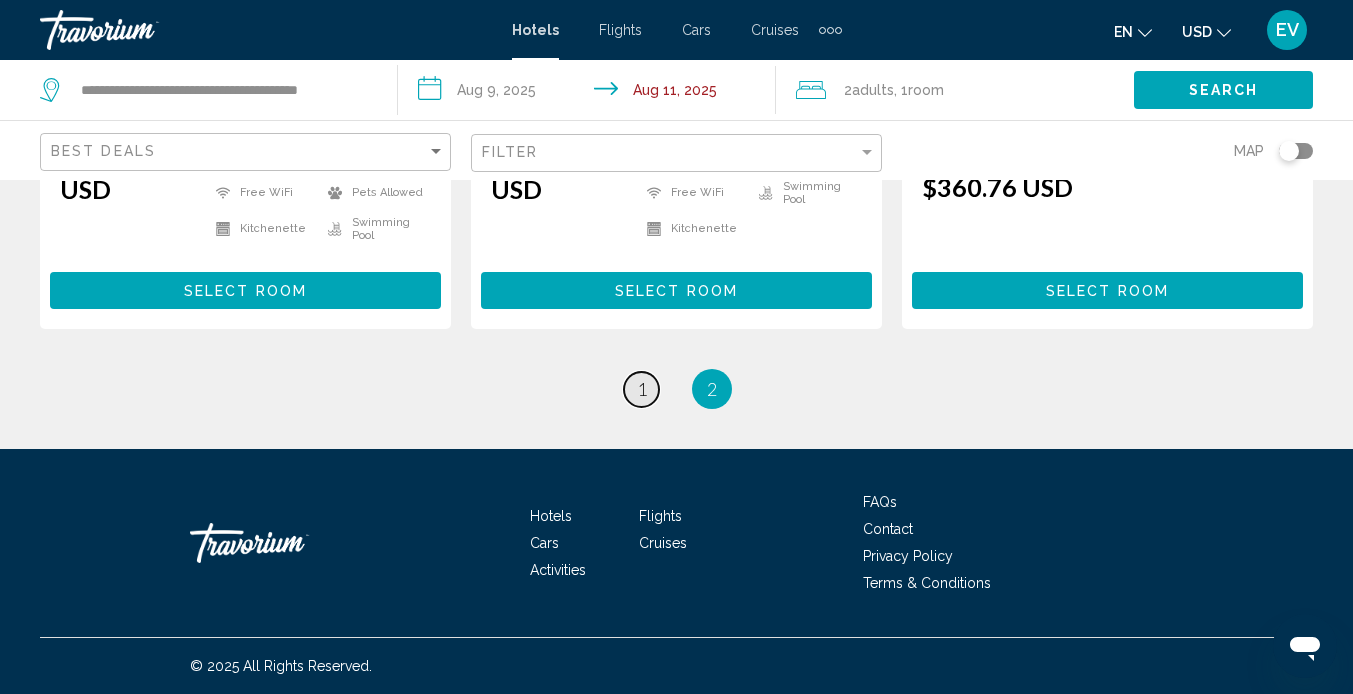 click on "page  1" at bounding box center [641, 389] 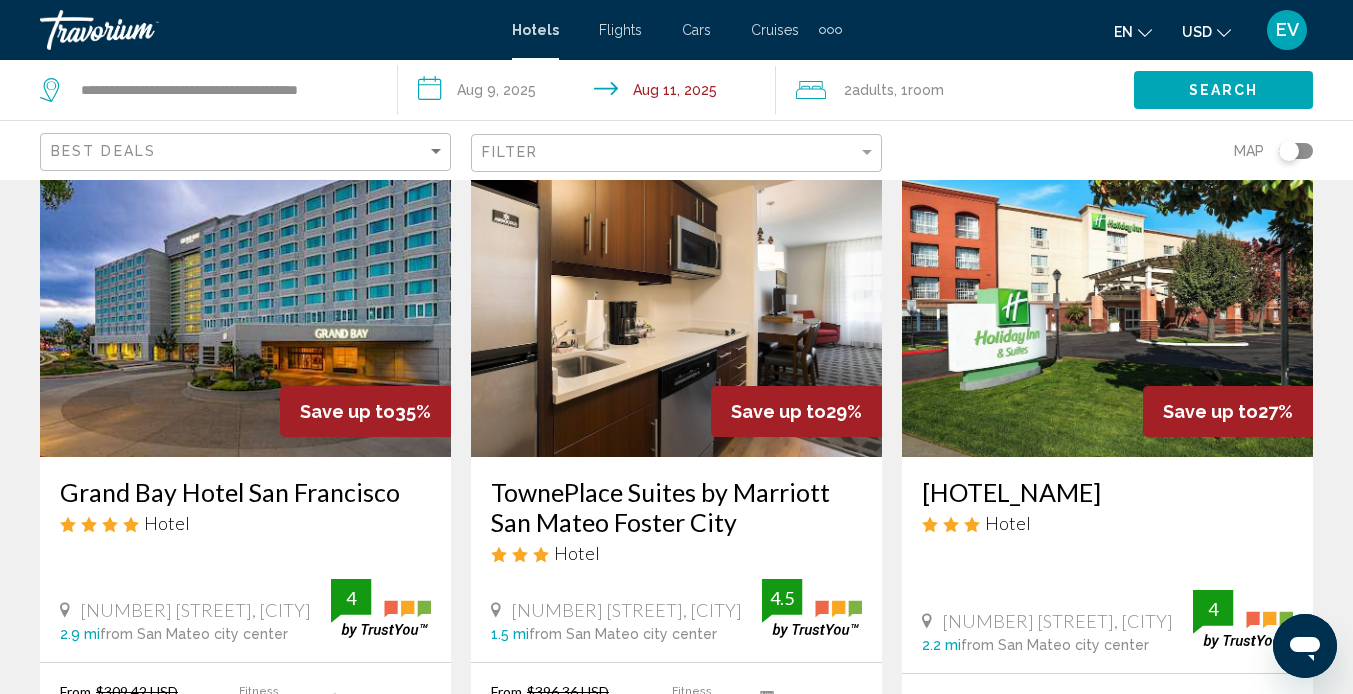 scroll, scrollTop: 116, scrollLeft: 0, axis: vertical 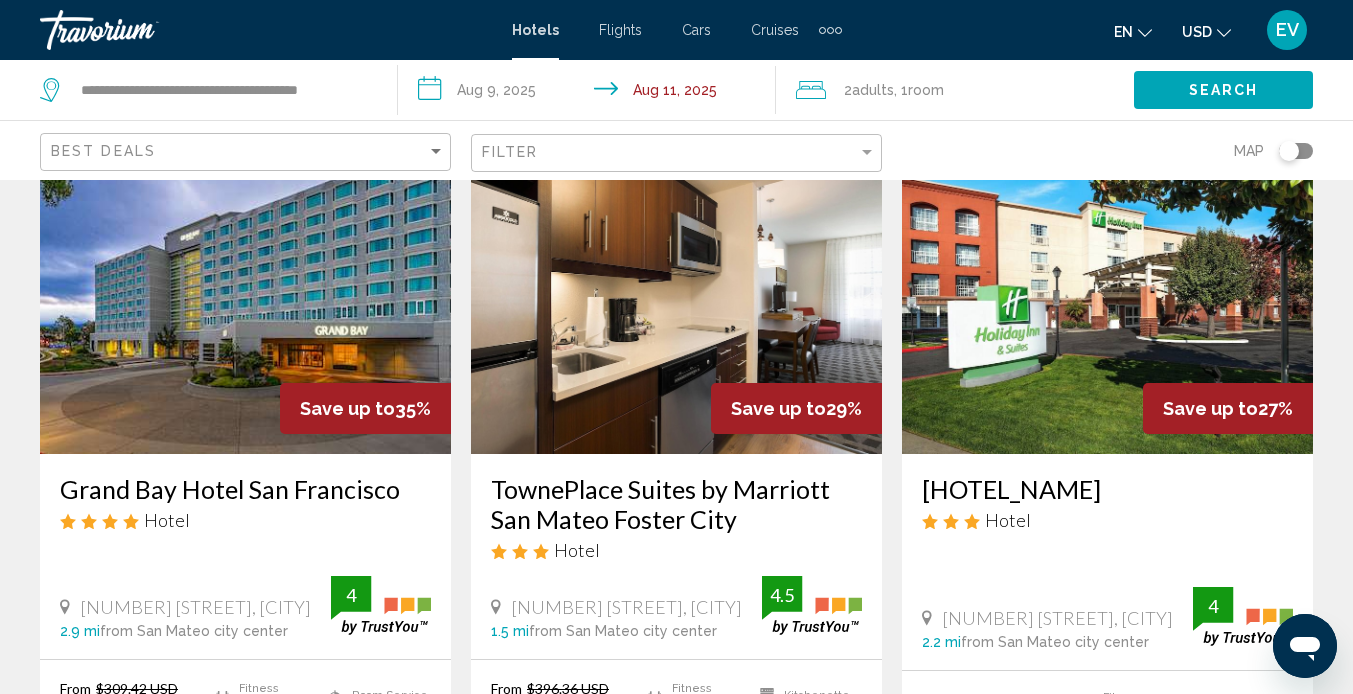 click on "TownePlace Suites by Marriott San Mateo Foster City" at bounding box center (676, 504) 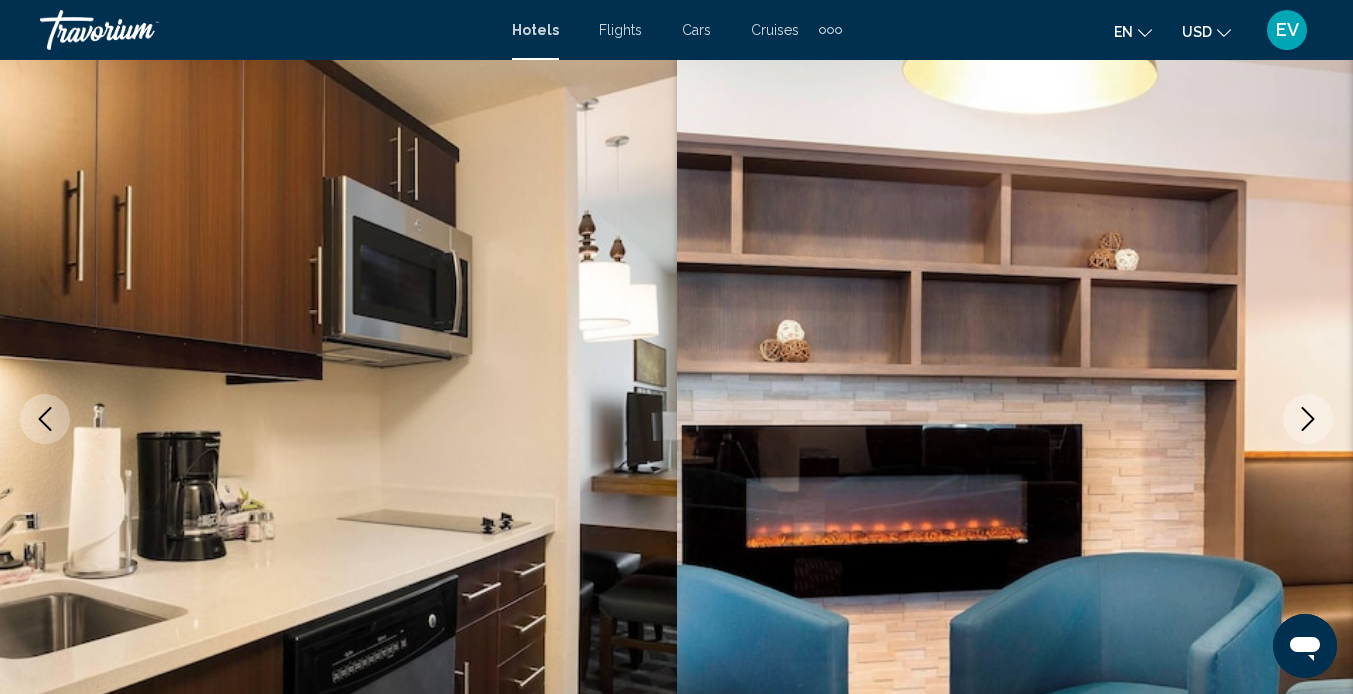 scroll, scrollTop: 188, scrollLeft: 0, axis: vertical 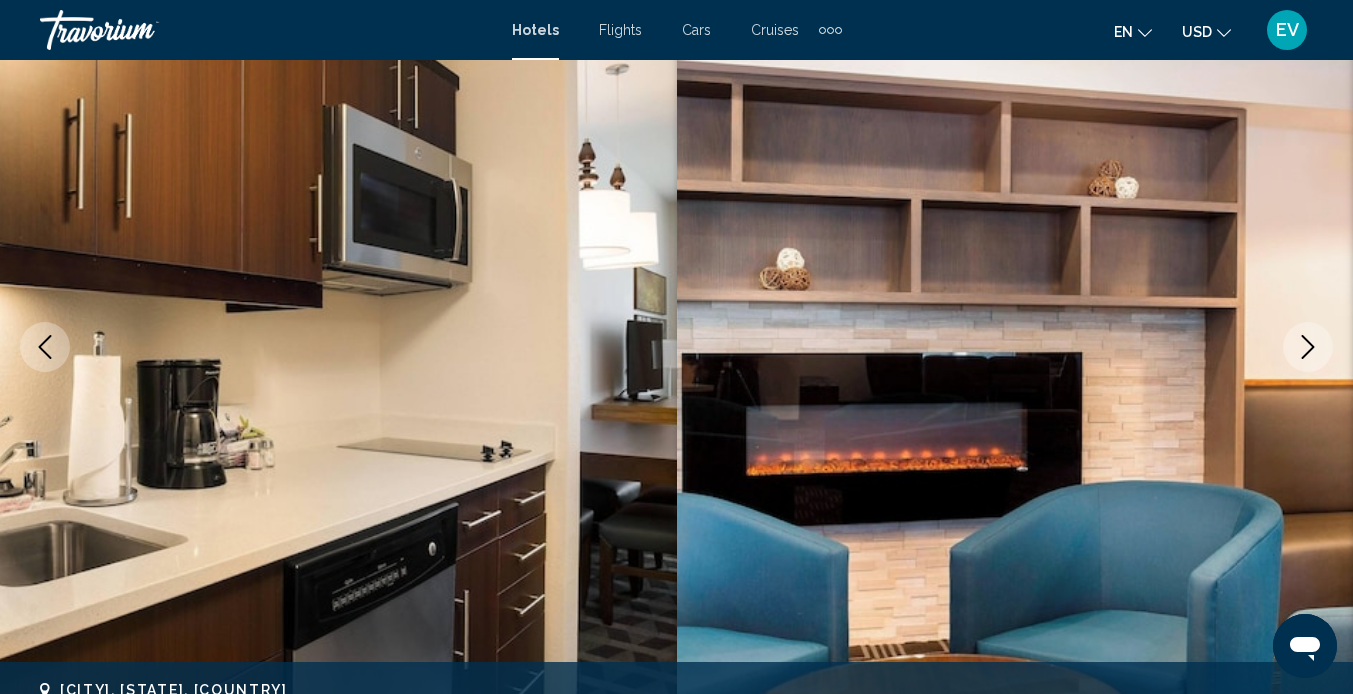 click 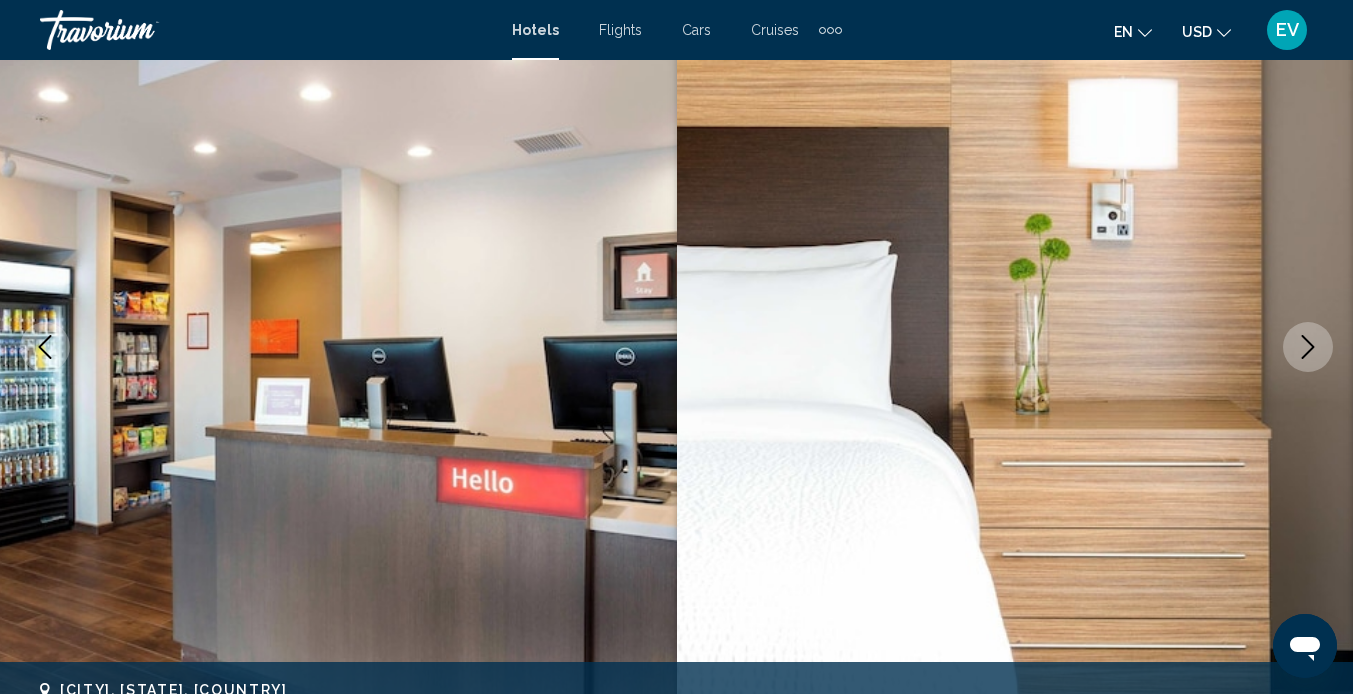 click 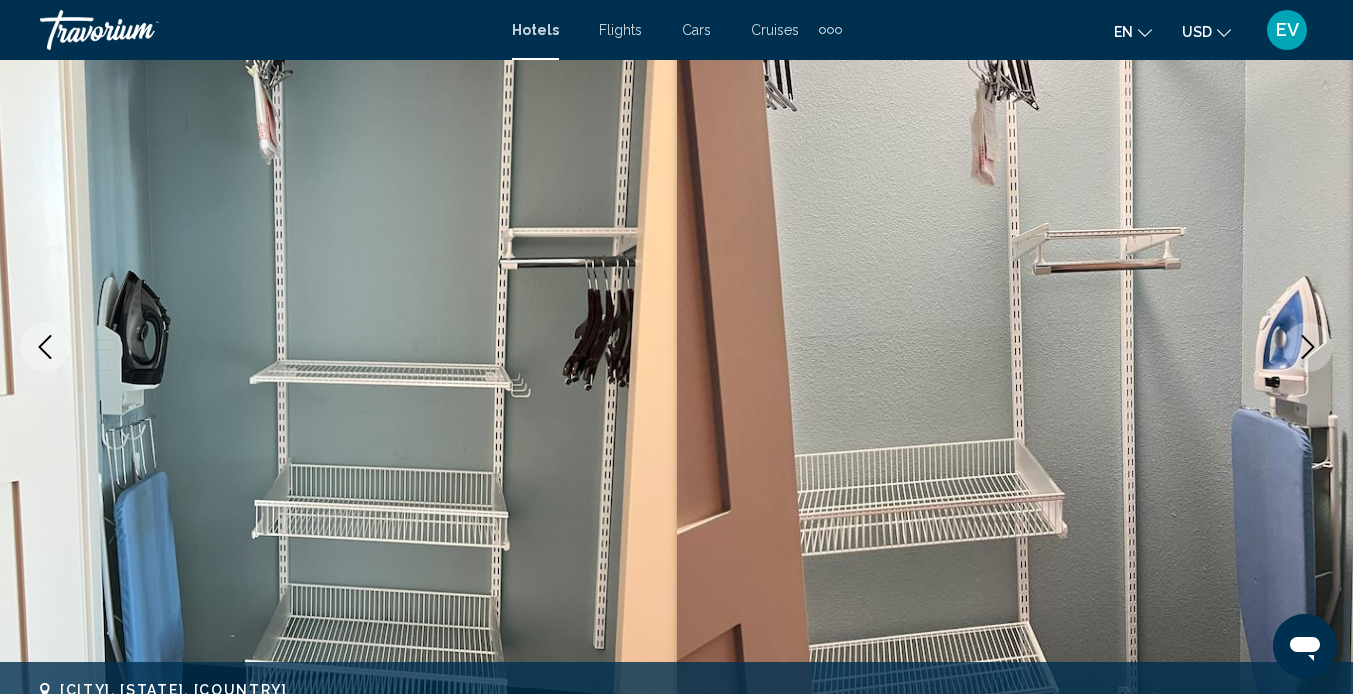 click 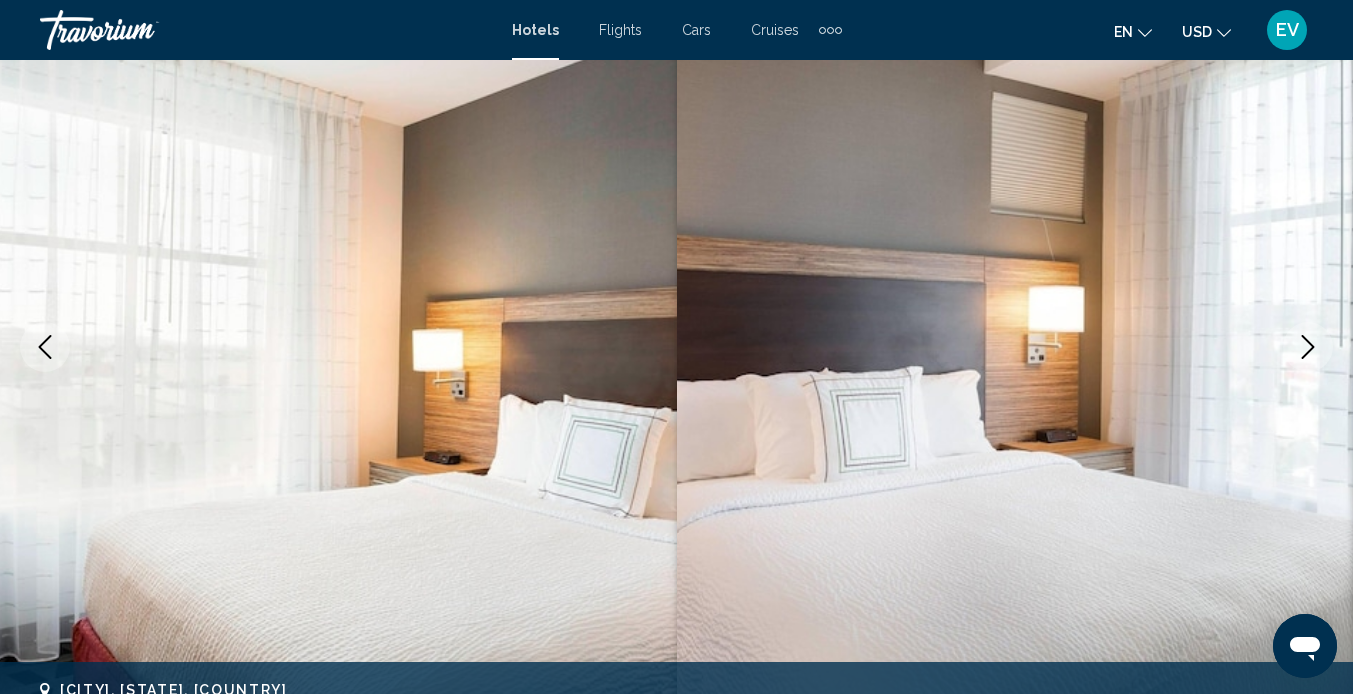 click at bounding box center (1308, 347) 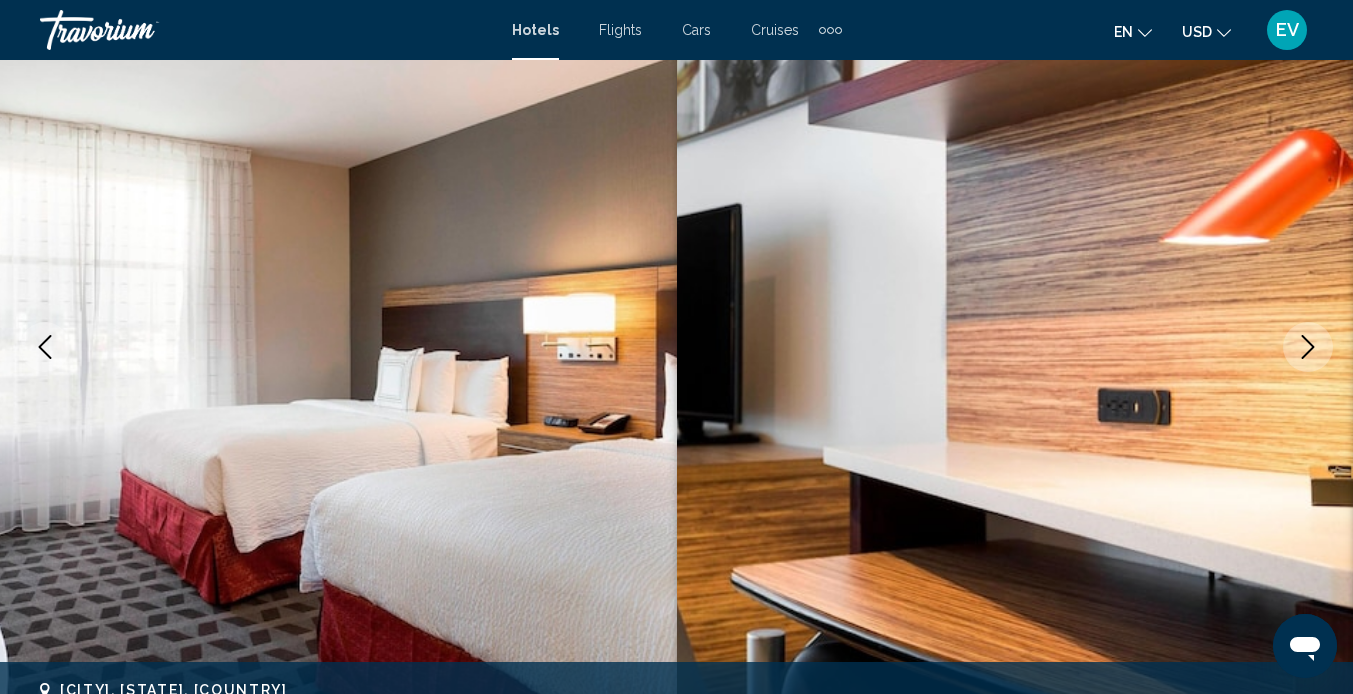 click at bounding box center (1308, 347) 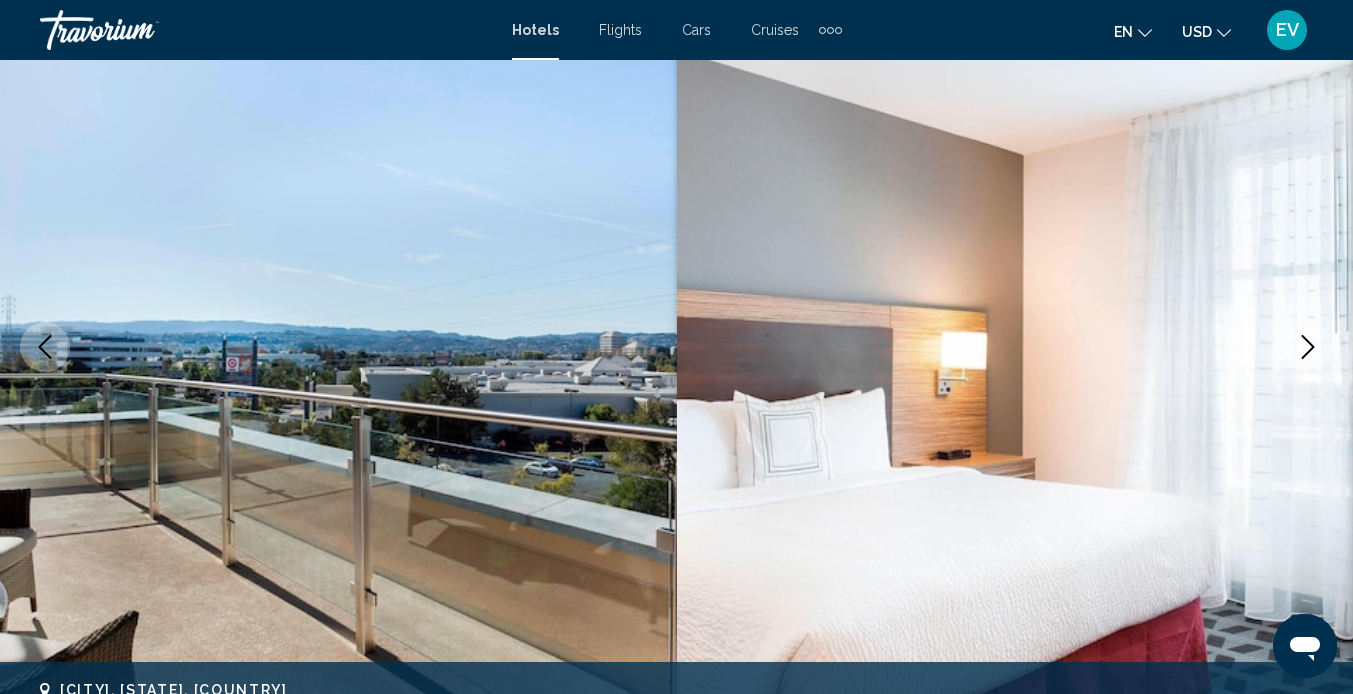 click at bounding box center [1308, 347] 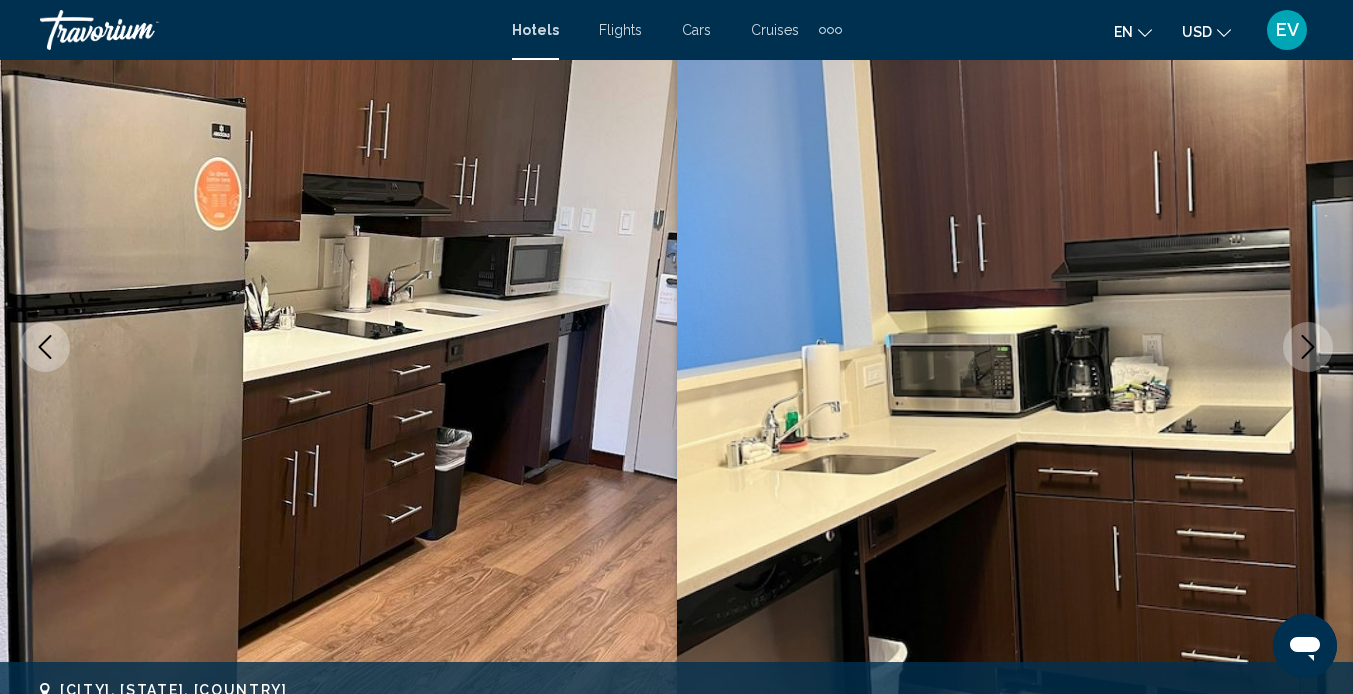 click at bounding box center [1308, 347] 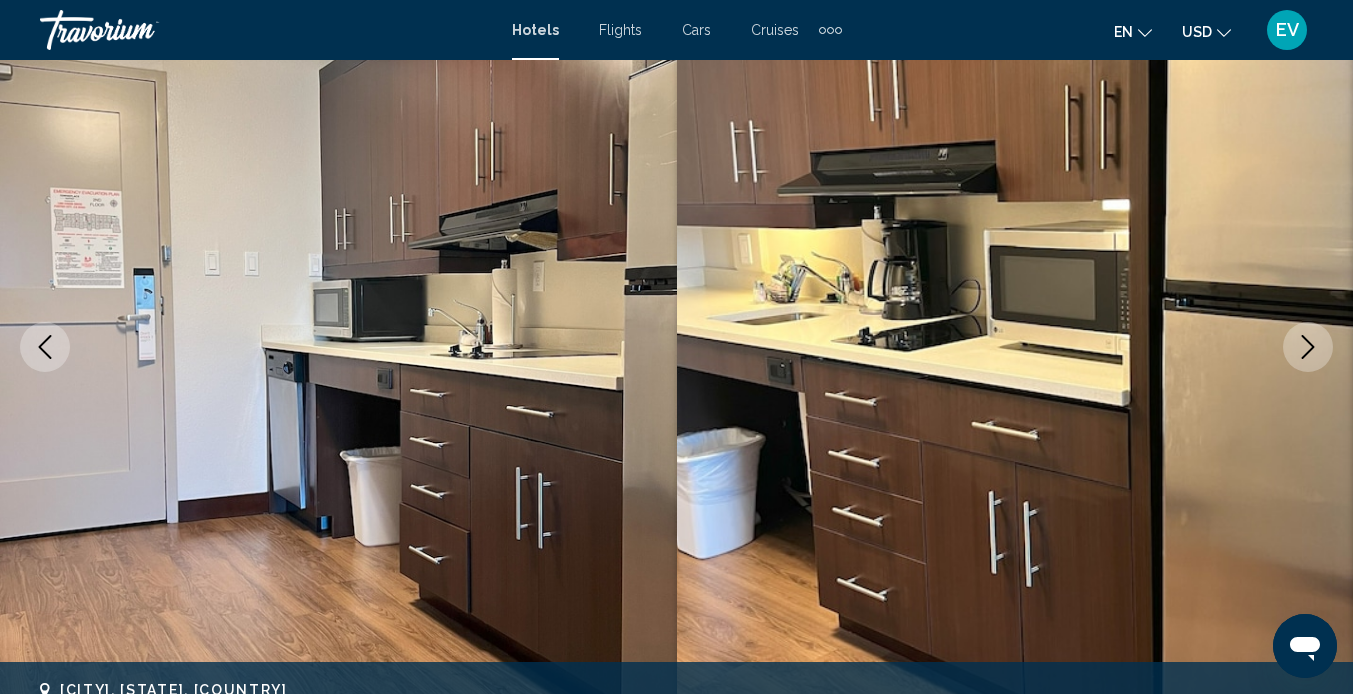 click at bounding box center [1308, 347] 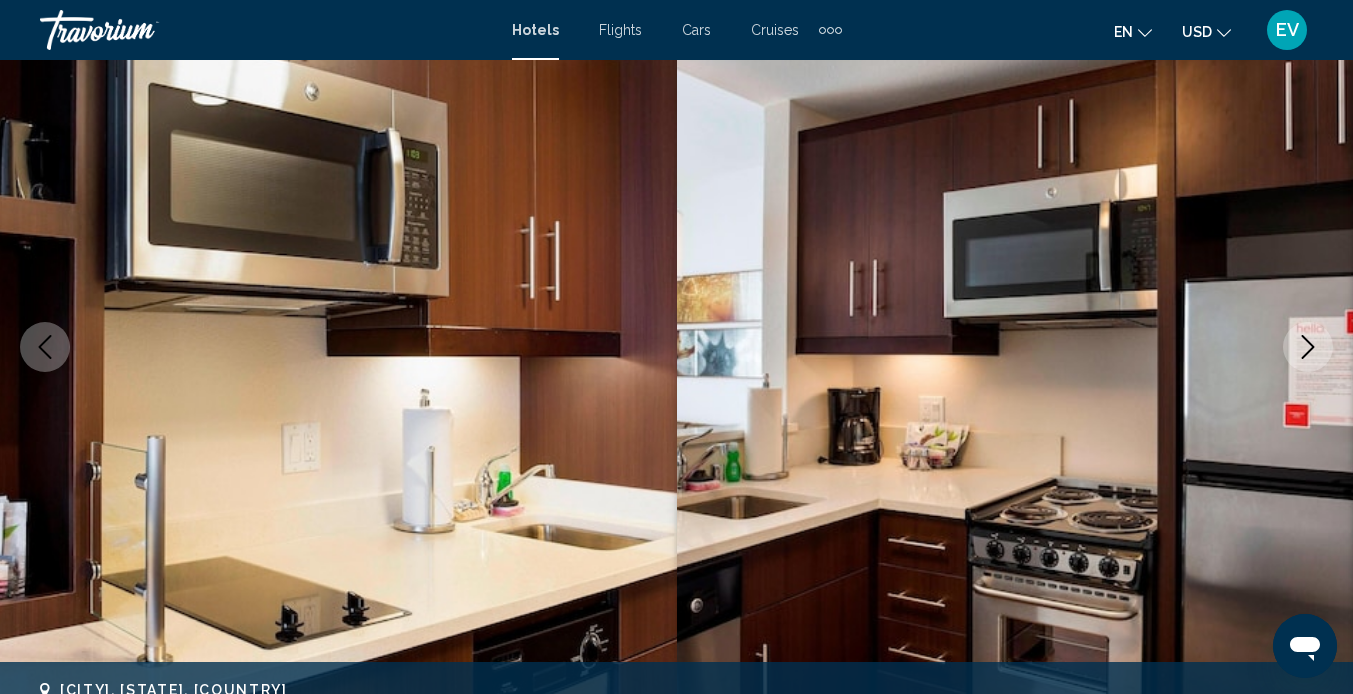 click 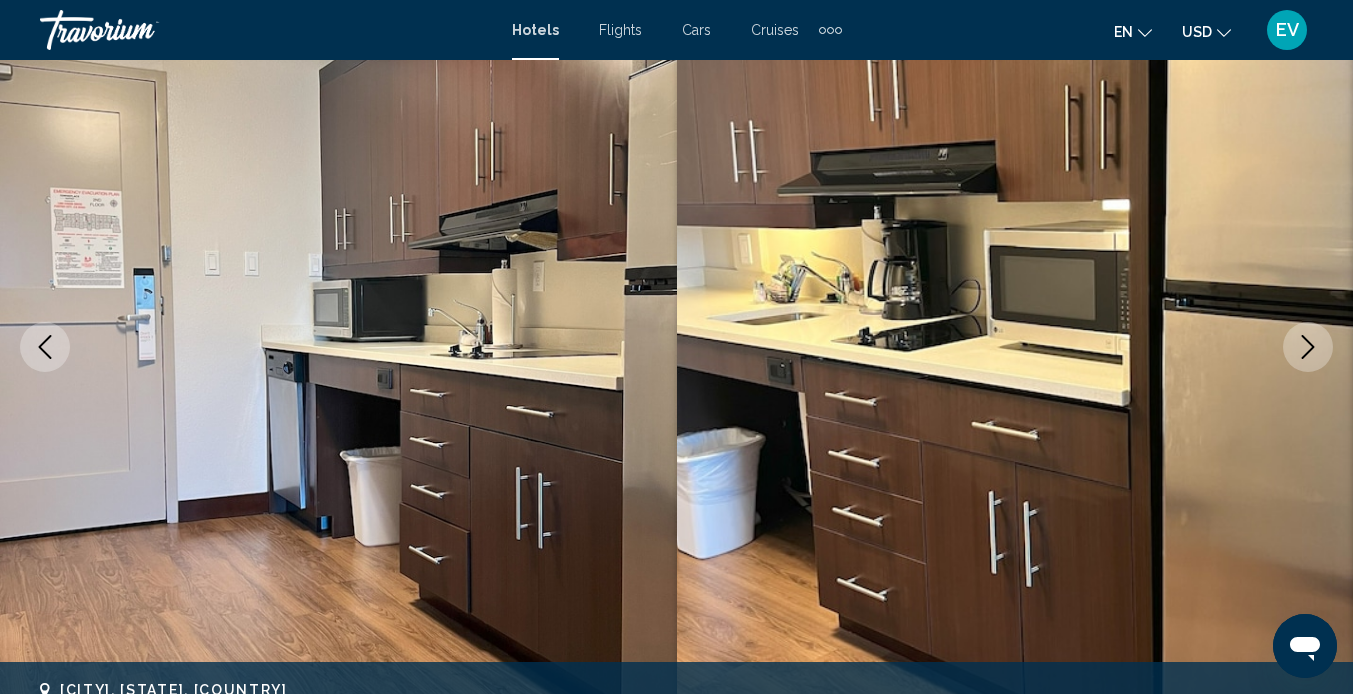 click 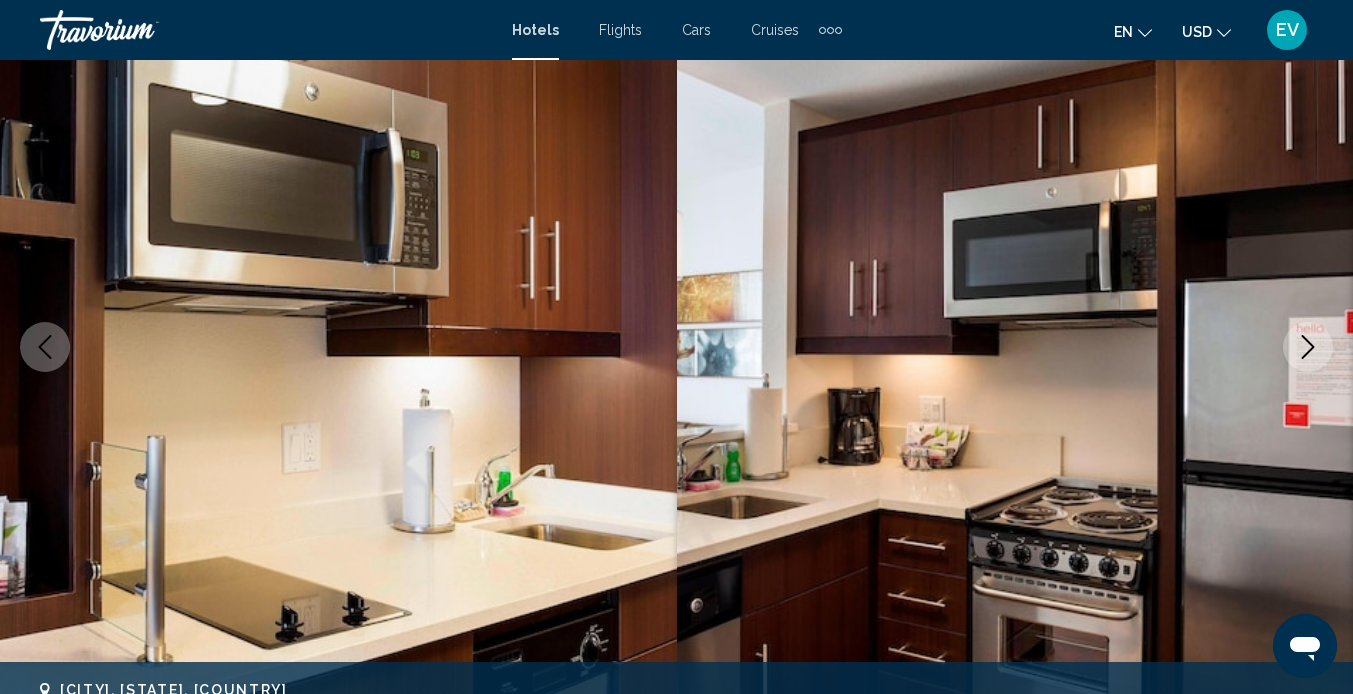 click 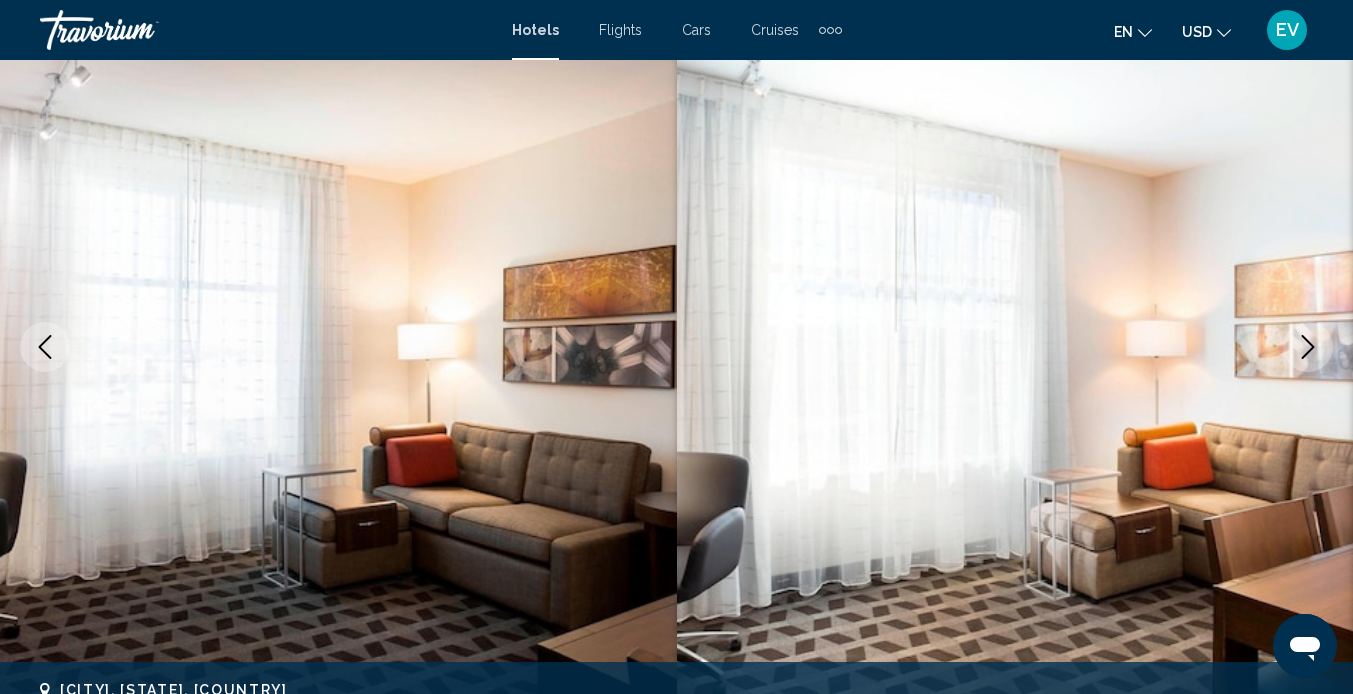 click 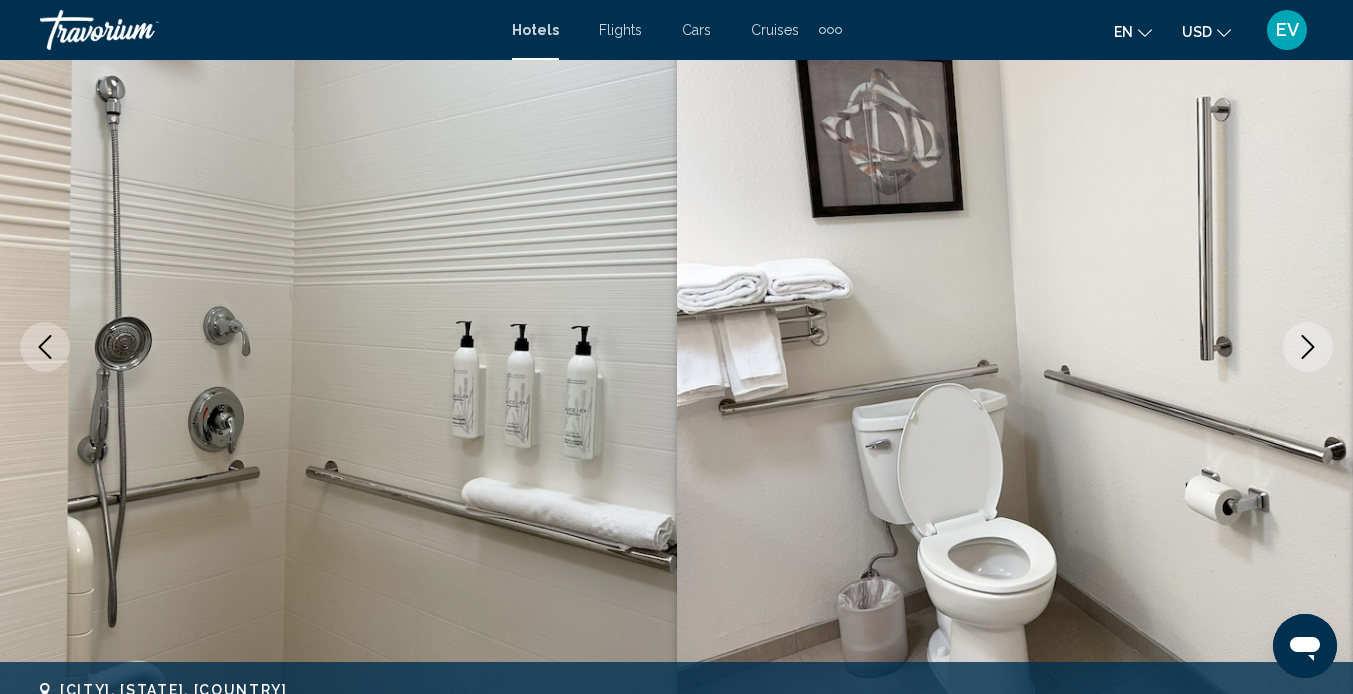 click 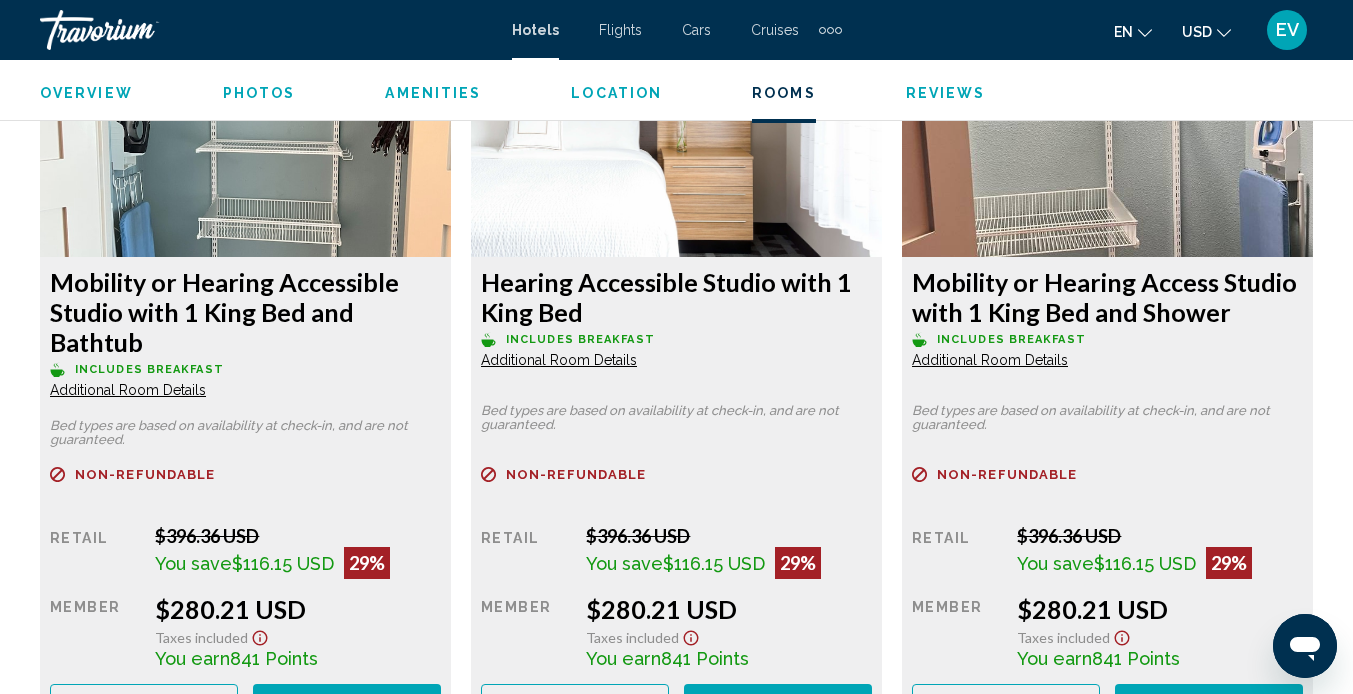 scroll, scrollTop: 3172, scrollLeft: 0, axis: vertical 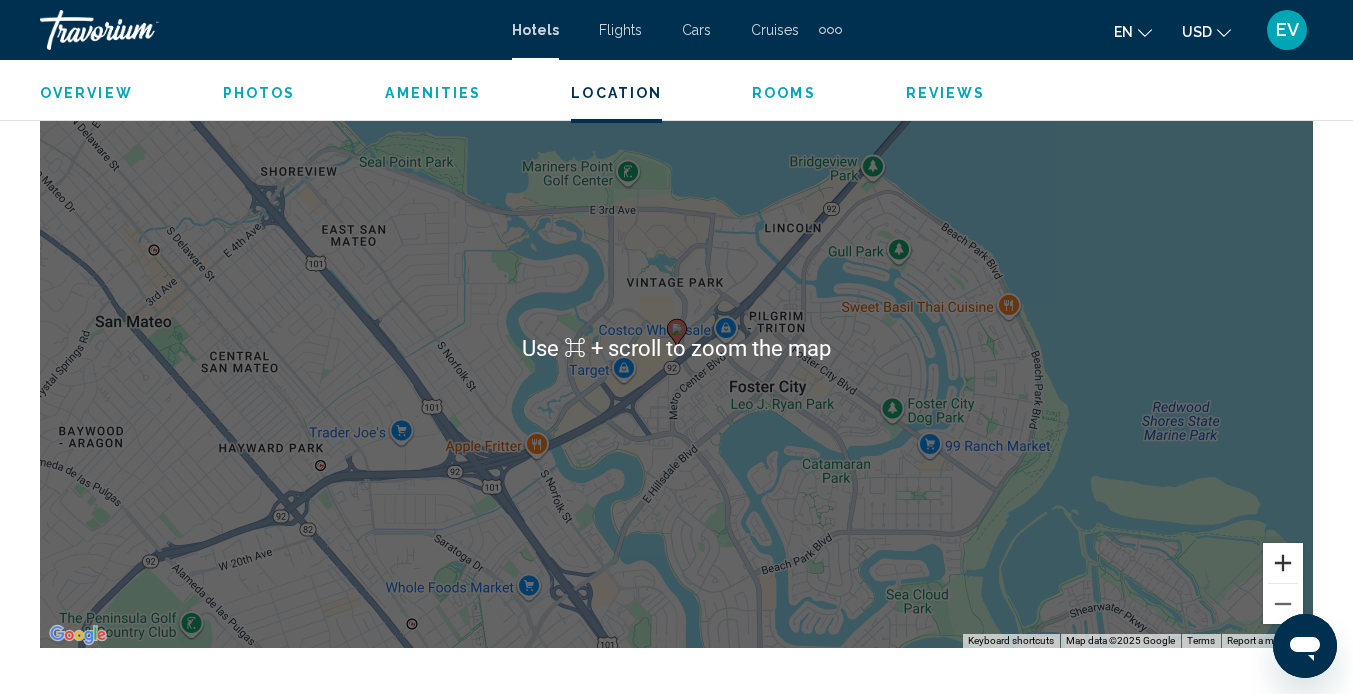 click at bounding box center [1283, 563] 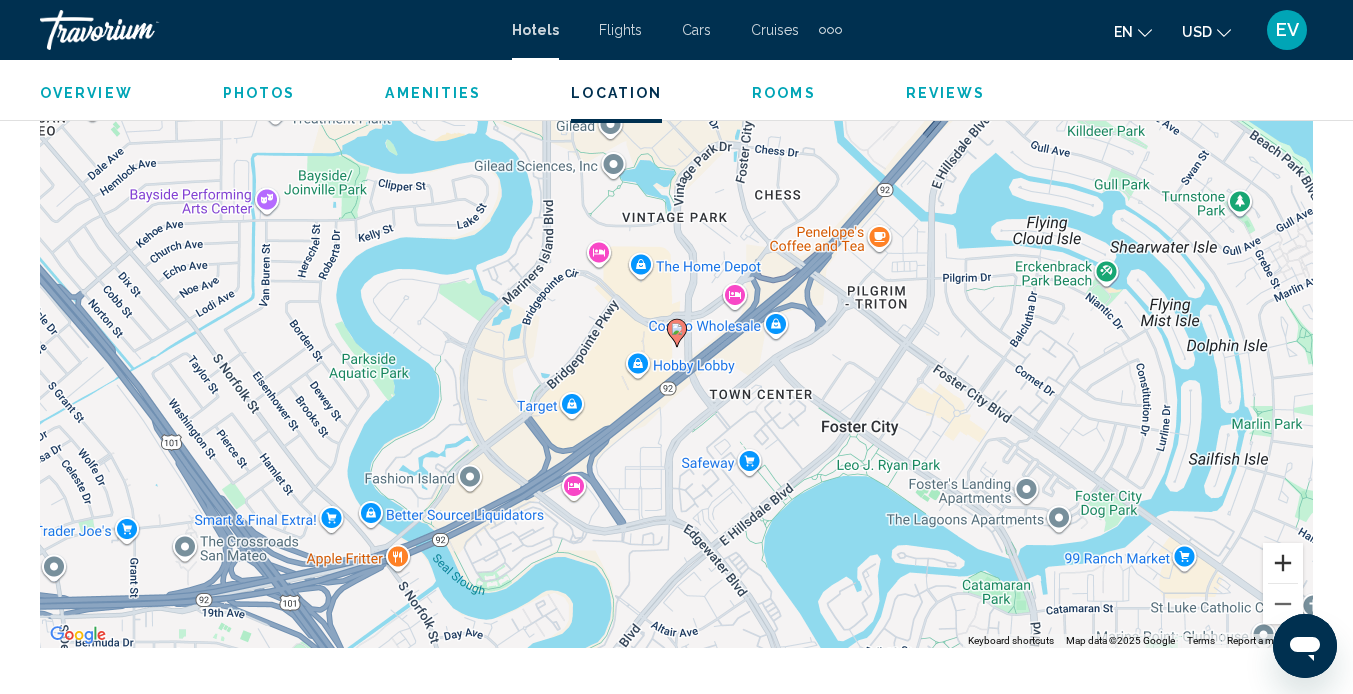 click at bounding box center [1283, 563] 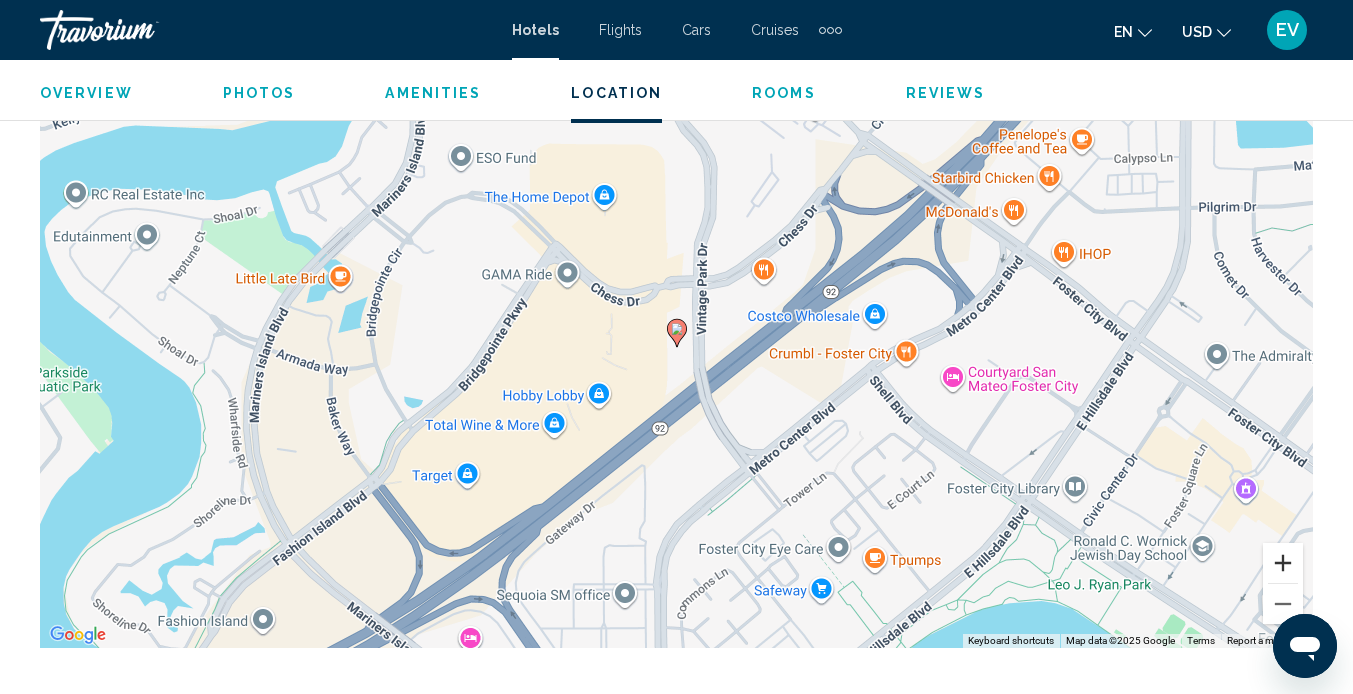 click at bounding box center [1283, 563] 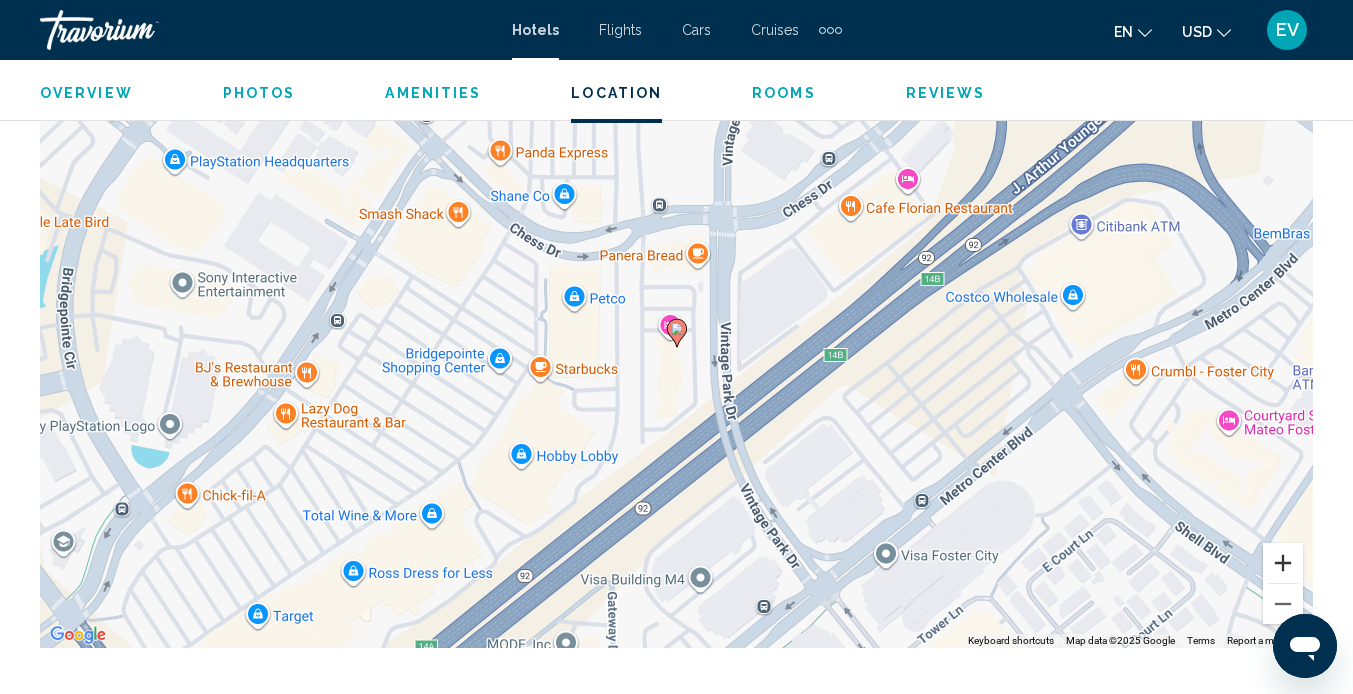 click at bounding box center (1283, 563) 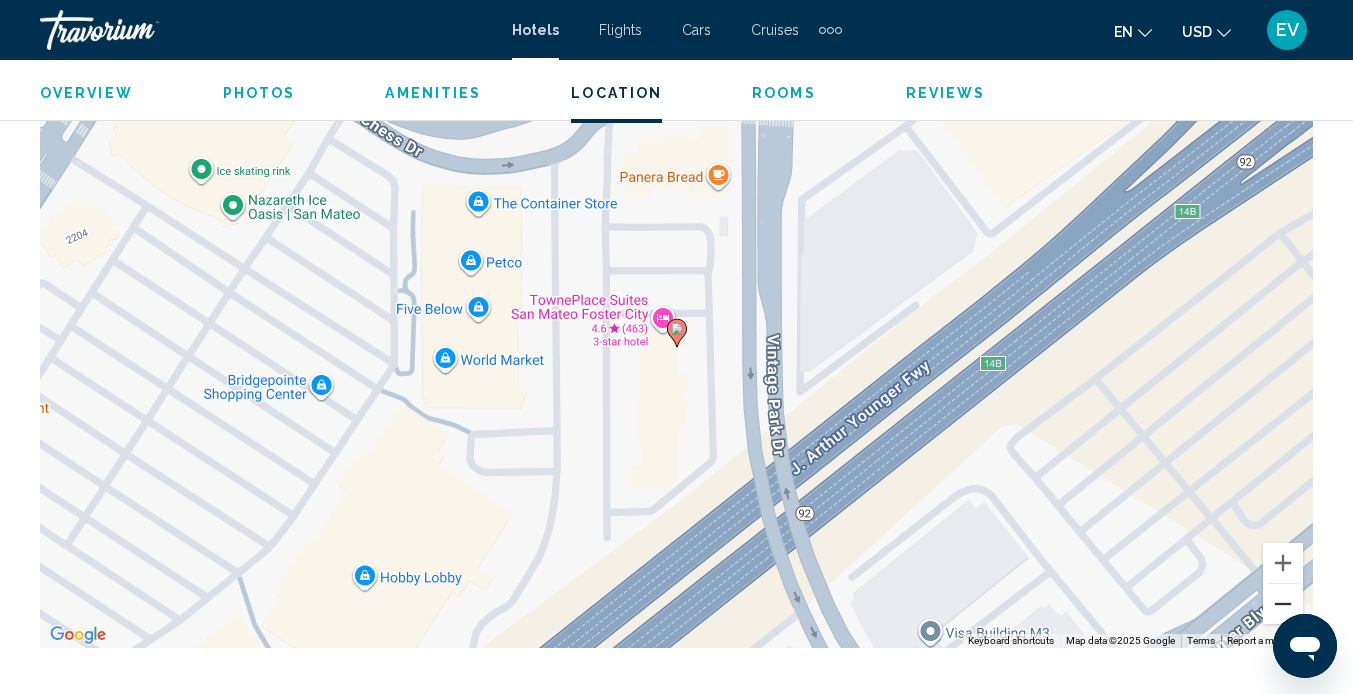 click at bounding box center [1283, 604] 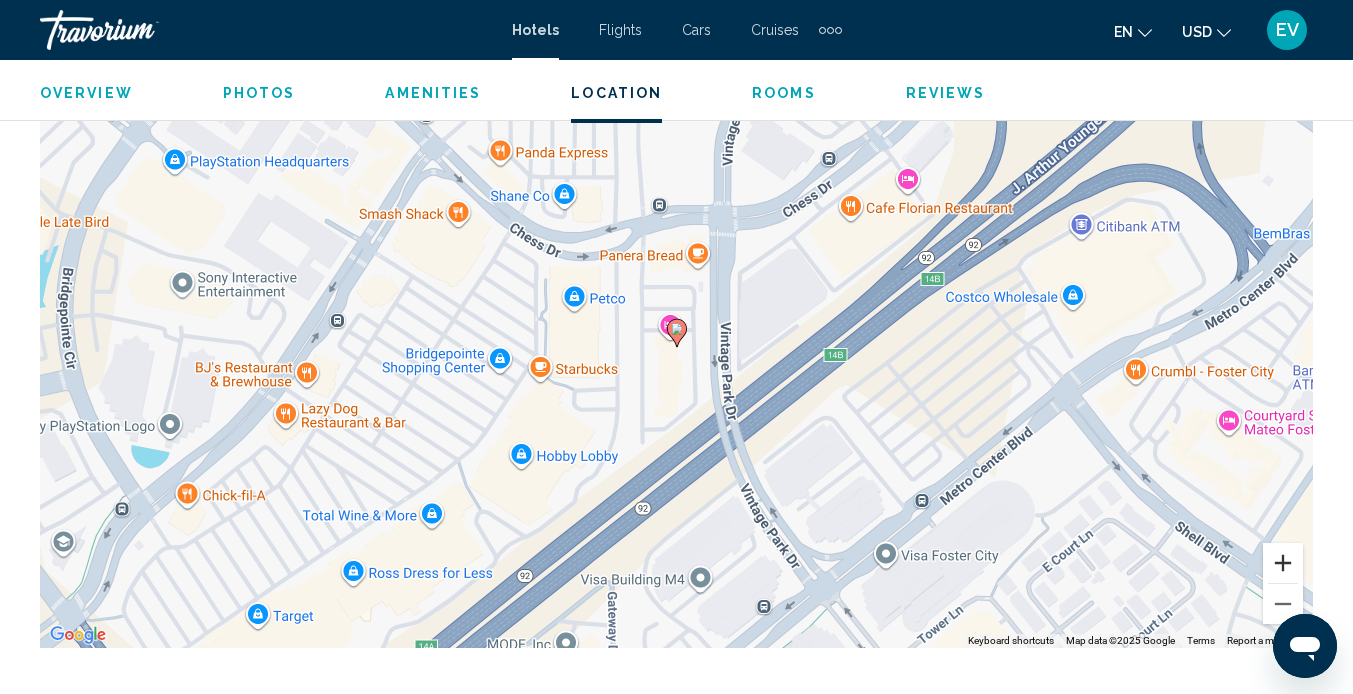 click at bounding box center (1283, 563) 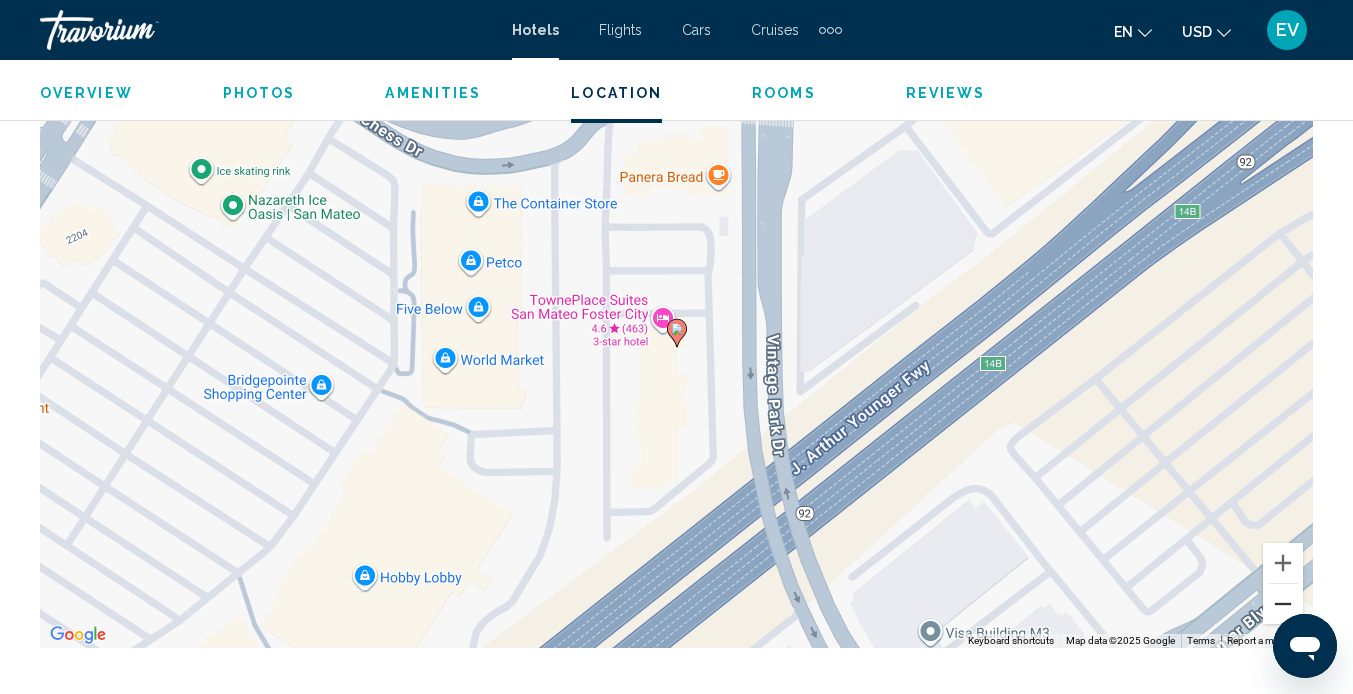 click at bounding box center (1283, 604) 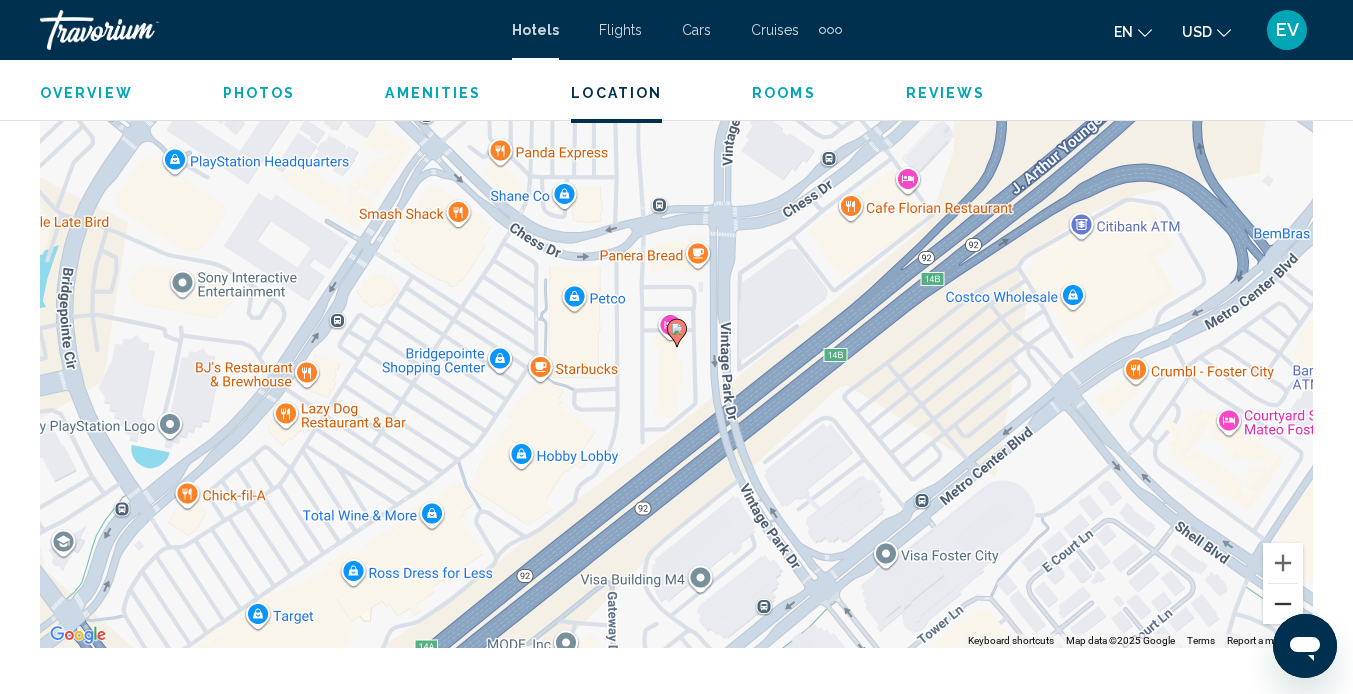 click at bounding box center (1283, 604) 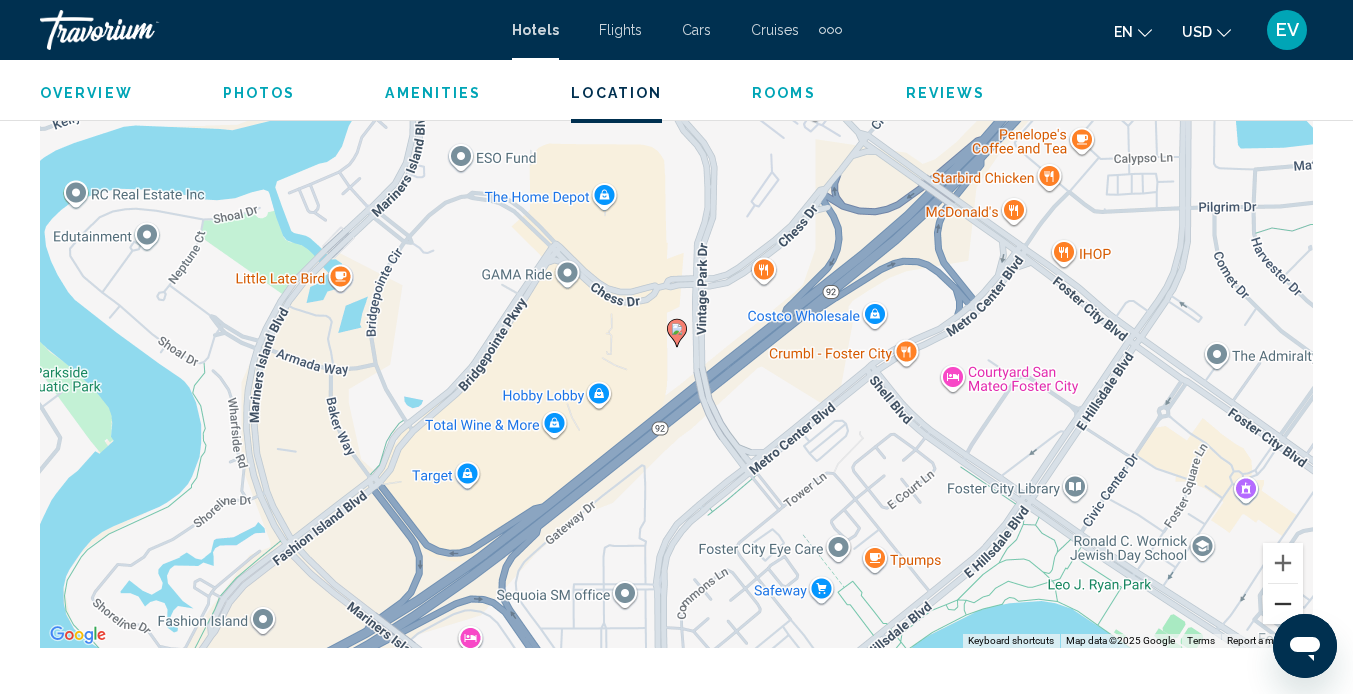 click at bounding box center [1283, 604] 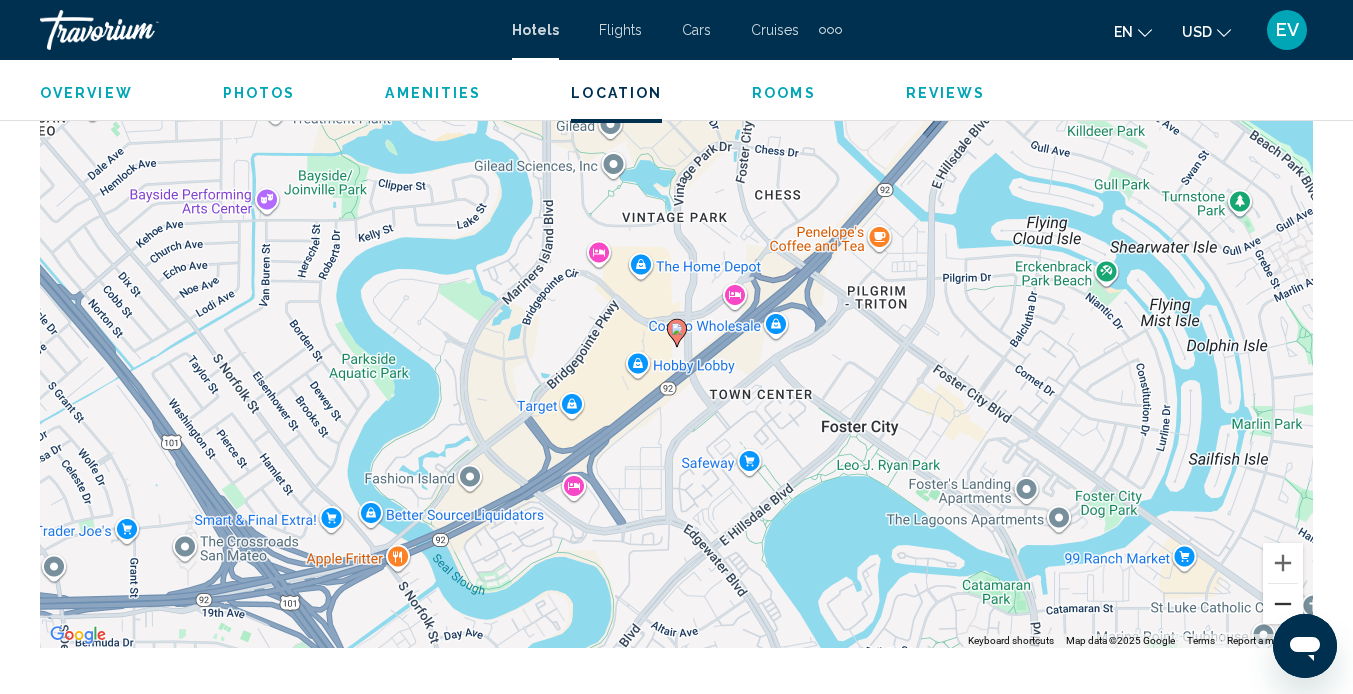 click at bounding box center (1283, 604) 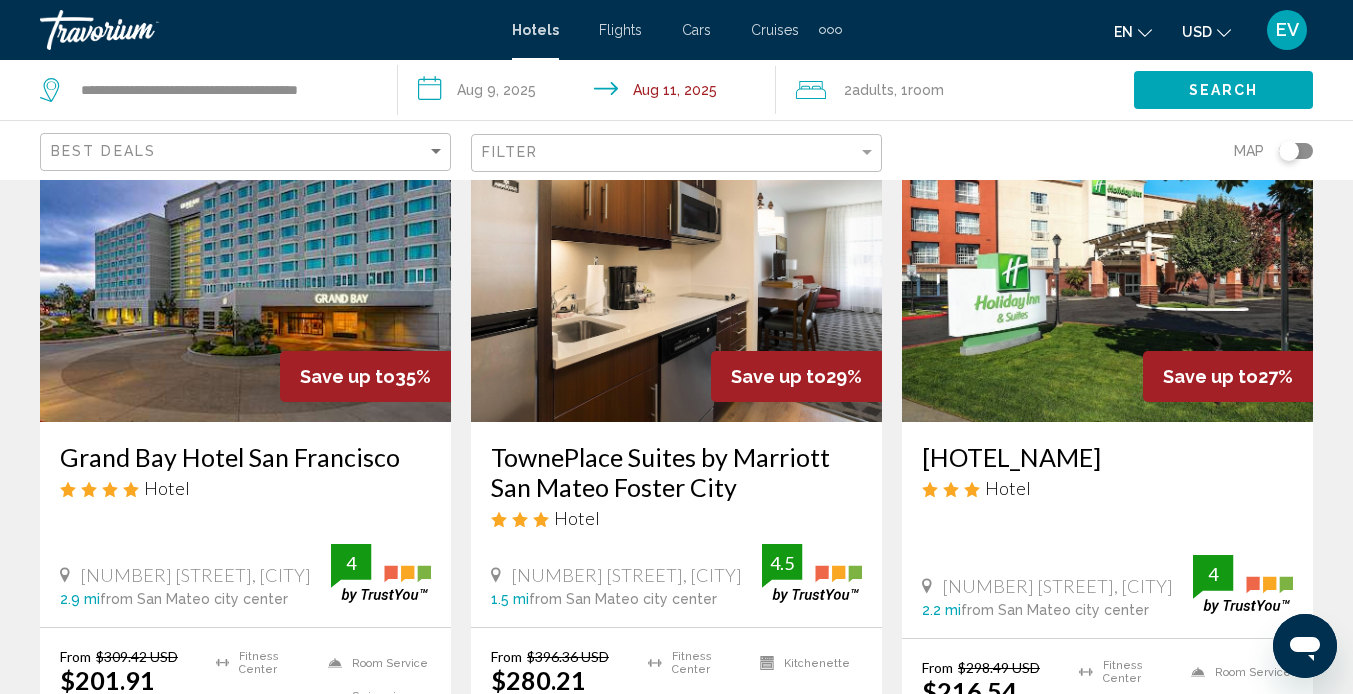 scroll, scrollTop: 150, scrollLeft: 0, axis: vertical 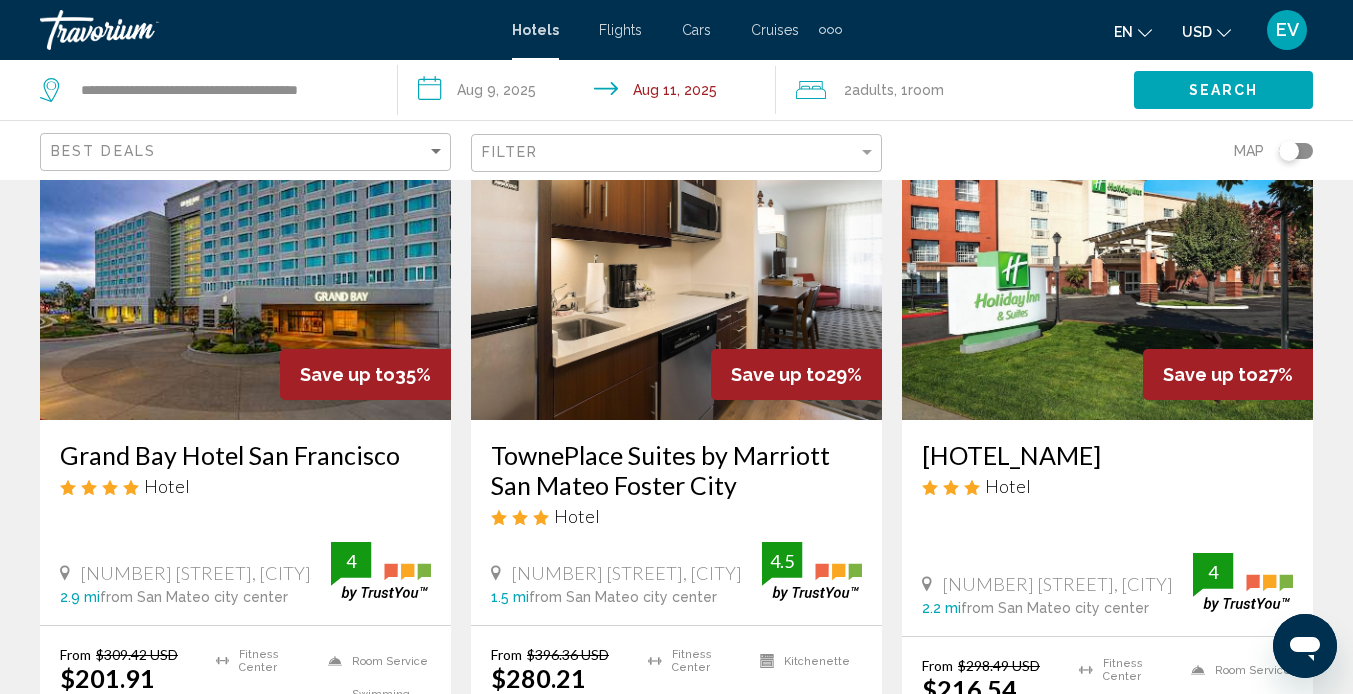click on "Grand Bay Hotel San Francisco" at bounding box center [245, 455] 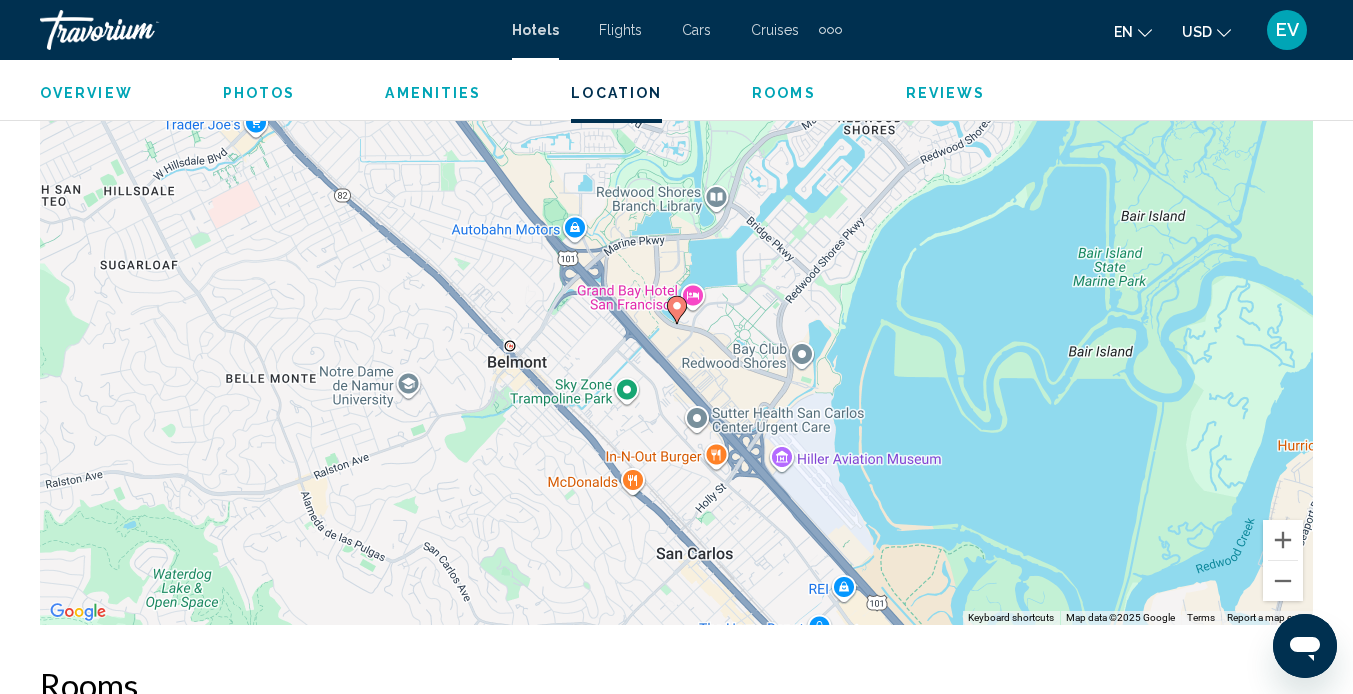scroll, scrollTop: 2359, scrollLeft: 0, axis: vertical 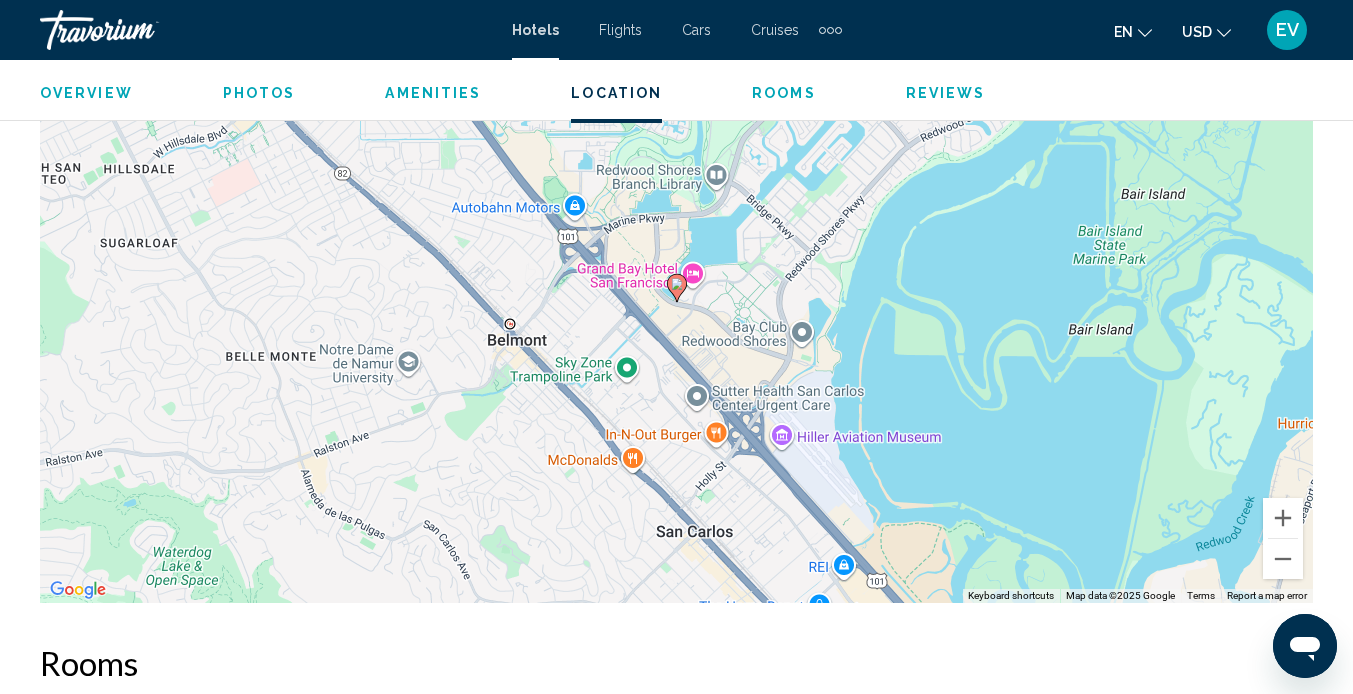 click on "To activate drag with keyboard, press Alt + Enter. Once in keyboard drag state, use the arrow keys to move the marker. To complete the drag, press the Enter key. To cancel, press Escape." at bounding box center (676, 303) 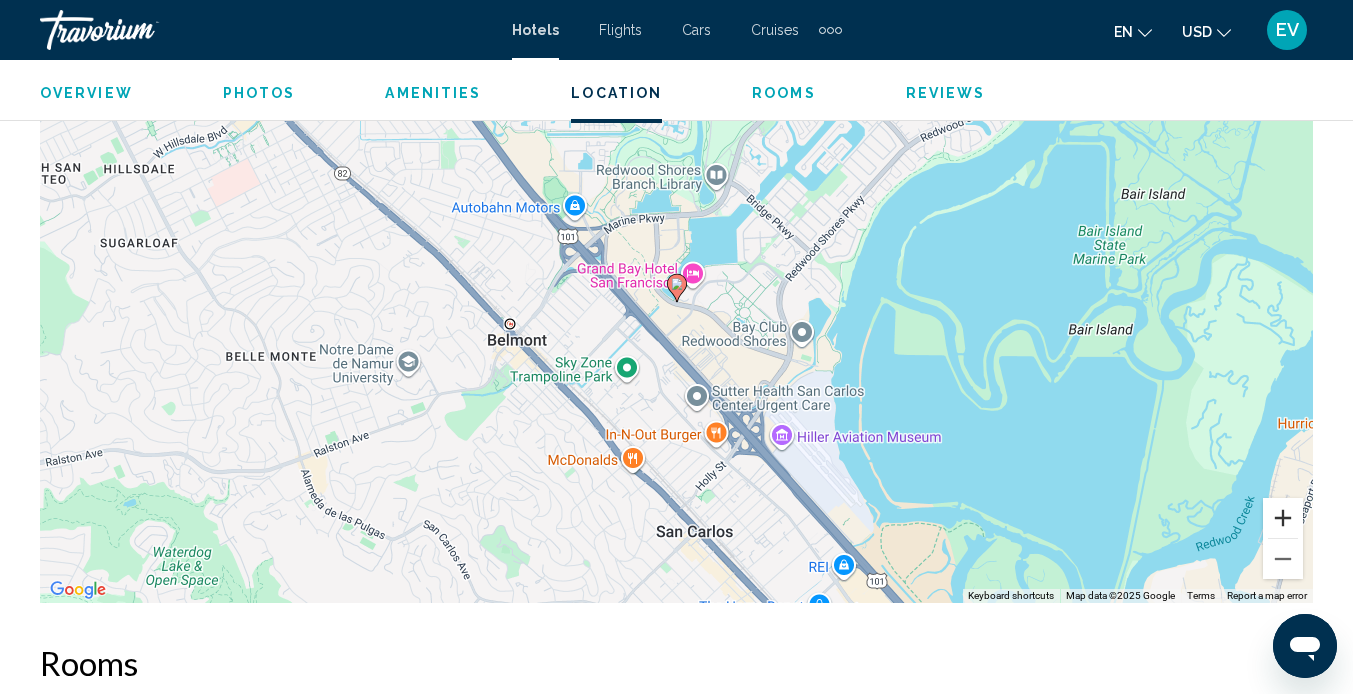 click at bounding box center [1283, 518] 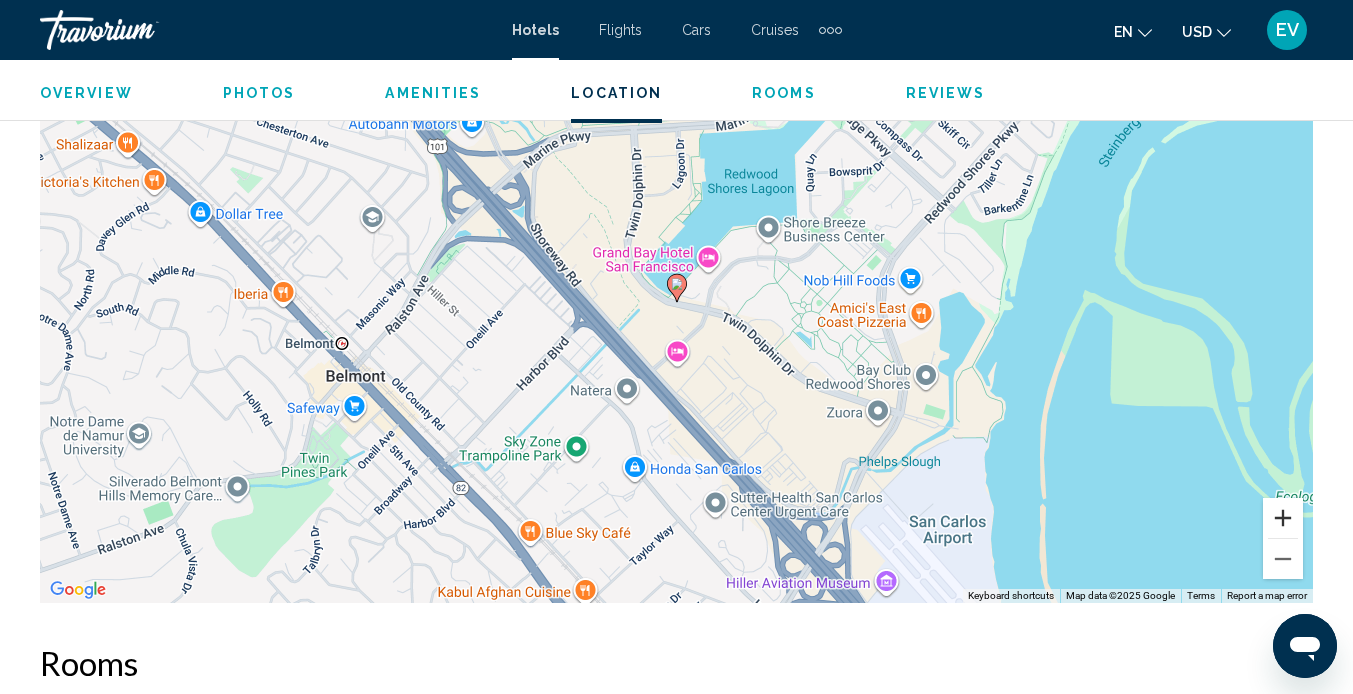 click at bounding box center (1283, 518) 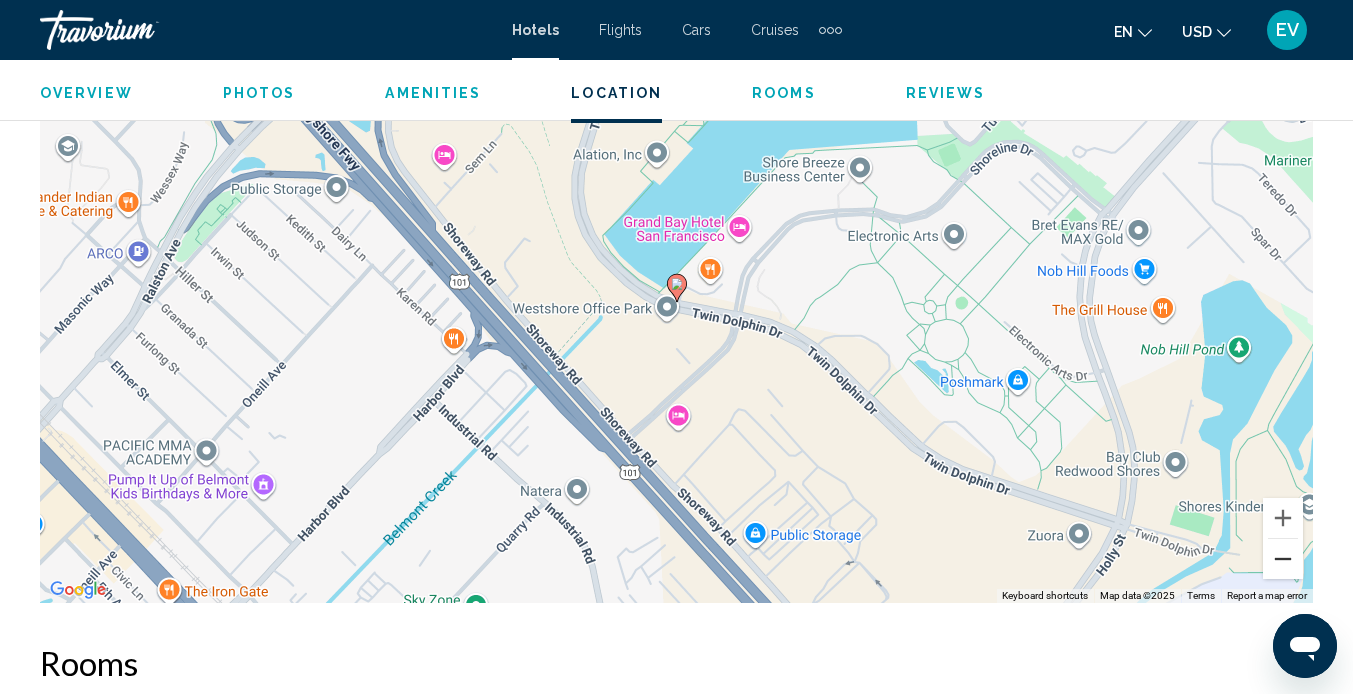 click at bounding box center (1283, 559) 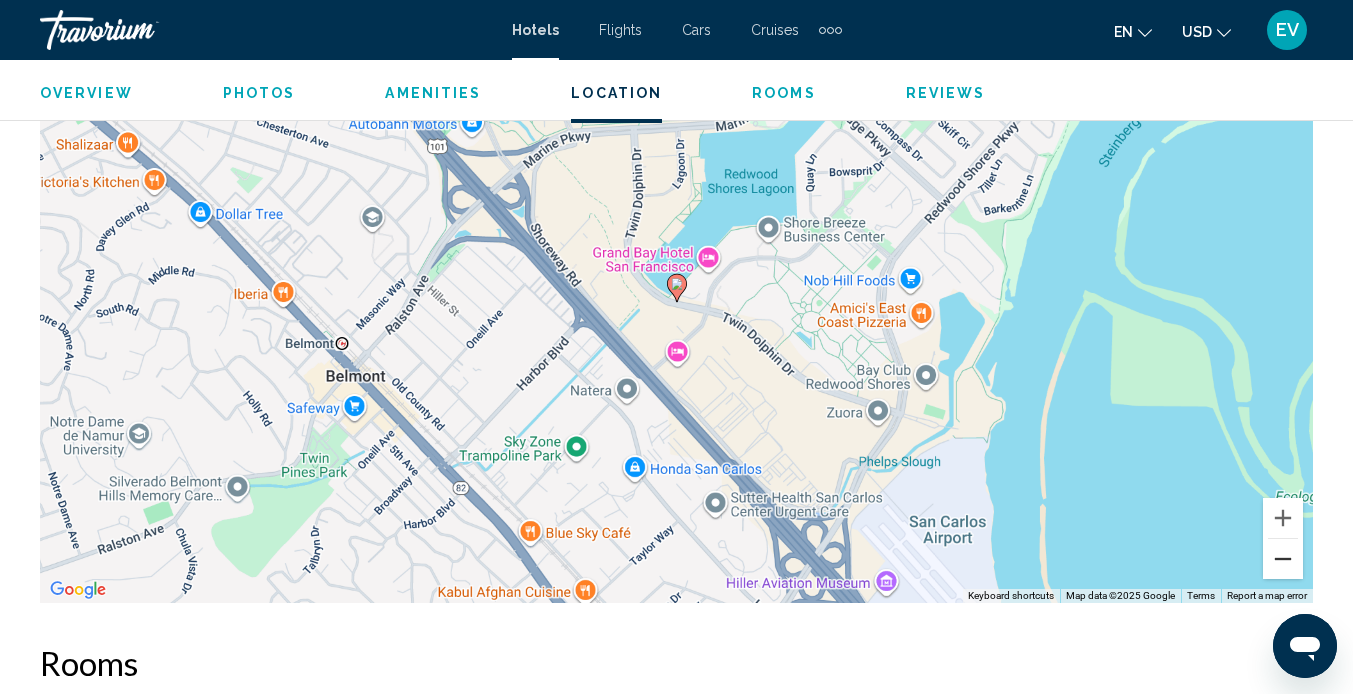 click at bounding box center (1283, 559) 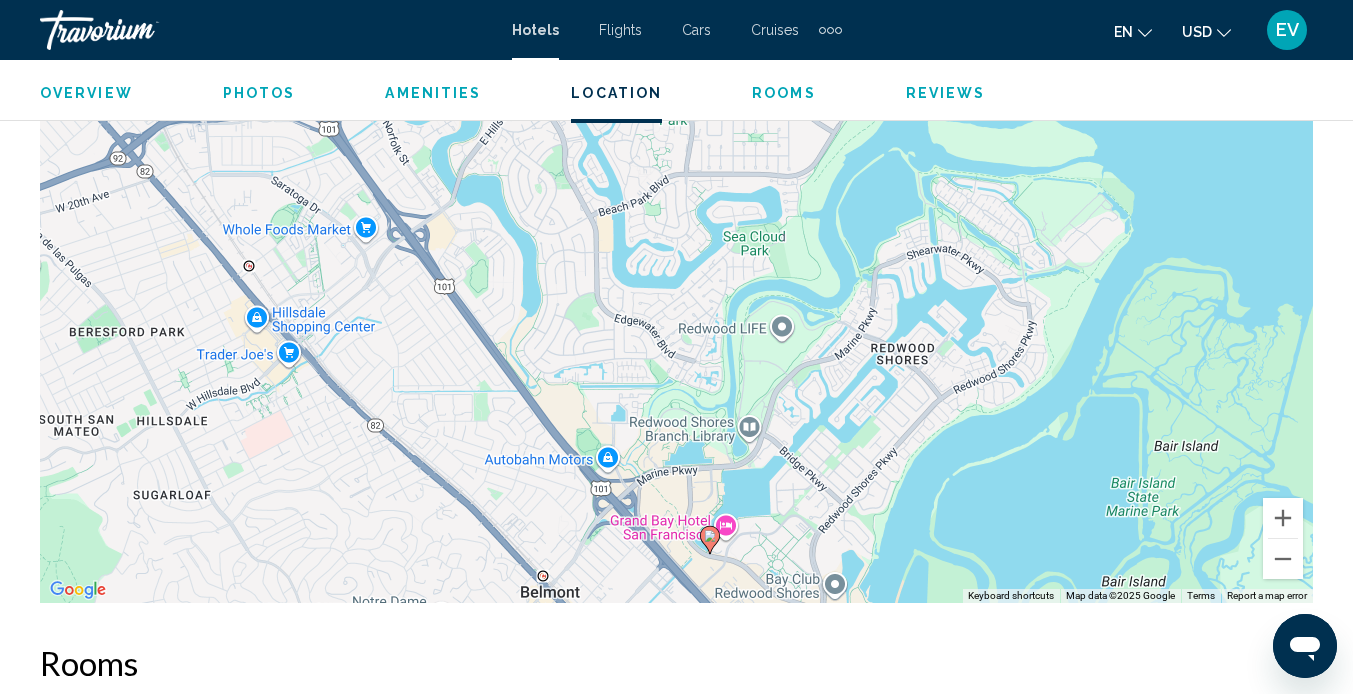 drag, startPoint x: 1113, startPoint y: 408, endPoint x: 1146, endPoint y: 663, distance: 257.12643 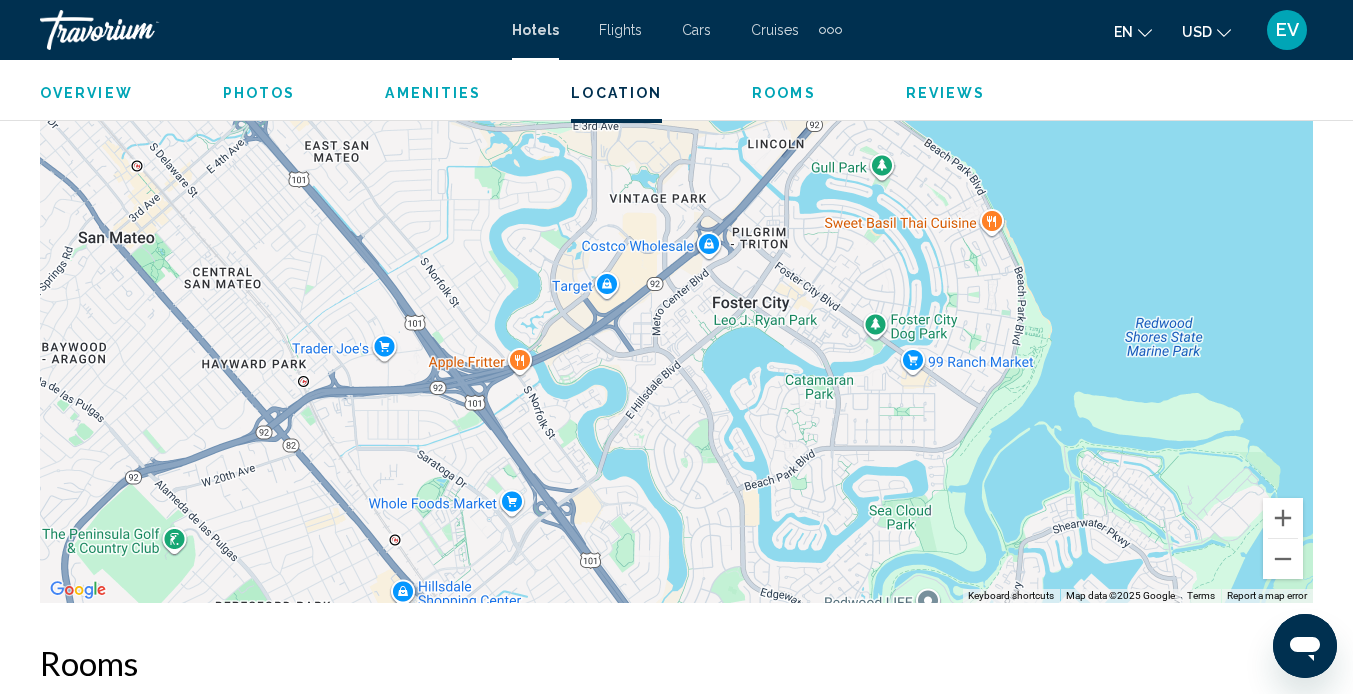 drag, startPoint x: 656, startPoint y: 320, endPoint x: 800, endPoint y: 596, distance: 311.30692 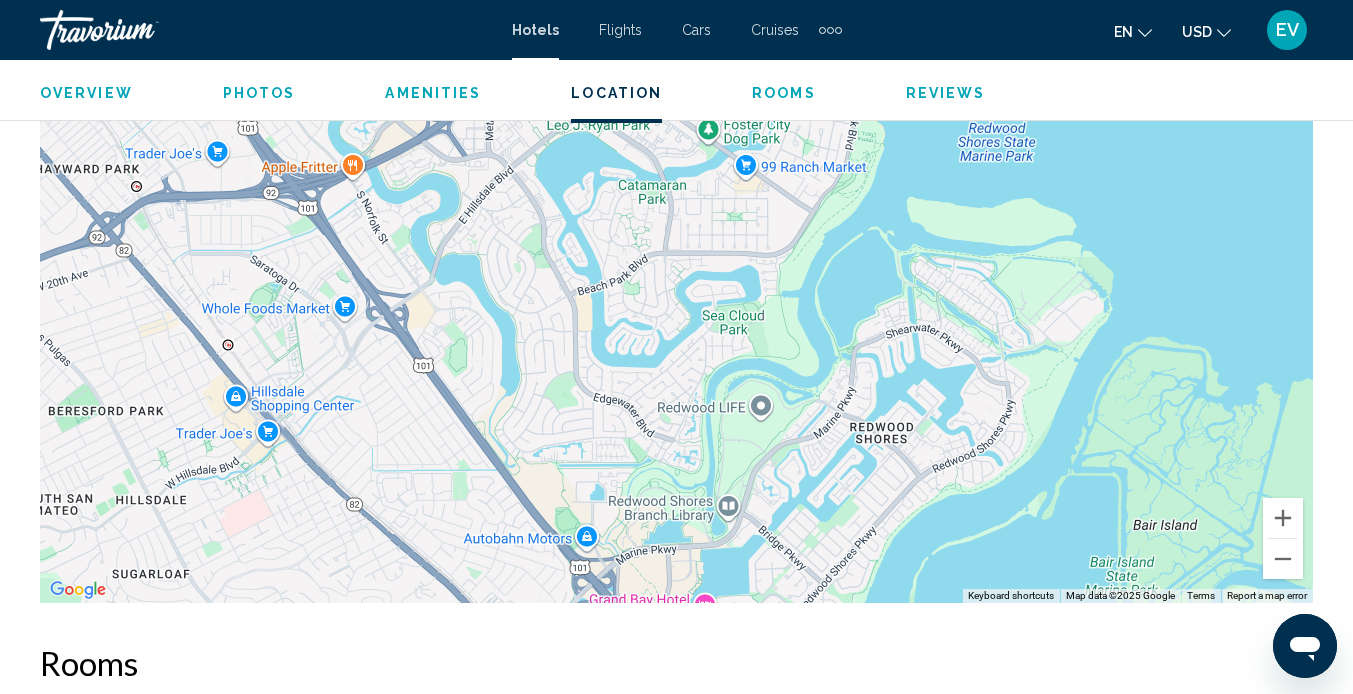 drag, startPoint x: 698, startPoint y: 405, endPoint x: 530, endPoint y: 177, distance: 283.21017 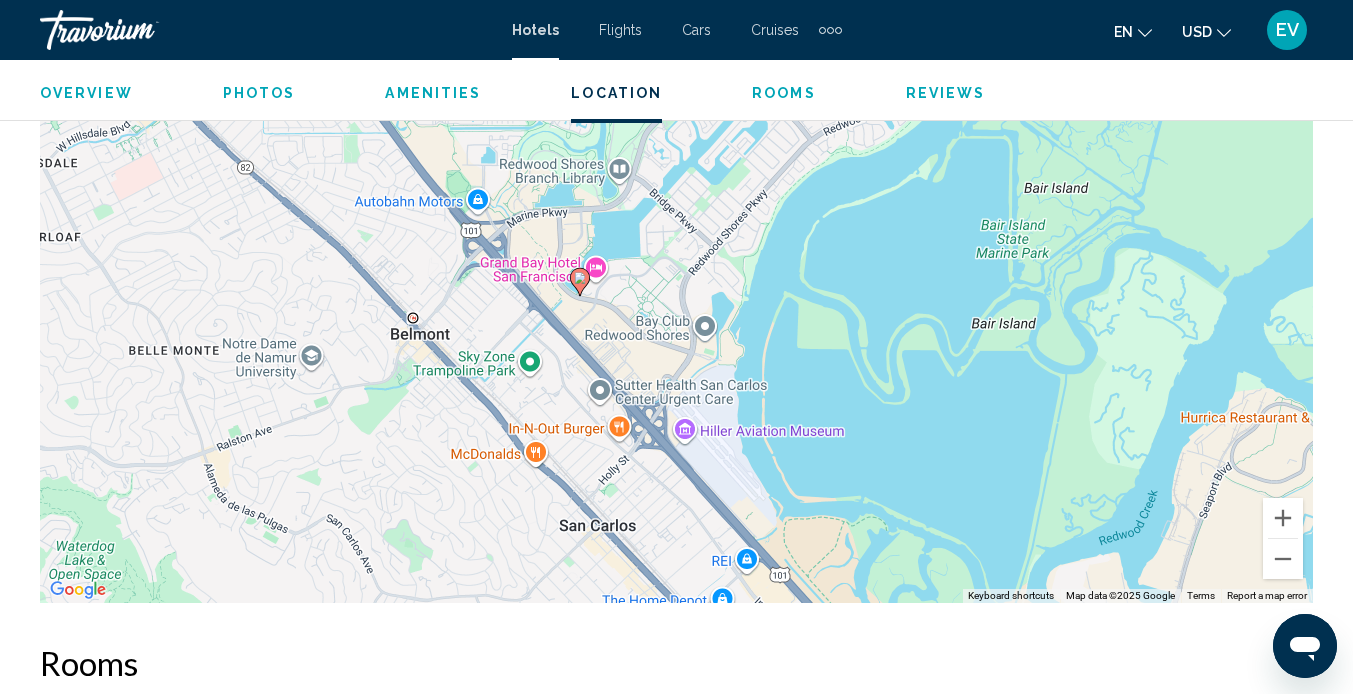 drag, startPoint x: 697, startPoint y: 425, endPoint x: 592, endPoint y: 125, distance: 317.8443 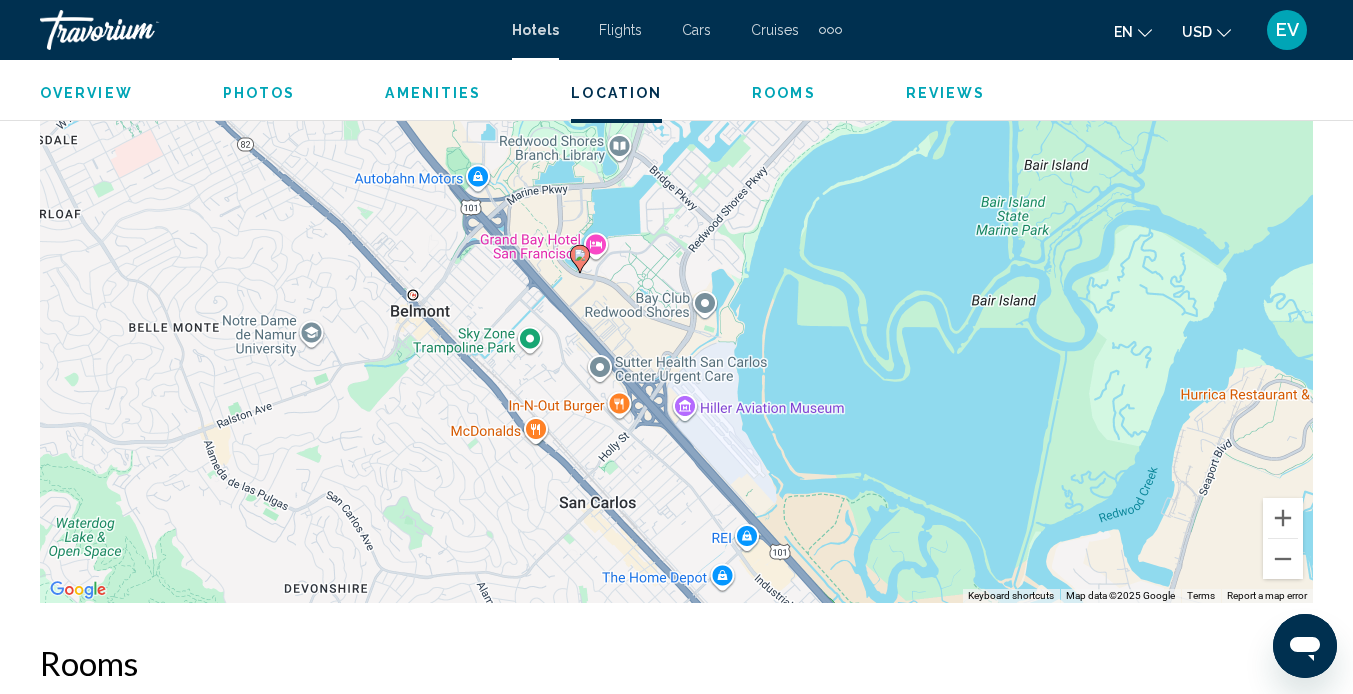 click on "To activate drag with keyboard, press Alt + Enter. Once in keyboard drag state, use the arrow keys to move the marker. To complete the drag, press the Enter key. To cancel, press Escape." at bounding box center [676, 303] 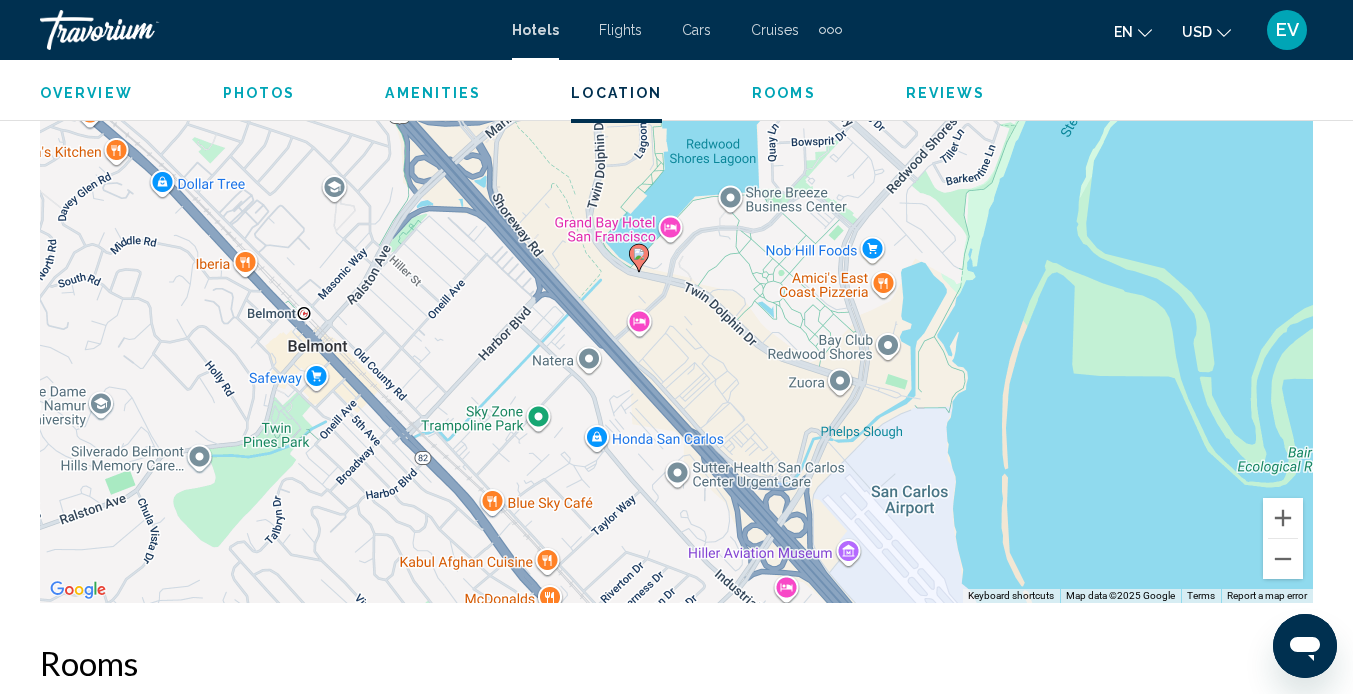 drag, startPoint x: 564, startPoint y: 271, endPoint x: 676, endPoint y: 289, distance: 113.43721 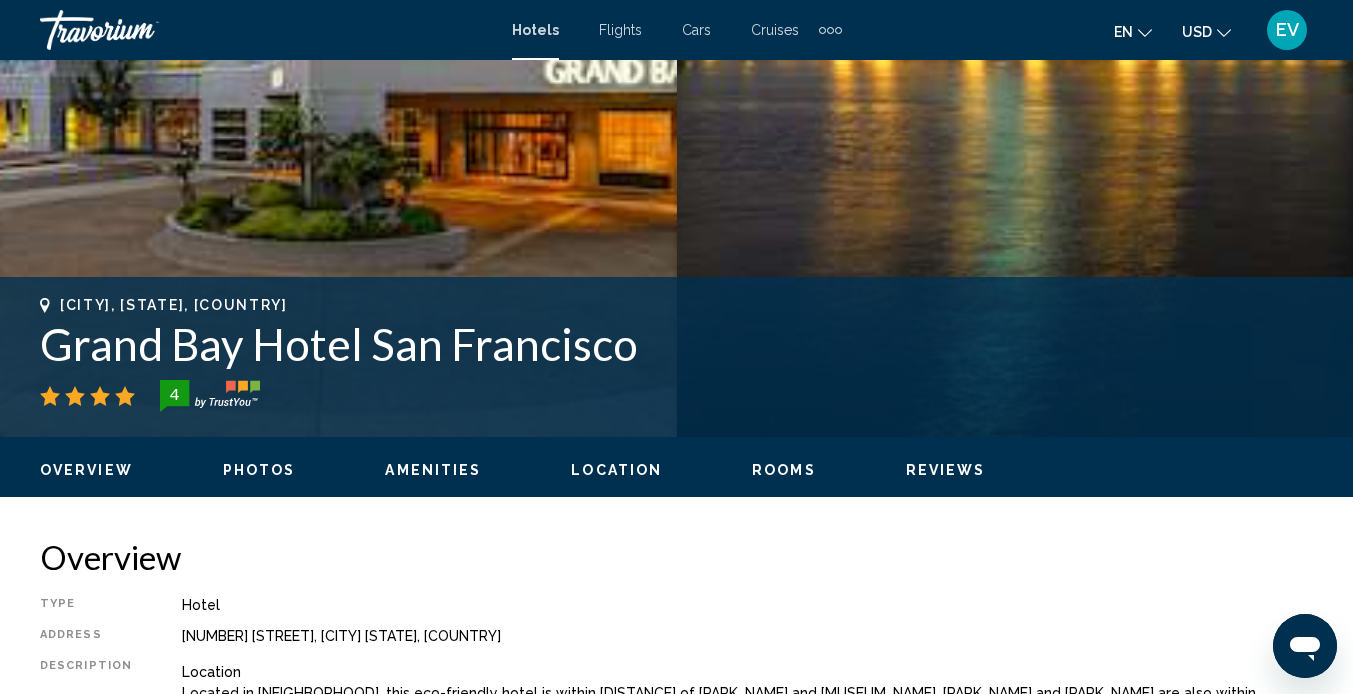 scroll, scrollTop: 543, scrollLeft: 0, axis: vertical 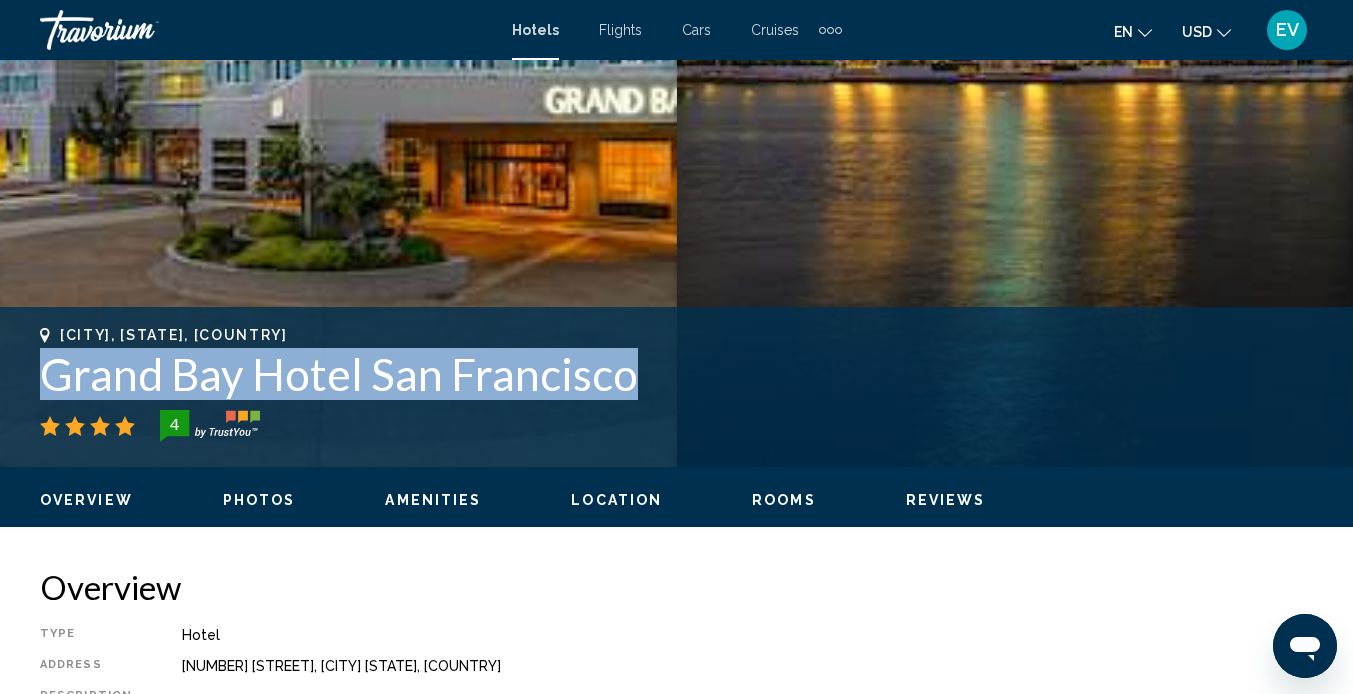 drag, startPoint x: 647, startPoint y: 376, endPoint x: 27, endPoint y: 371, distance: 620.02014 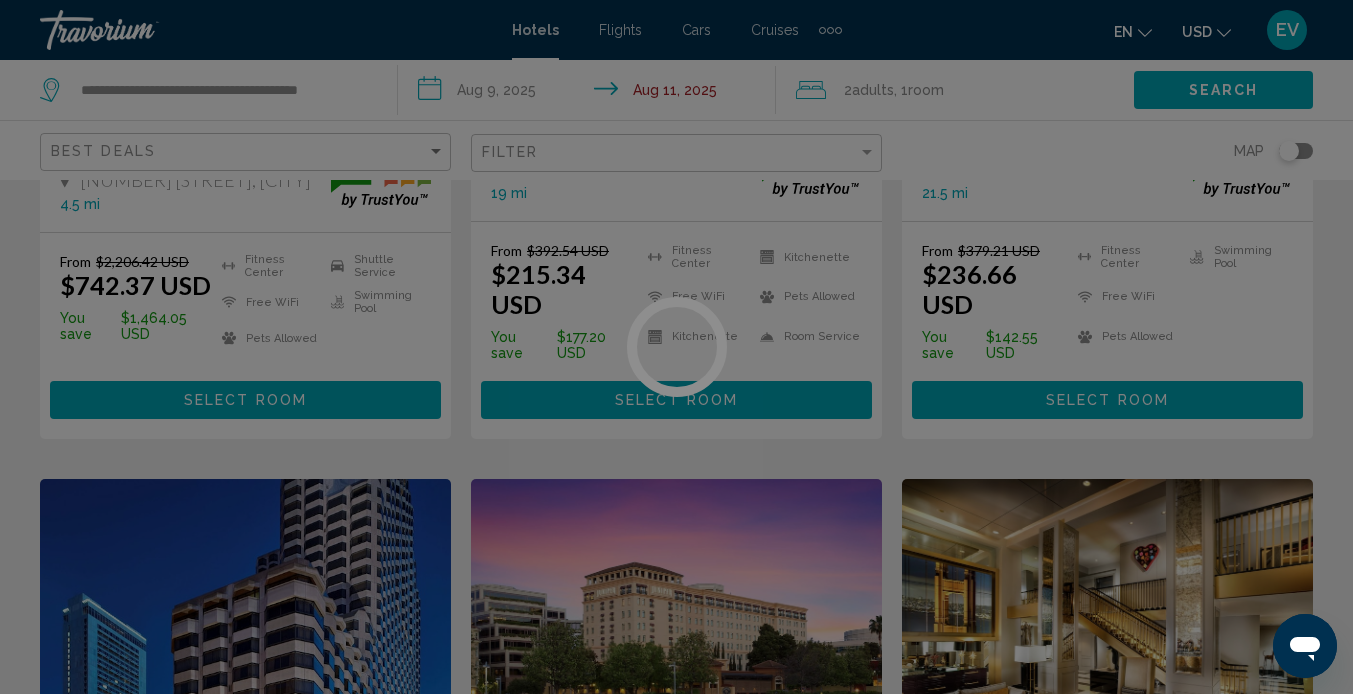 scroll, scrollTop: 0, scrollLeft: 0, axis: both 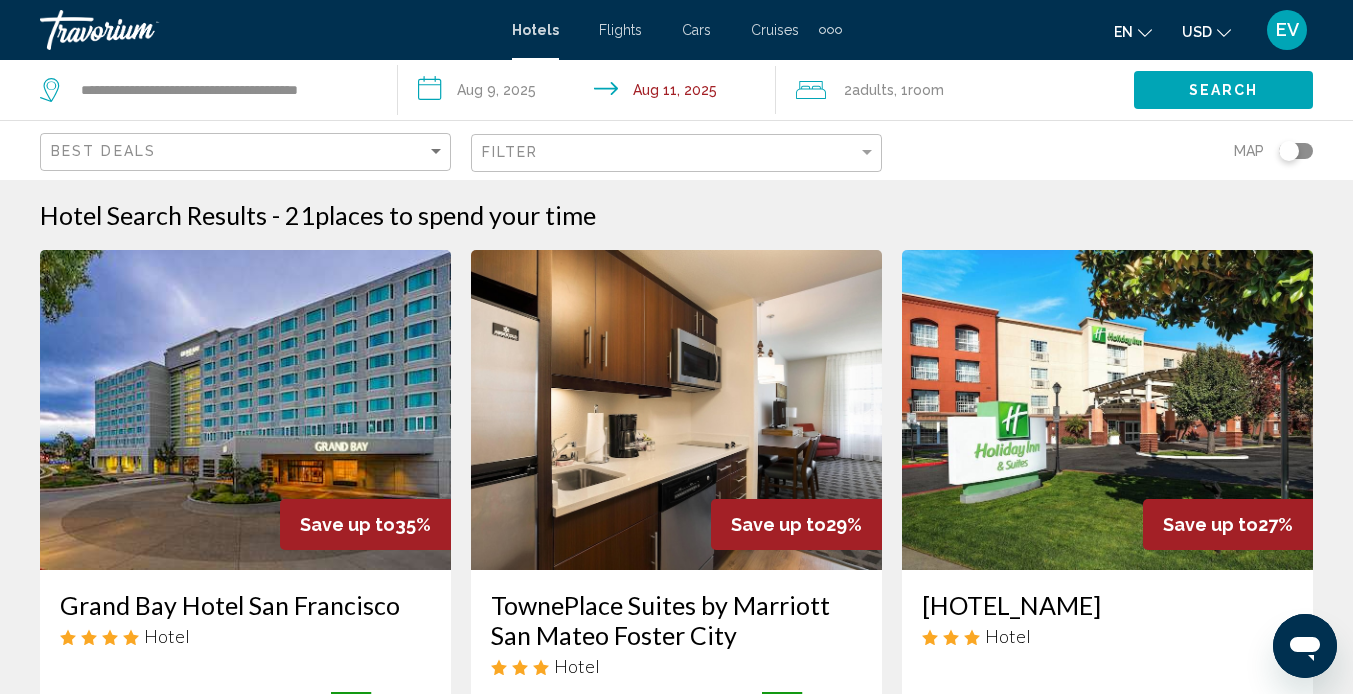 click 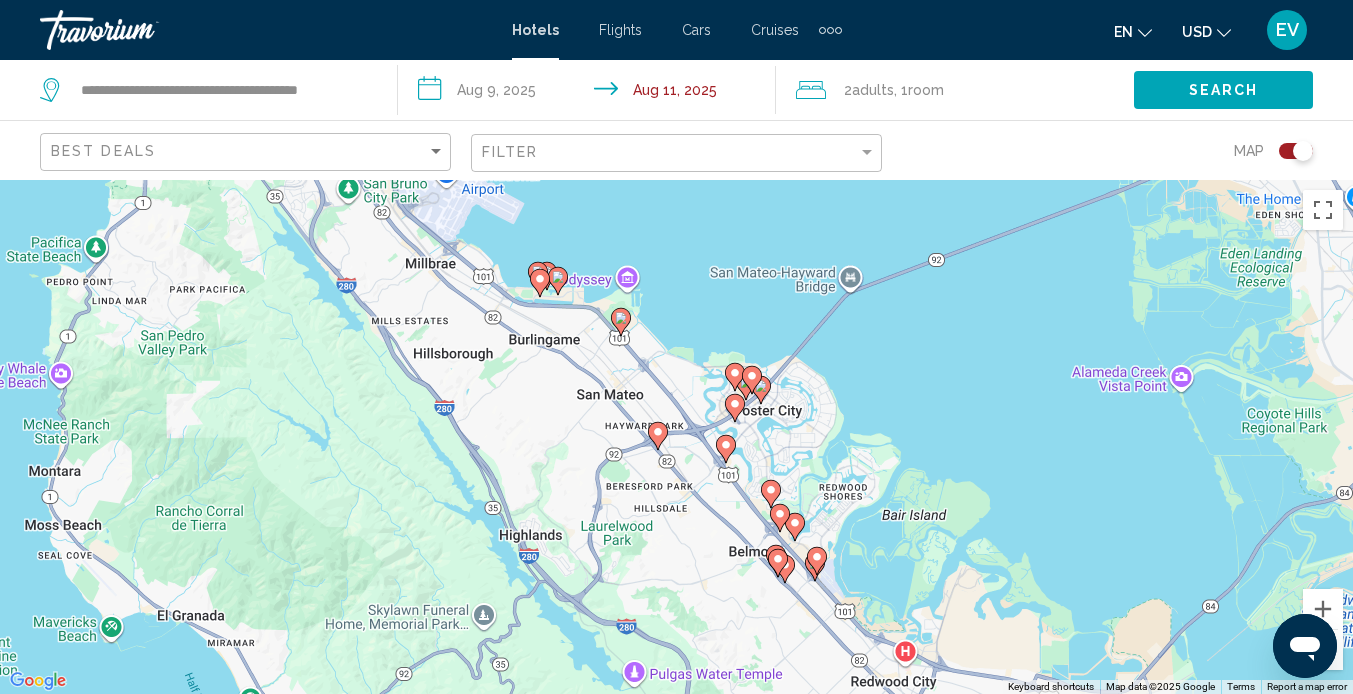 click on "Filter" 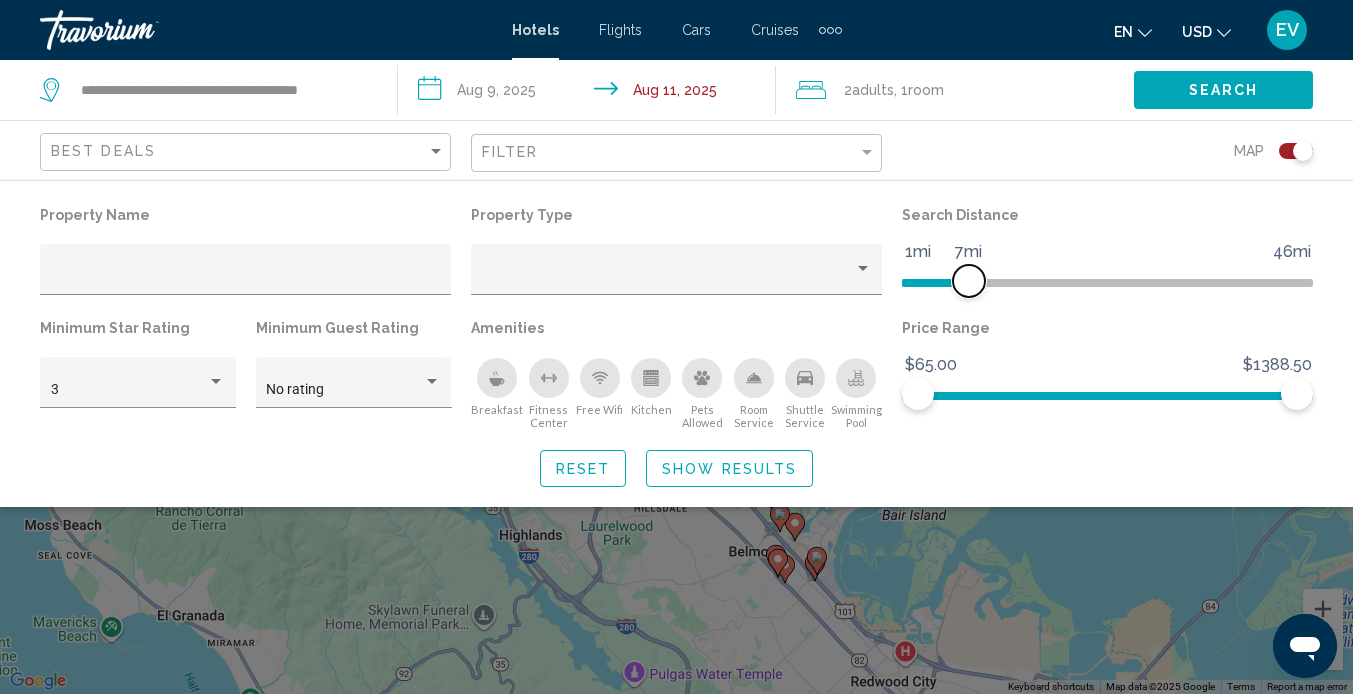 drag, startPoint x: 950, startPoint y: 273, endPoint x: 971, endPoint y: 273, distance: 21 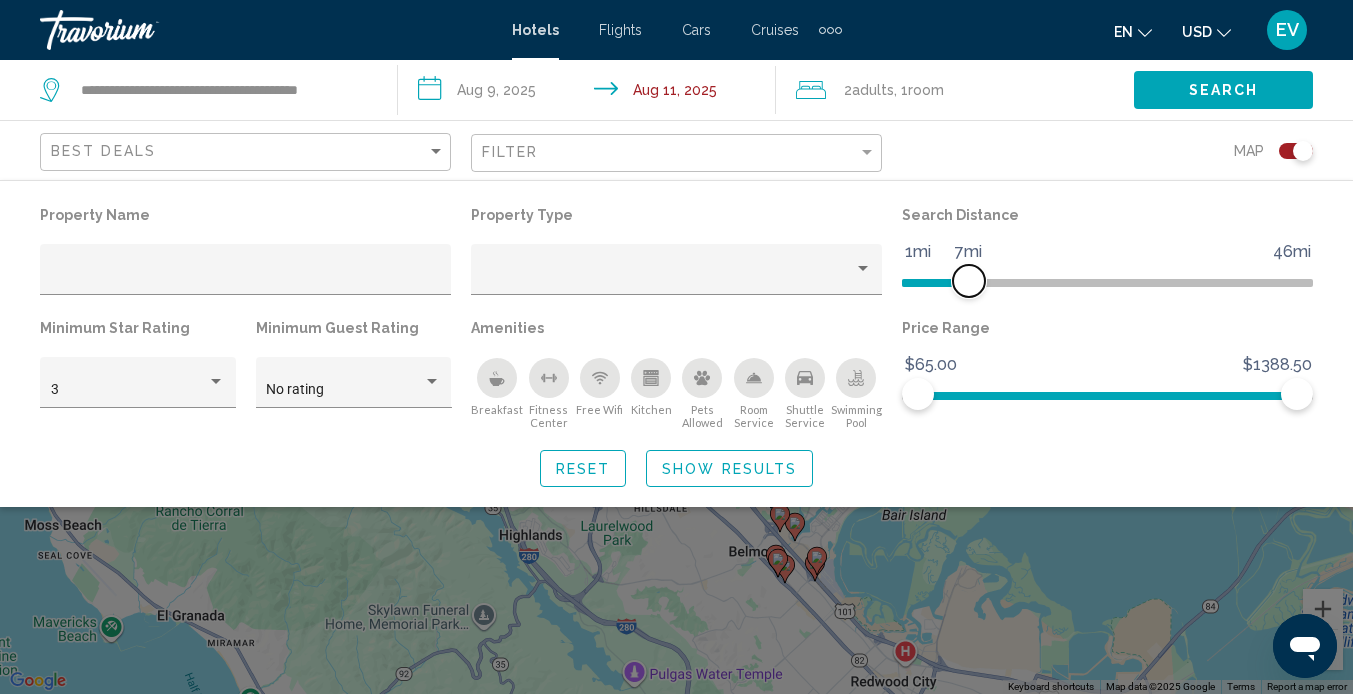 click 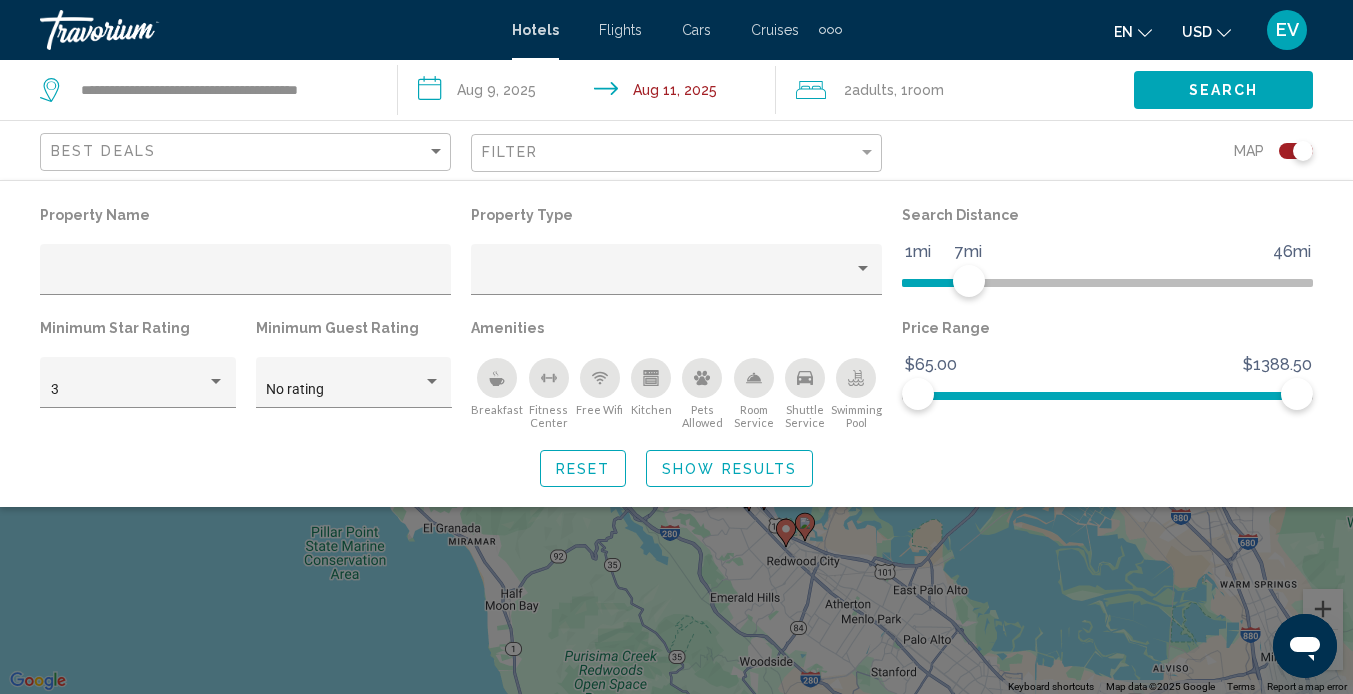 click on "Show Results" 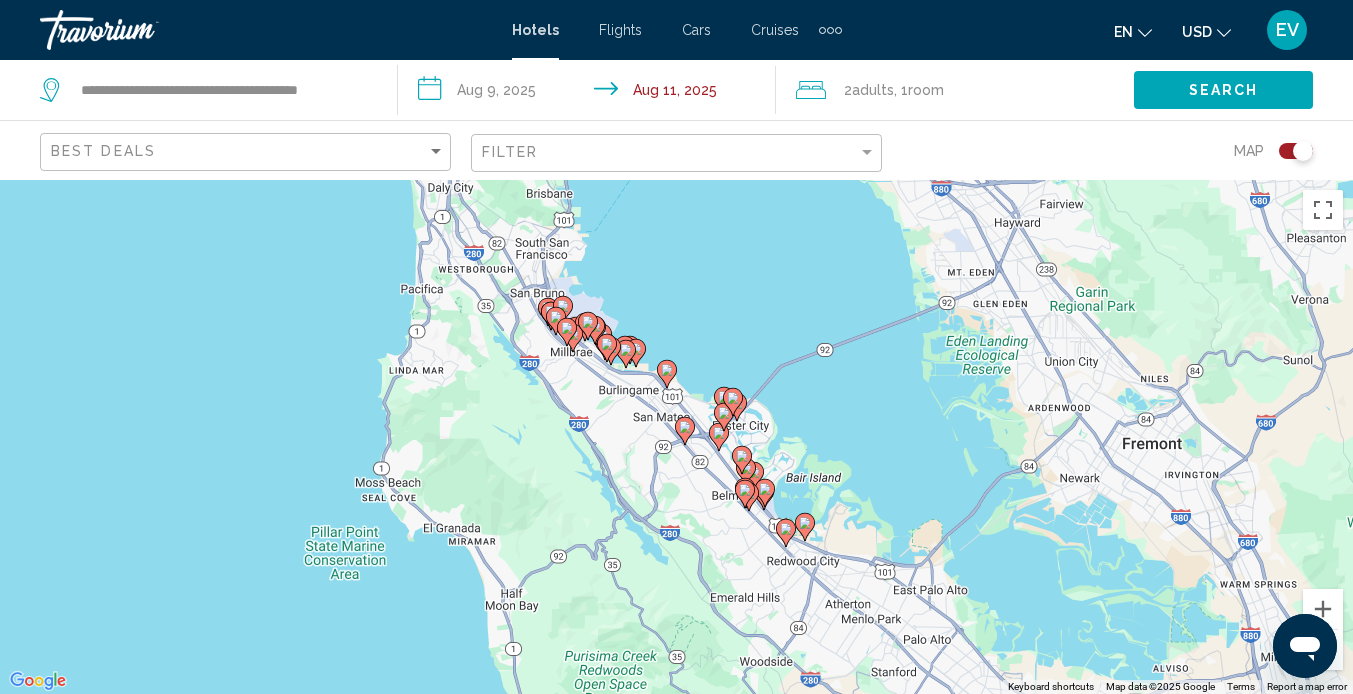 click 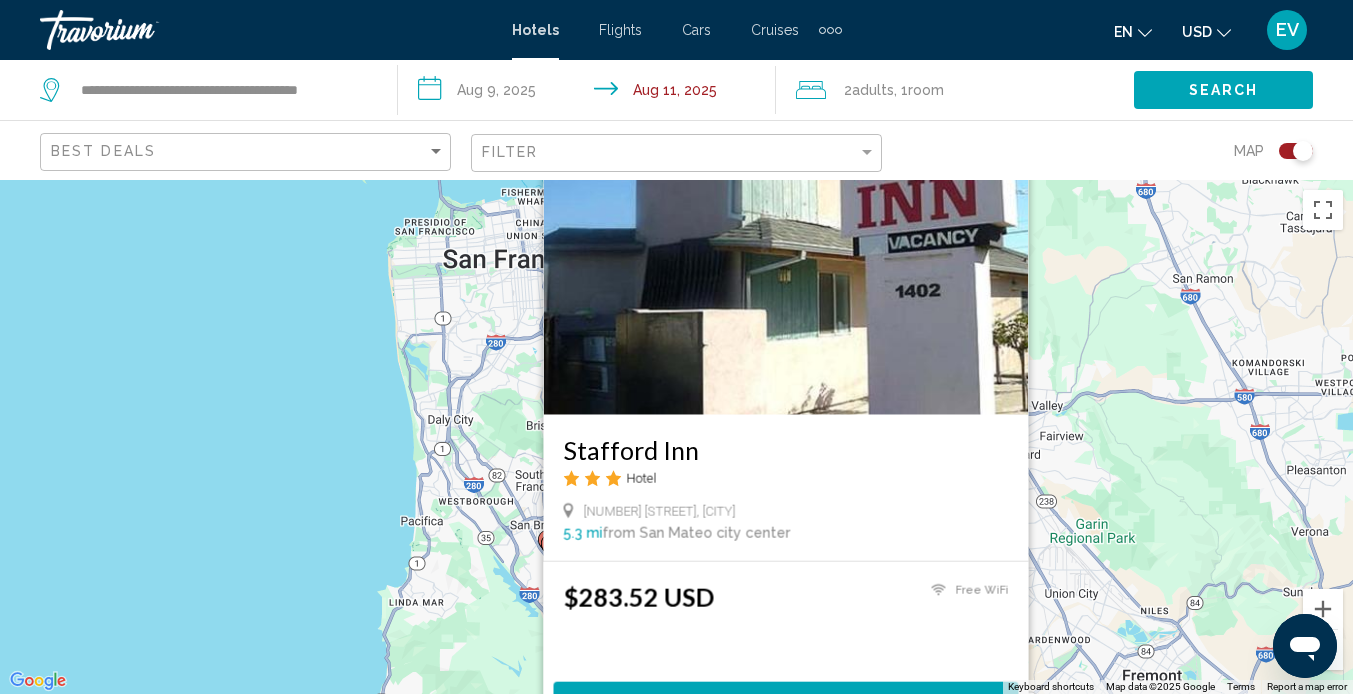click on "To activate drag with keyboard, press Alt + Enter. Once in keyboard drag state, use the arrow keys to move the marker. To complete the drag, press the Enter key. To cancel, press Escape.  Stafford Inn
Hotel
[NUMBER] [STREET], Redwood 5.3 mi  from San Mateo city center from hotel $[PRICE]
Free WiFi  Select Room" at bounding box center [676, 437] 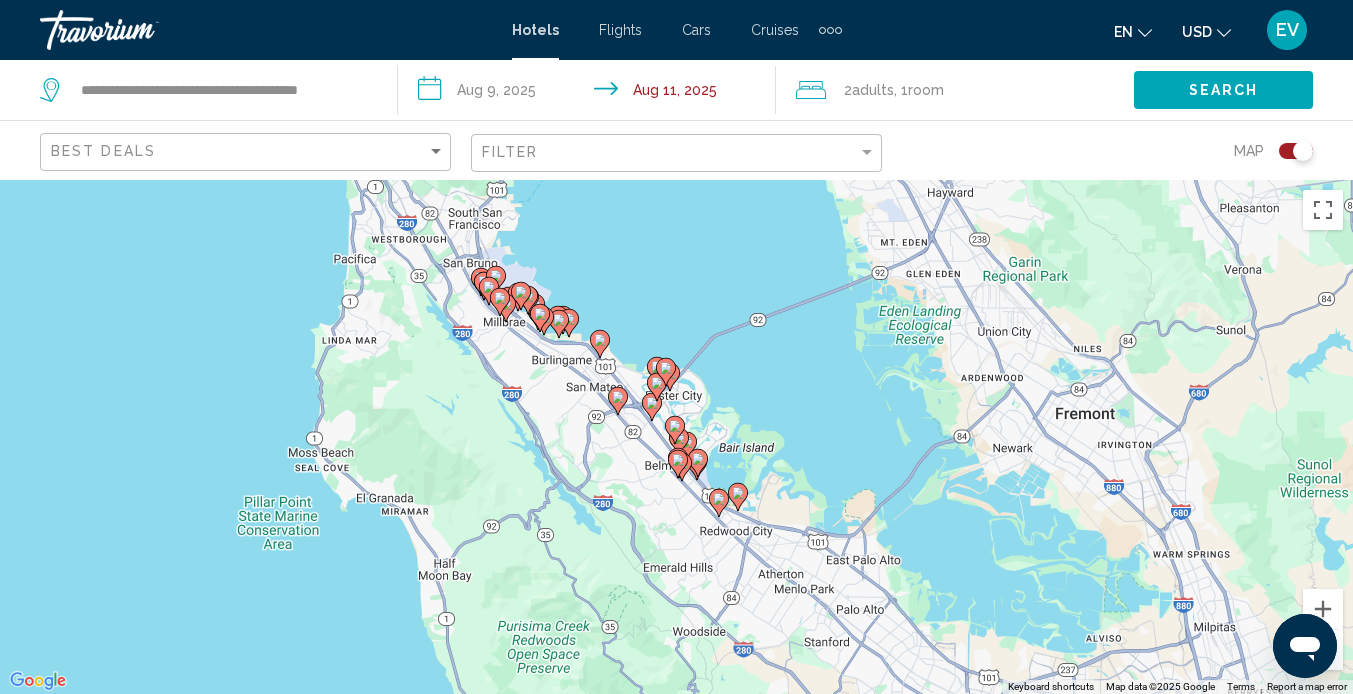drag, startPoint x: 714, startPoint y: 512, endPoint x: 642, endPoint y: 250, distance: 271.71307 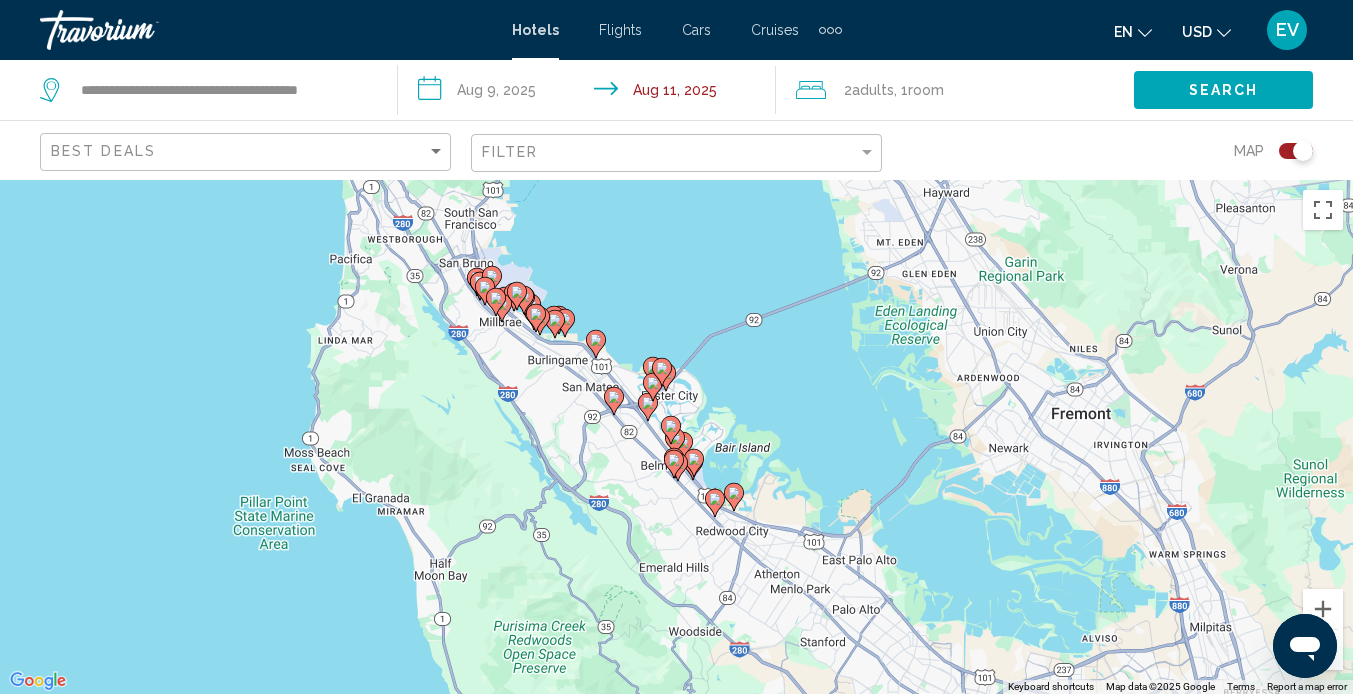 click on "To activate drag with keyboard, press Alt + Enter. Once in keyboard drag state, use the arrow keys to move the marker. To complete the drag, press the Enter key. To cancel, press Escape." at bounding box center (676, 437) 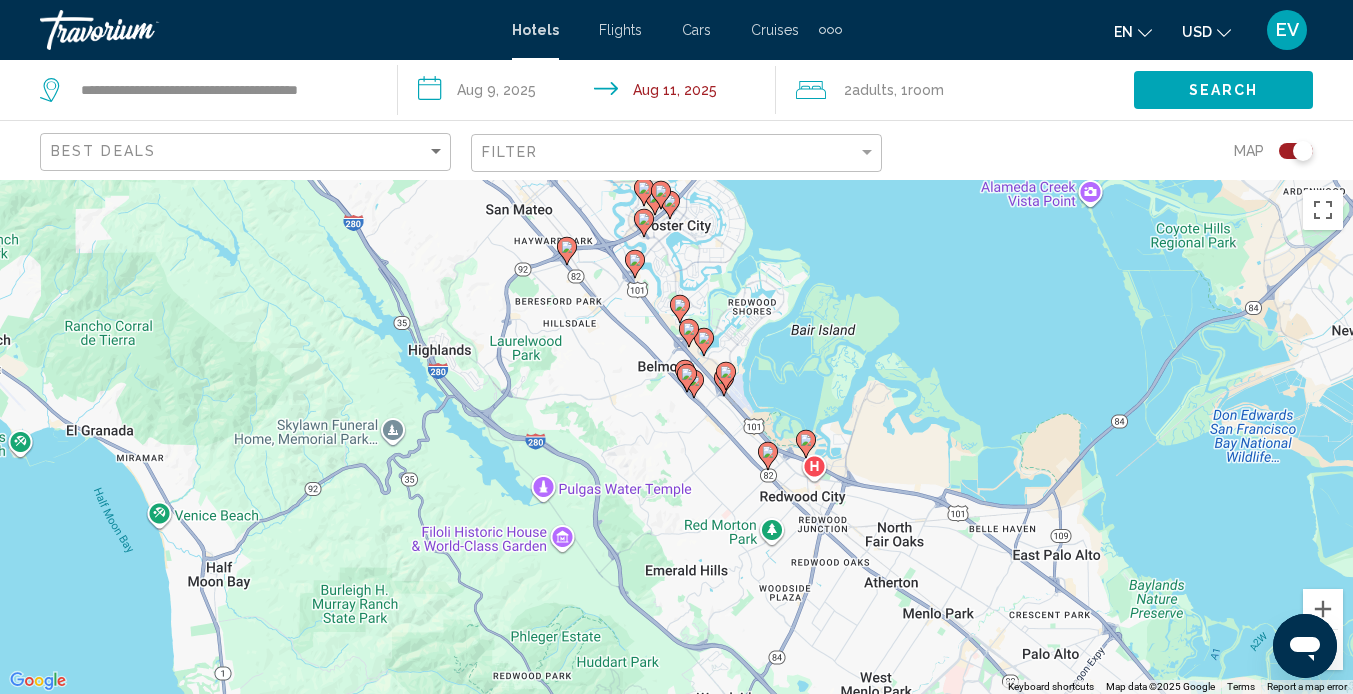 click on "To activate drag with keyboard, press Alt + Enter. Once in keyboard drag state, use the arrow keys to move the marker. To complete the drag, press the Enter key. To cancel, press Escape." at bounding box center (676, 437) 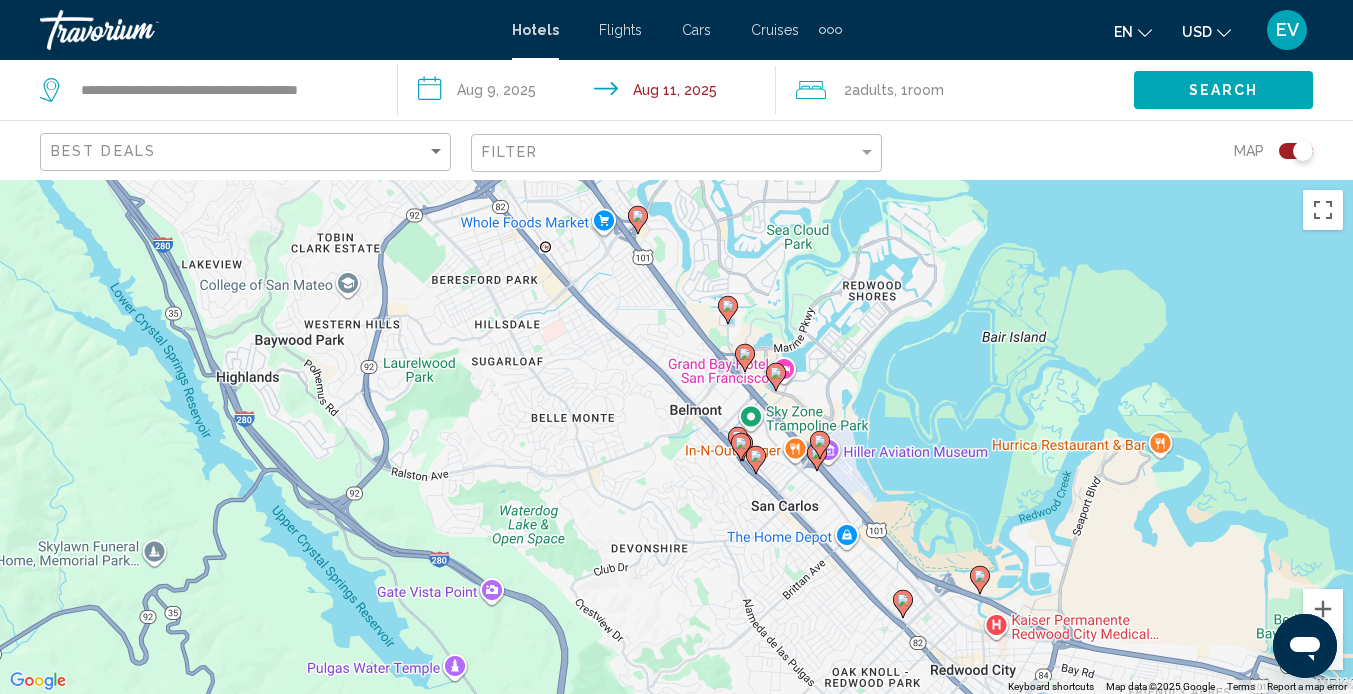 drag, startPoint x: 593, startPoint y: 337, endPoint x: 692, endPoint y: 544, distance: 229.45587 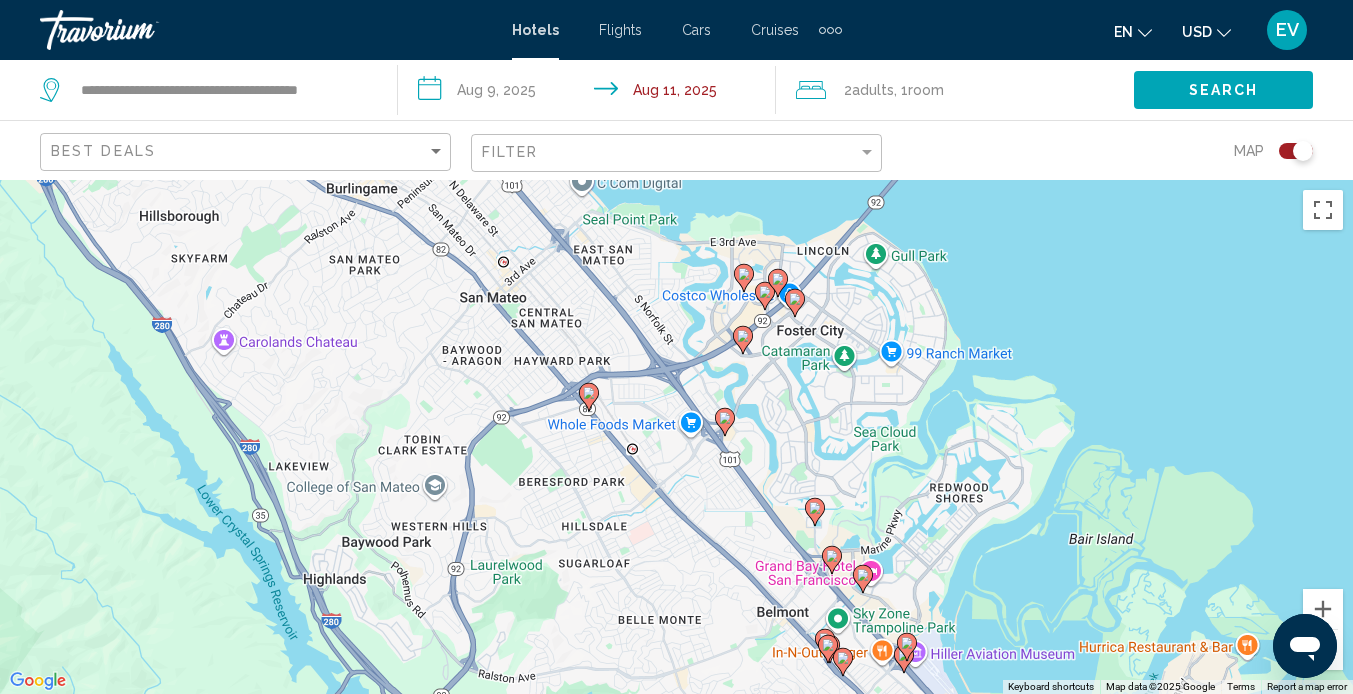 drag, startPoint x: 637, startPoint y: 355, endPoint x: 729, endPoint y: 565, distance: 229.2684 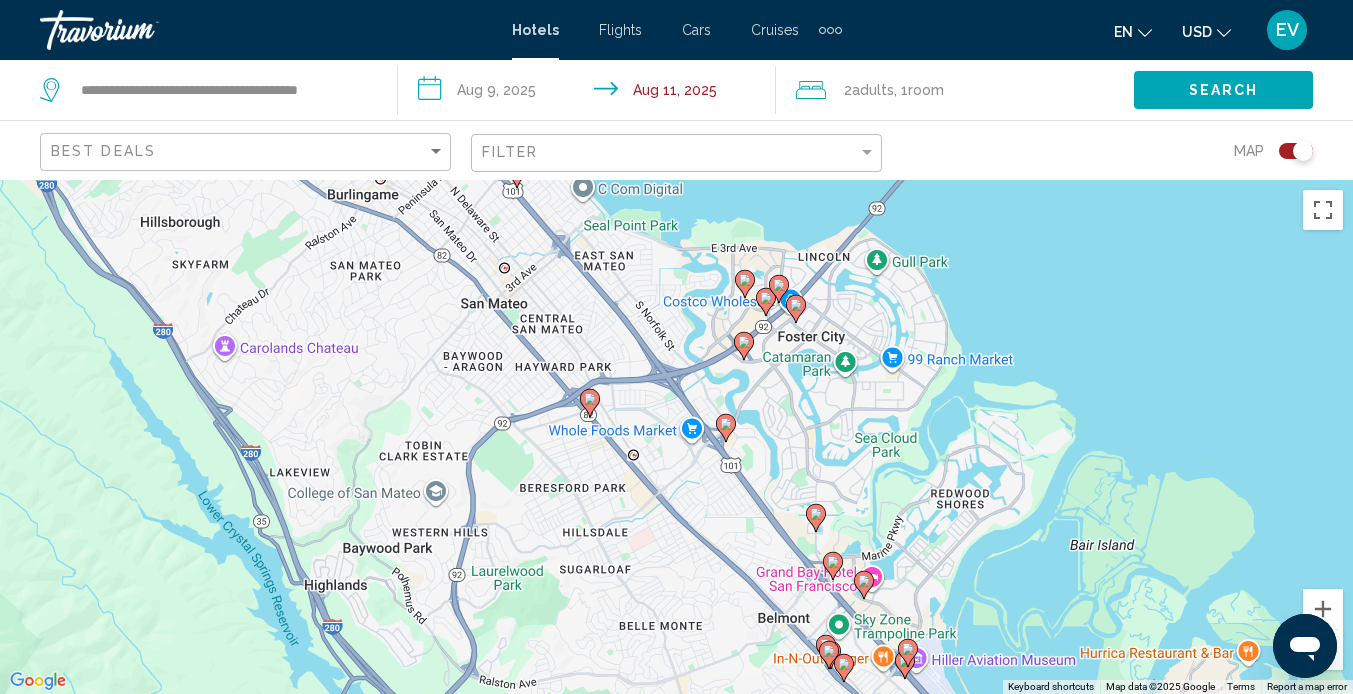 click 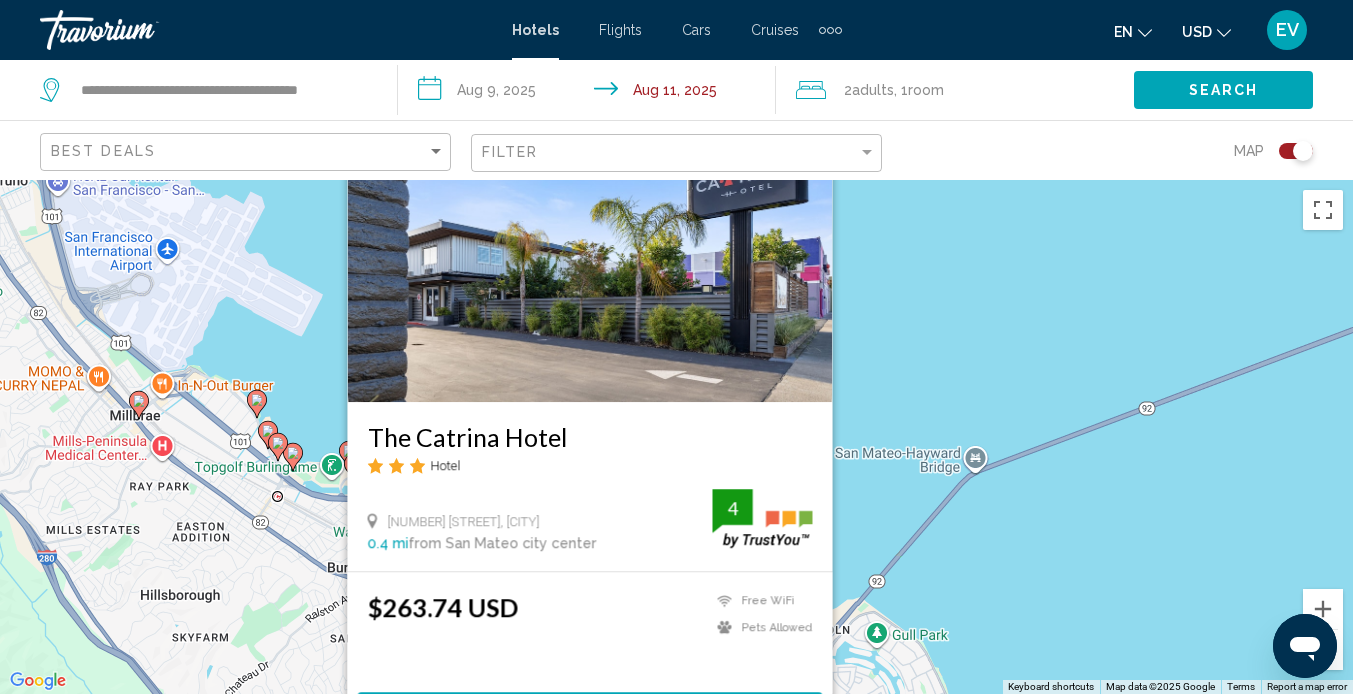 click on "To activate drag with keyboard, press Alt + Enter. Once in keyboard drag state, use the arrow keys to move the marker. To complete the drag, press the Enter key. To cancel, press Escape.  The Catrina Hotel
Hotel
[NUMBER] [STREET], San Mateo 0.4 mi  from San Mateo city center from hotel 4 $263.74 USD
Free WiFi
Pets Allowed  4 Select Room" at bounding box center (676, 437) 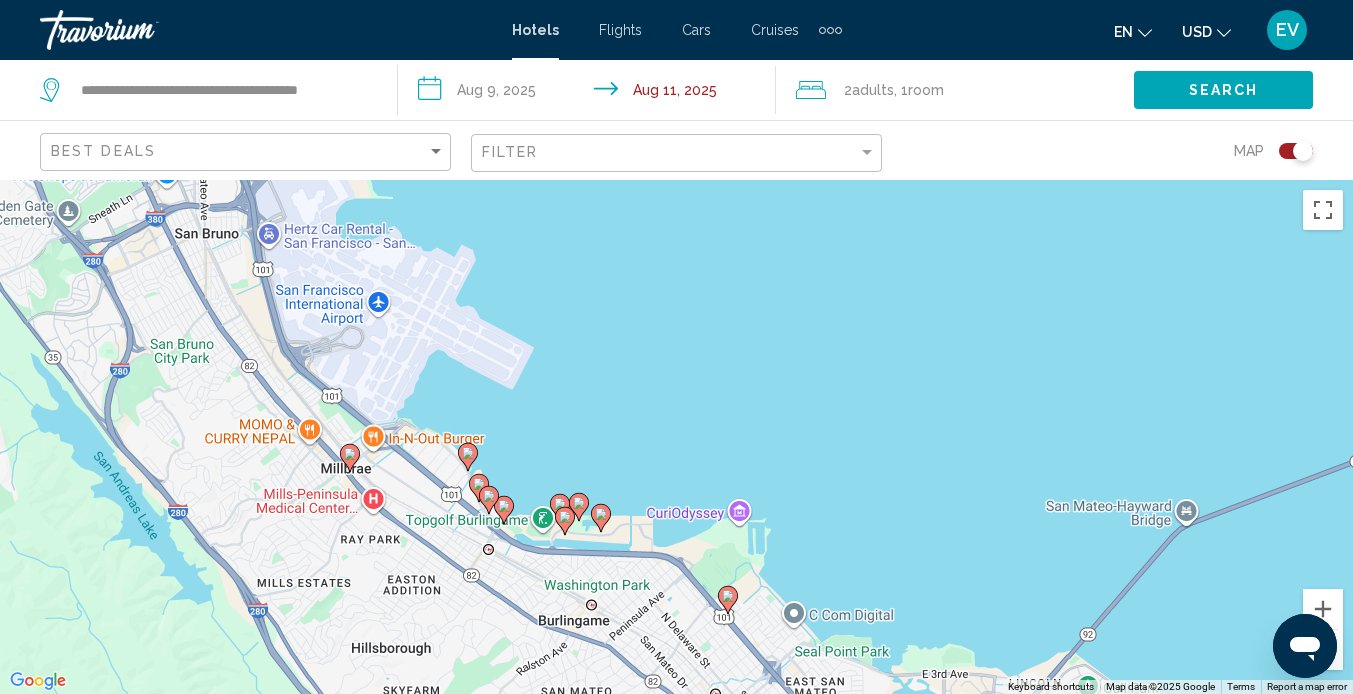 drag, startPoint x: 228, startPoint y: 491, endPoint x: 443, endPoint y: 544, distance: 221.43622 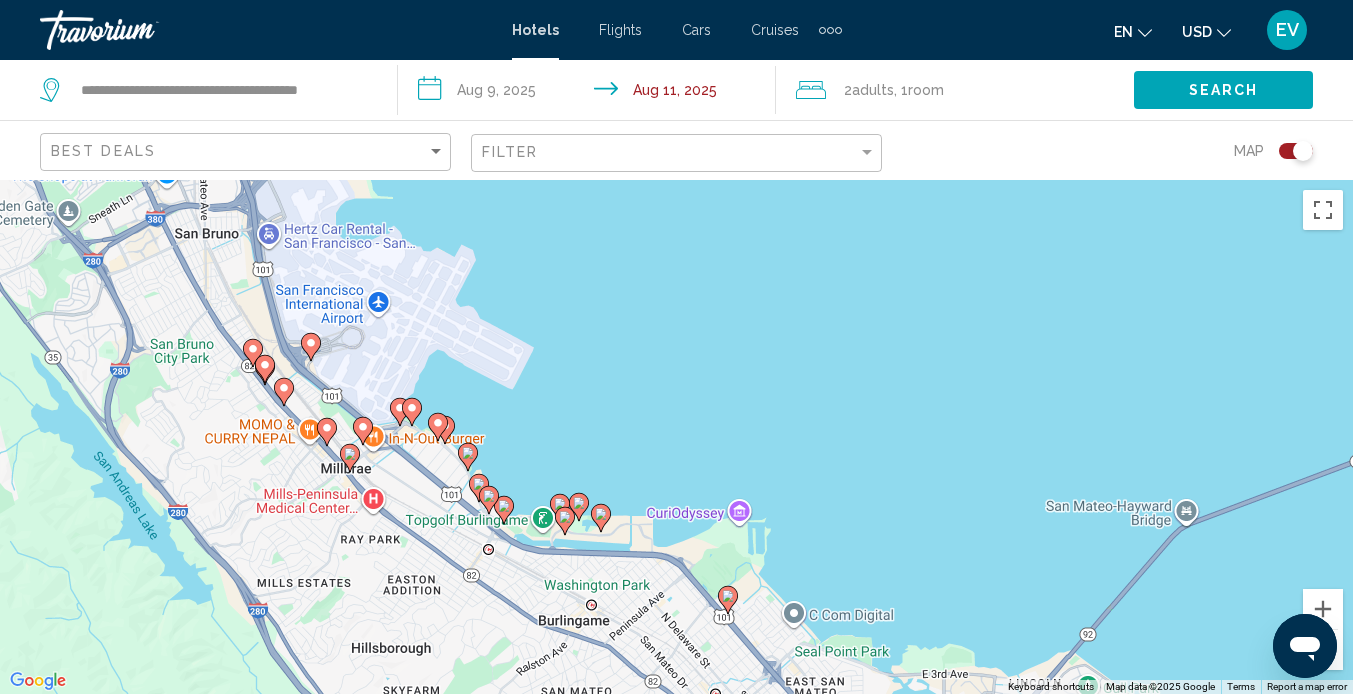 click 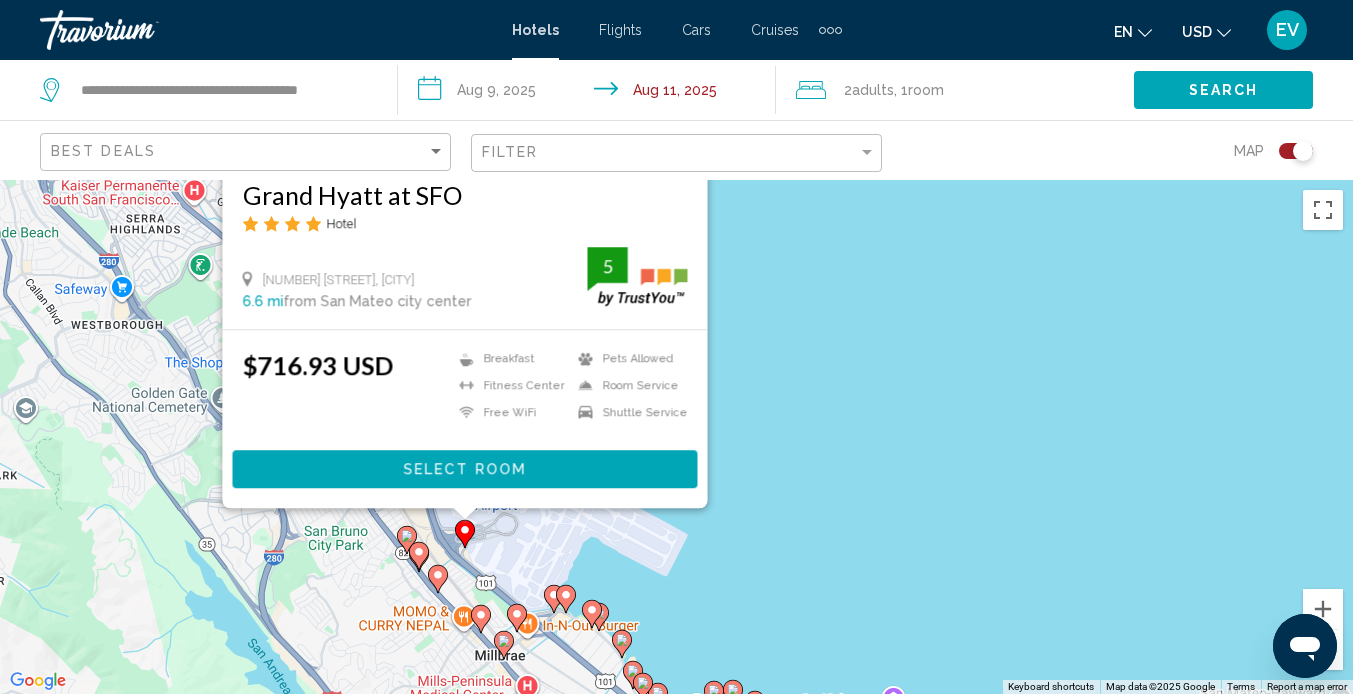drag, startPoint x: 633, startPoint y: 521, endPoint x: 802, endPoint y: 252, distance: 317.68222 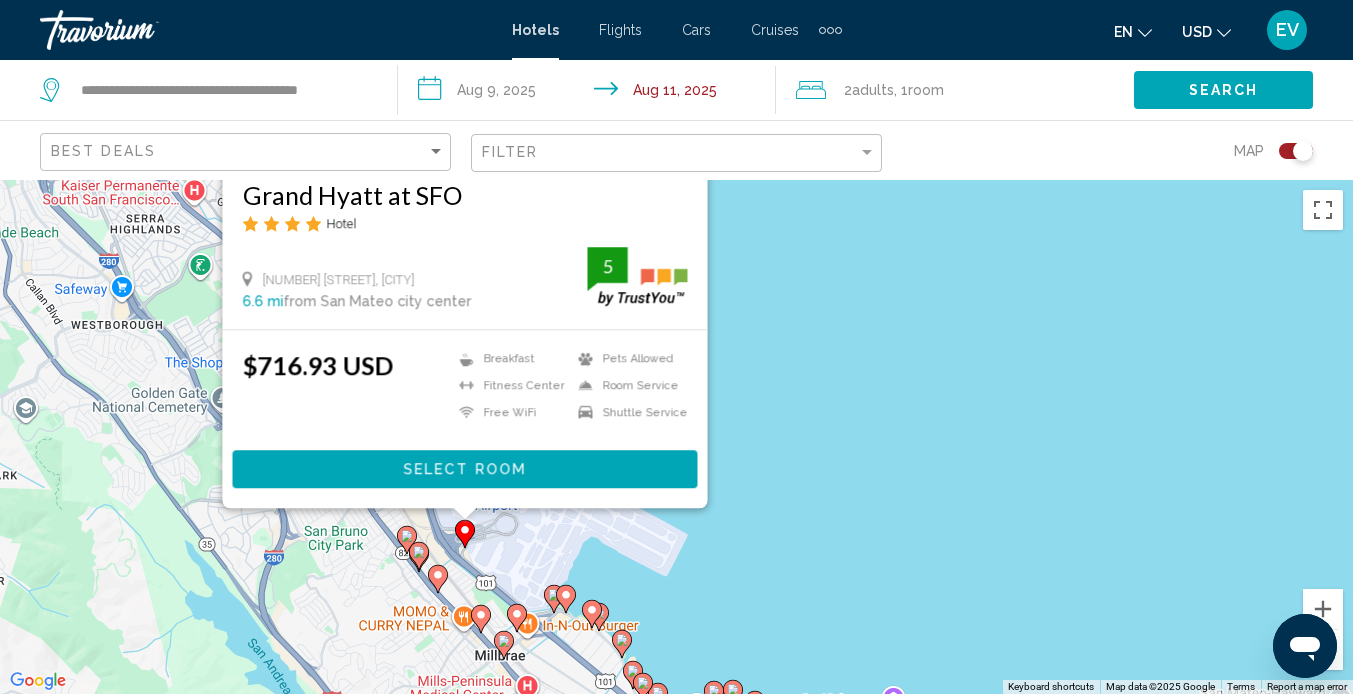 click on "To activate drag with keyboard, press Alt + Enter. Once in keyboard drag state, use the arrow keys to move the marker. To complete the drag, press the Enter key. To cancel, press Escape.  Grand Hyatt at SFO
Hotel
[NUMBER] [STREET], [CITY] 6.6 mi  from [CITY] city center from hotel 5 $[PRICE]
Breakfast
Fitness Center
Free WiFi
Pets Allowed
Room Service
Shuttle Service  5 Select Room" at bounding box center (676, 437) 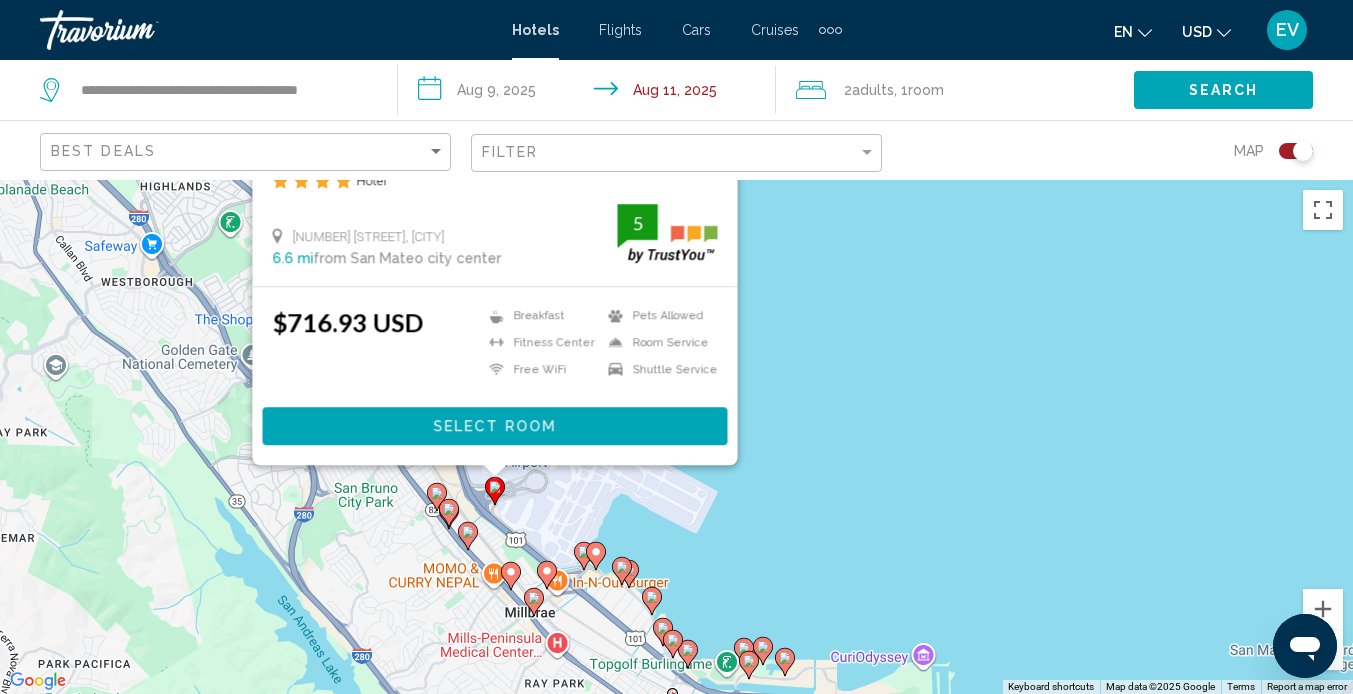 click 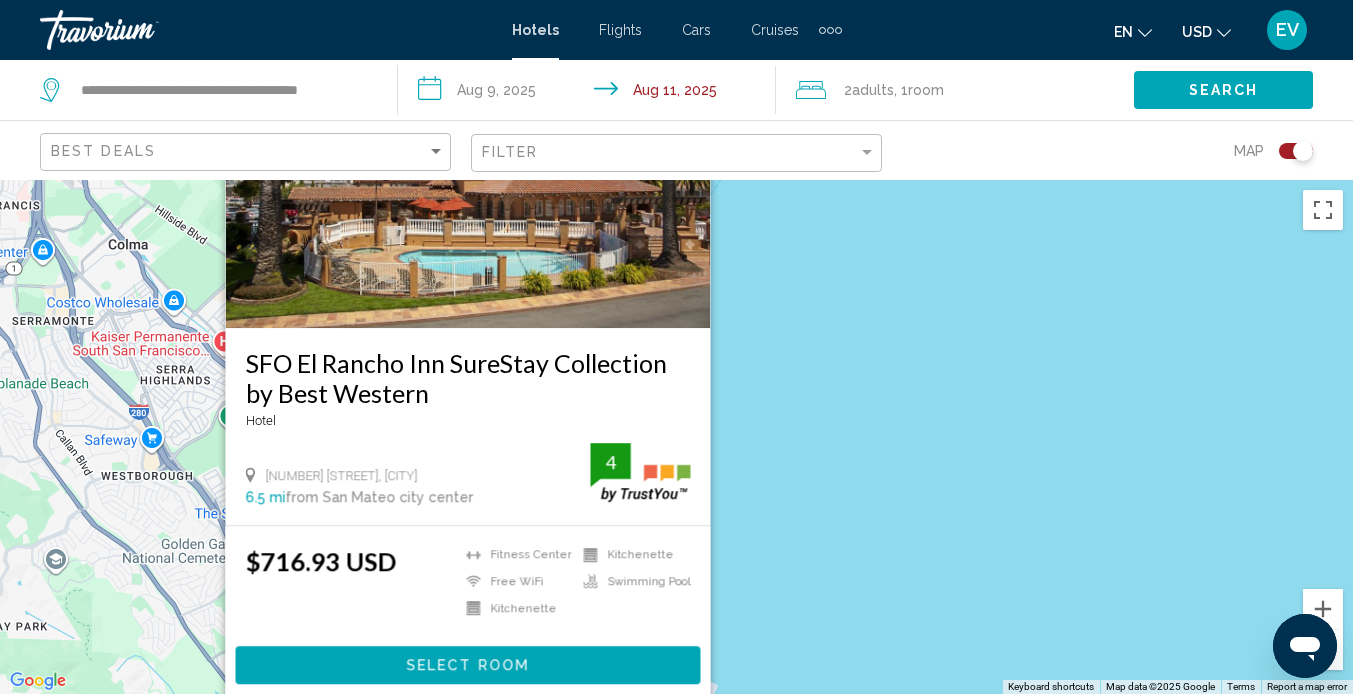drag, startPoint x: 800, startPoint y: 534, endPoint x: 809, endPoint y: 180, distance: 354.11438 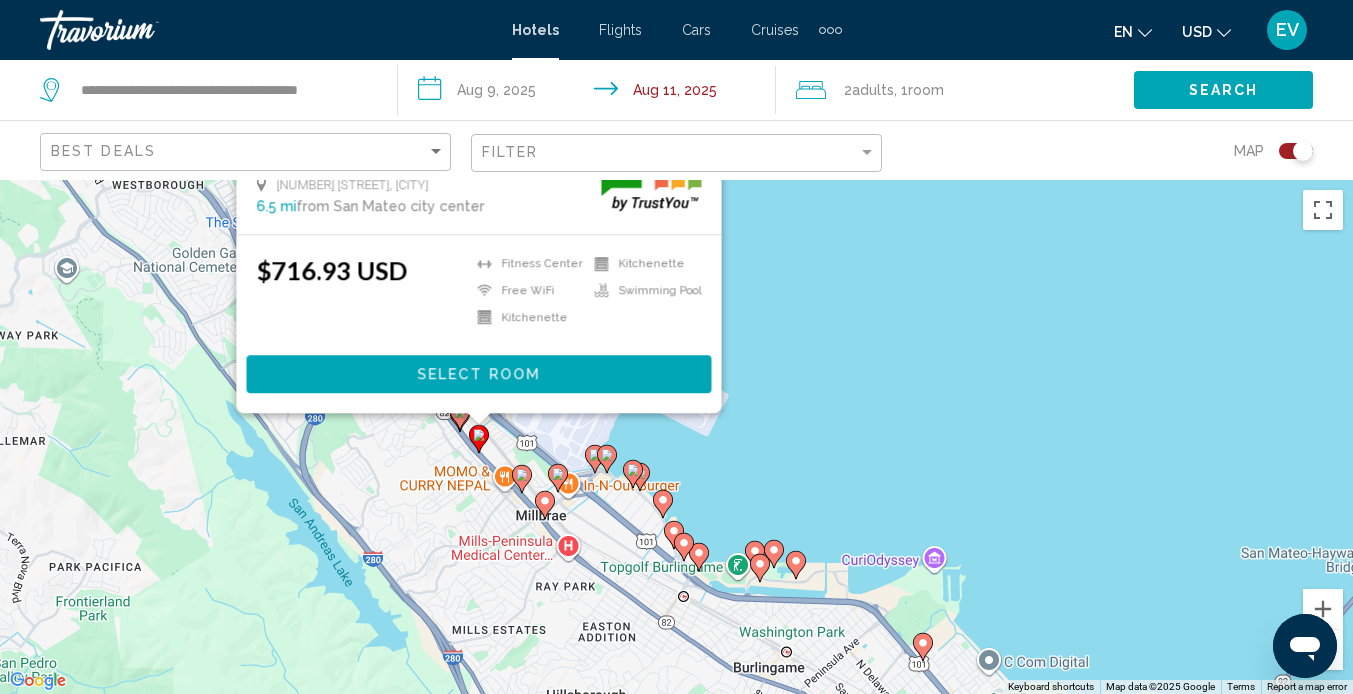 click 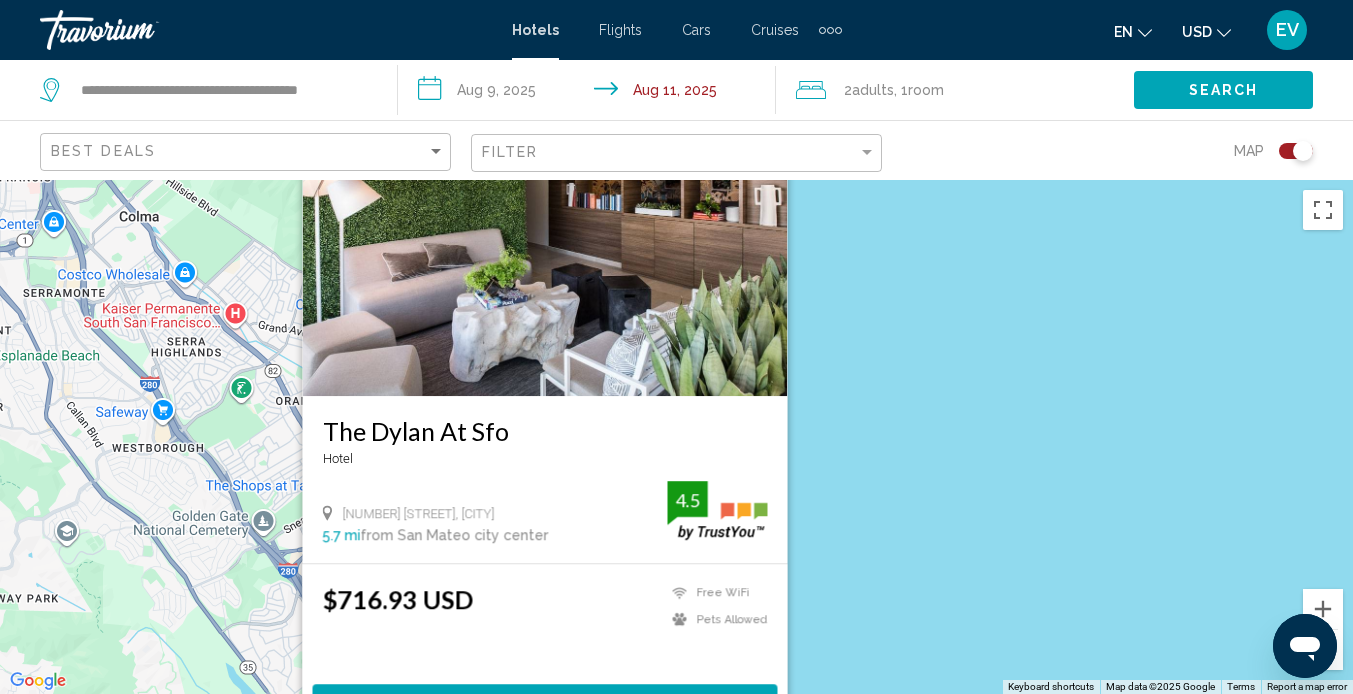 click on "Save up to  4%   [HOTEL_NAME]  Hotel
[NUMBER] [STREET], [CITY] [DISTANCE]  from [CITY] city center from hotel 4.5 $[PRICE] USD
Free WiFi
Pets Allowed  4.5 Select Room" at bounding box center [676, 437] 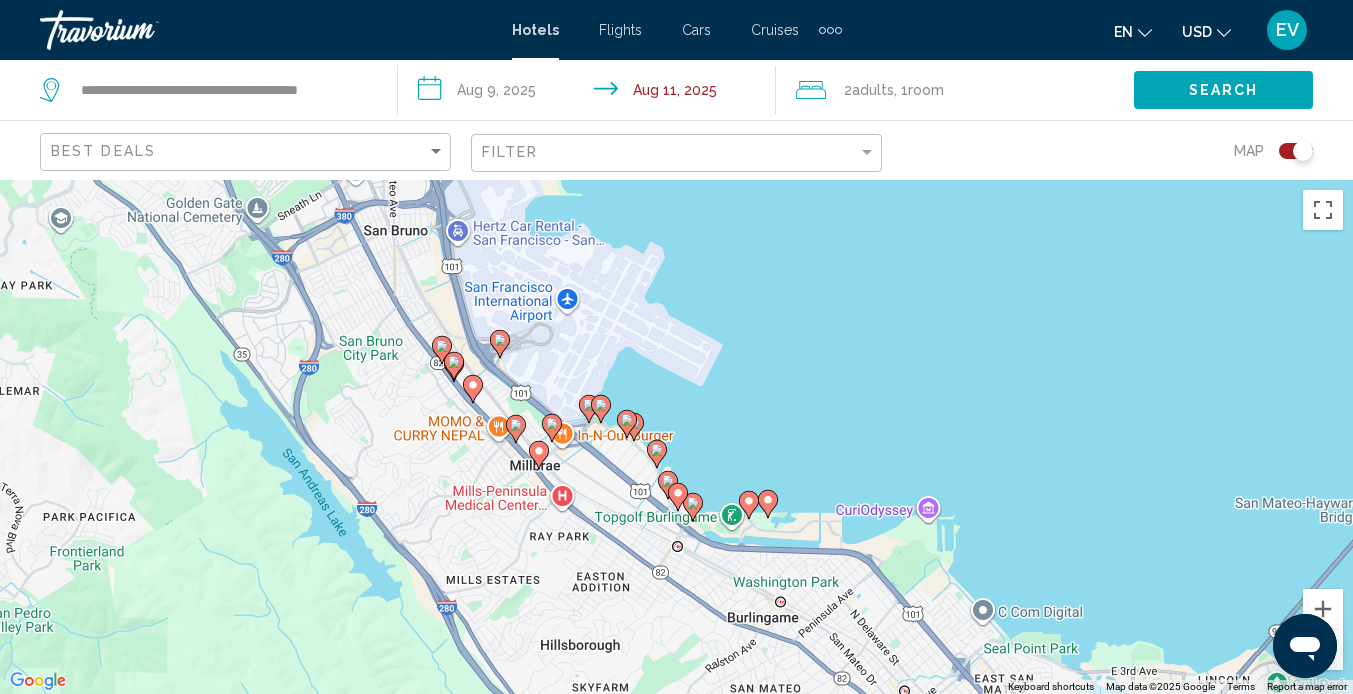 drag, startPoint x: 645, startPoint y: 497, endPoint x: 638, endPoint y: 174, distance: 323.07584 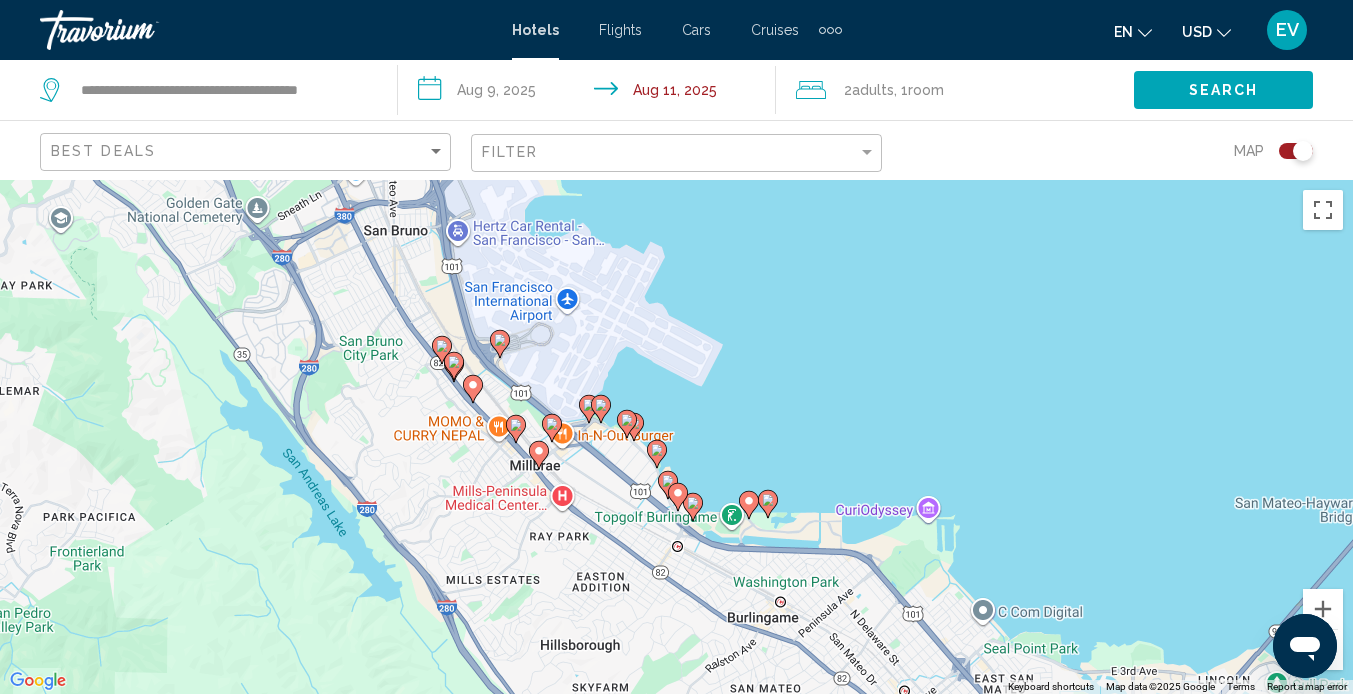 click on "**********" 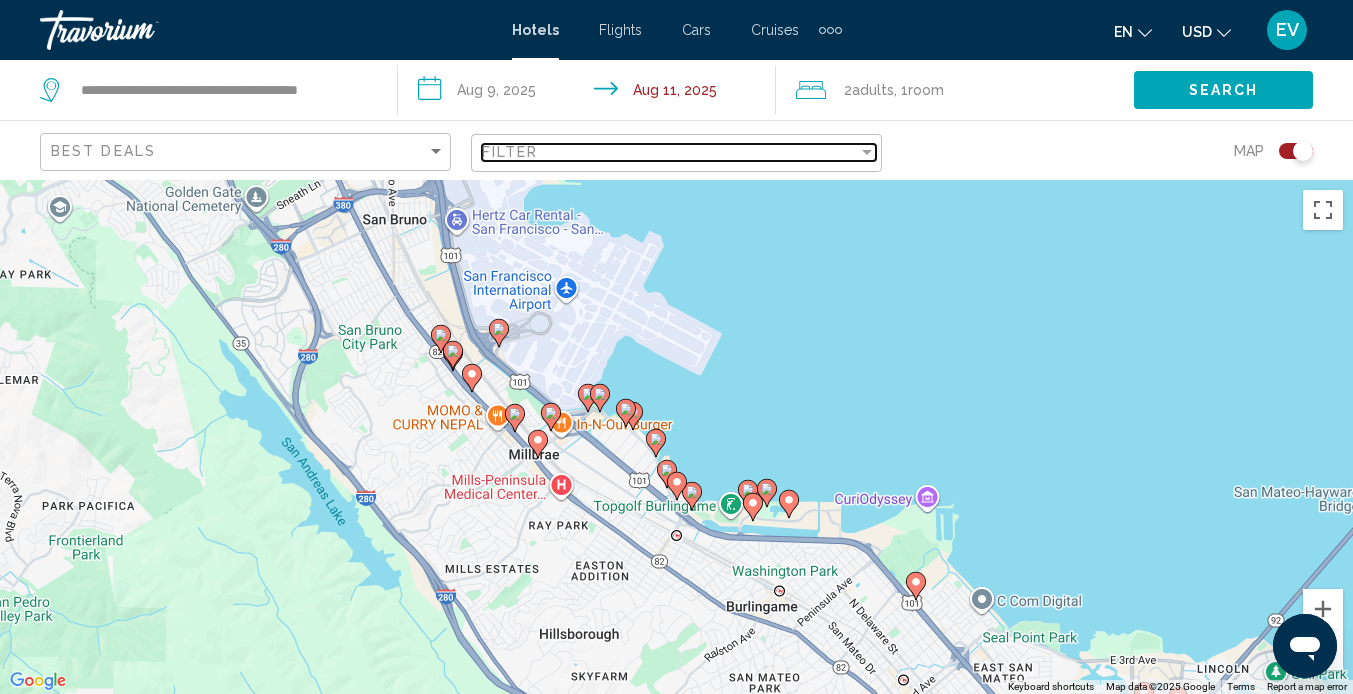 click on "Filter" at bounding box center [670, 152] 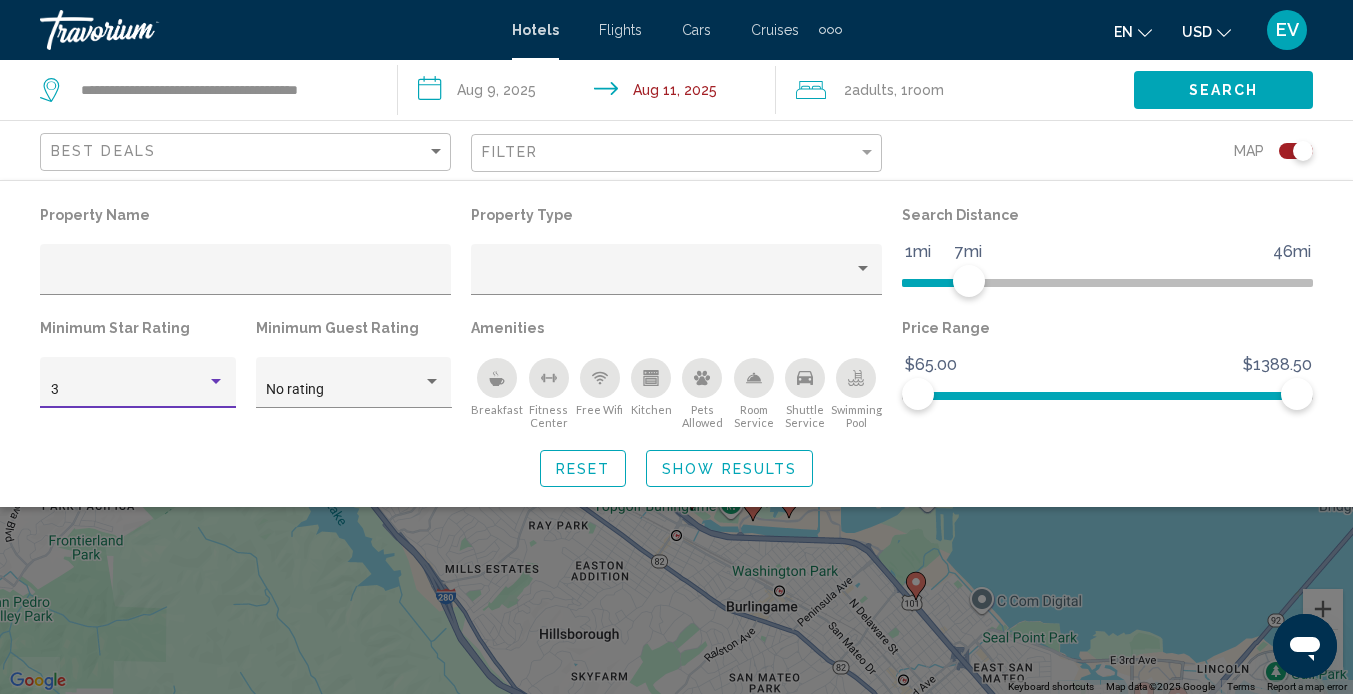 click on "3" at bounding box center [138, 390] 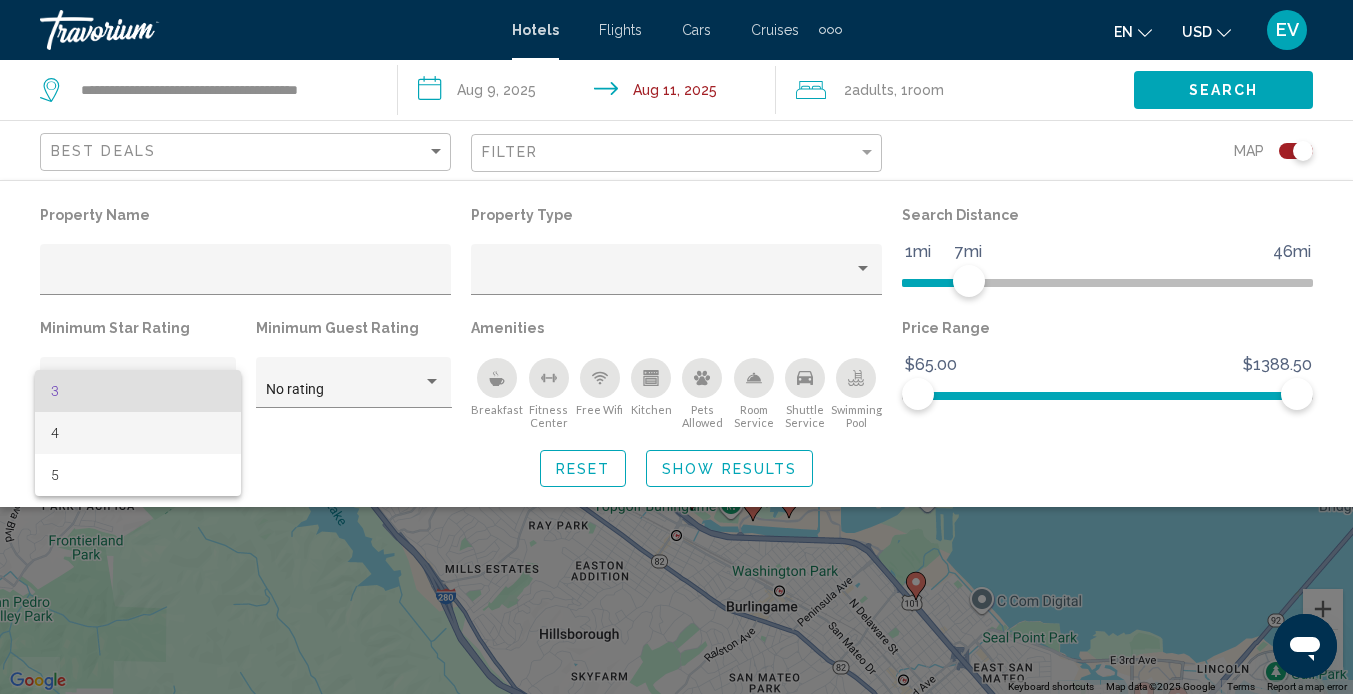 click on "4" at bounding box center (138, 433) 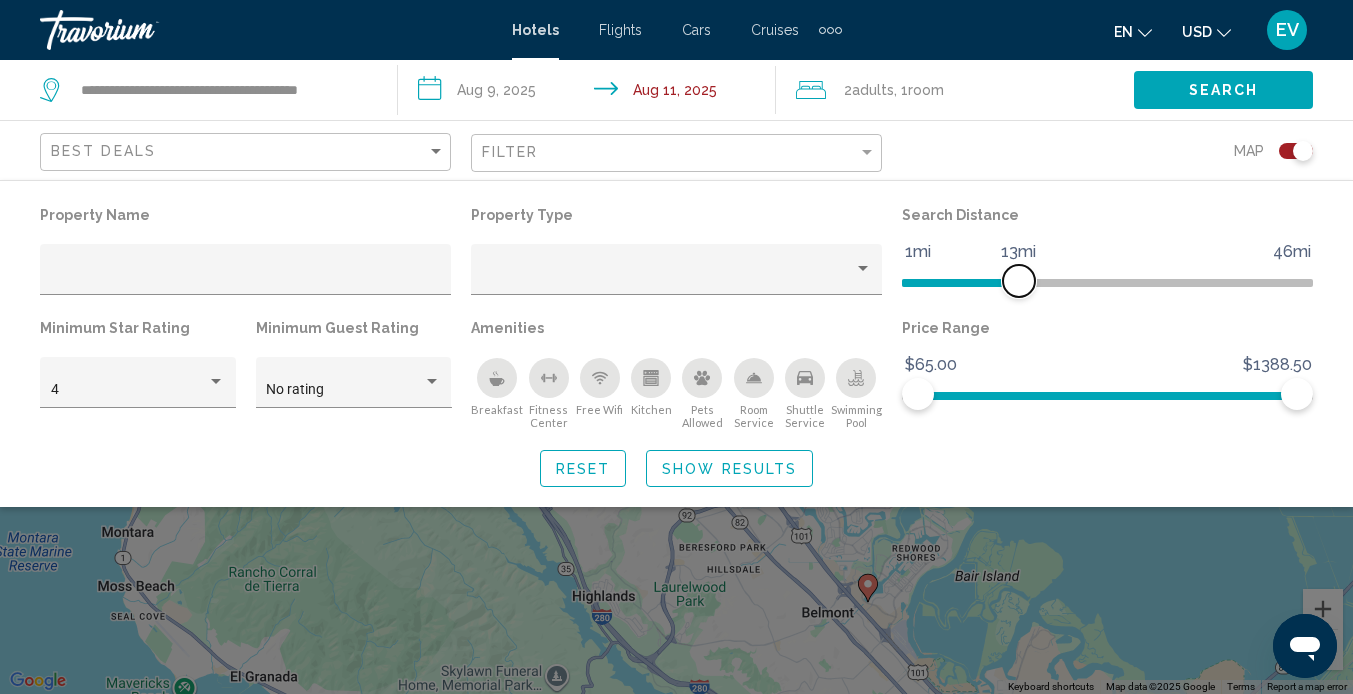 drag, startPoint x: 967, startPoint y: 288, endPoint x: 1014, endPoint y: 287, distance: 47.010635 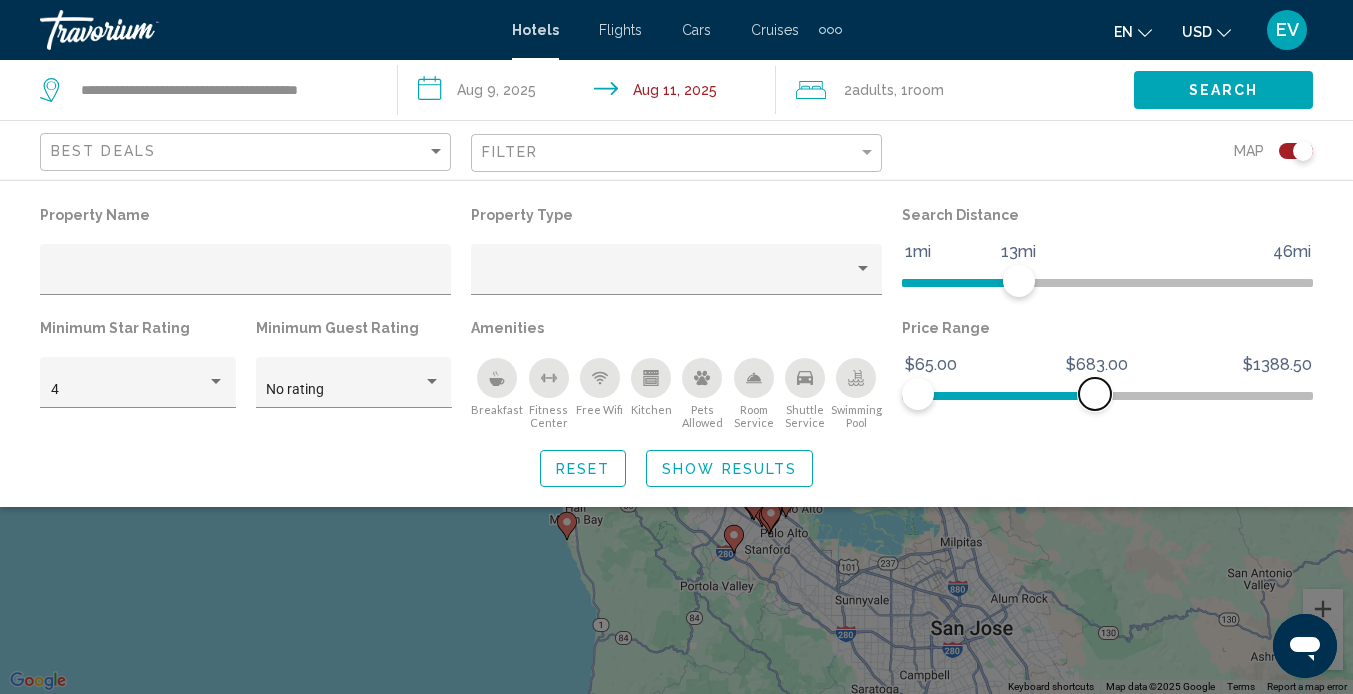 drag, startPoint x: 1290, startPoint y: 400, endPoint x: 1095, endPoint y: 389, distance: 195.31001 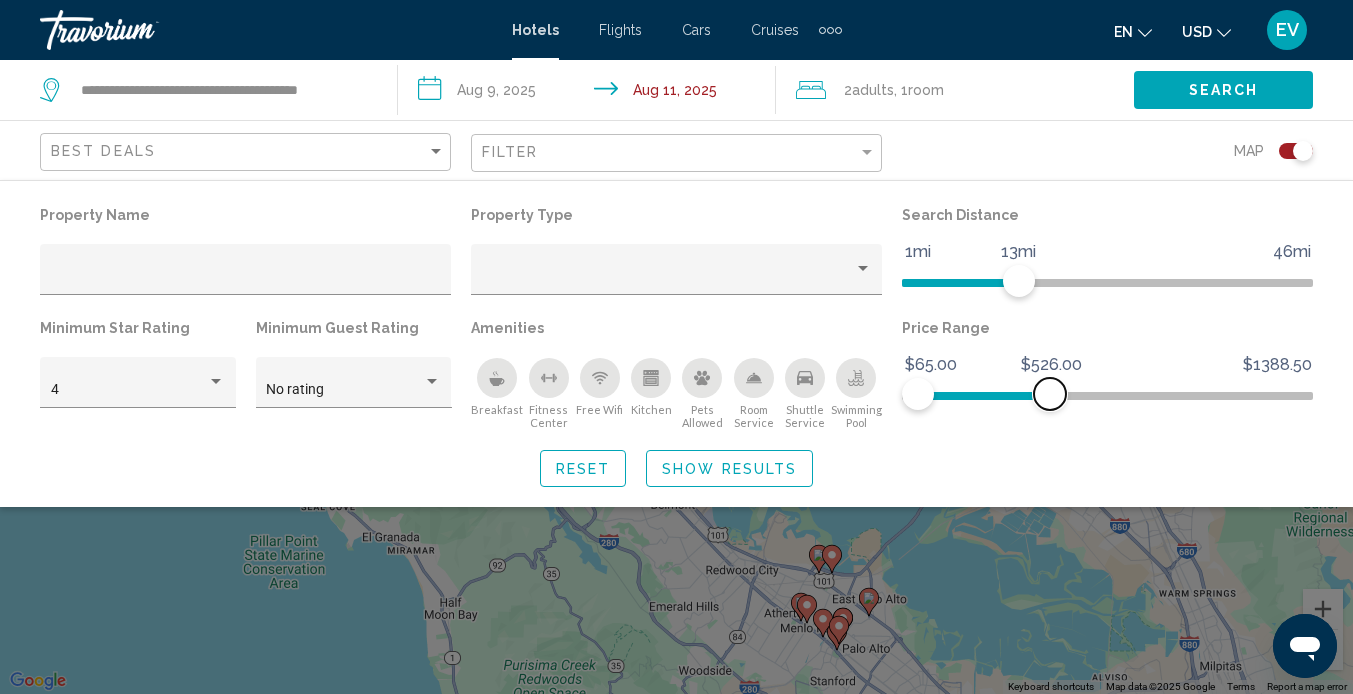 drag, startPoint x: 1095, startPoint y: 389, endPoint x: 1041, endPoint y: 389, distance: 54 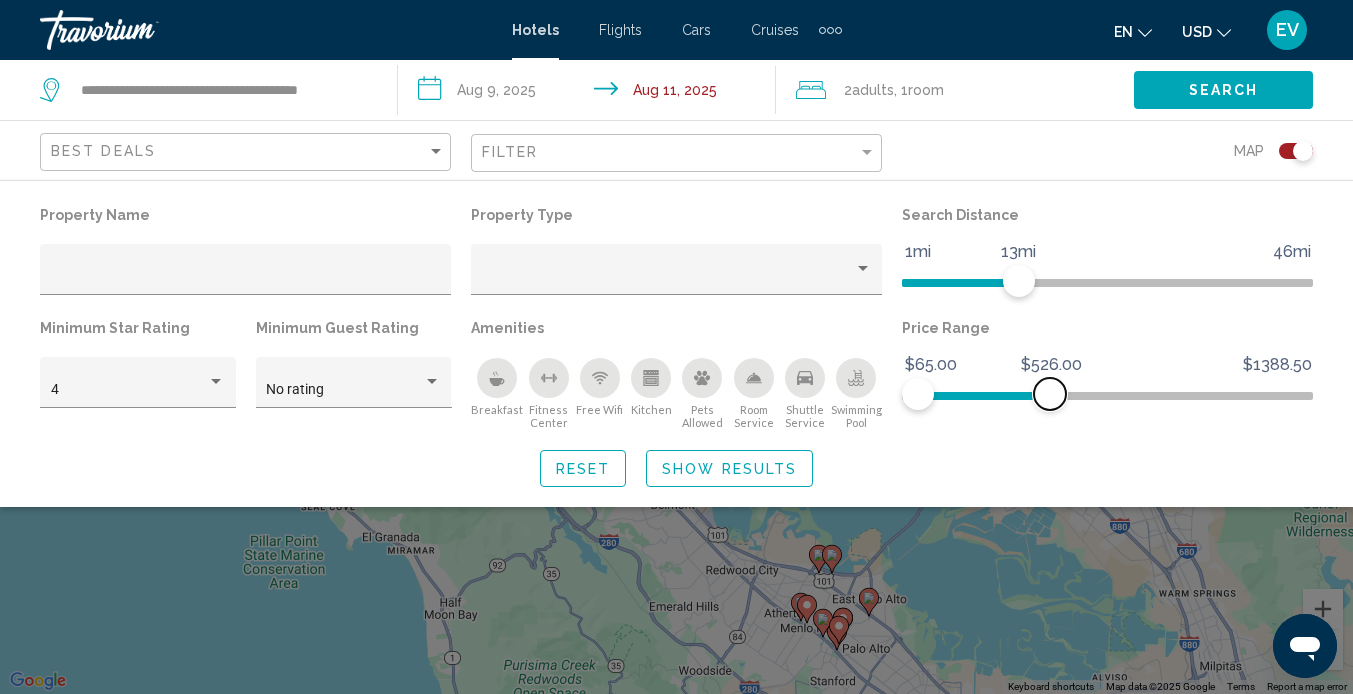 click 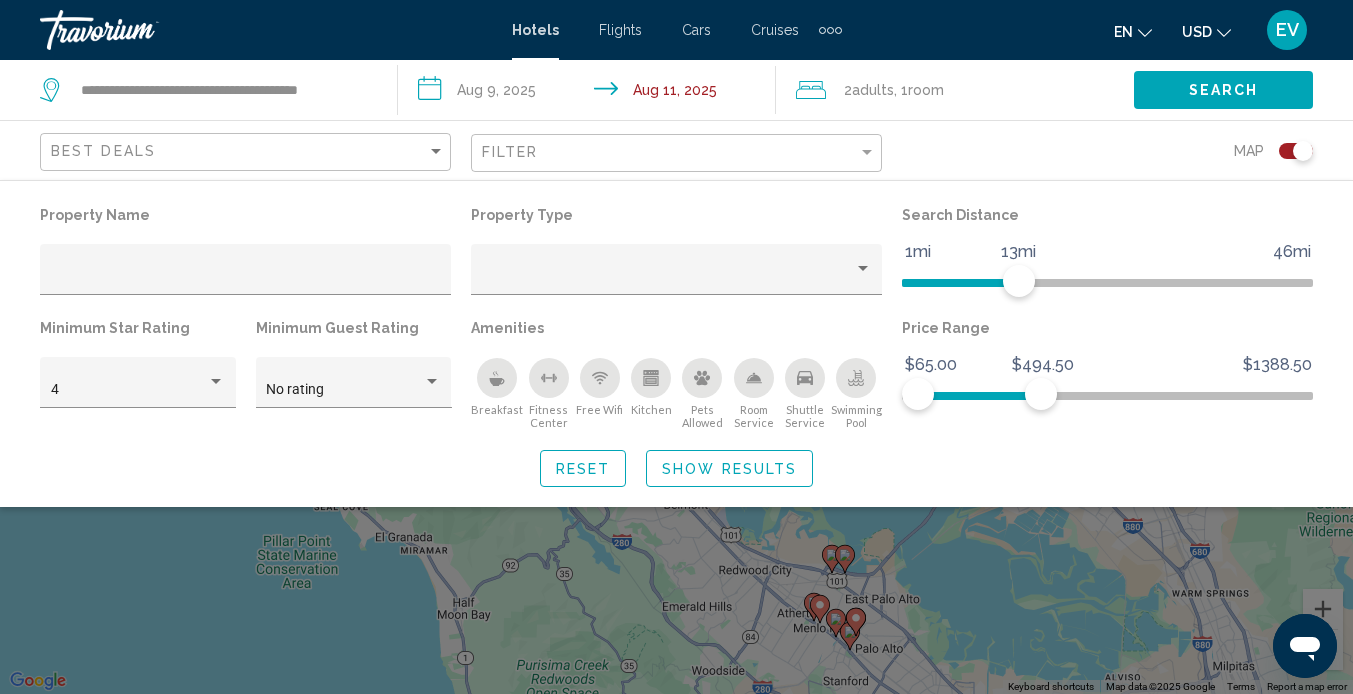 click on "Search Distance 1mi 46mi 13mi" 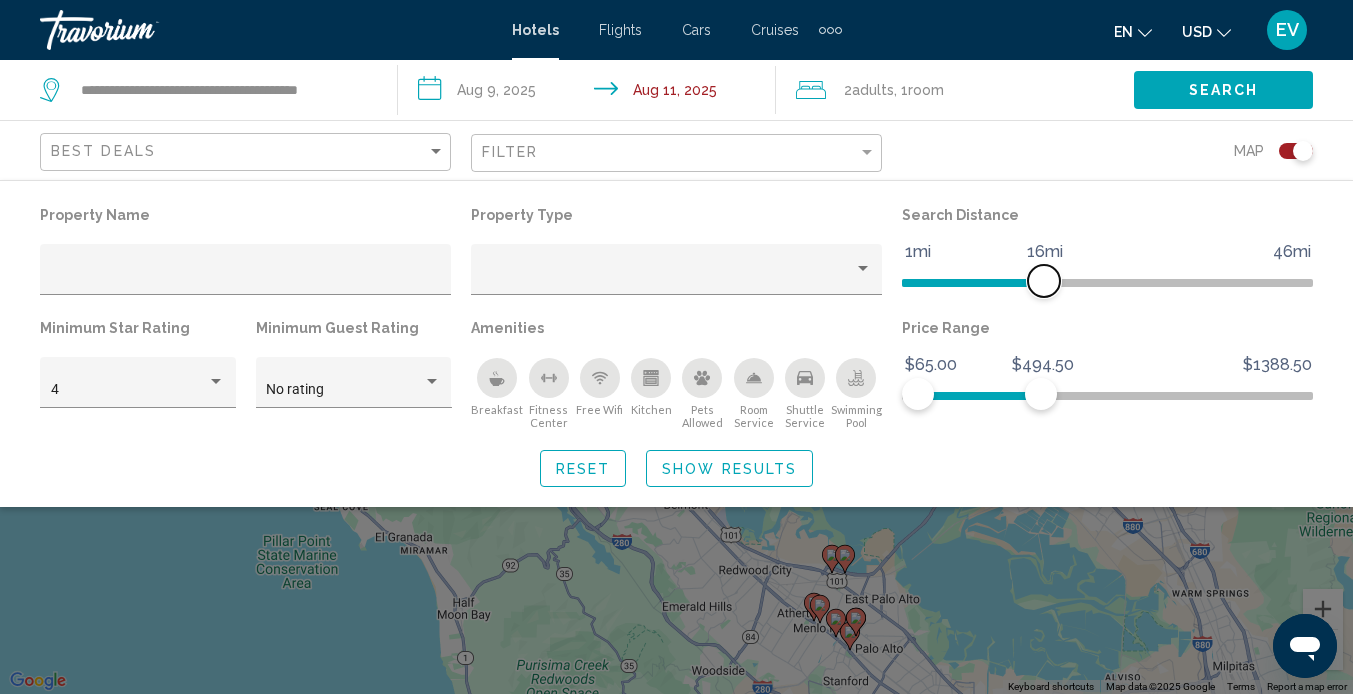 drag, startPoint x: 1019, startPoint y: 282, endPoint x: 1132, endPoint y: 281, distance: 113.004425 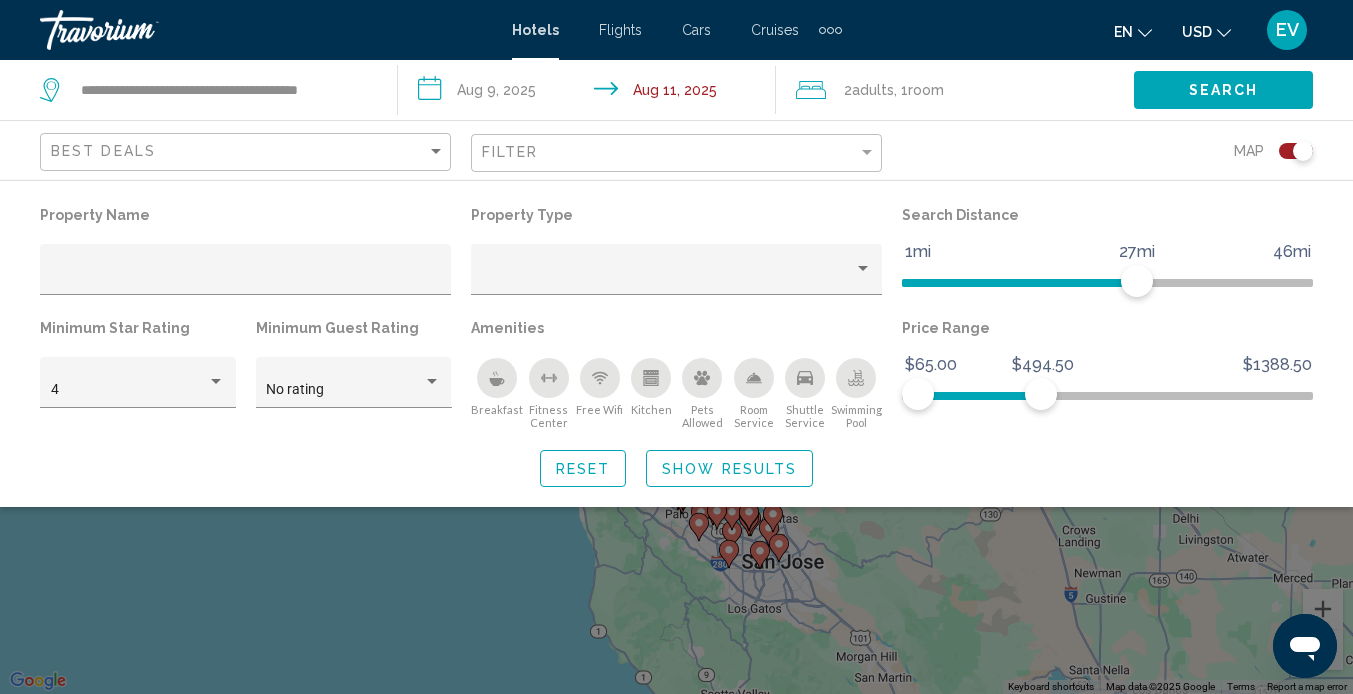 click on "Show Results" 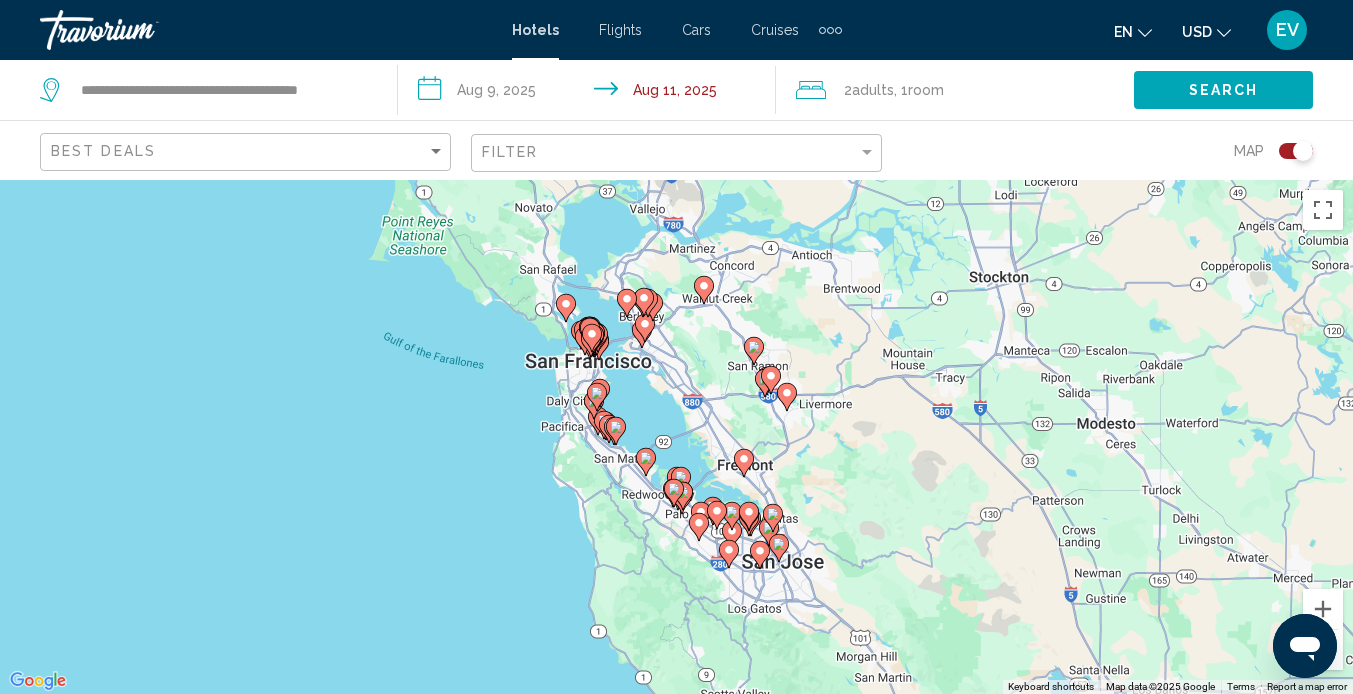 click on "To activate drag with keyboard, press Alt + Enter. Once in keyboard drag state, use the arrow keys to move the marker. To complete the drag, press the Enter key. To cancel, press Escape." at bounding box center (676, 437) 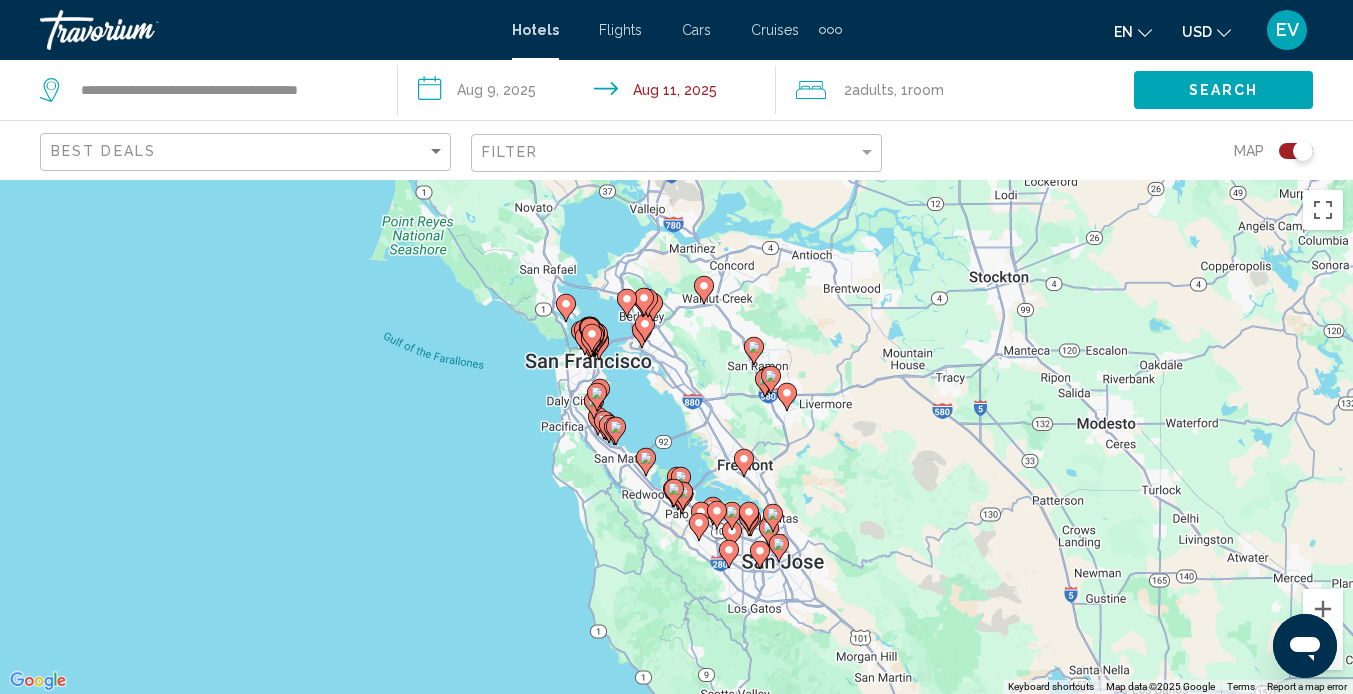 click on "To activate drag with keyboard, press Alt + Enter. Once in keyboard drag state, use the arrow keys to move the marker. To complete the drag, press the Enter key. To cancel, press Escape." at bounding box center [676, 437] 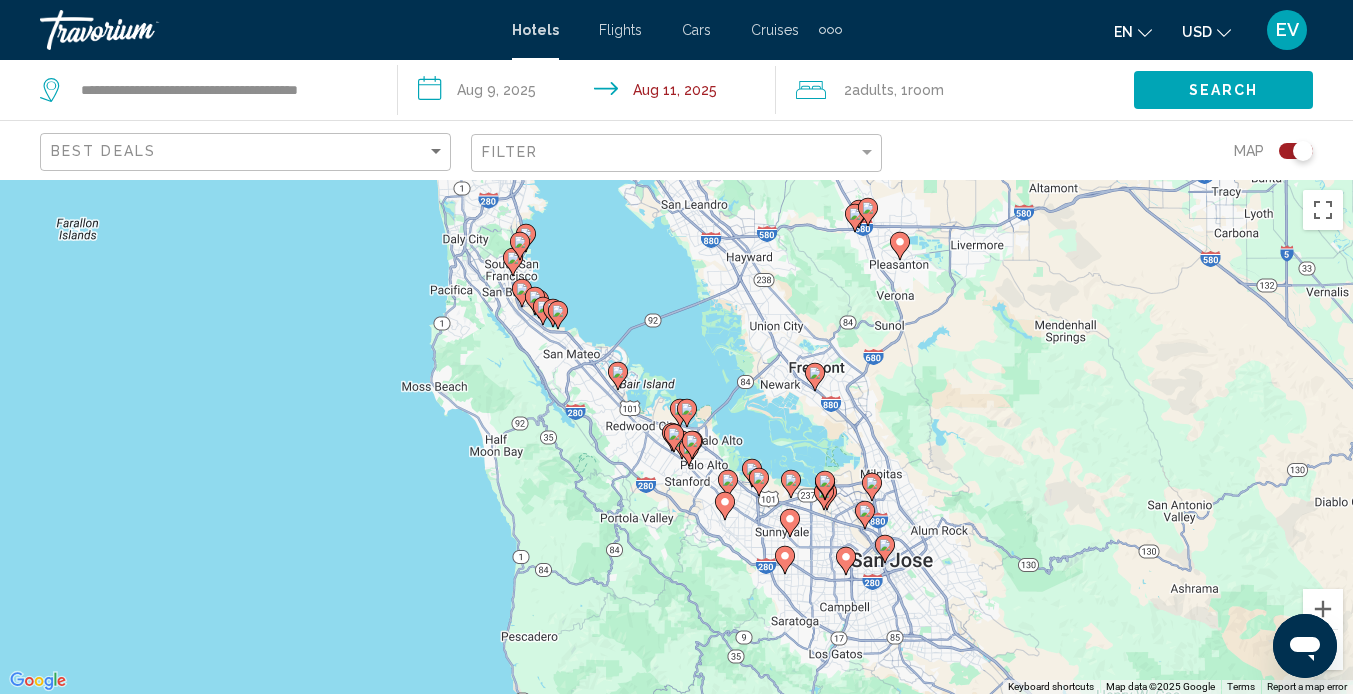 click on "To activate drag with keyboard, press Alt + Enter. Once in keyboard drag state, use the arrow keys to move the marker. To complete the drag, press the Enter key. To cancel, press Escape." at bounding box center [676, 437] 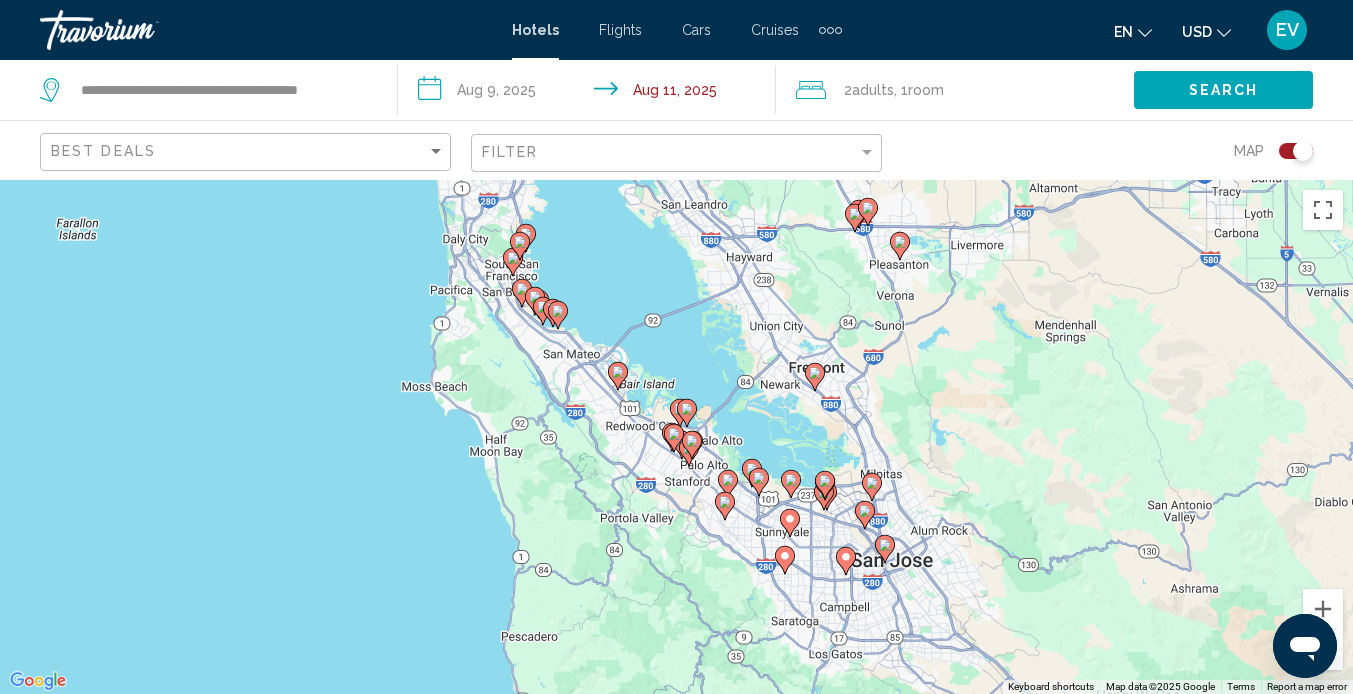 click on "To activate drag with keyboard, press Alt + Enter. Once in keyboard drag state, use the arrow keys to move the marker. To complete the drag, press the Enter key. To cancel, press Escape." at bounding box center [676, 437] 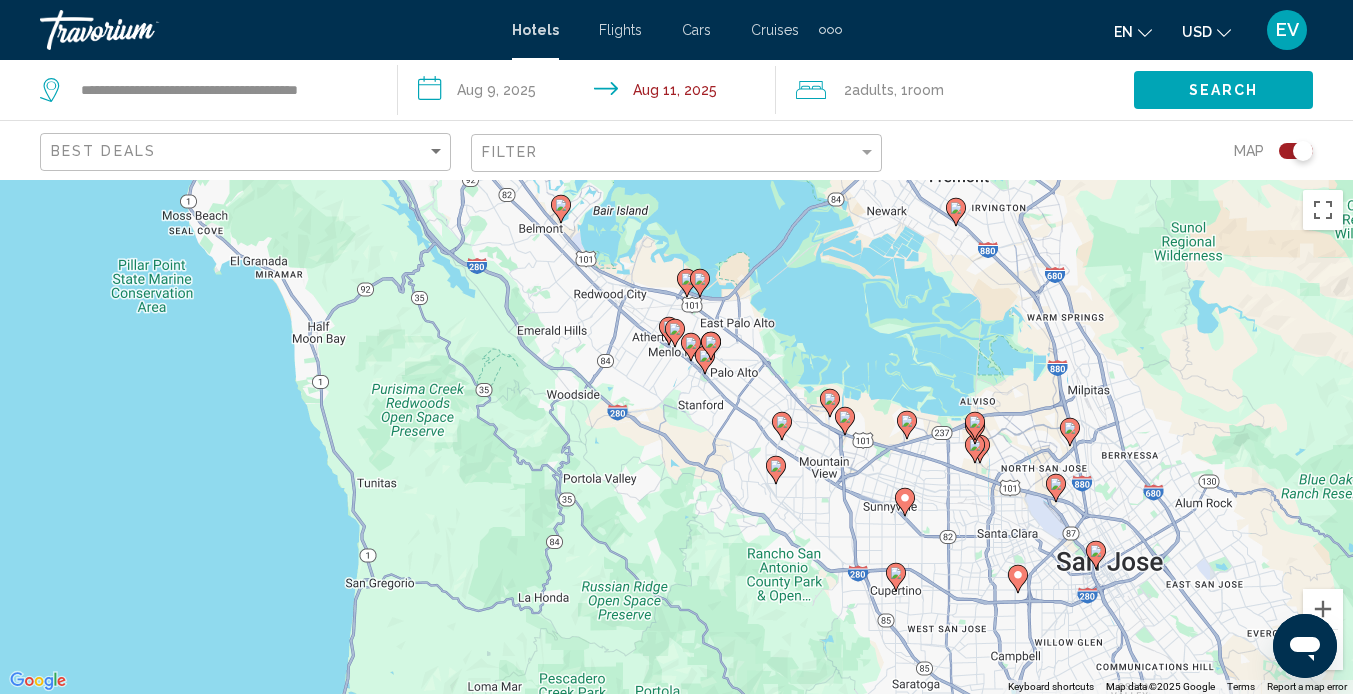 click at bounding box center (776, 470) 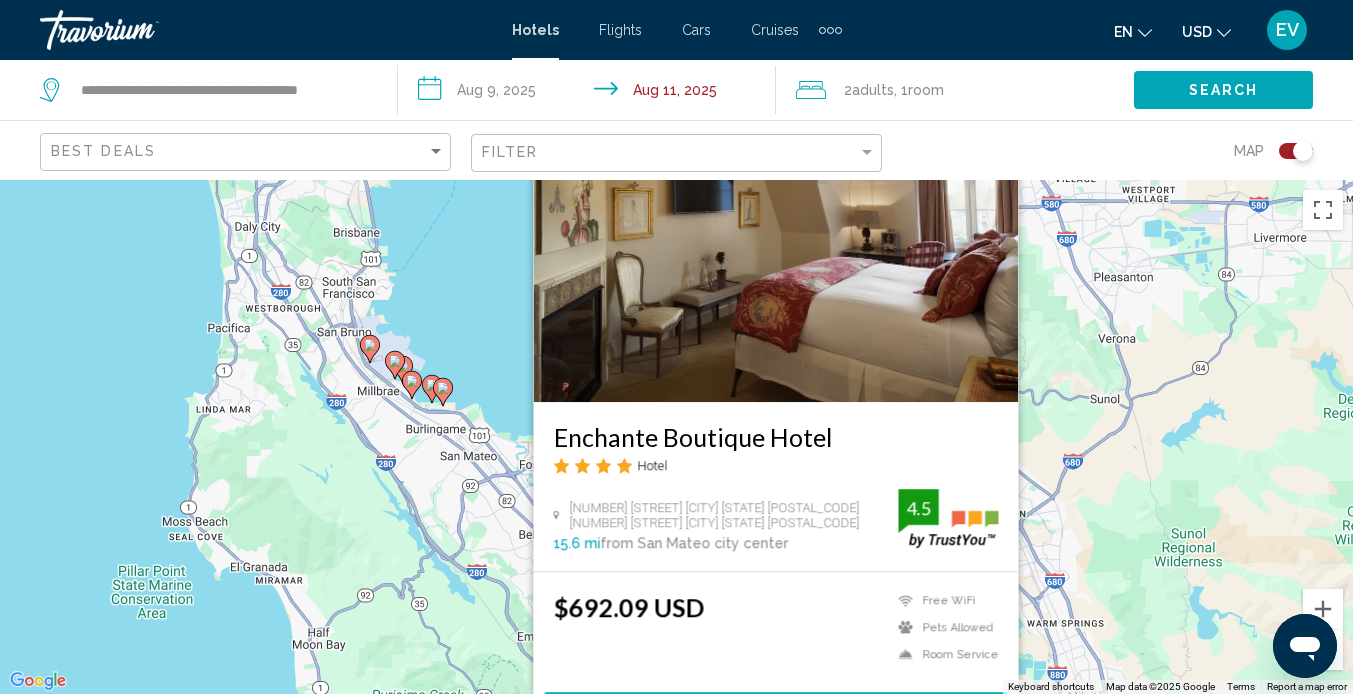 click on "To activate drag with keyboard, press Alt + Enter. Once in keyboard drag state, use the arrow keys to move the marker. To complete the drag, press the Enter key. To cancel, press Escape.  Enchante Boutique Hotel
Hotel
One Main Street Los Altos California 94022 One Main Street Los Altos California 94022 15.6 mi  from San Mateo city center from hotel 4.5 $692.09 USD
Free WiFi
Pets Allowed
Room Service  4.5 Select Room" at bounding box center (676, 437) 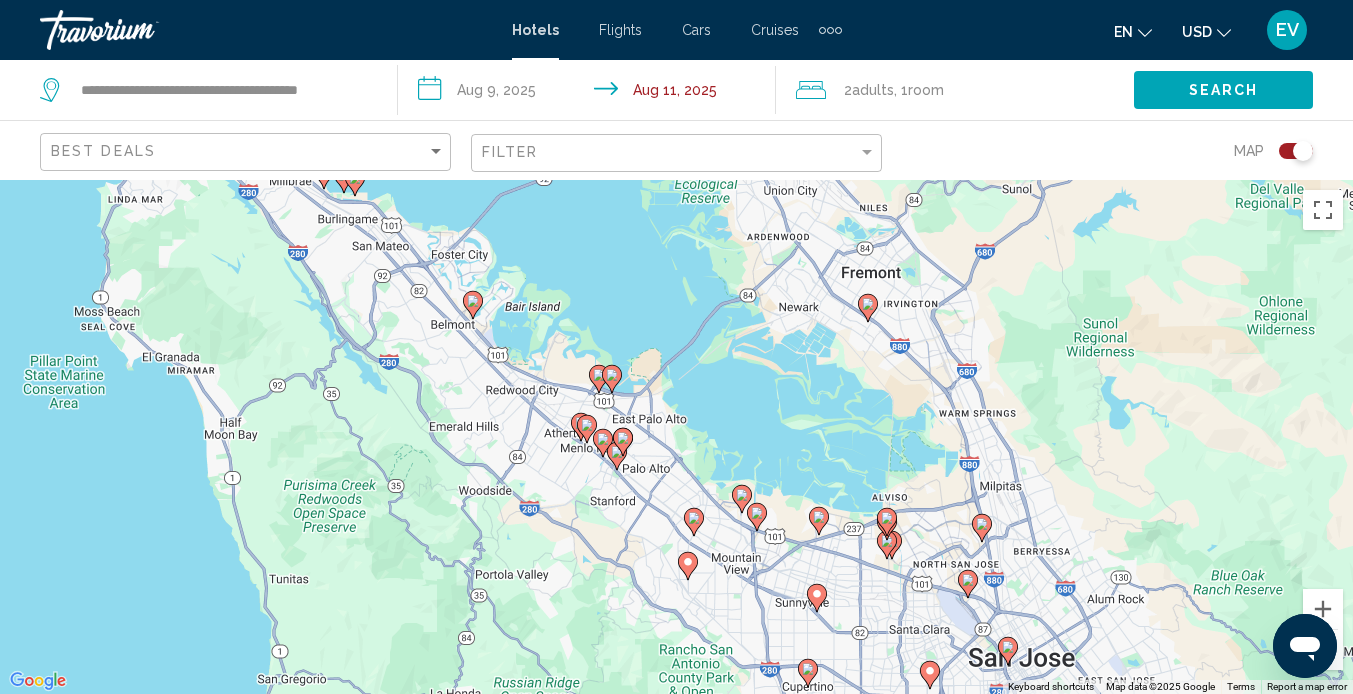drag, startPoint x: 765, startPoint y: 610, endPoint x: 677, endPoint y: 392, distance: 235.09148 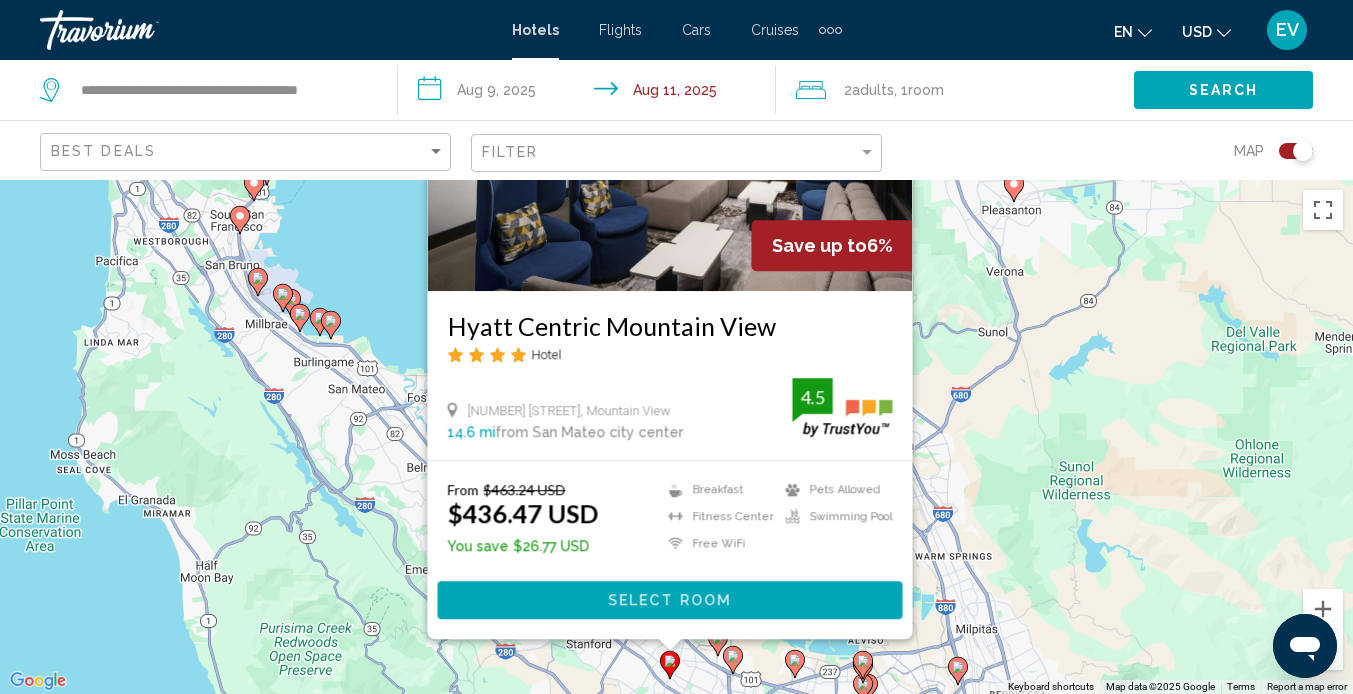 drag, startPoint x: 351, startPoint y: 604, endPoint x: 327, endPoint y: 491, distance: 115.52056 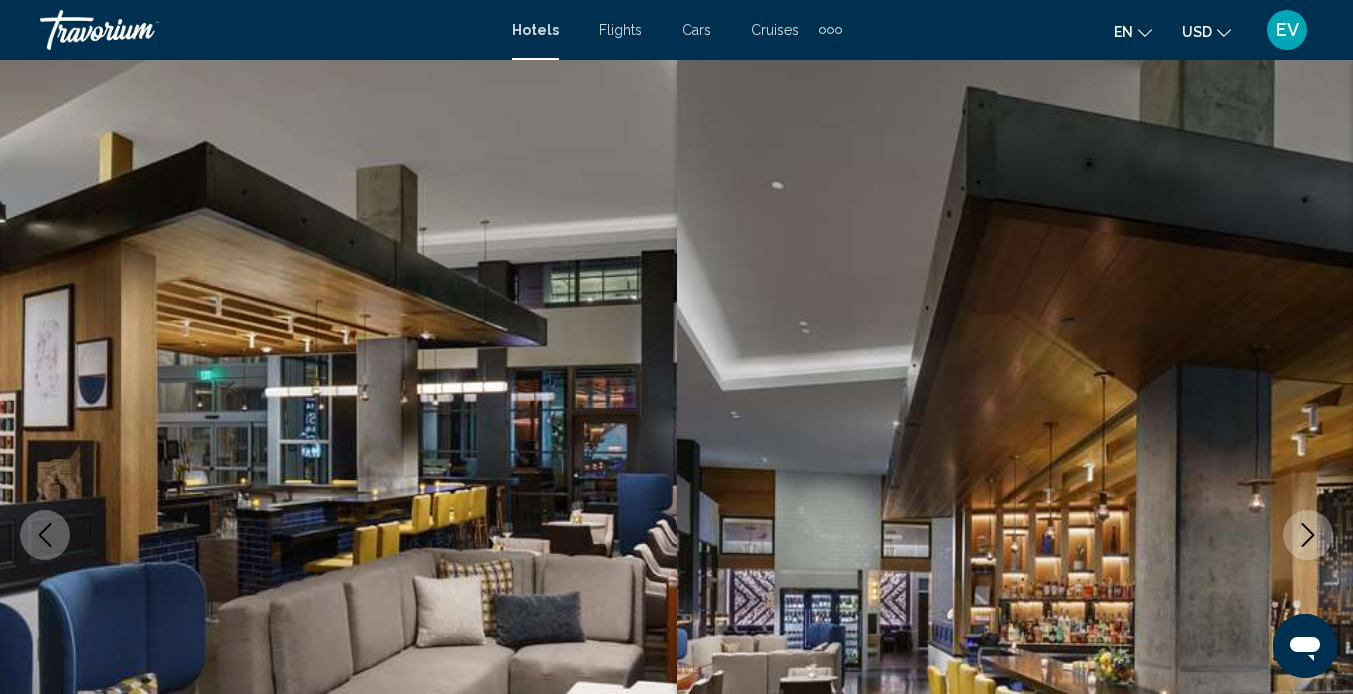 scroll, scrollTop: 188, scrollLeft: 0, axis: vertical 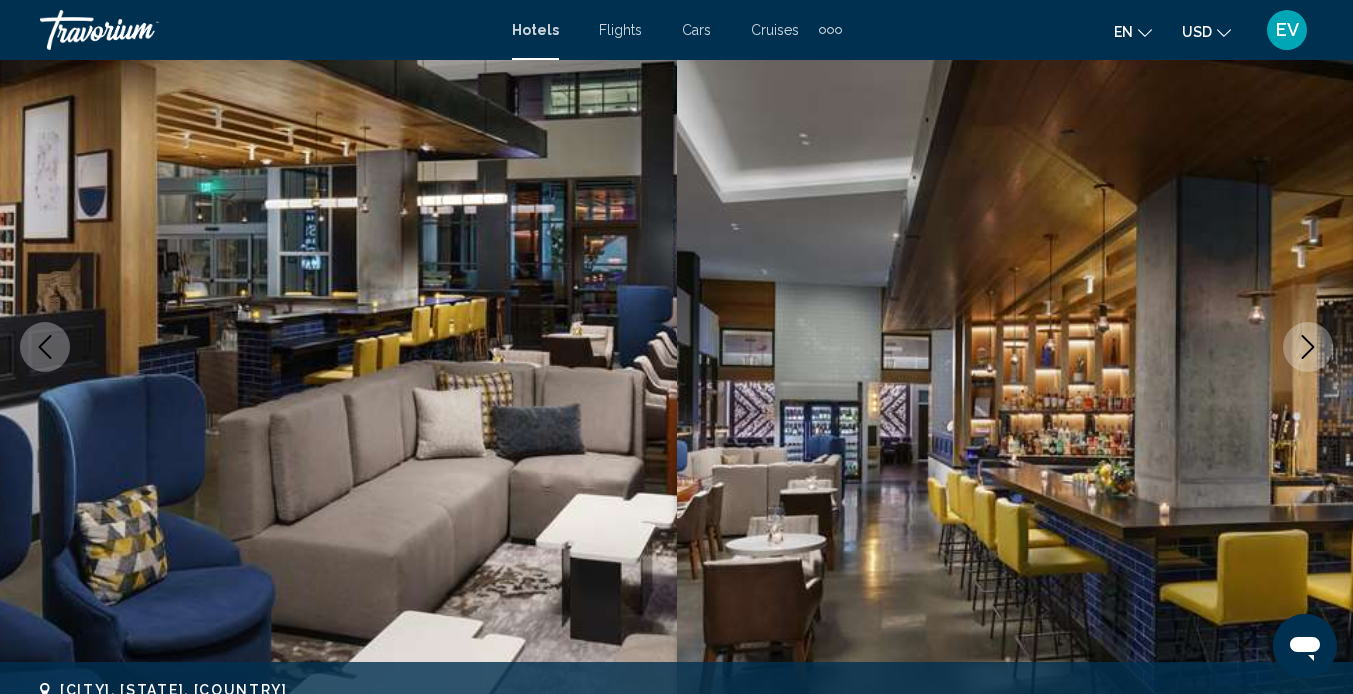 click at bounding box center (1308, 347) 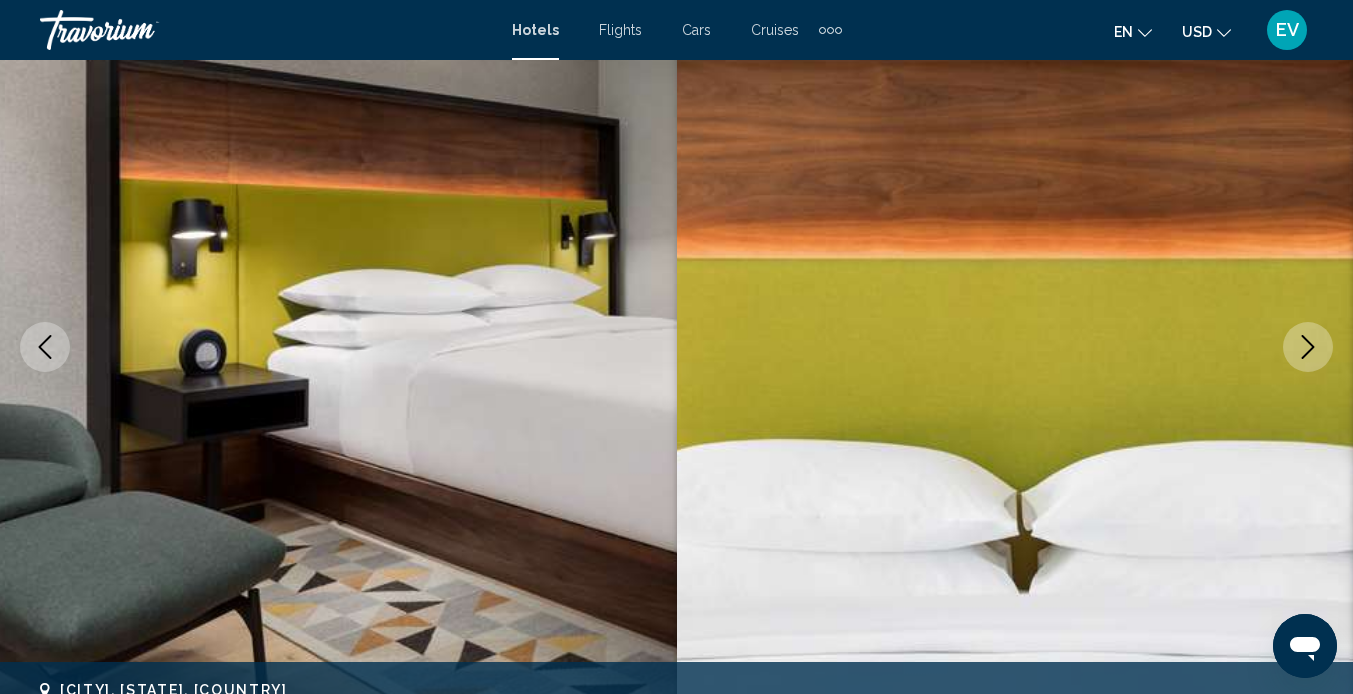 click at bounding box center [1308, 347] 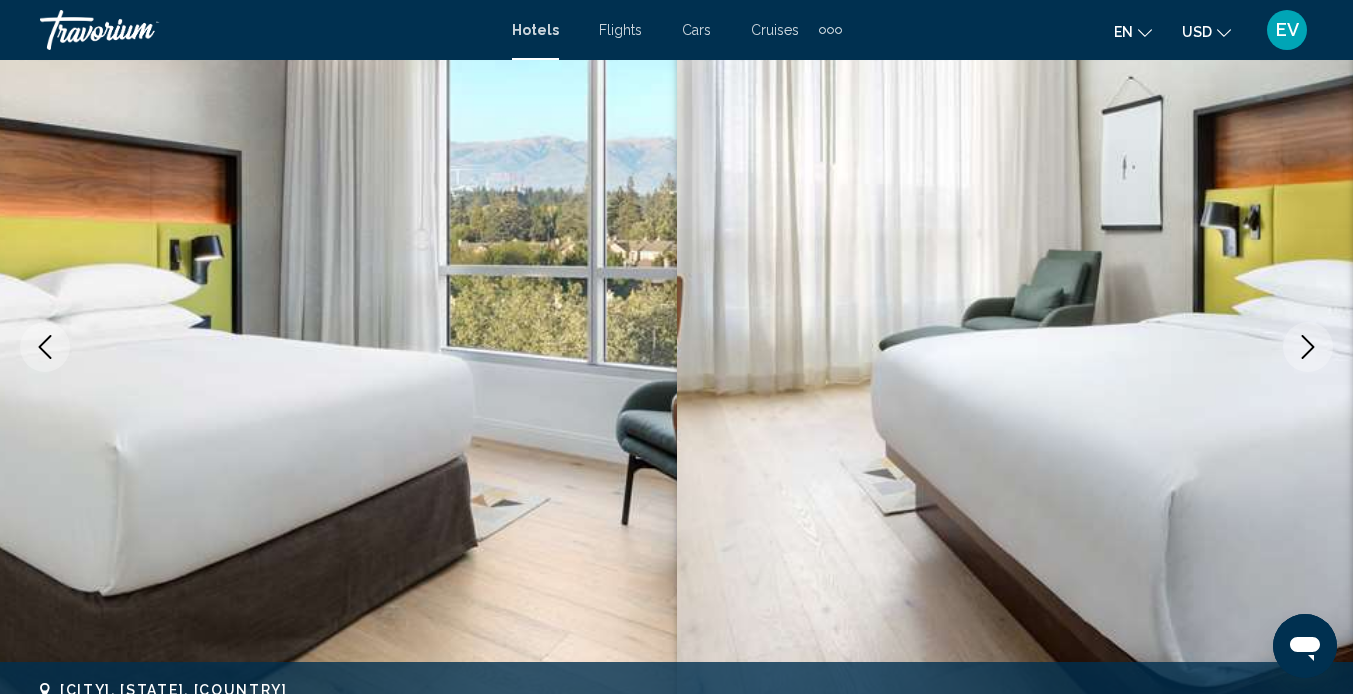 click at bounding box center (1308, 347) 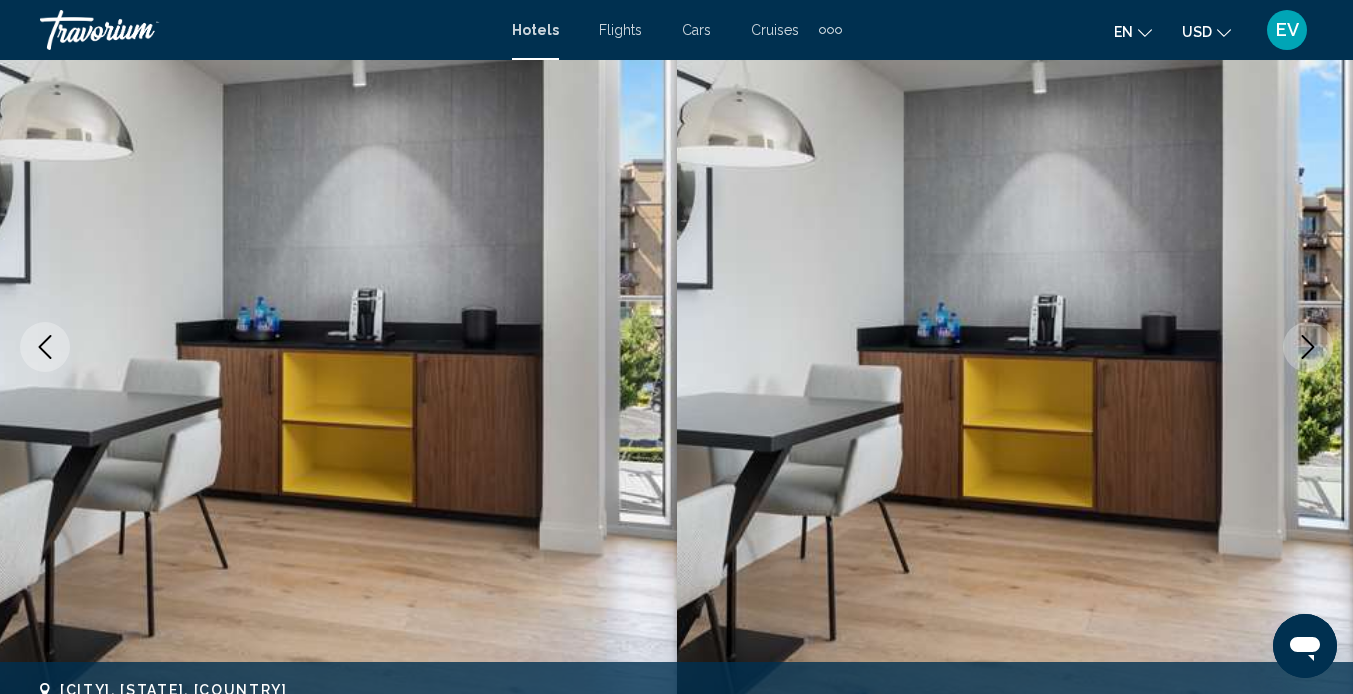 click at bounding box center [1308, 347] 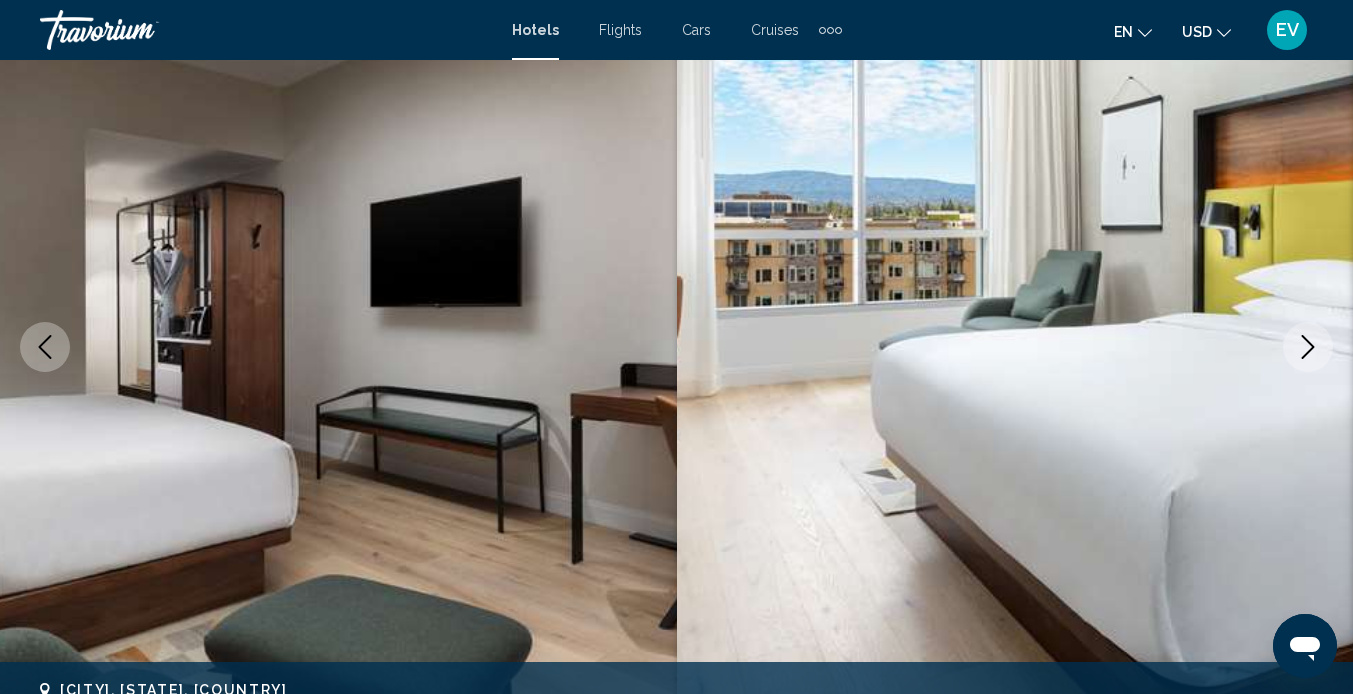 click at bounding box center [1308, 347] 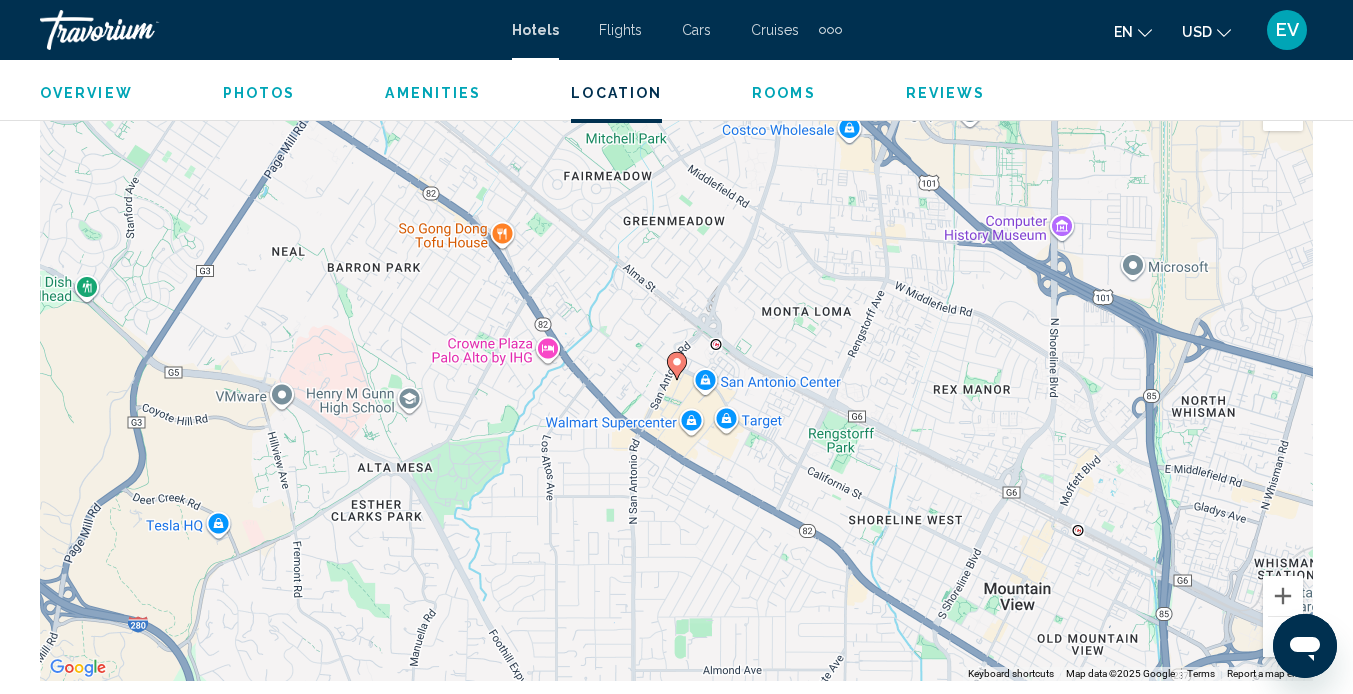 scroll, scrollTop: 2239, scrollLeft: 0, axis: vertical 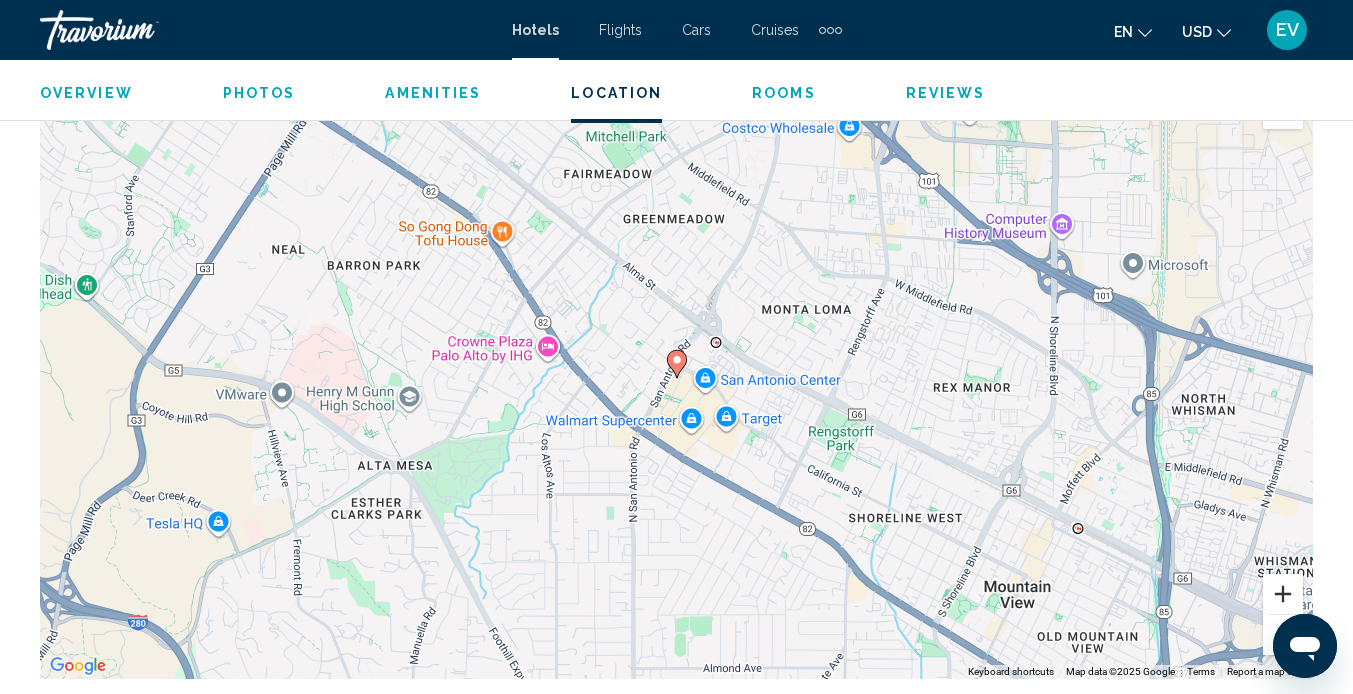 click at bounding box center [1283, 594] 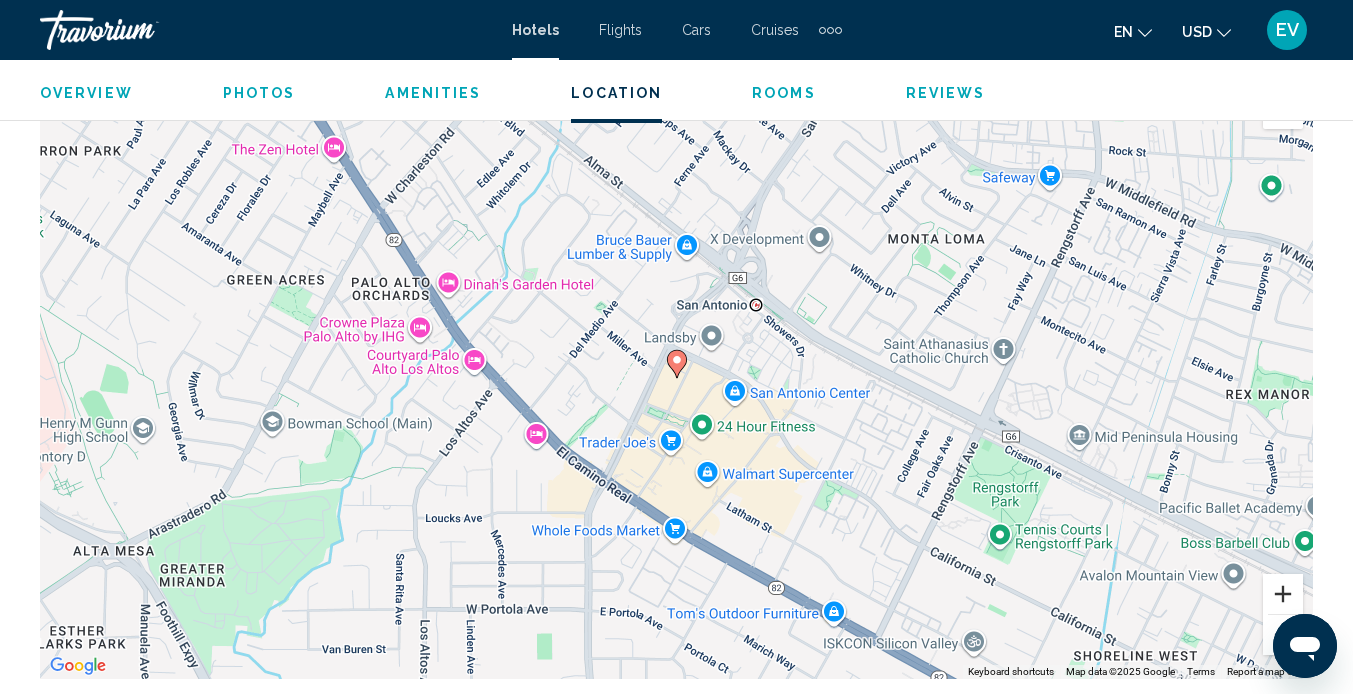 click at bounding box center (1283, 594) 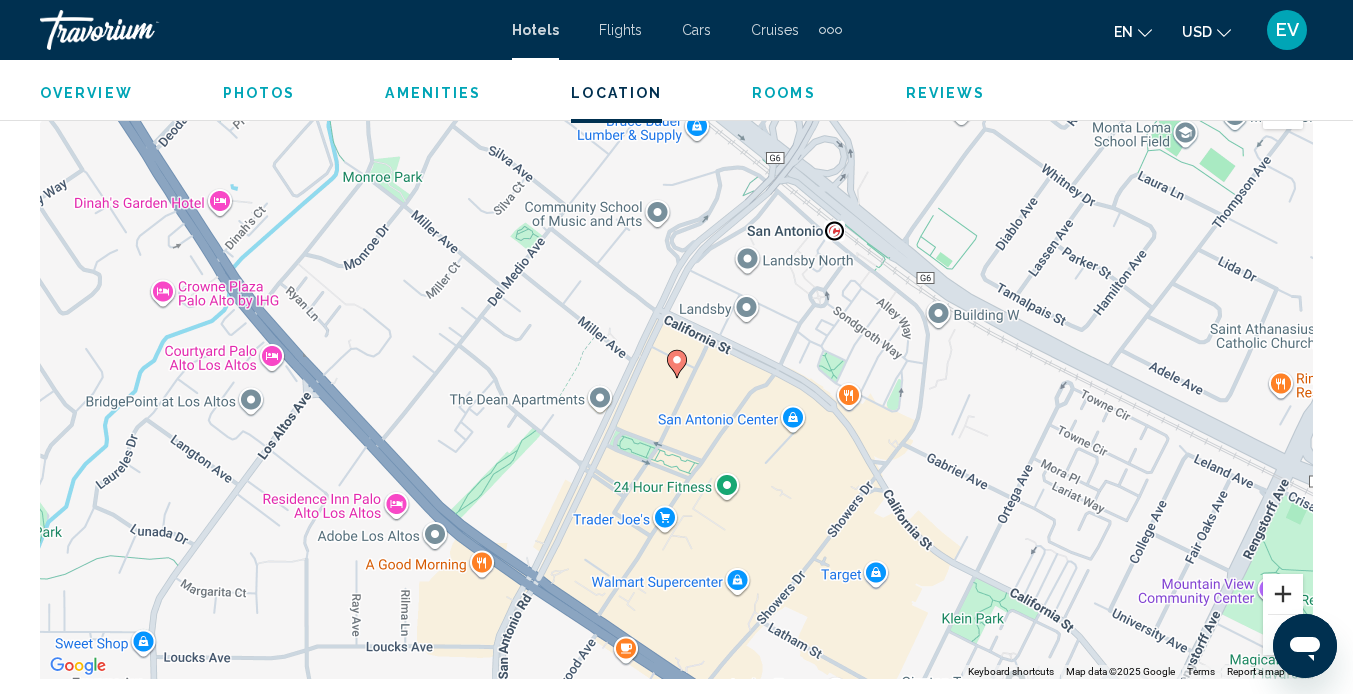 click at bounding box center (1283, 594) 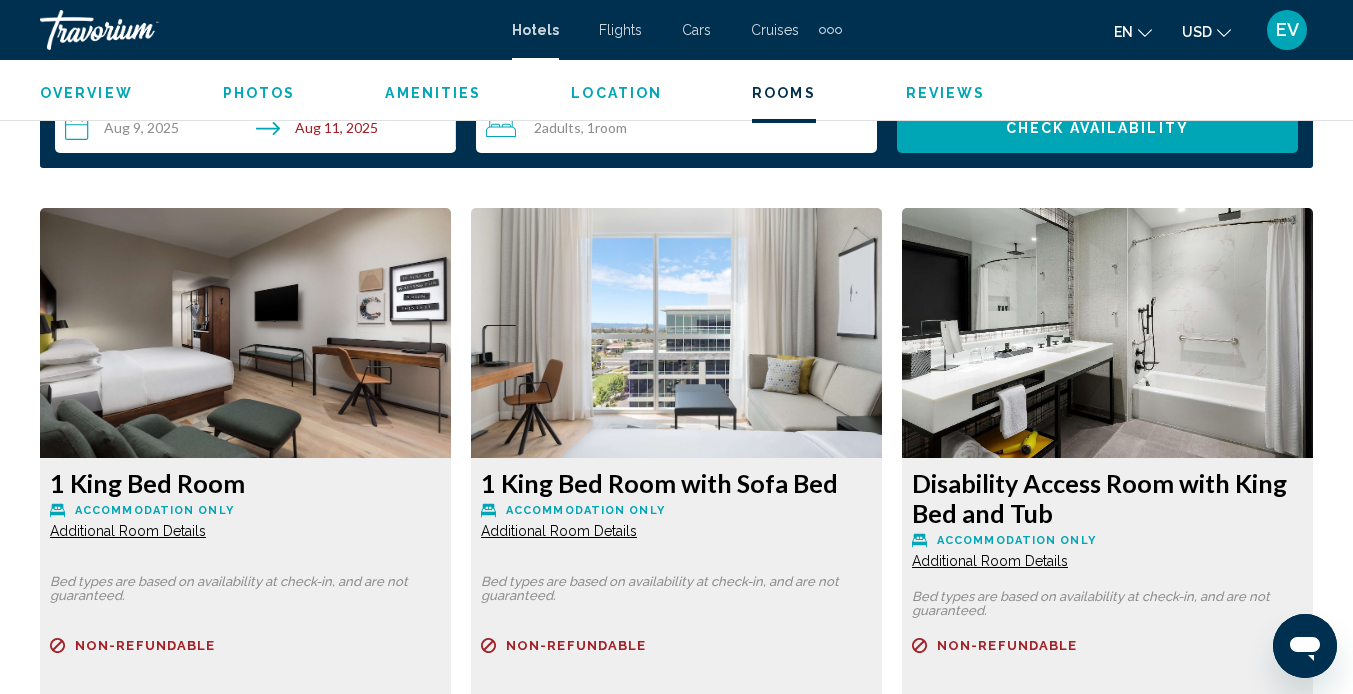 scroll, scrollTop: 2929, scrollLeft: 0, axis: vertical 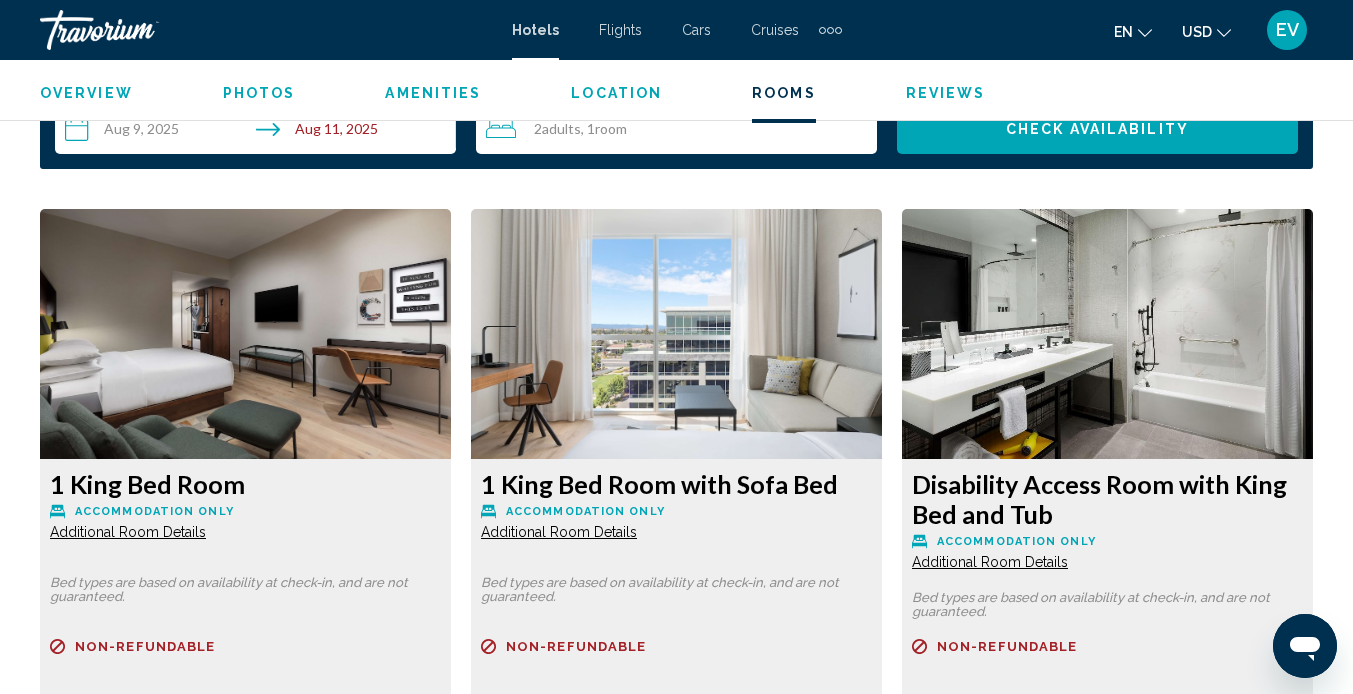 click on "Additional Room Details" at bounding box center [128, 532] 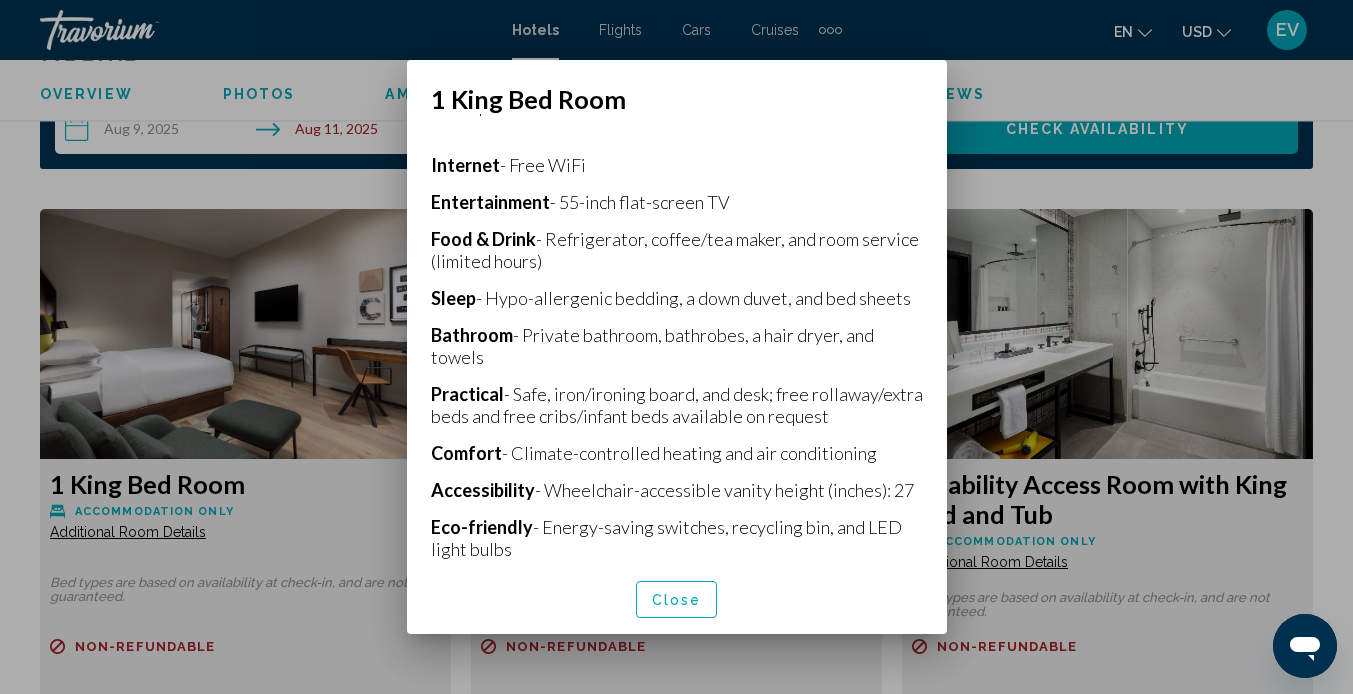 scroll, scrollTop: 452, scrollLeft: 0, axis: vertical 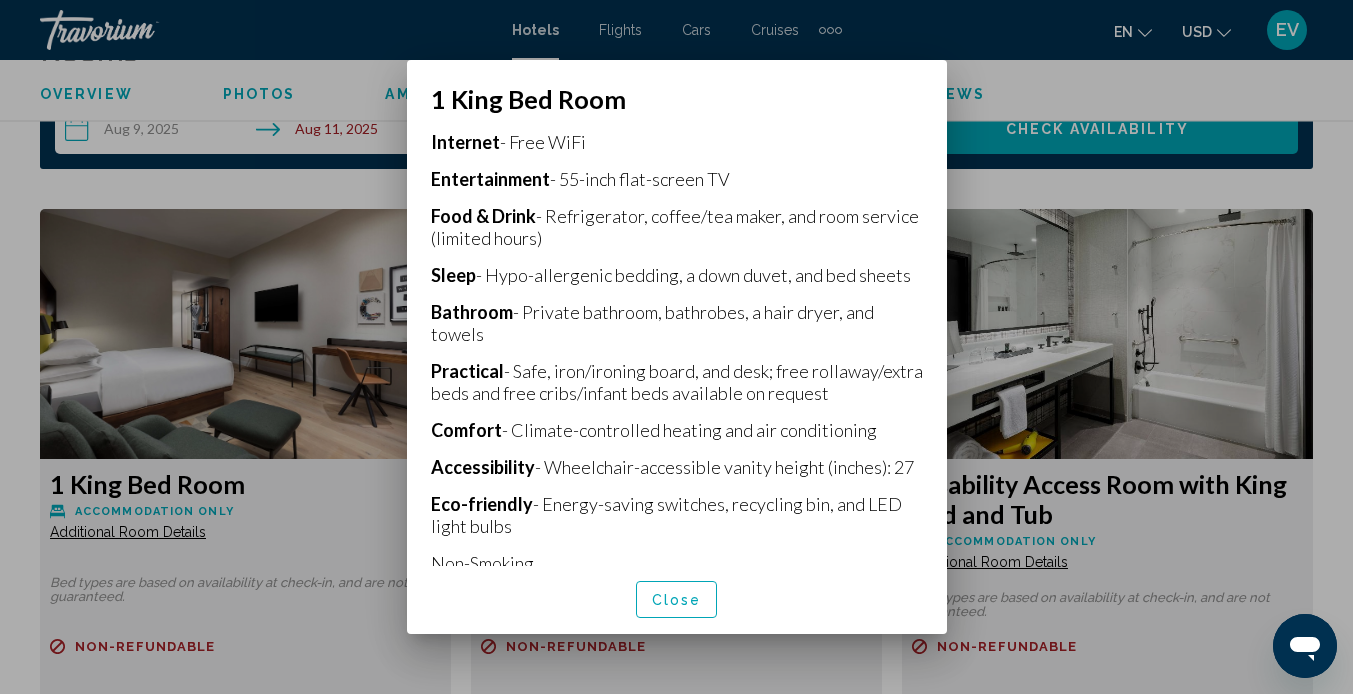 click on "Close" at bounding box center [677, 600] 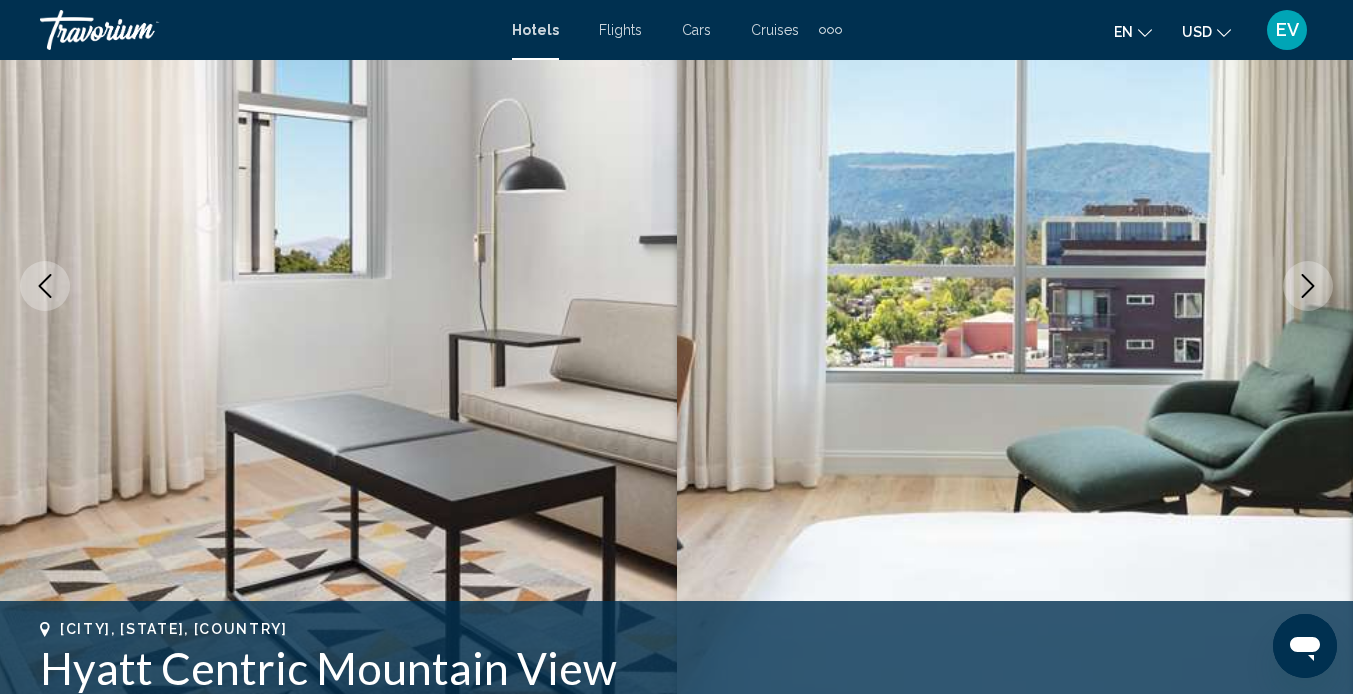 scroll, scrollTop: 193, scrollLeft: 0, axis: vertical 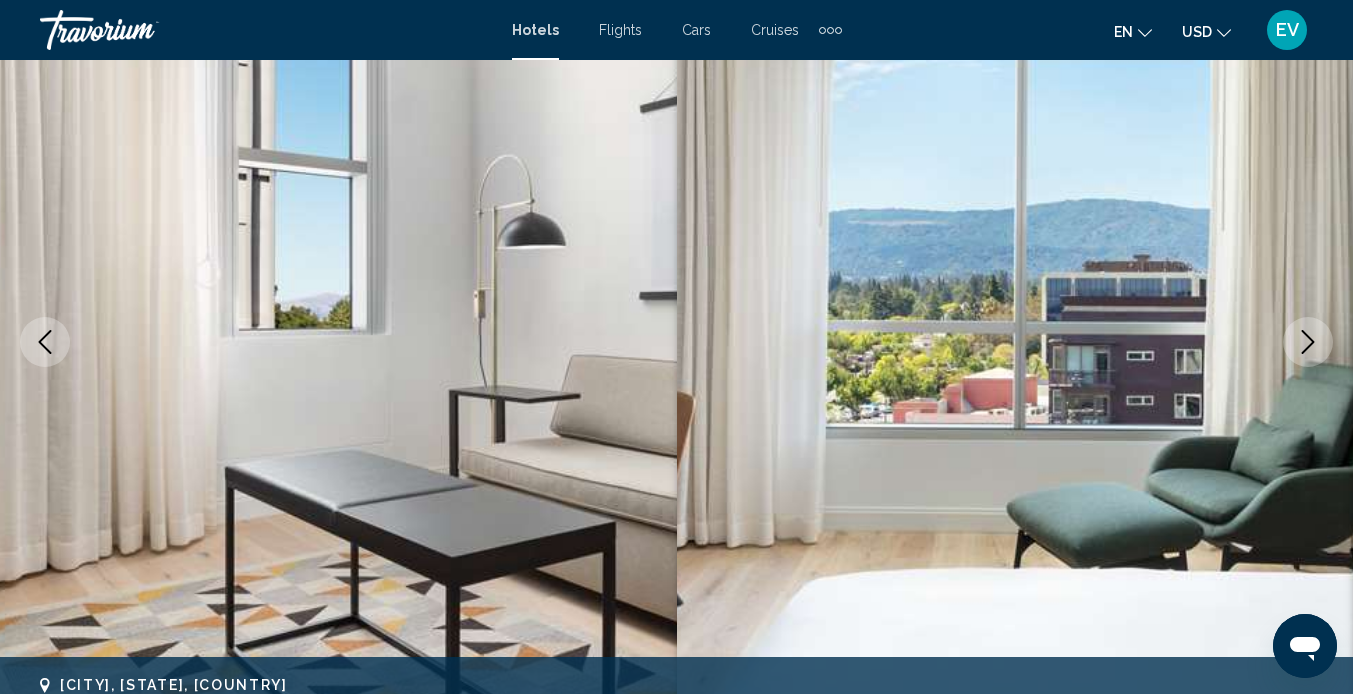 click 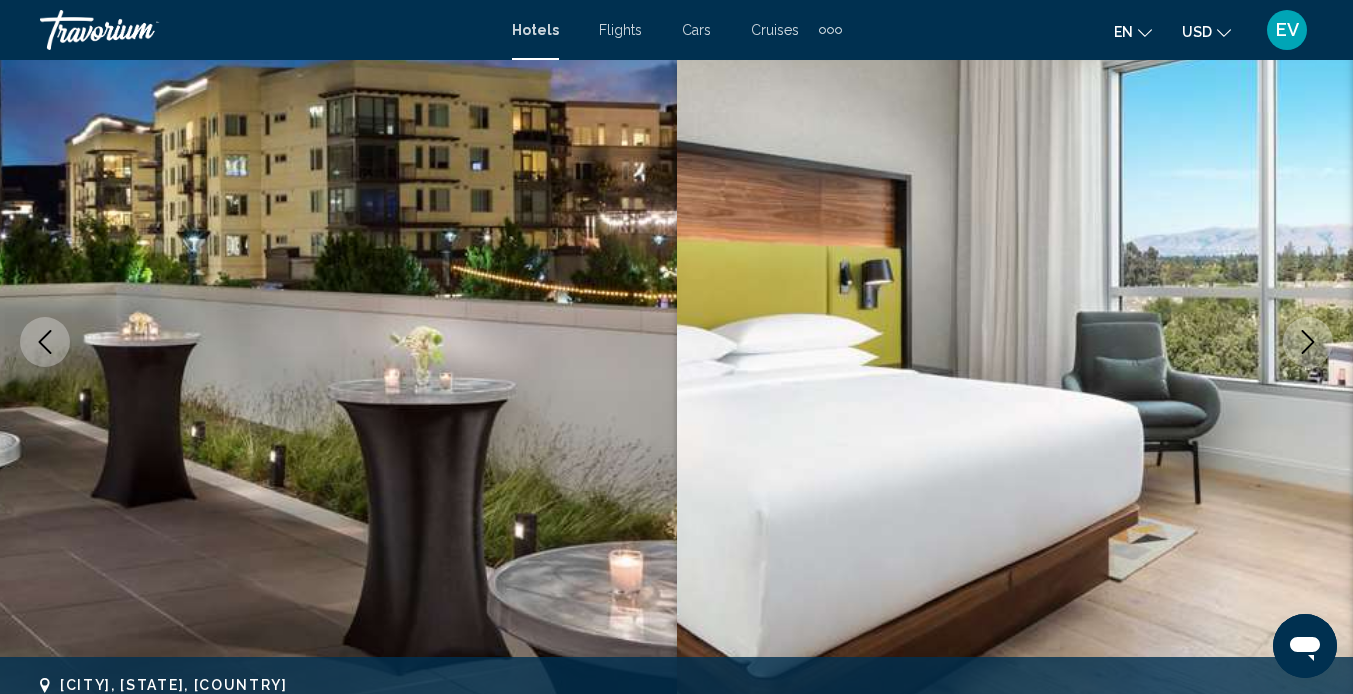 click 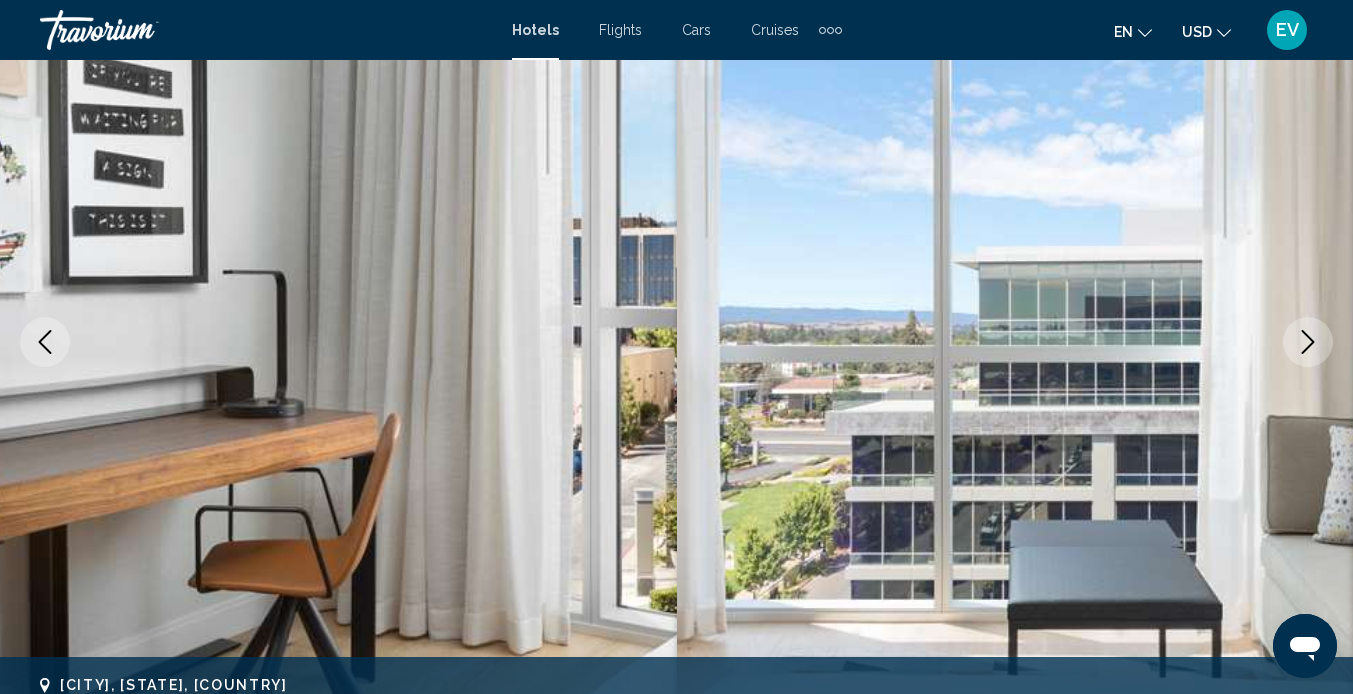 click 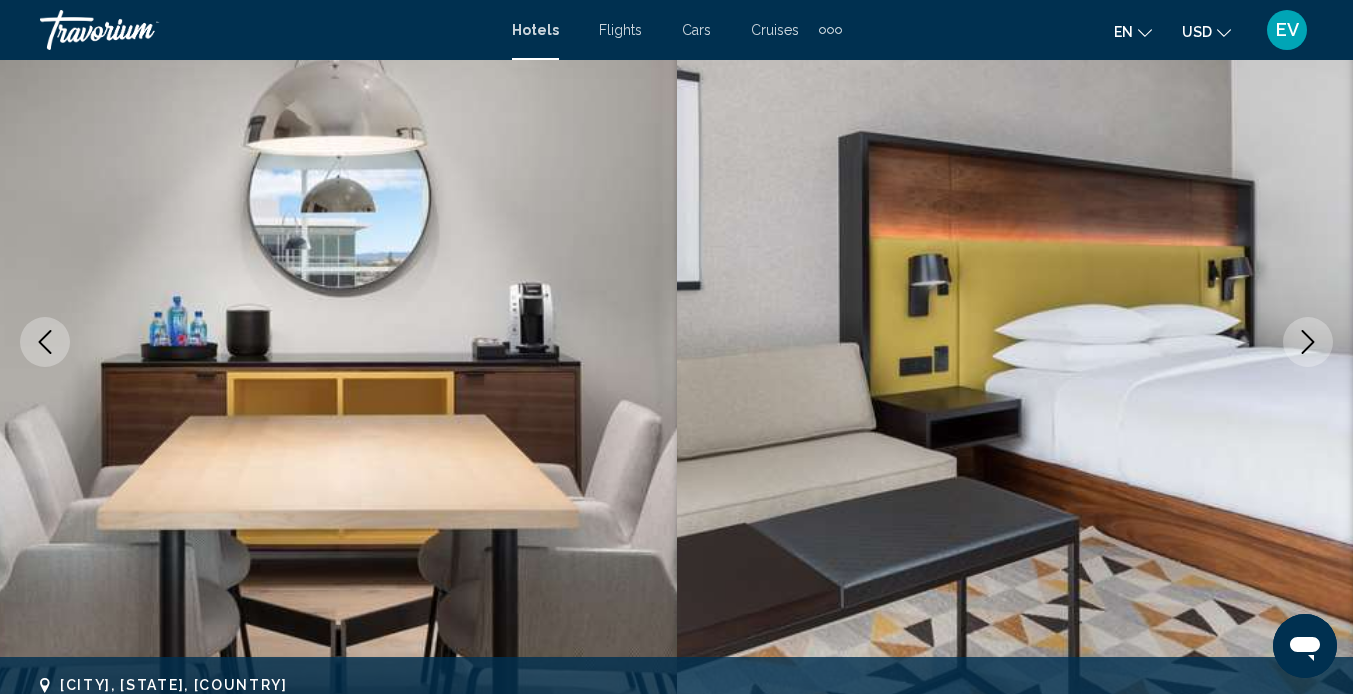 click 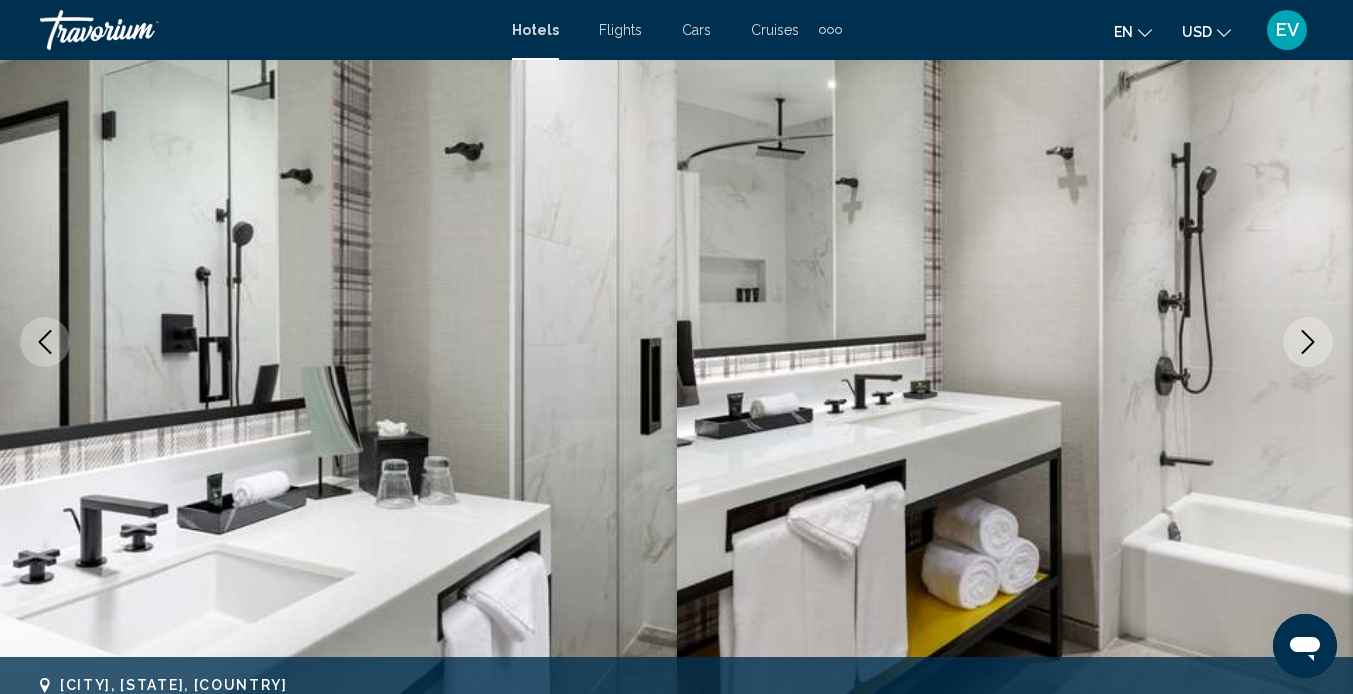 click 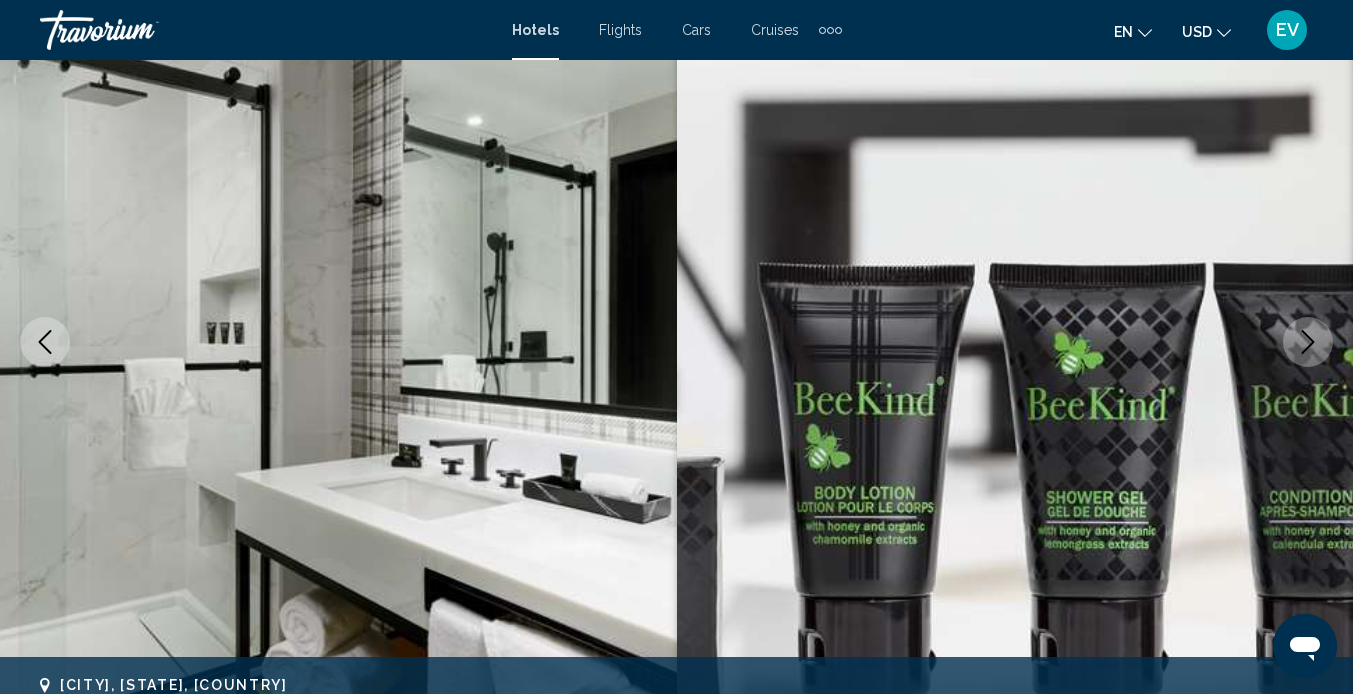 click 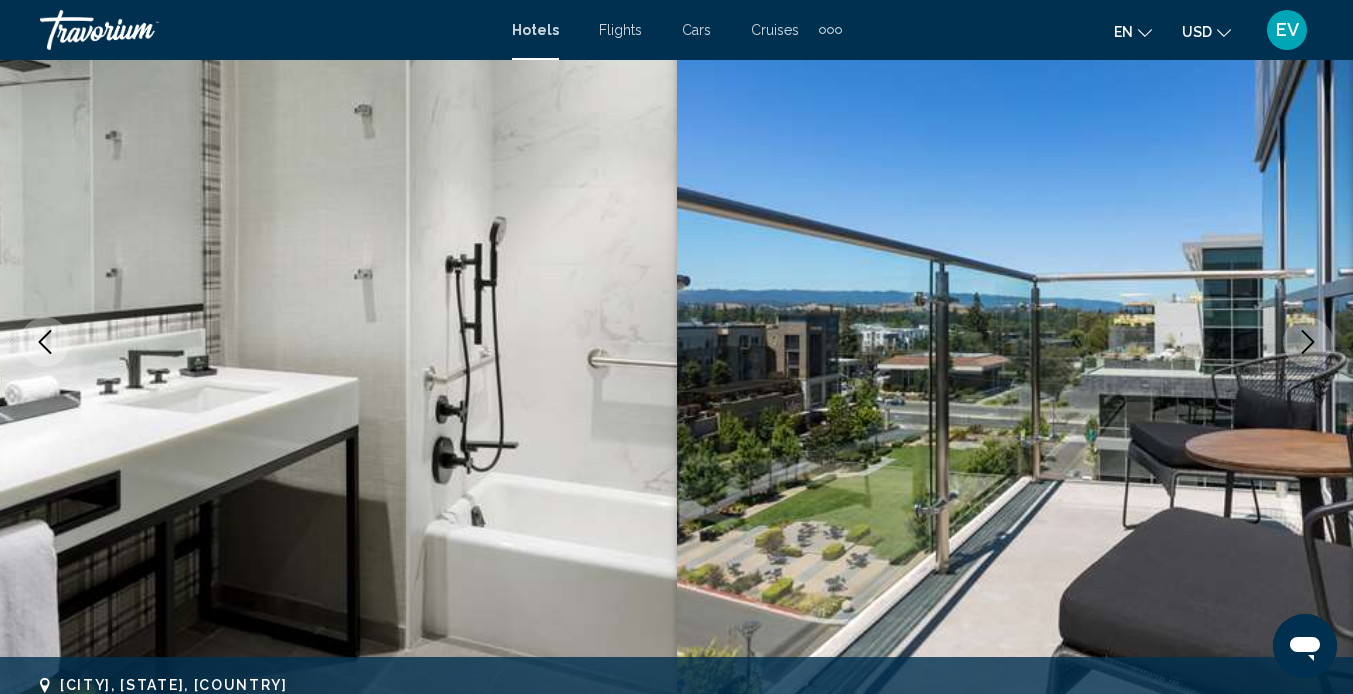click 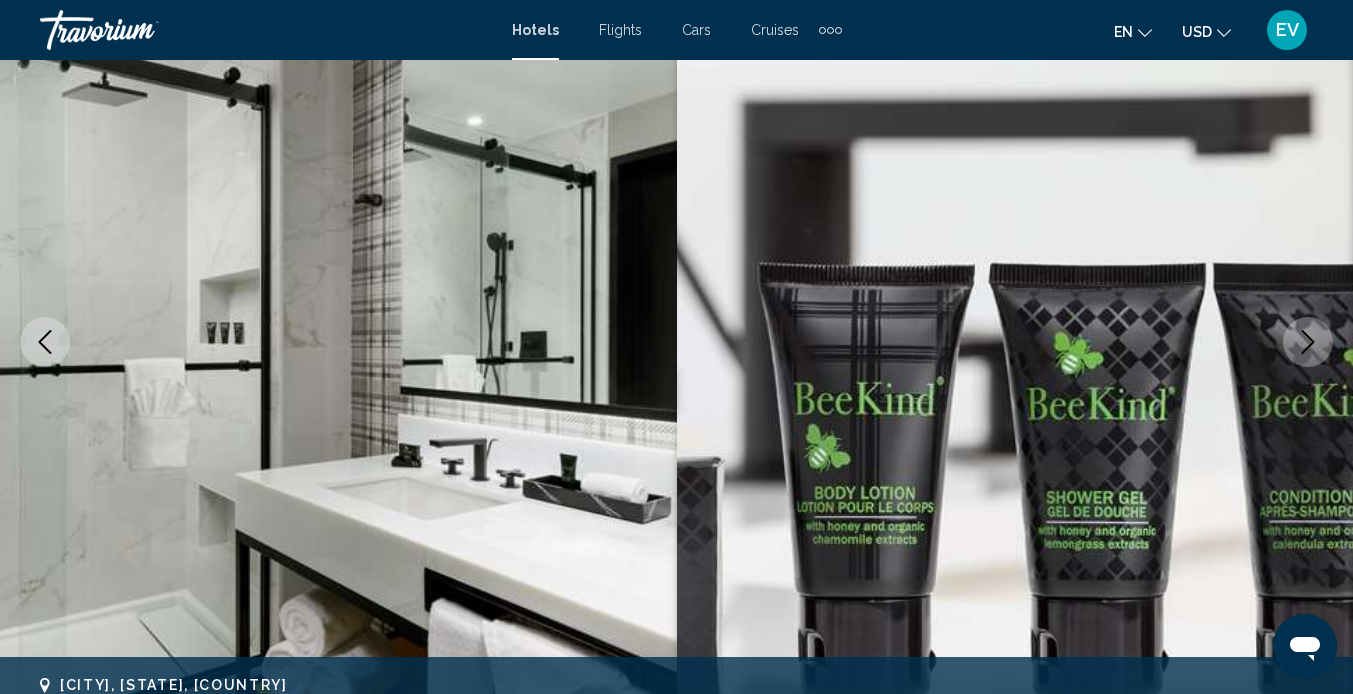 click 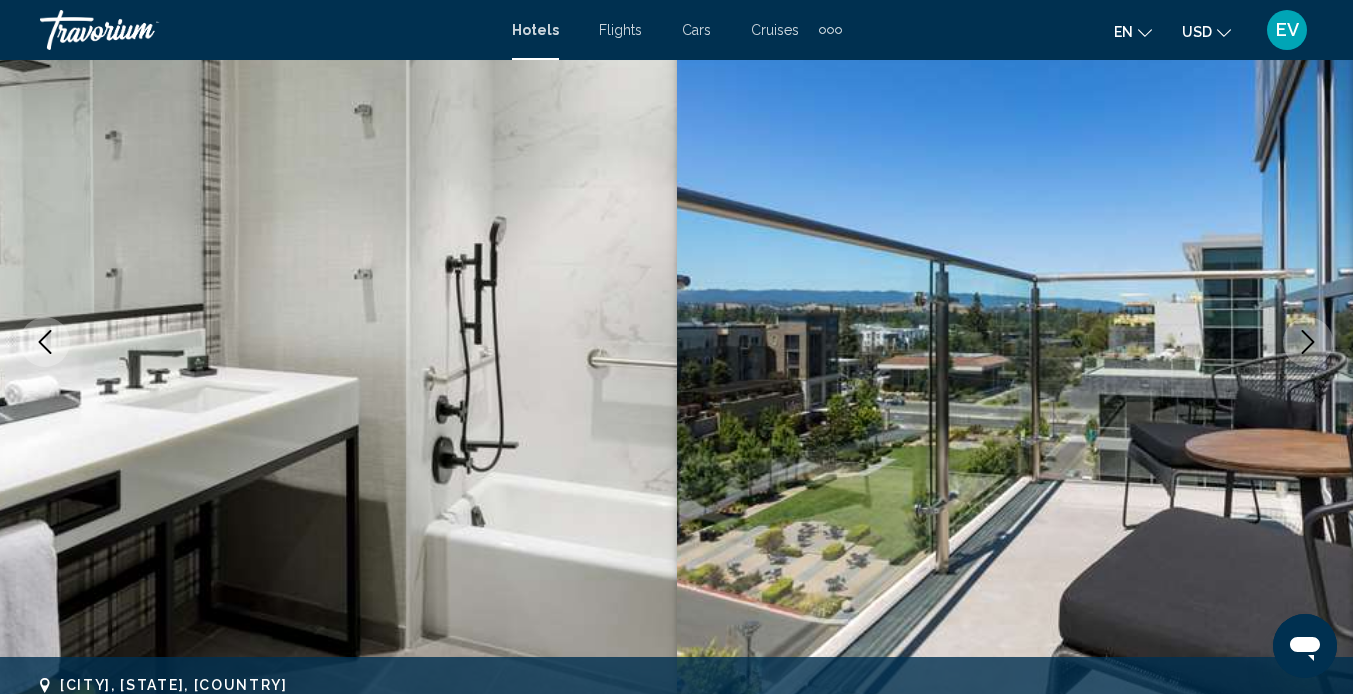 click 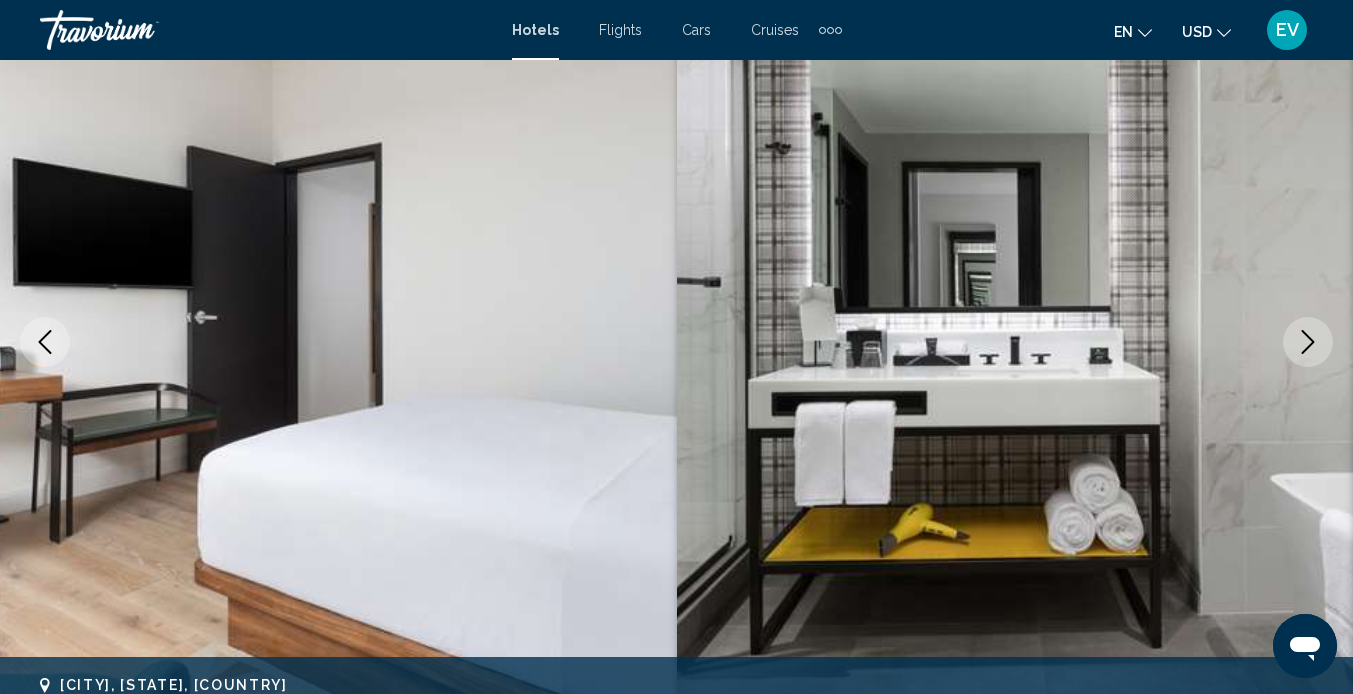 click at bounding box center (1015, 342) 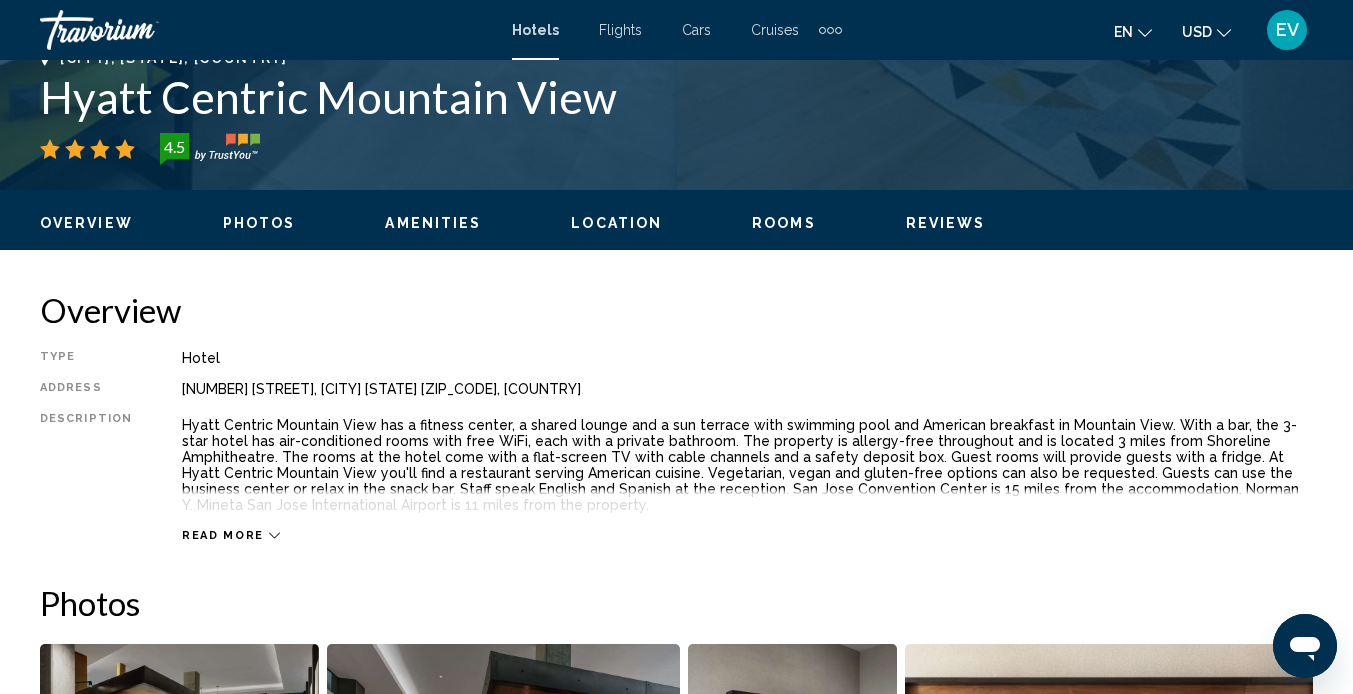 scroll, scrollTop: 771, scrollLeft: 0, axis: vertical 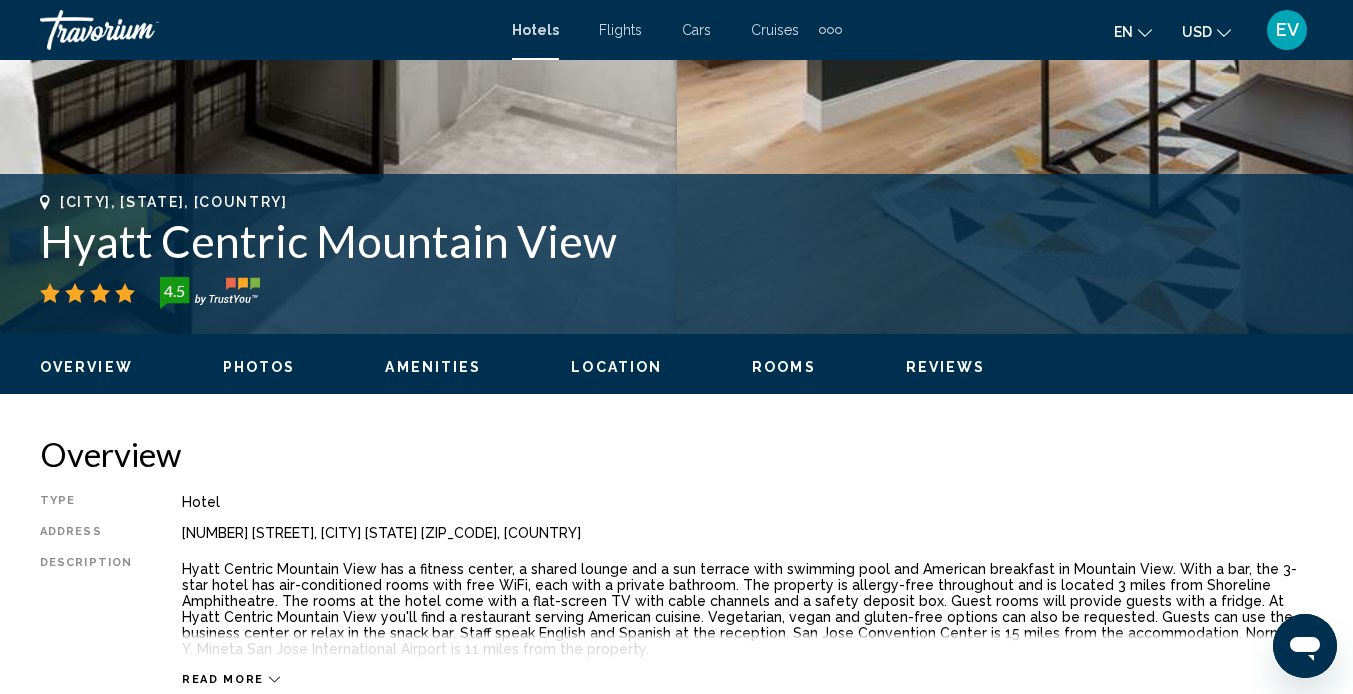 drag, startPoint x: 617, startPoint y: 133, endPoint x: 37, endPoint y: 196, distance: 583.4115 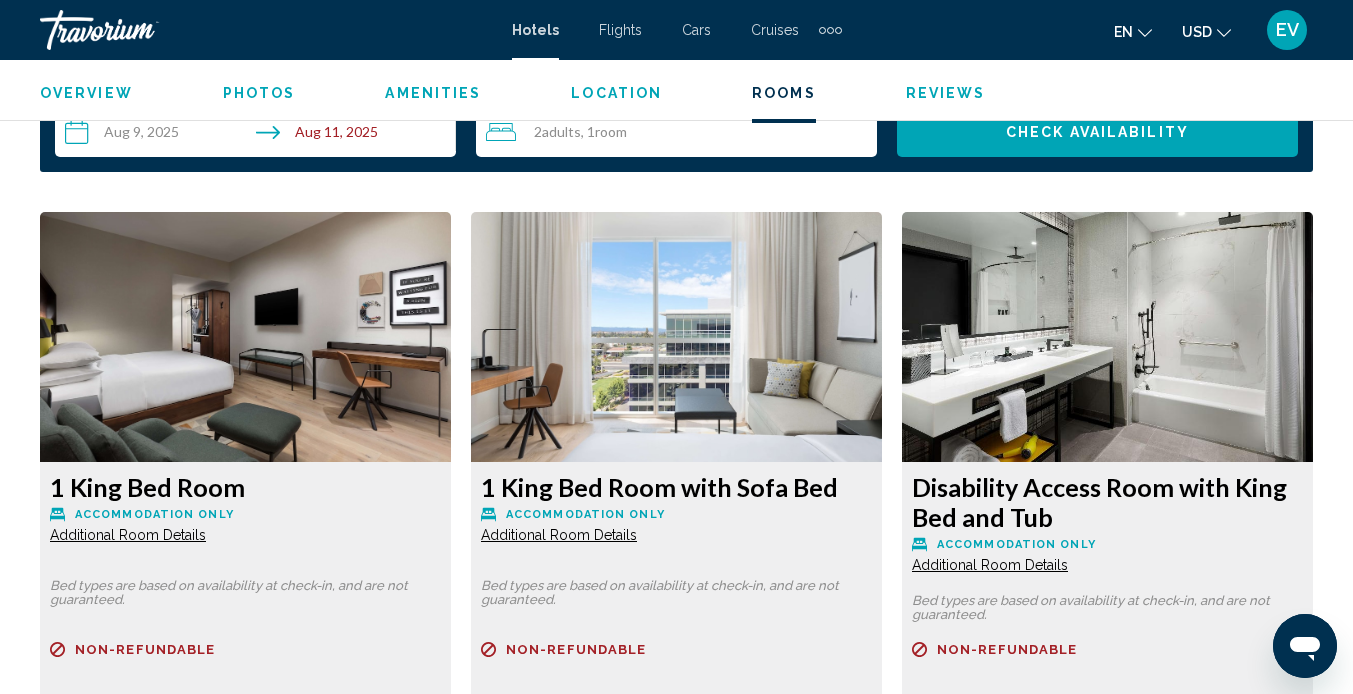 scroll, scrollTop: 2925, scrollLeft: 0, axis: vertical 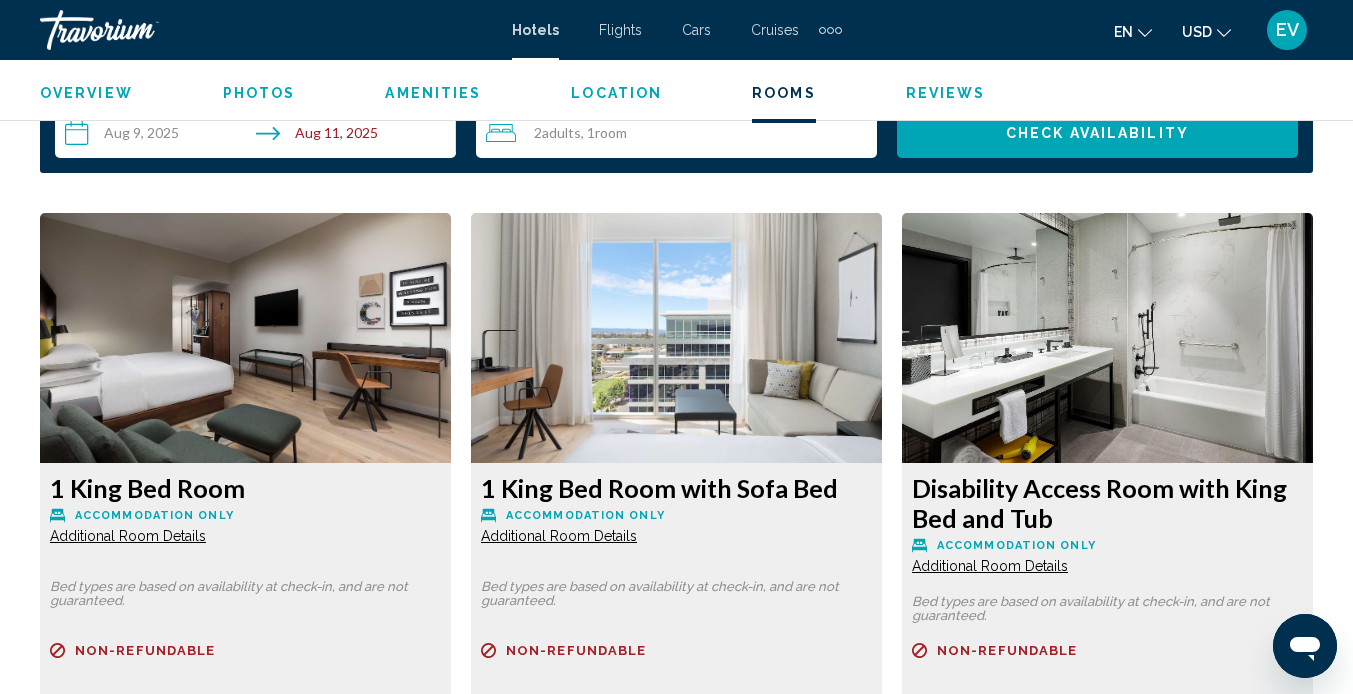 click on "**********" at bounding box center (259, 136) 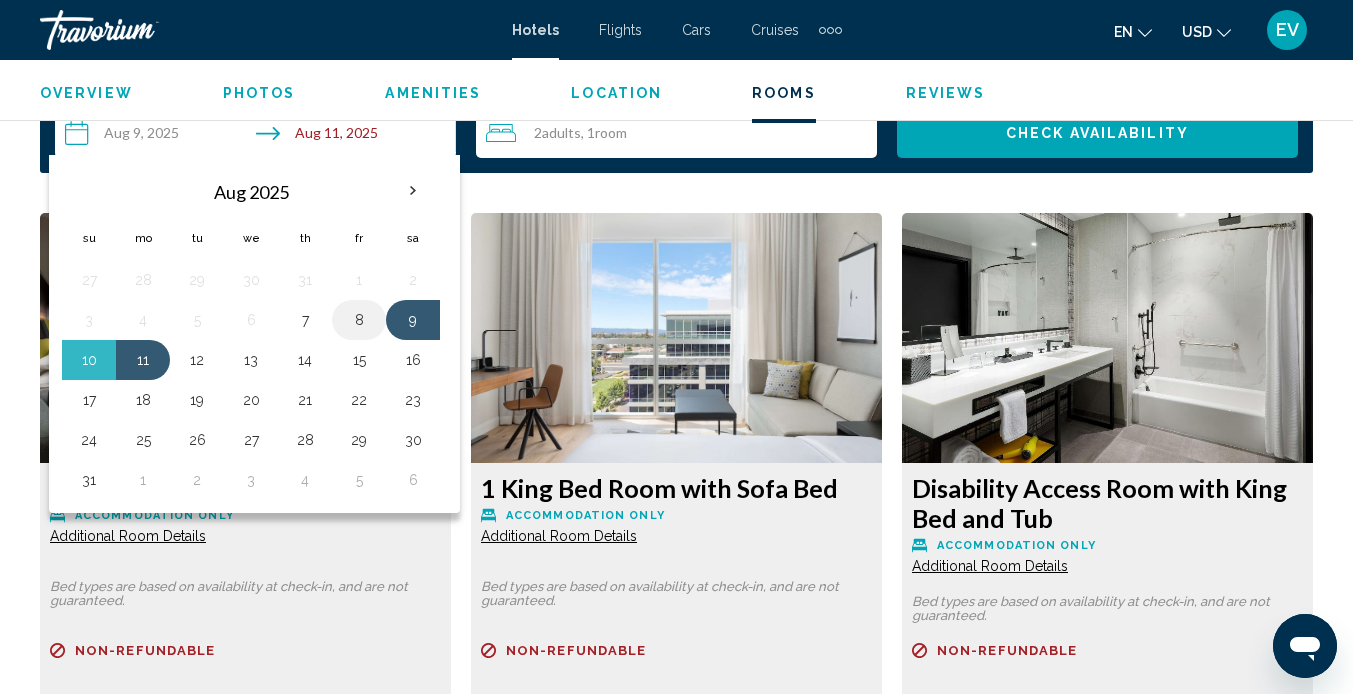 click on "8" at bounding box center (359, 320) 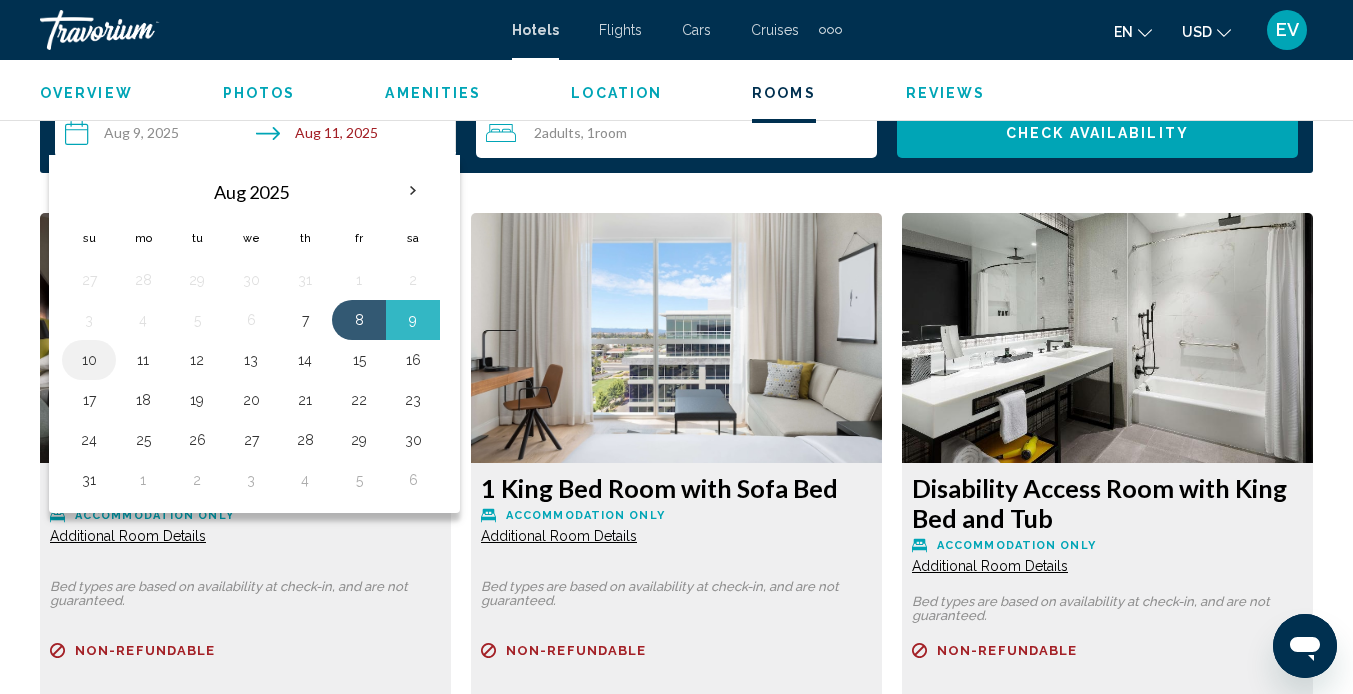 click on "10" at bounding box center (89, 360) 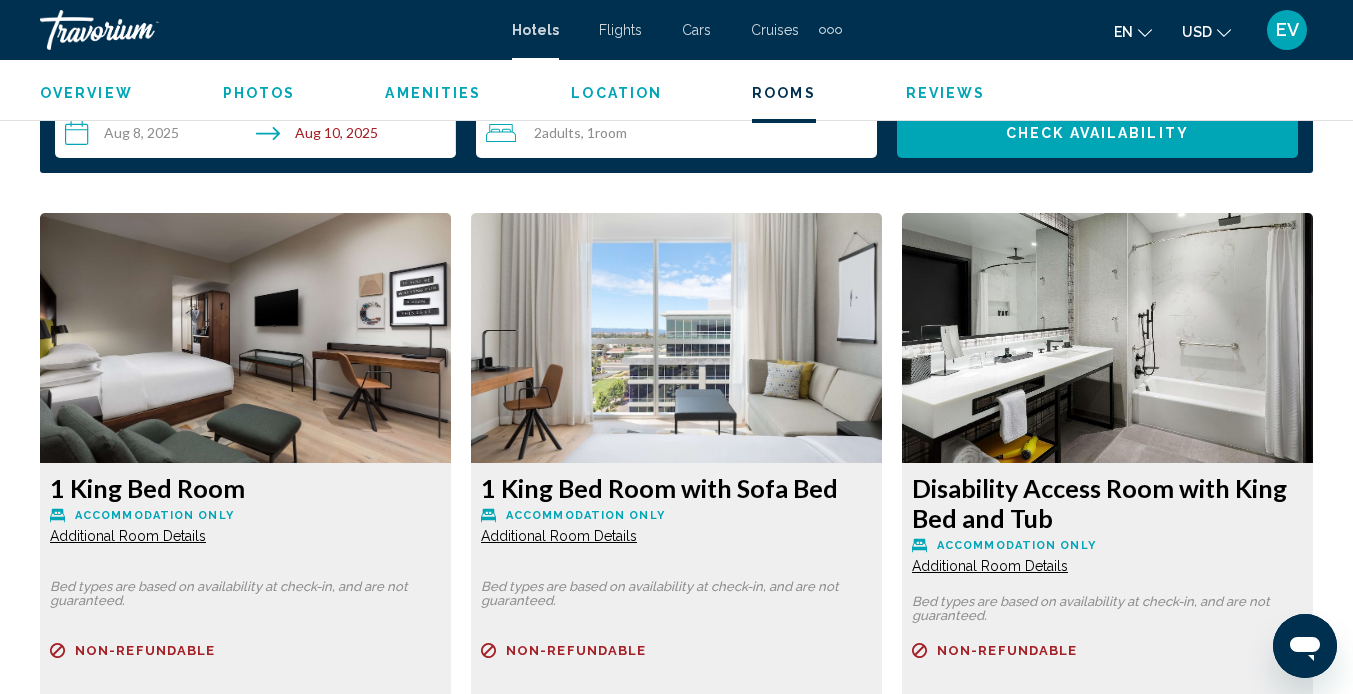 click on "Check Availability" at bounding box center [1097, 134] 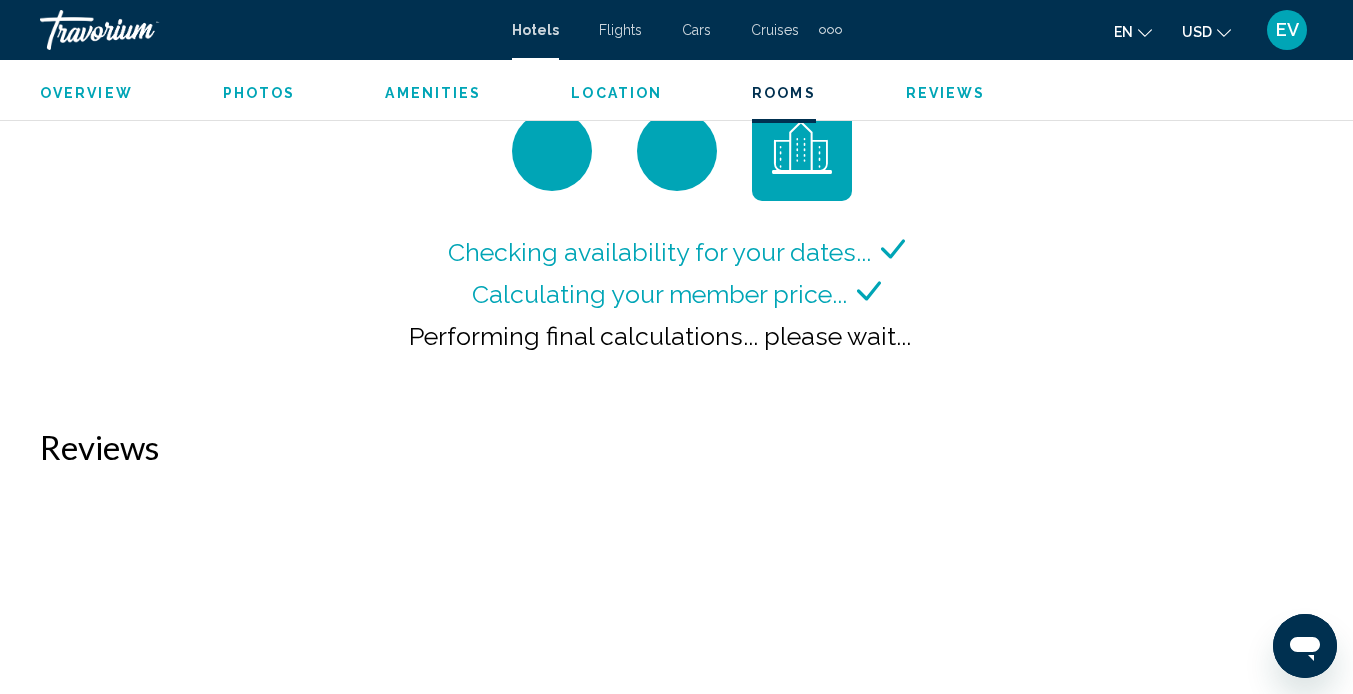 scroll, scrollTop: 3120, scrollLeft: 0, axis: vertical 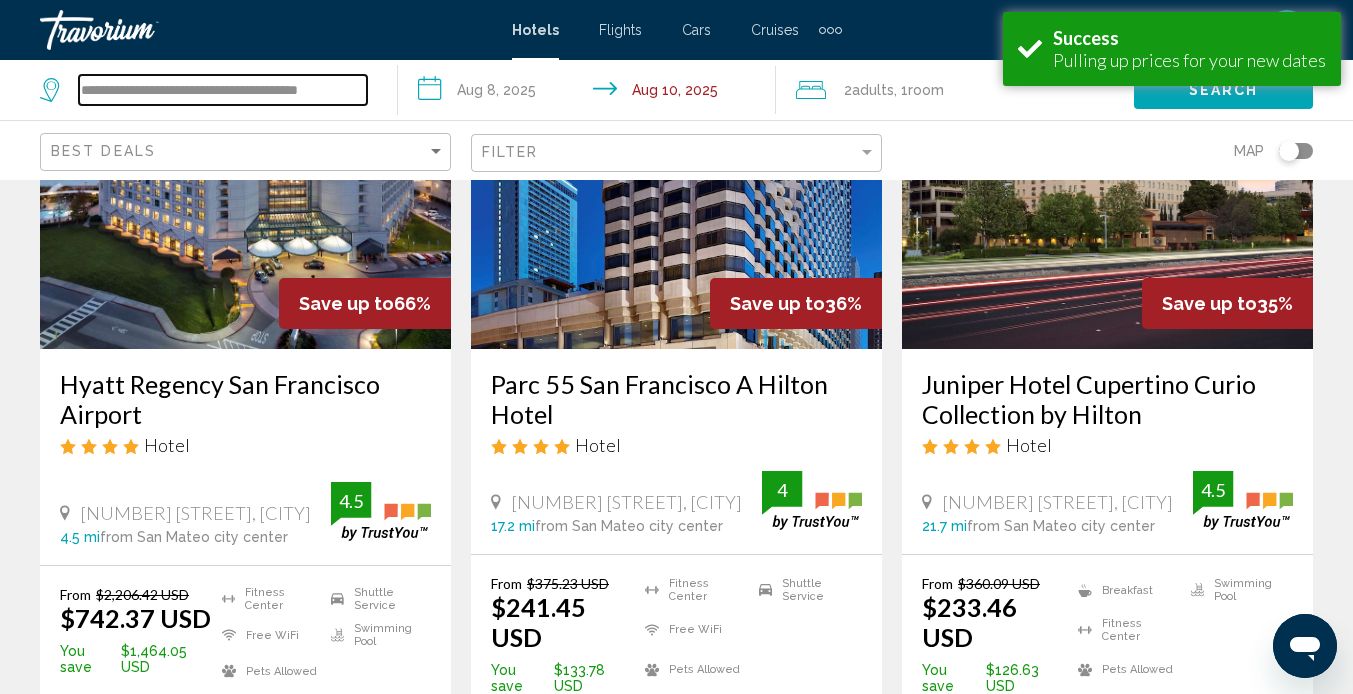 click on "**********" at bounding box center [223, 90] 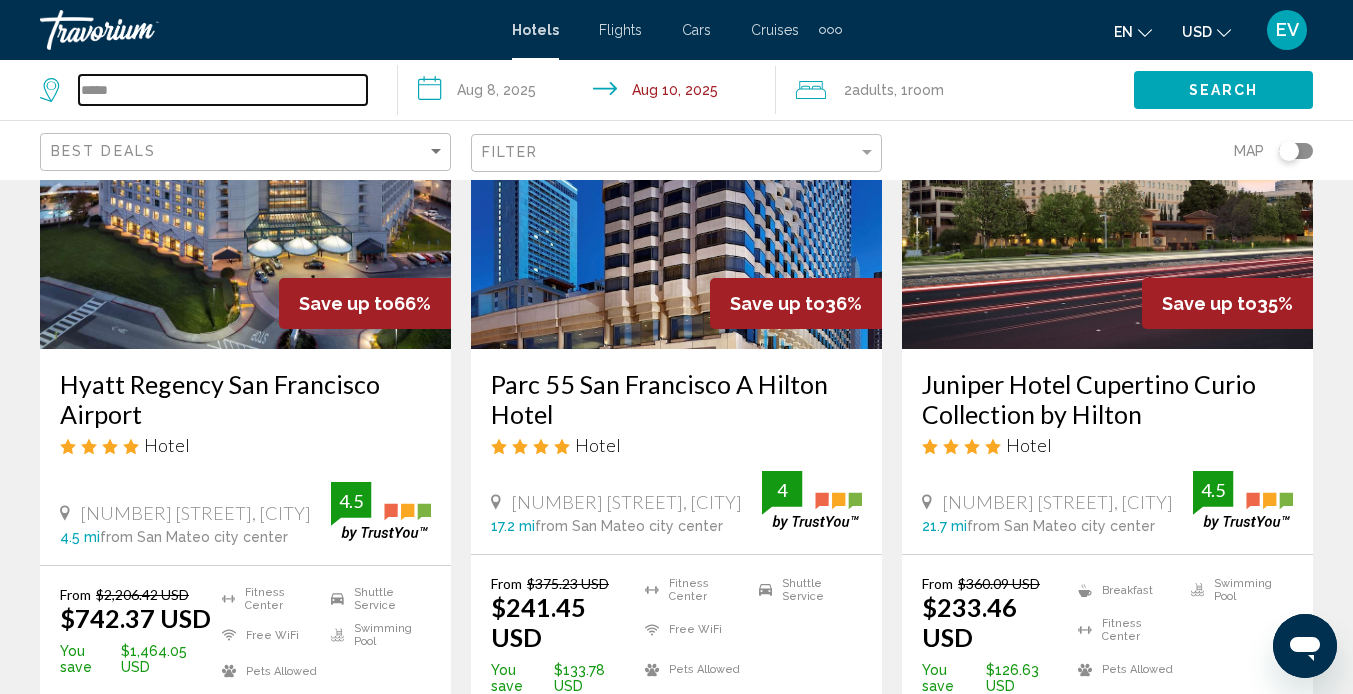 scroll, scrollTop: 0, scrollLeft: 0, axis: both 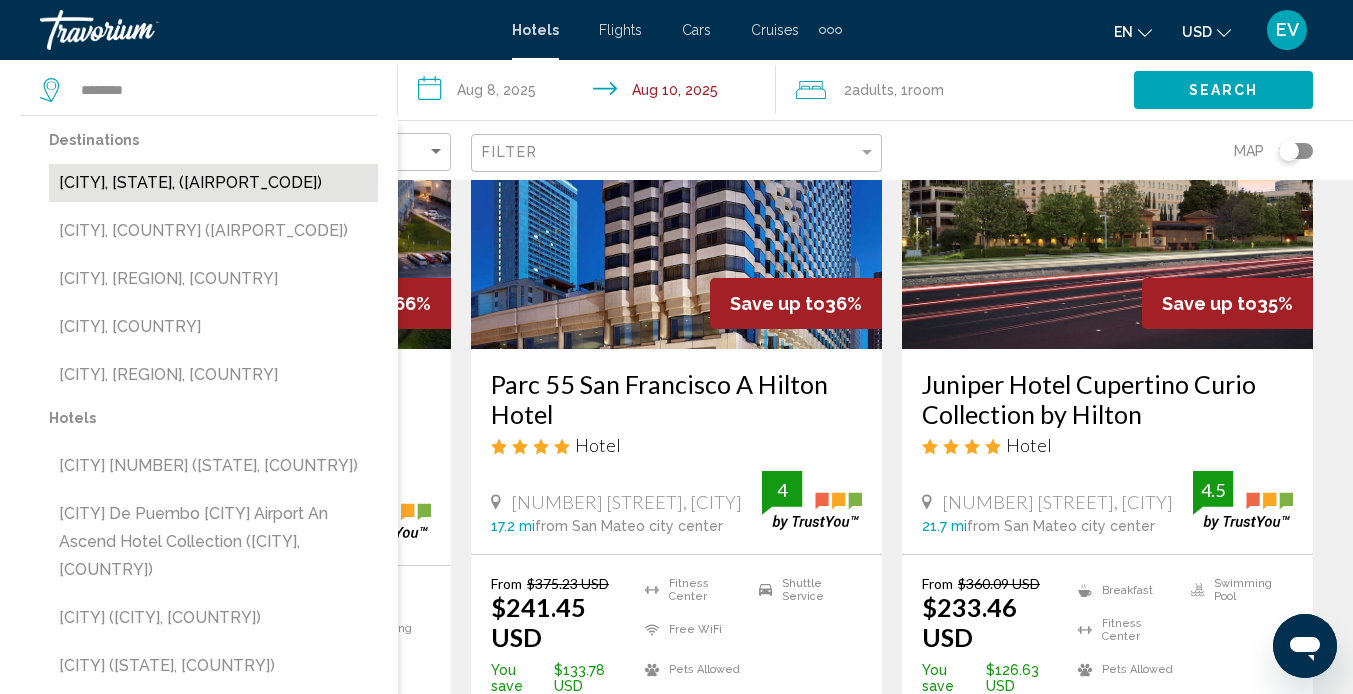 click on "[CITY], [STATE], ([AIRPORT_CODE])" at bounding box center (213, 183) 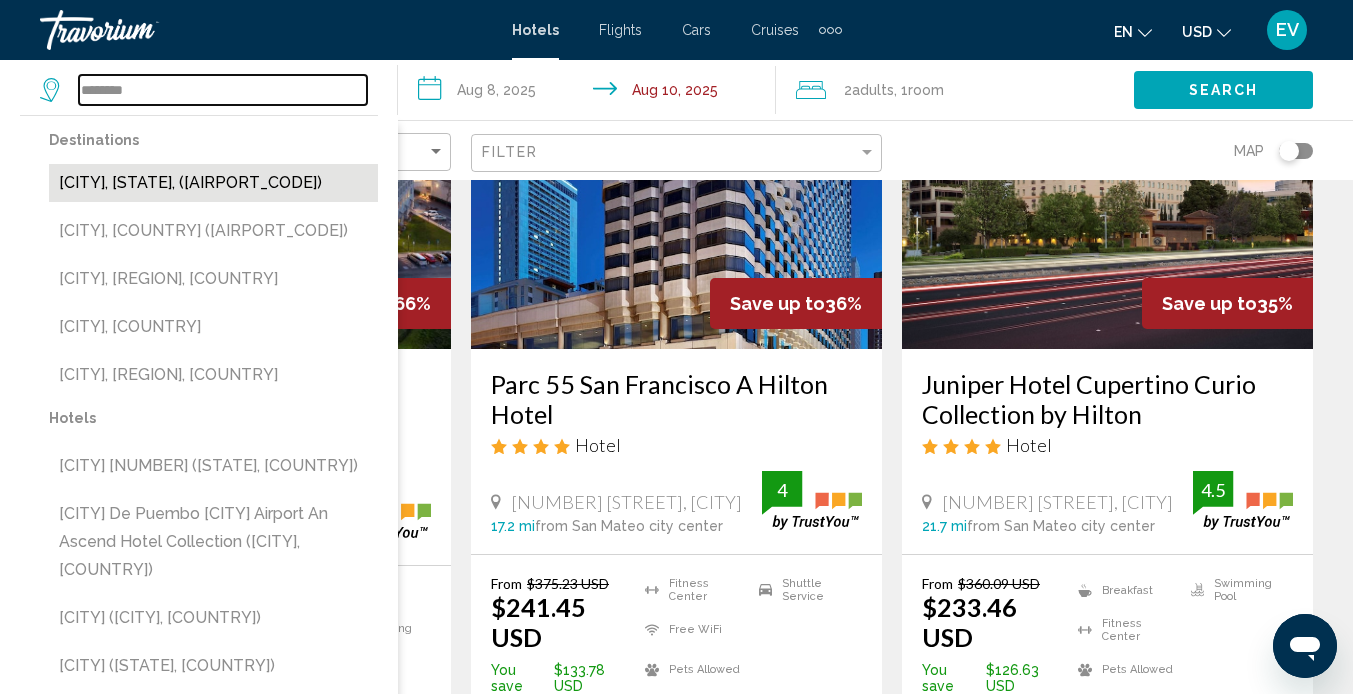 type on "**********" 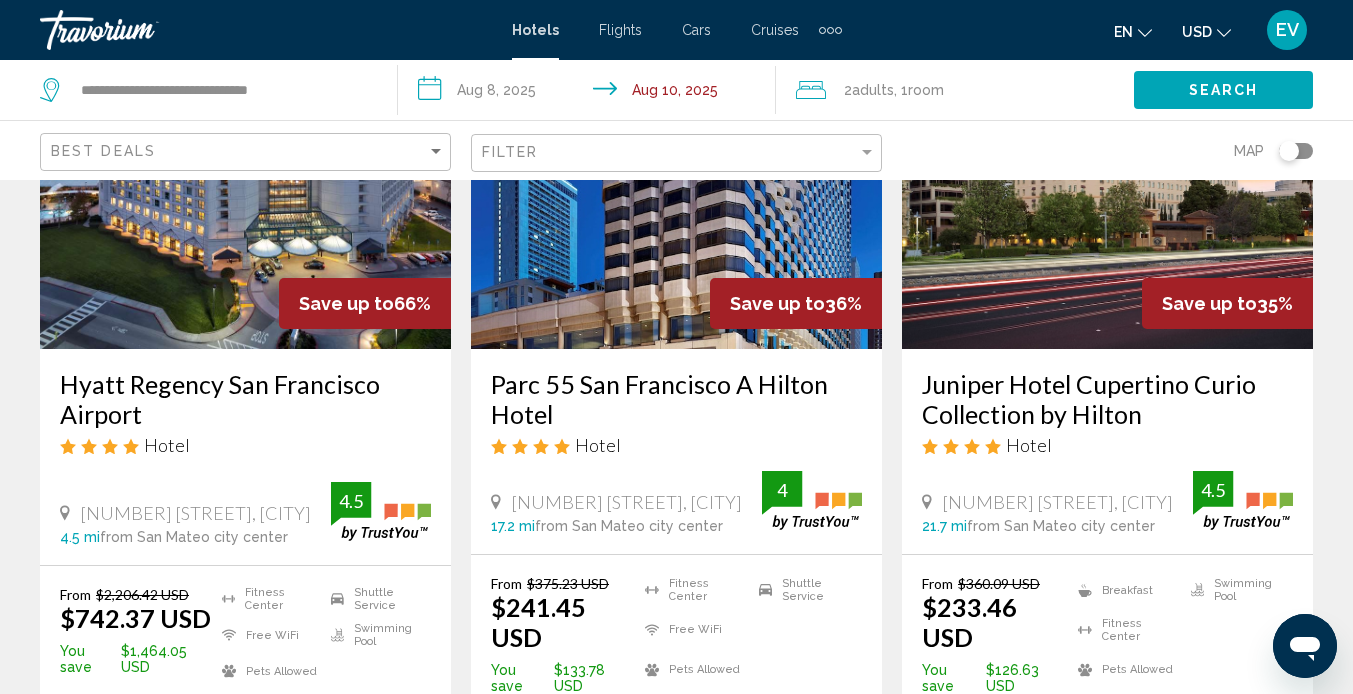click on "**********" at bounding box center [591, 93] 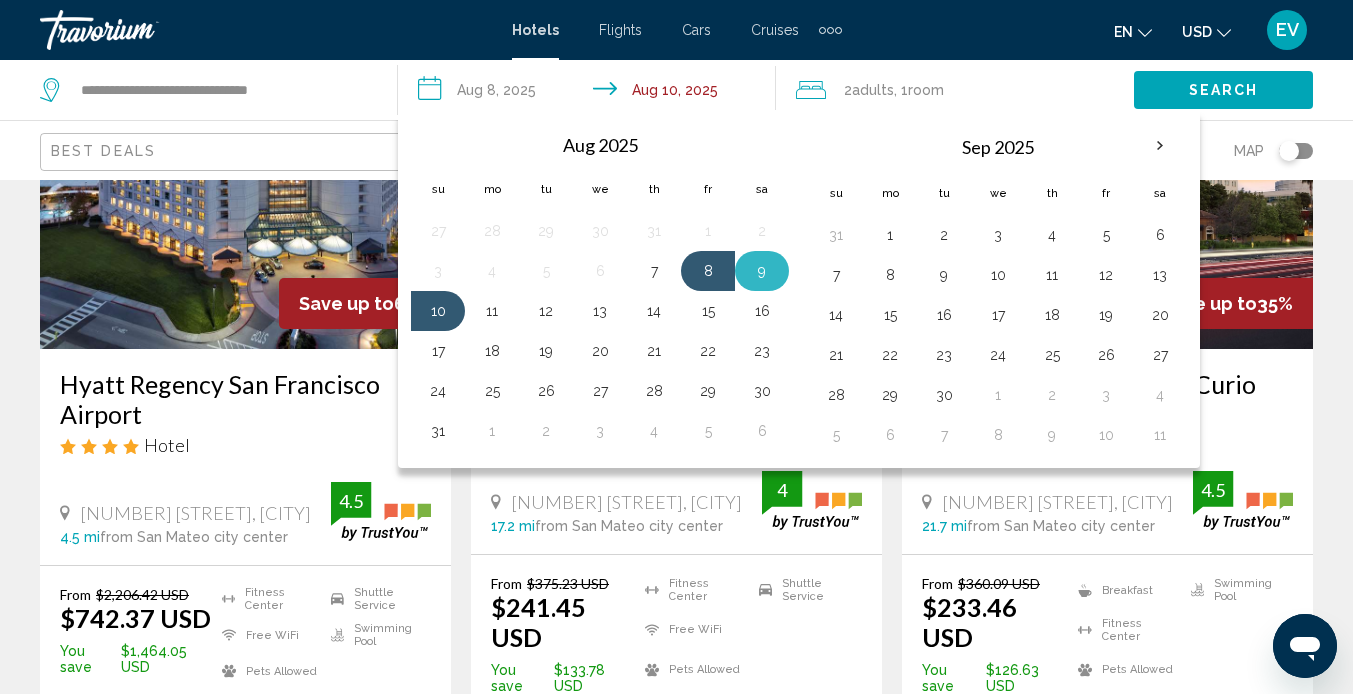 click on "9" at bounding box center (762, 271) 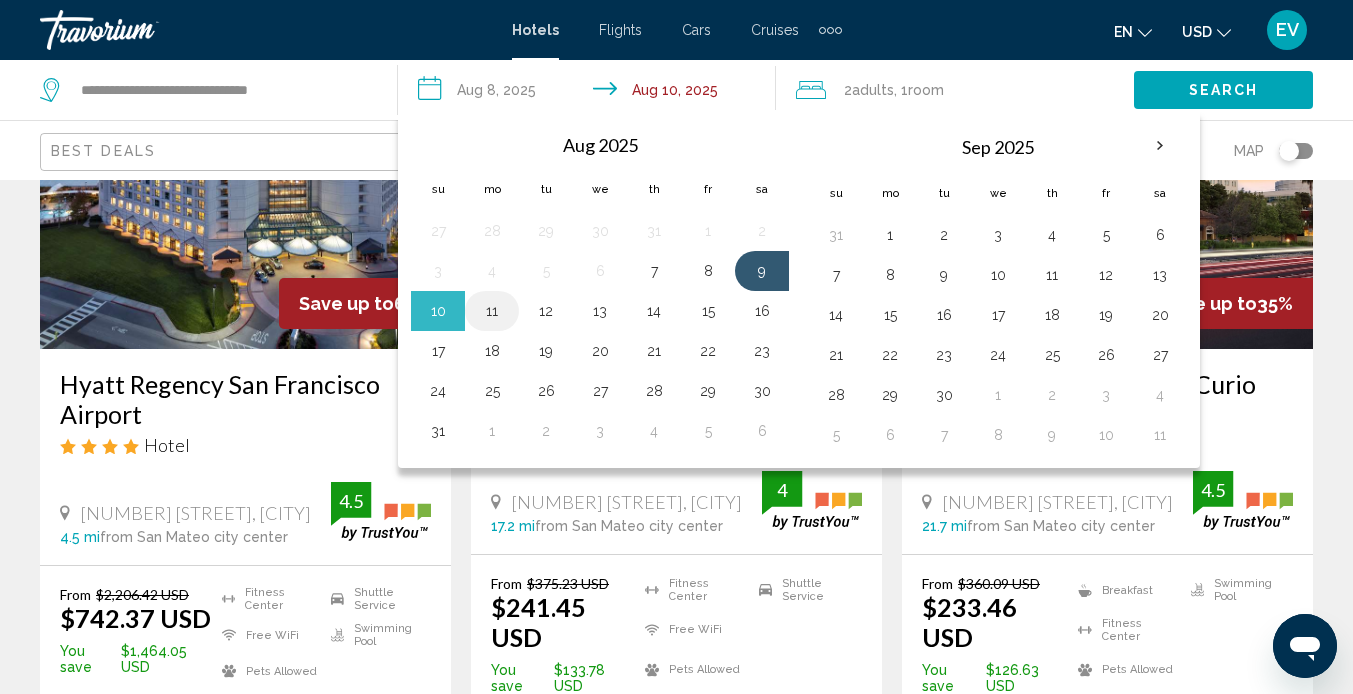 click on "11" at bounding box center (492, 311) 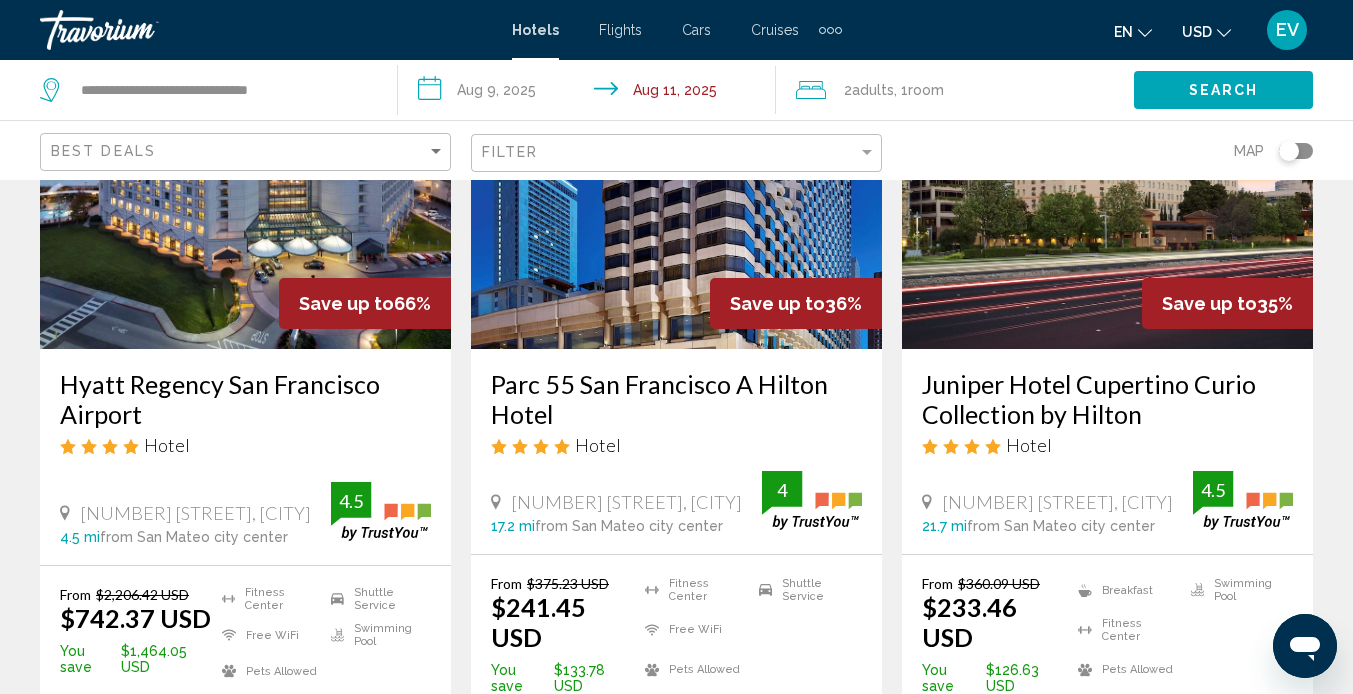click on "Search" 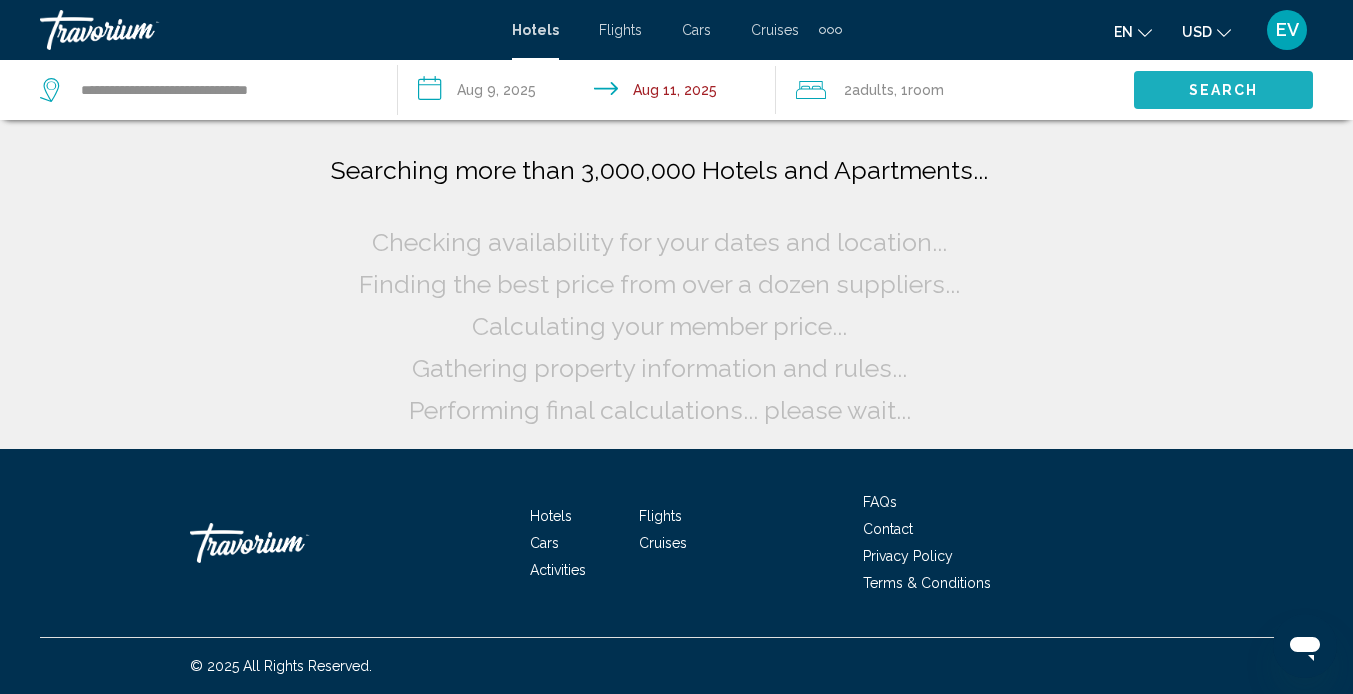 scroll, scrollTop: 0, scrollLeft: 0, axis: both 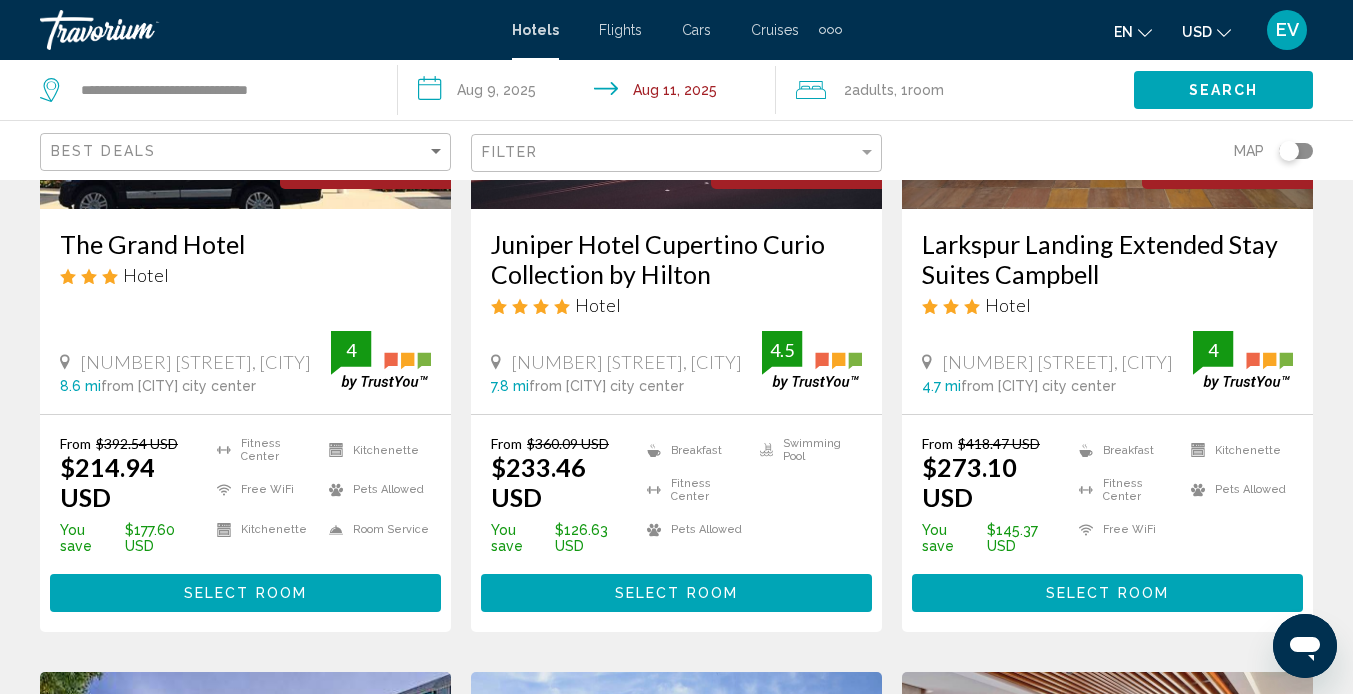 click on "Juniper Hotel Cupertino Curio Collection by Hilton" at bounding box center (676, 259) 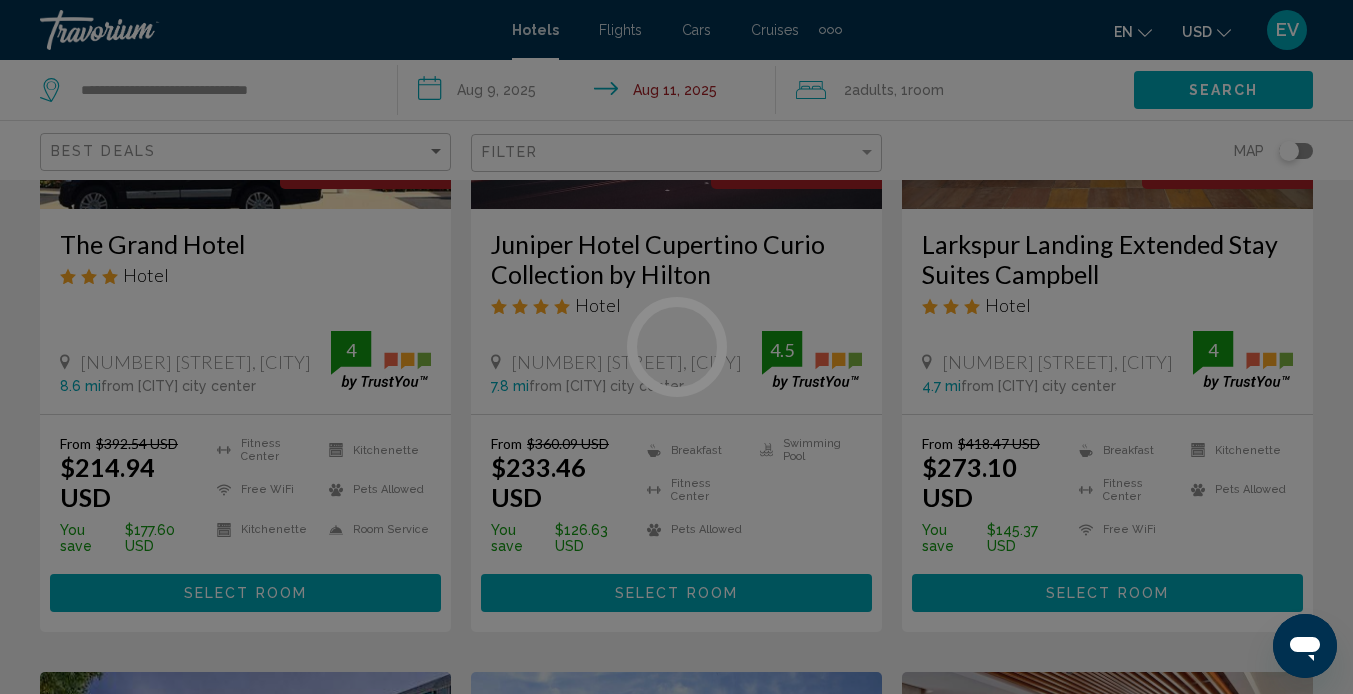 scroll, scrollTop: 188, scrollLeft: 0, axis: vertical 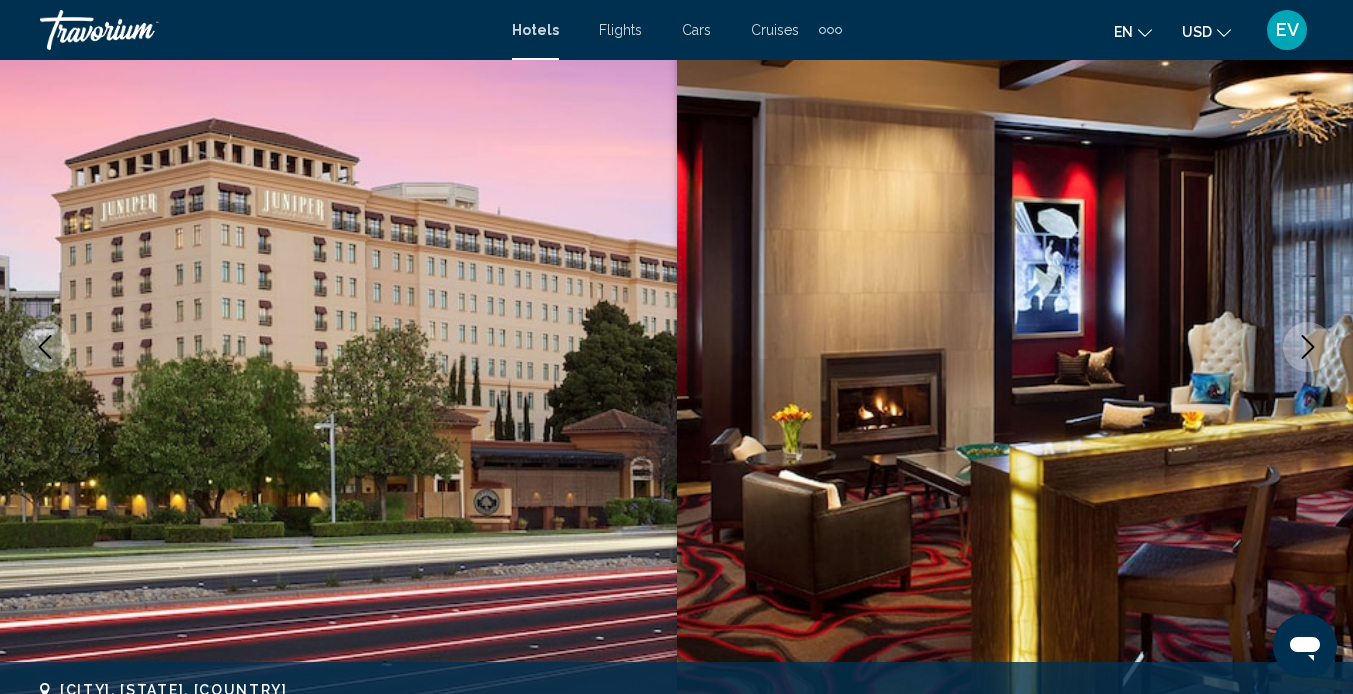 click at bounding box center [1308, 347] 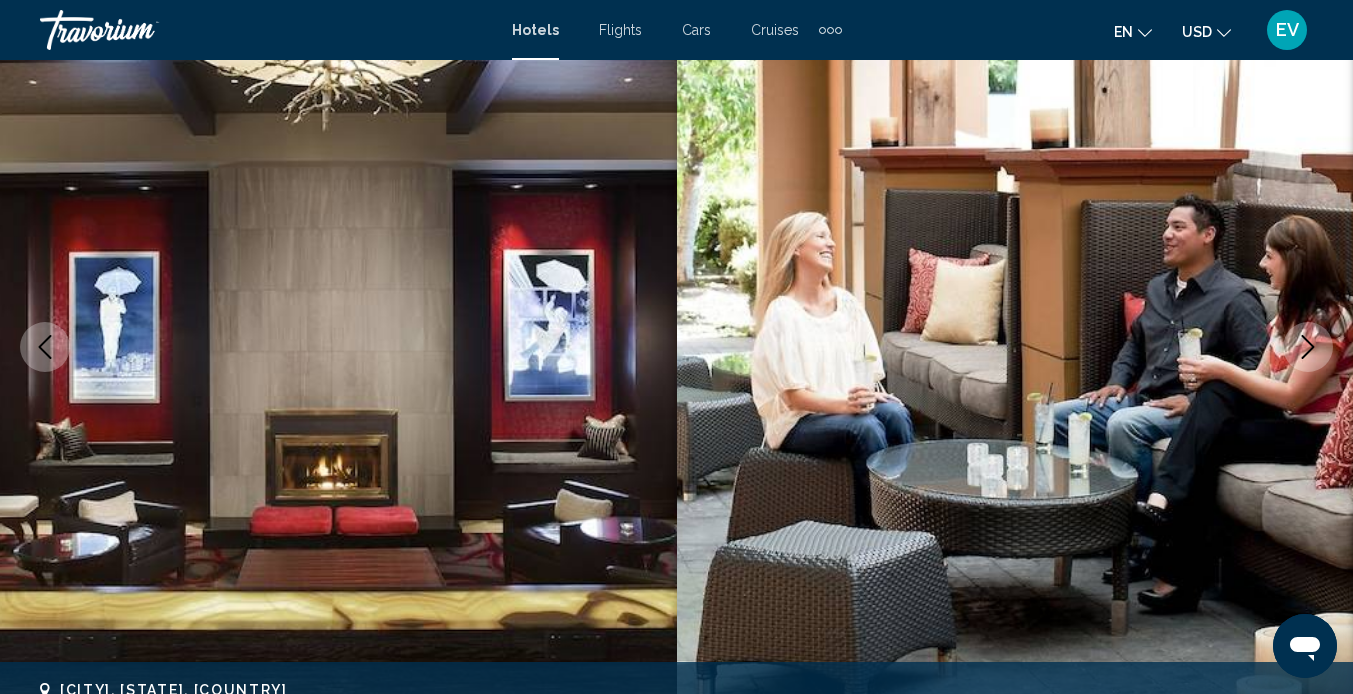 click at bounding box center [1308, 347] 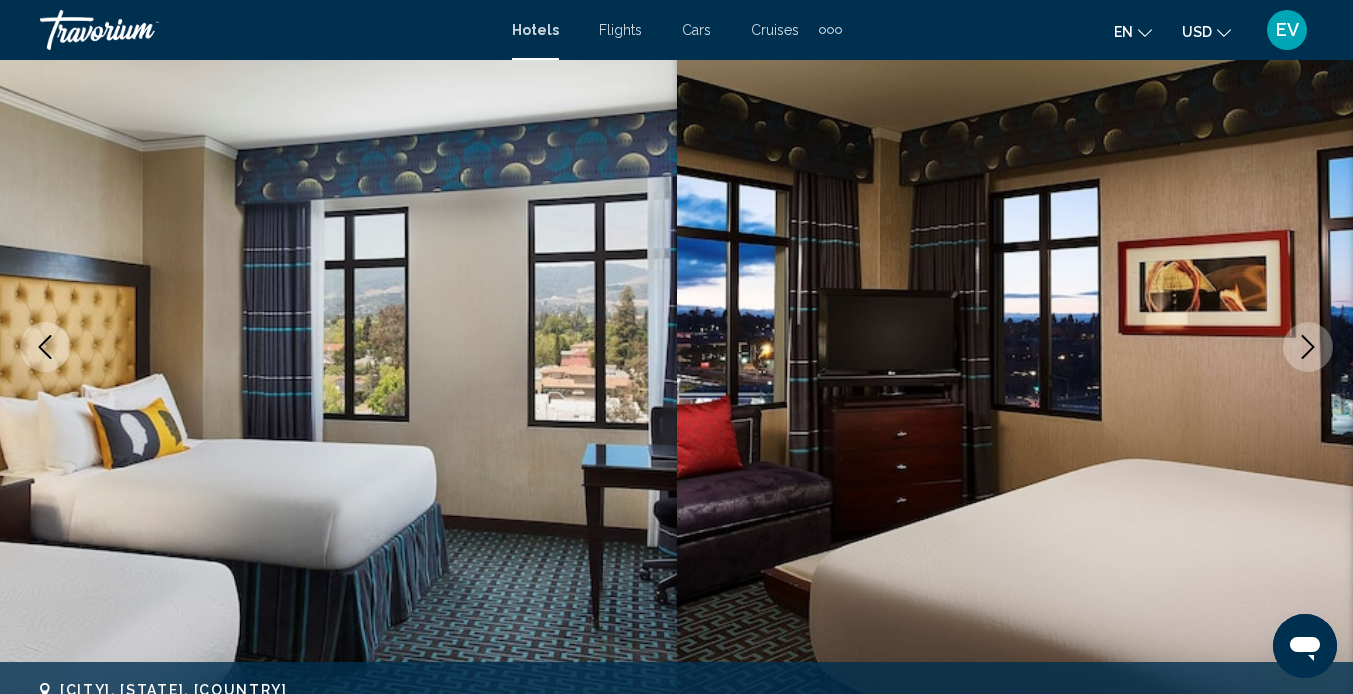 click at bounding box center (1308, 347) 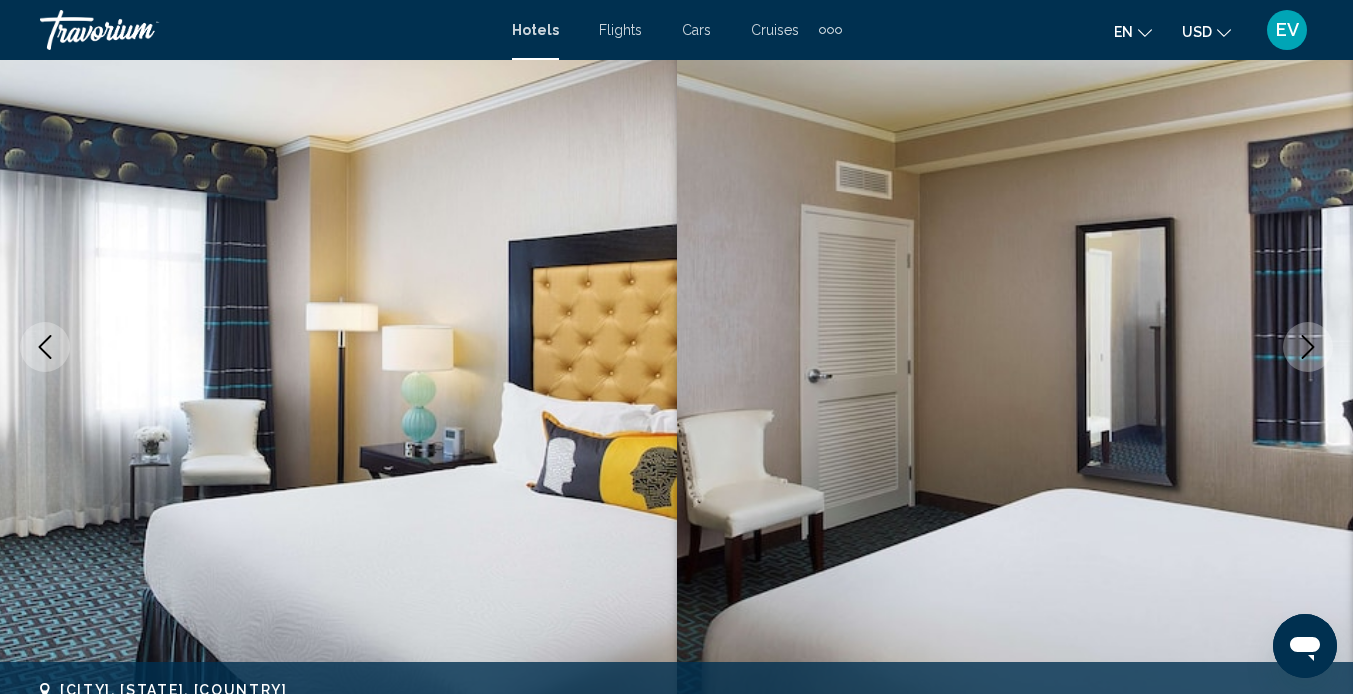 click at bounding box center (1308, 347) 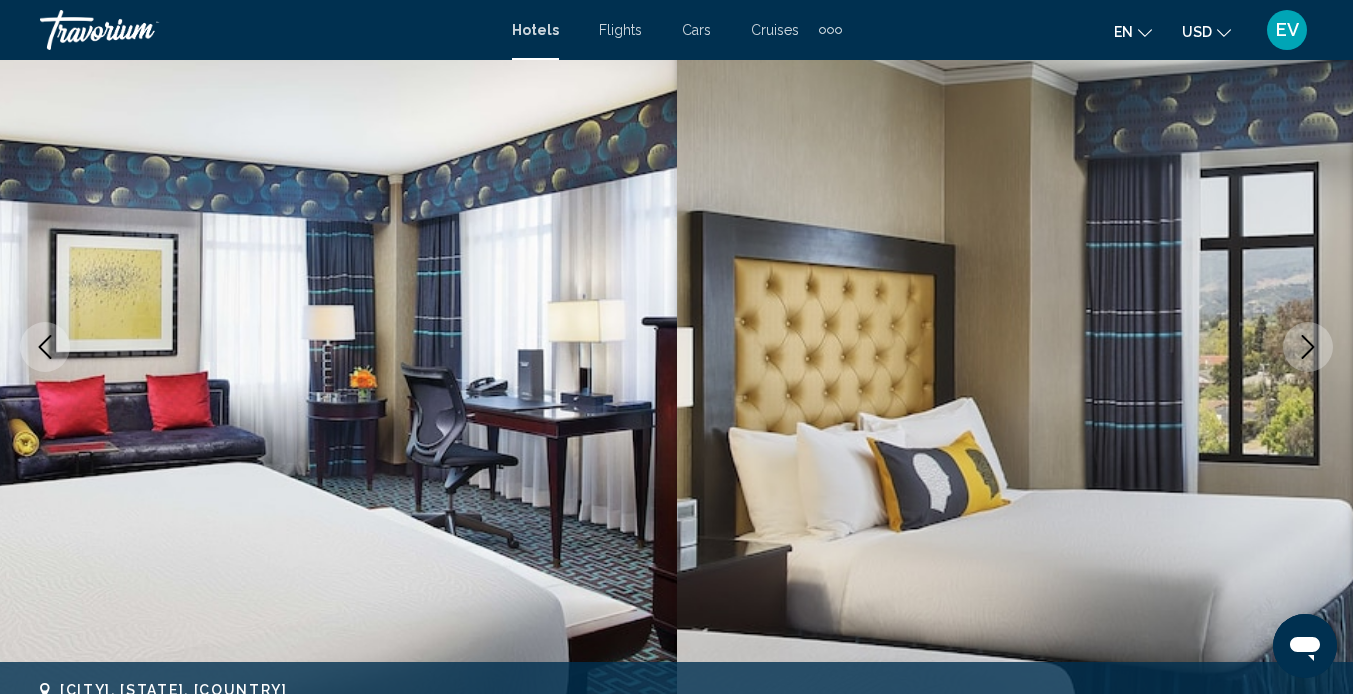 click at bounding box center [1308, 347] 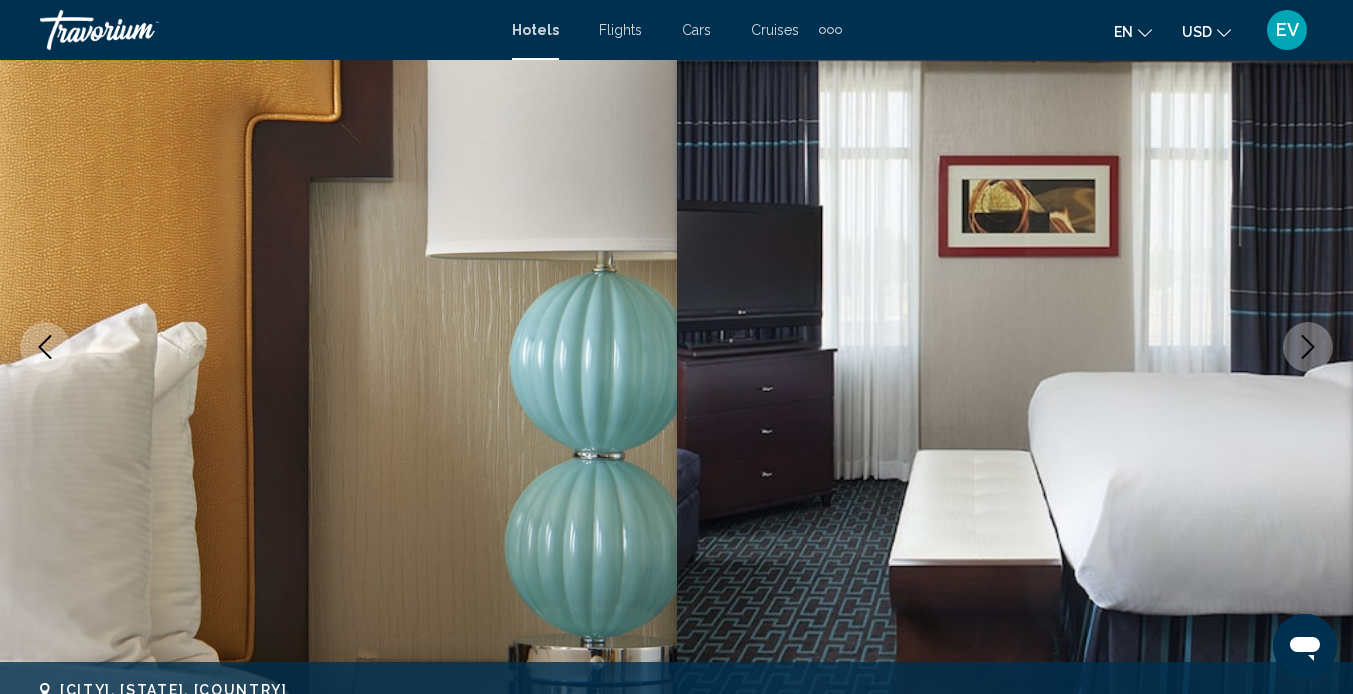 click at bounding box center [1308, 347] 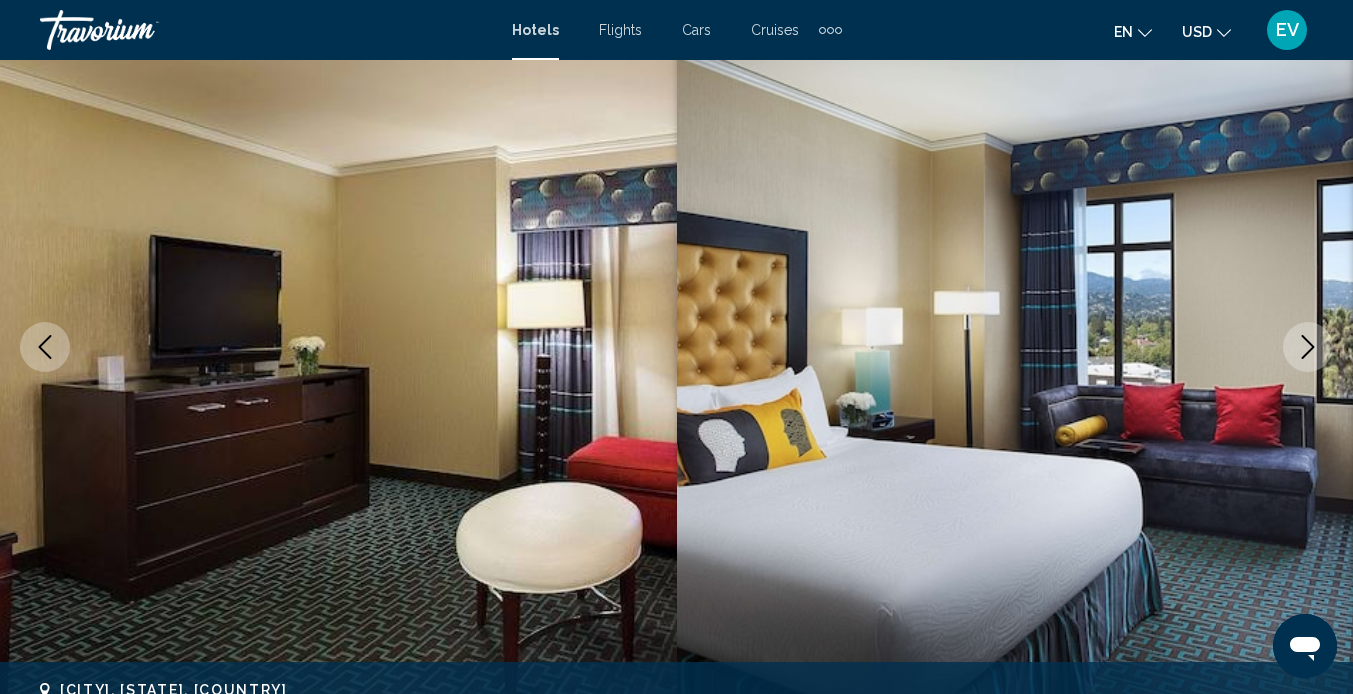click at bounding box center (1308, 347) 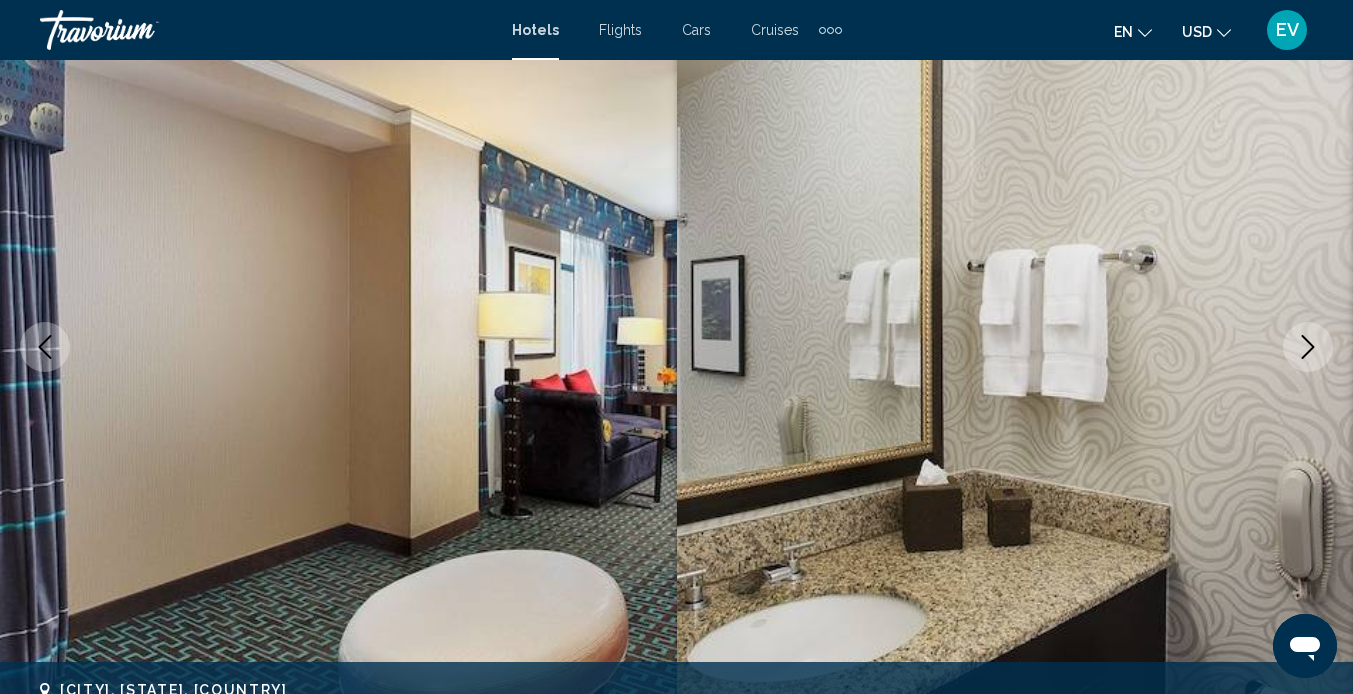click at bounding box center (1308, 347) 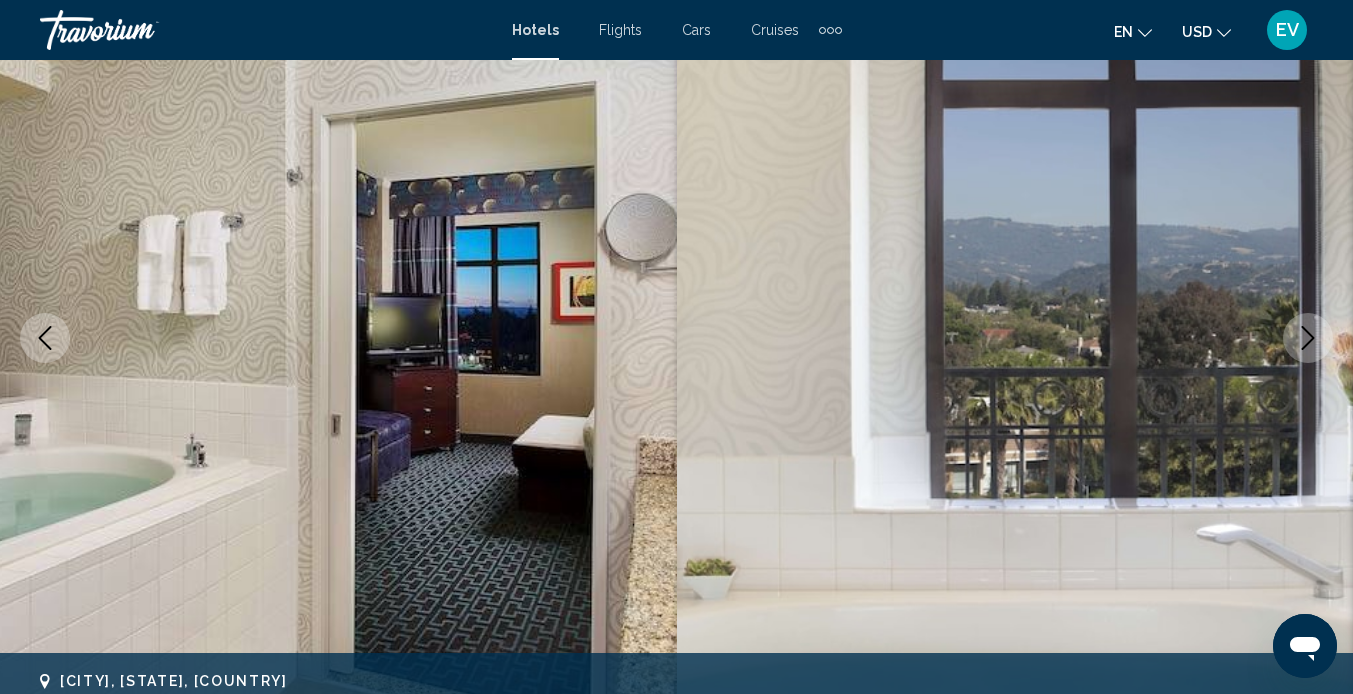 scroll, scrollTop: 238, scrollLeft: 0, axis: vertical 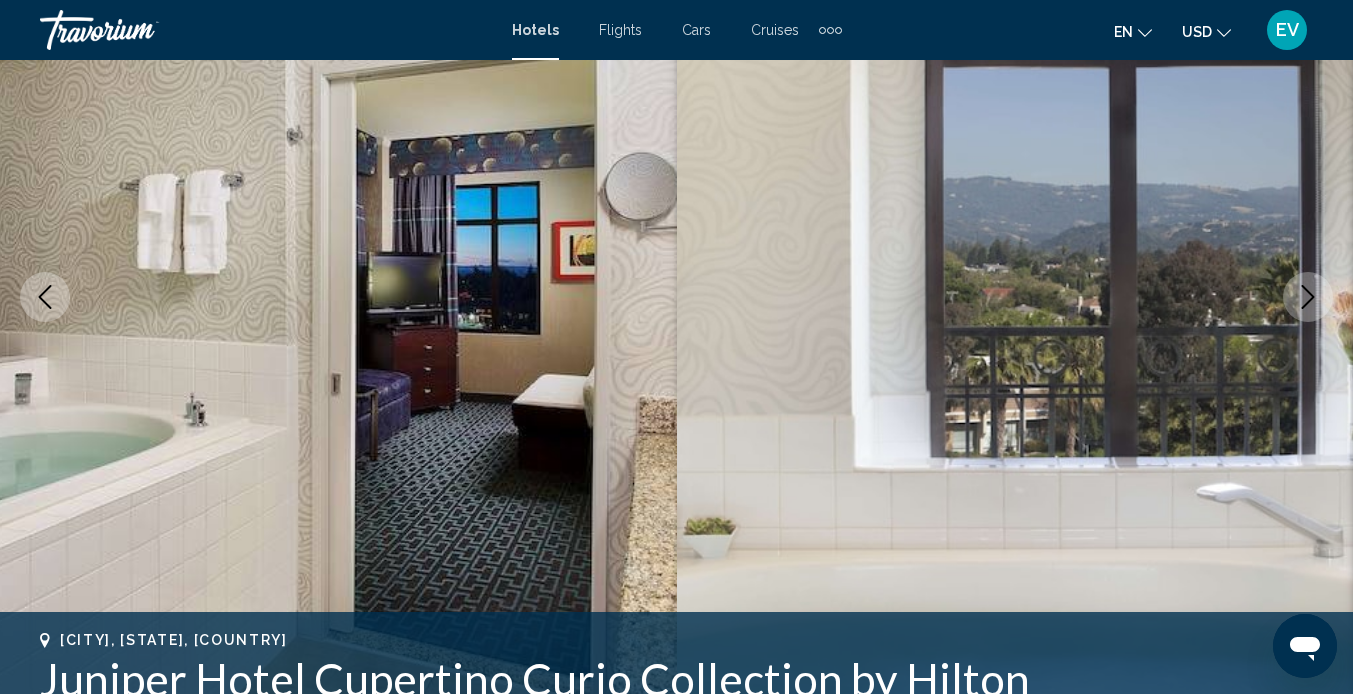 click 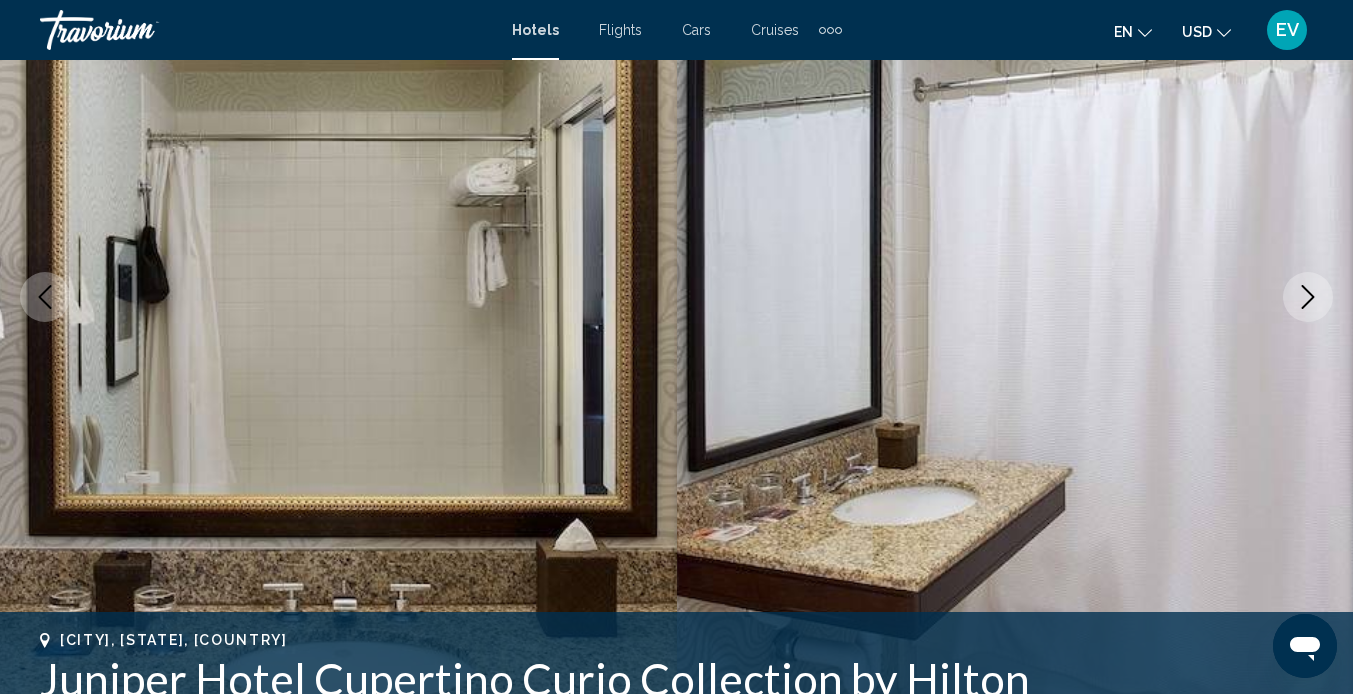 click 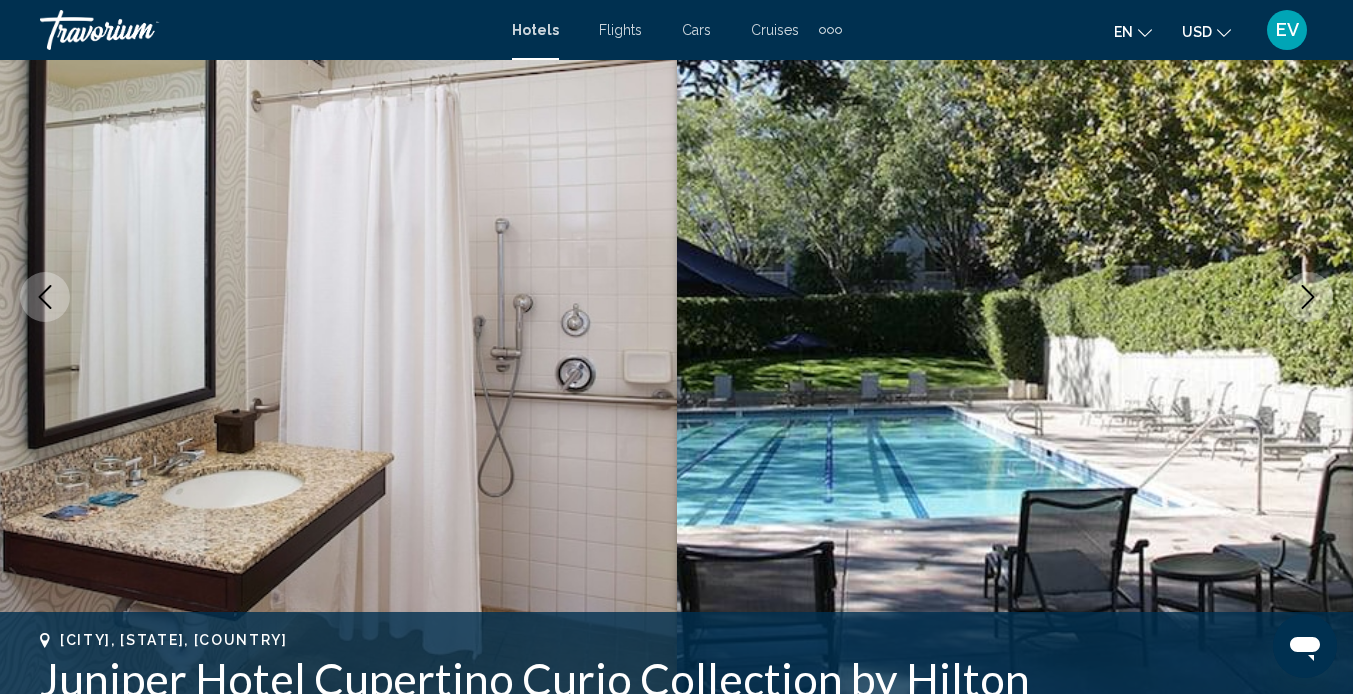 click 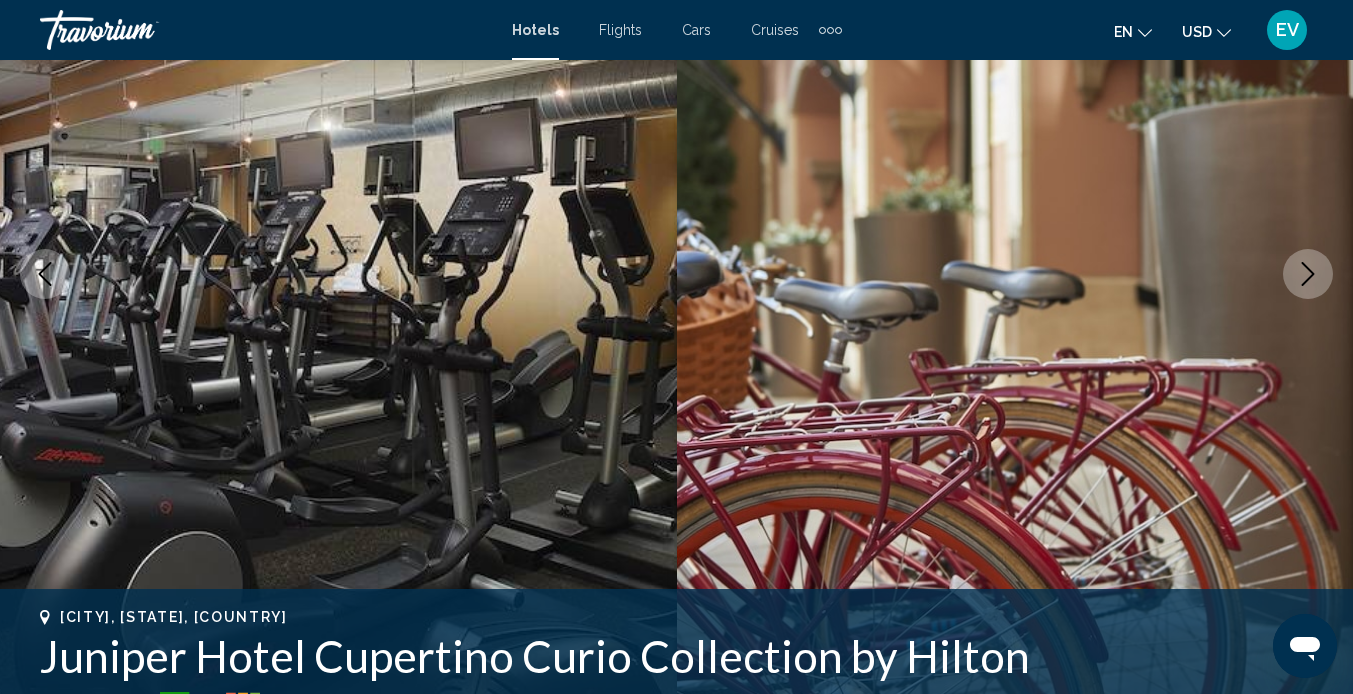 scroll, scrollTop: 271, scrollLeft: 0, axis: vertical 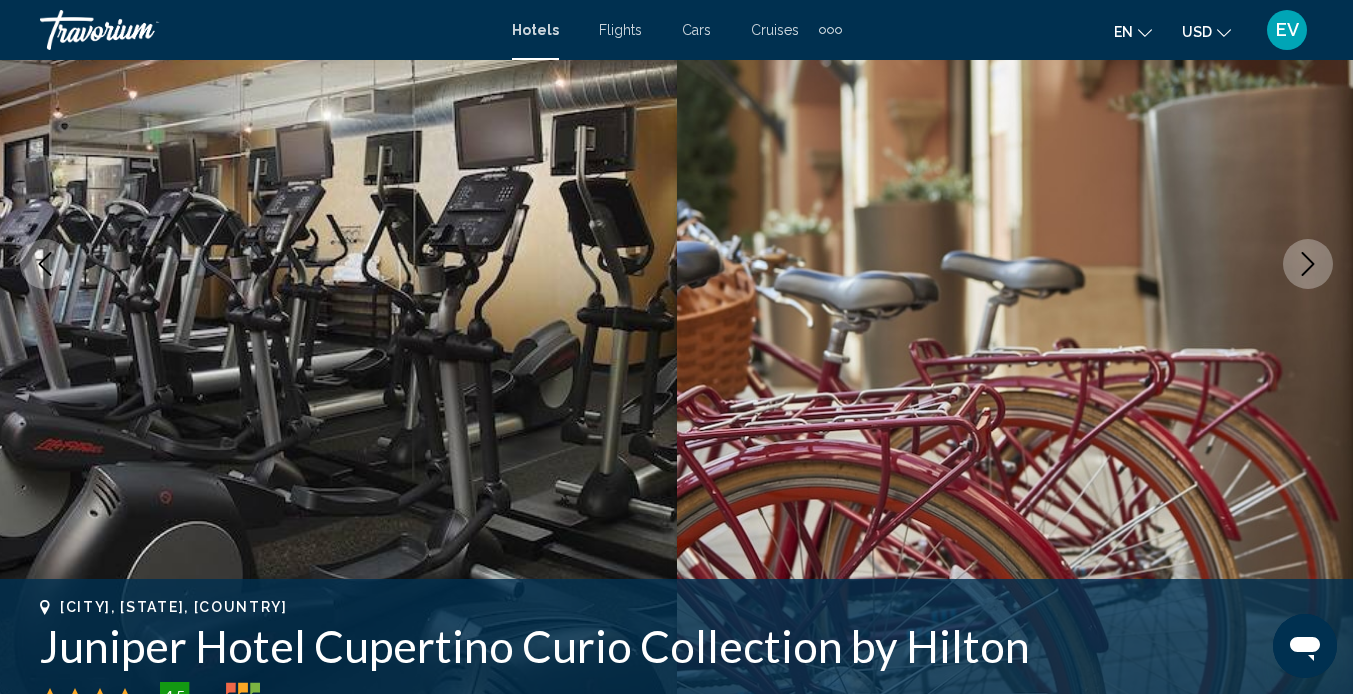click at bounding box center (45, 264) 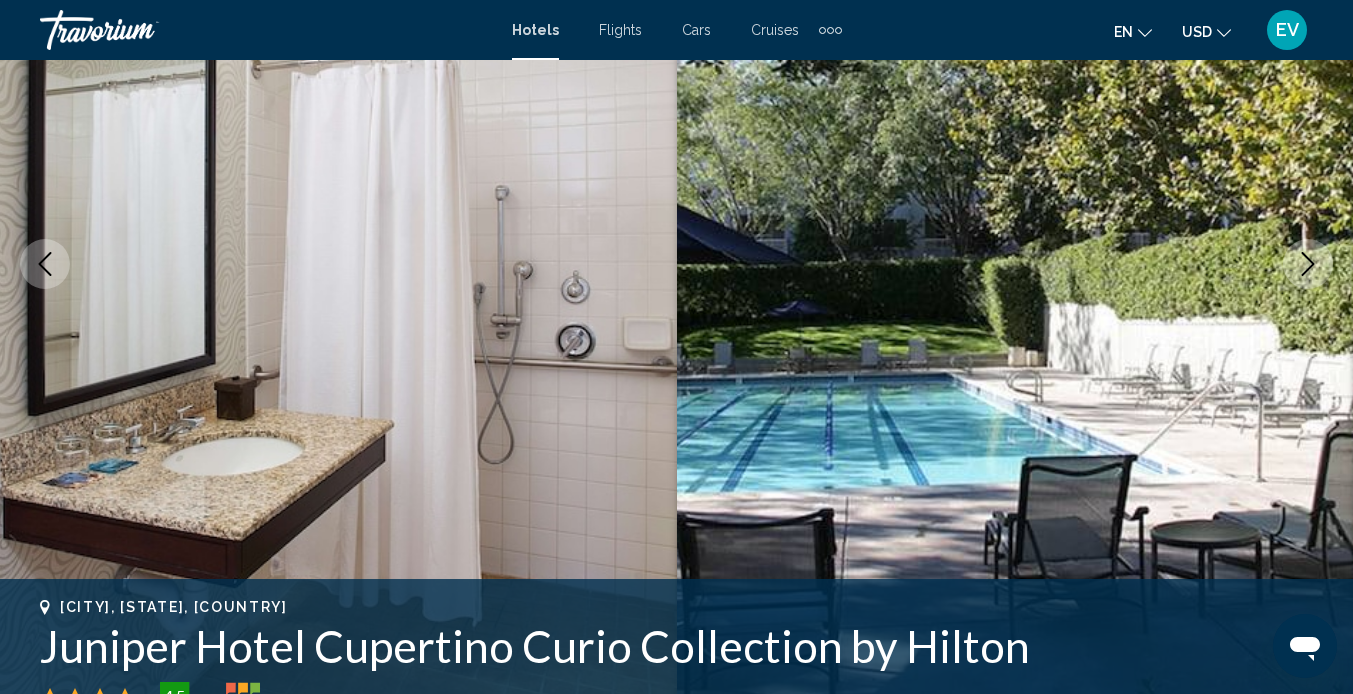 click at bounding box center [1308, 264] 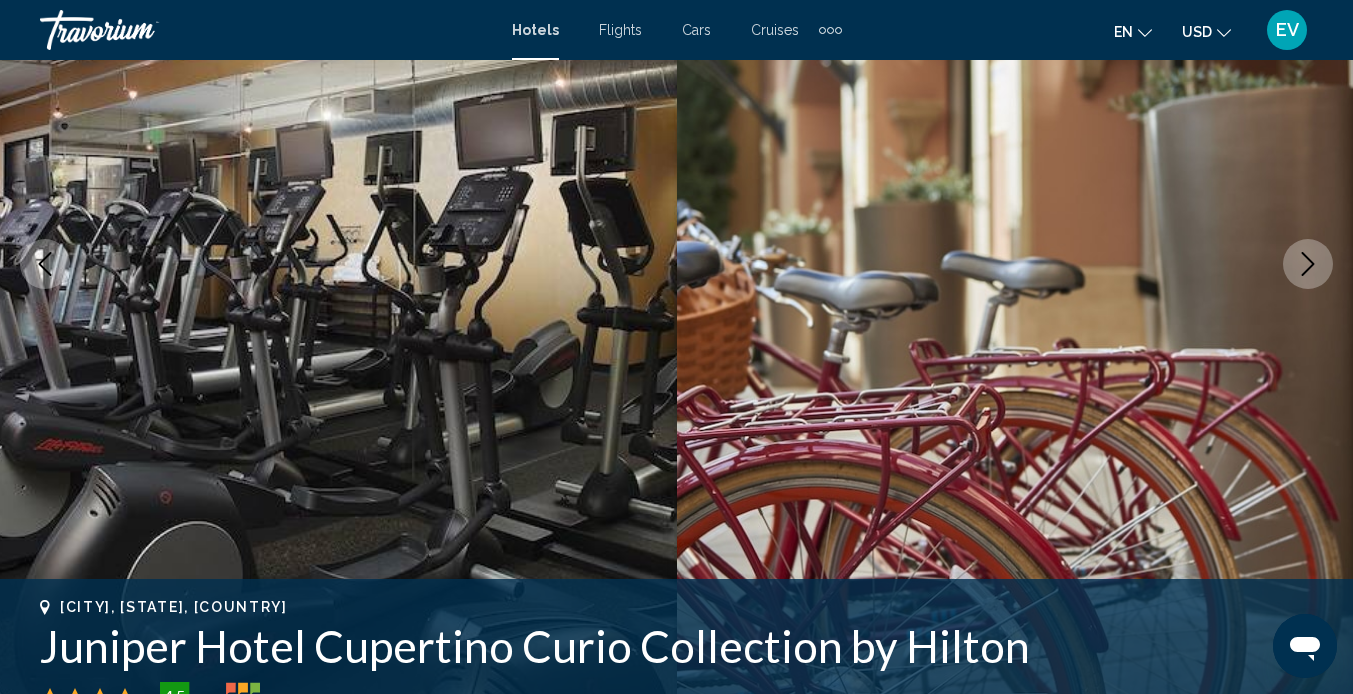 click at bounding box center (1308, 264) 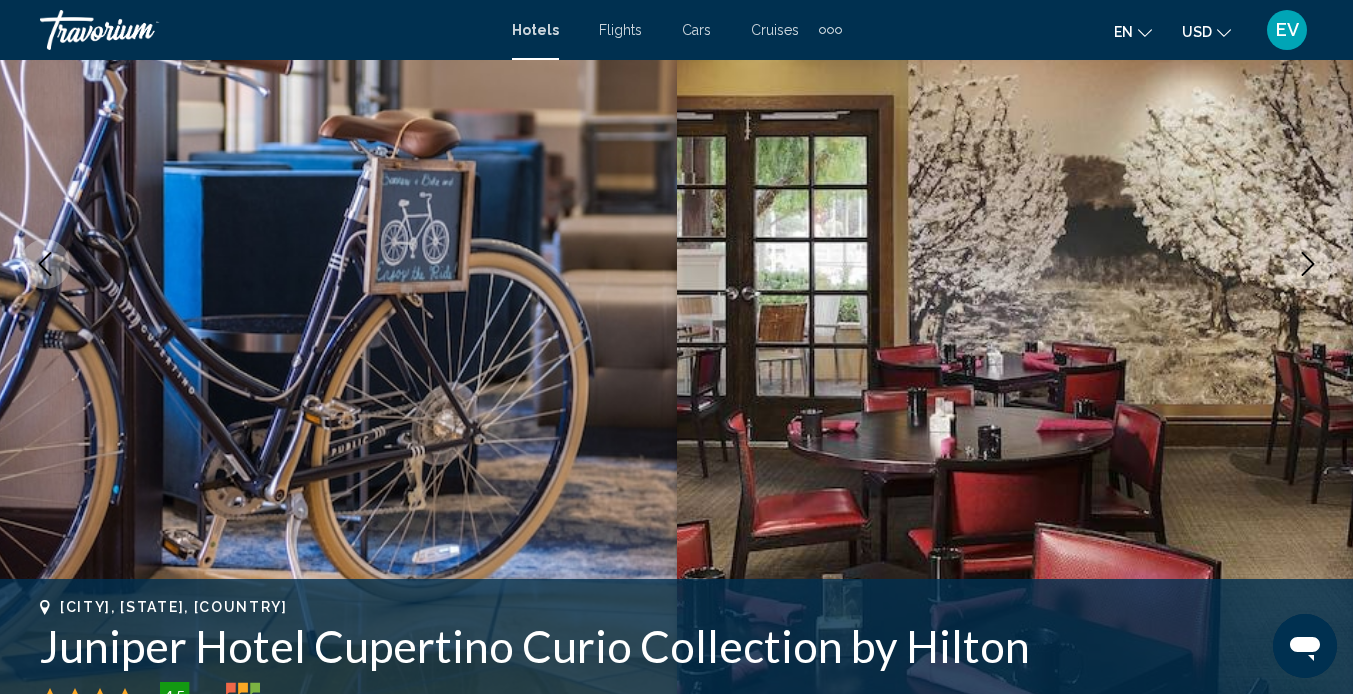click at bounding box center [1308, 264] 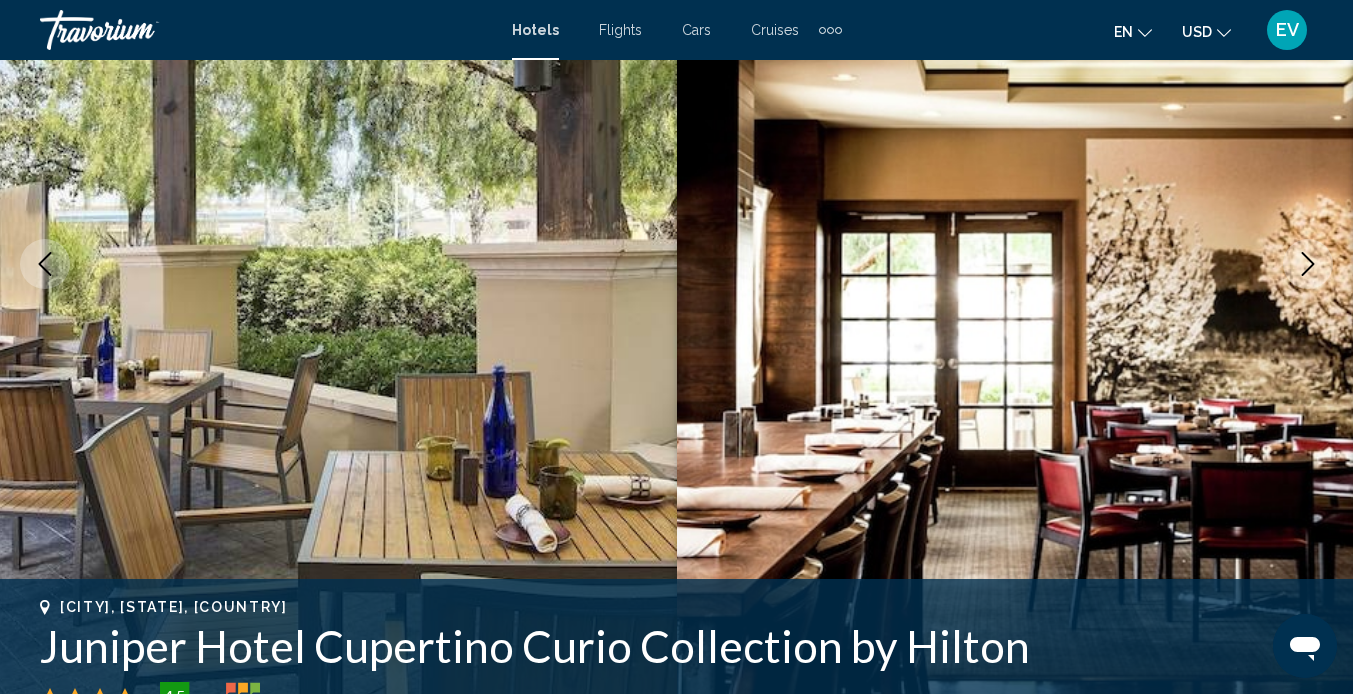 click at bounding box center [1308, 264] 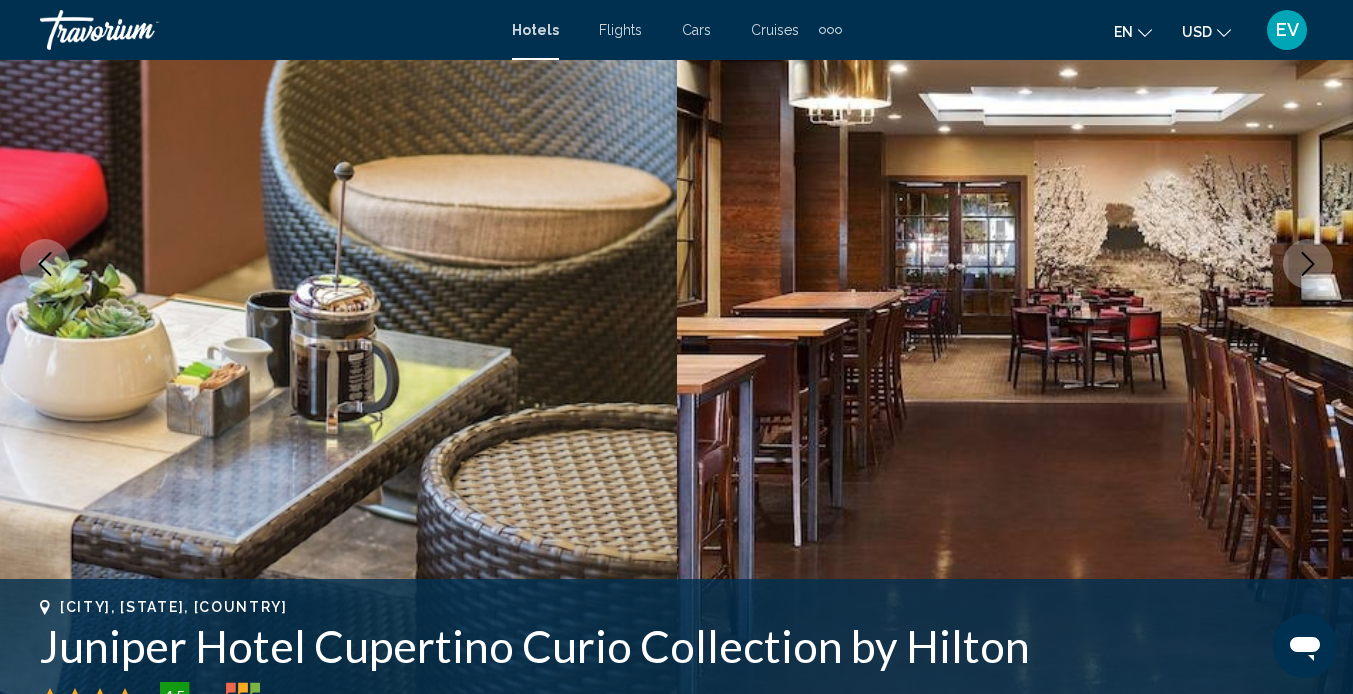 click at bounding box center [1308, 264] 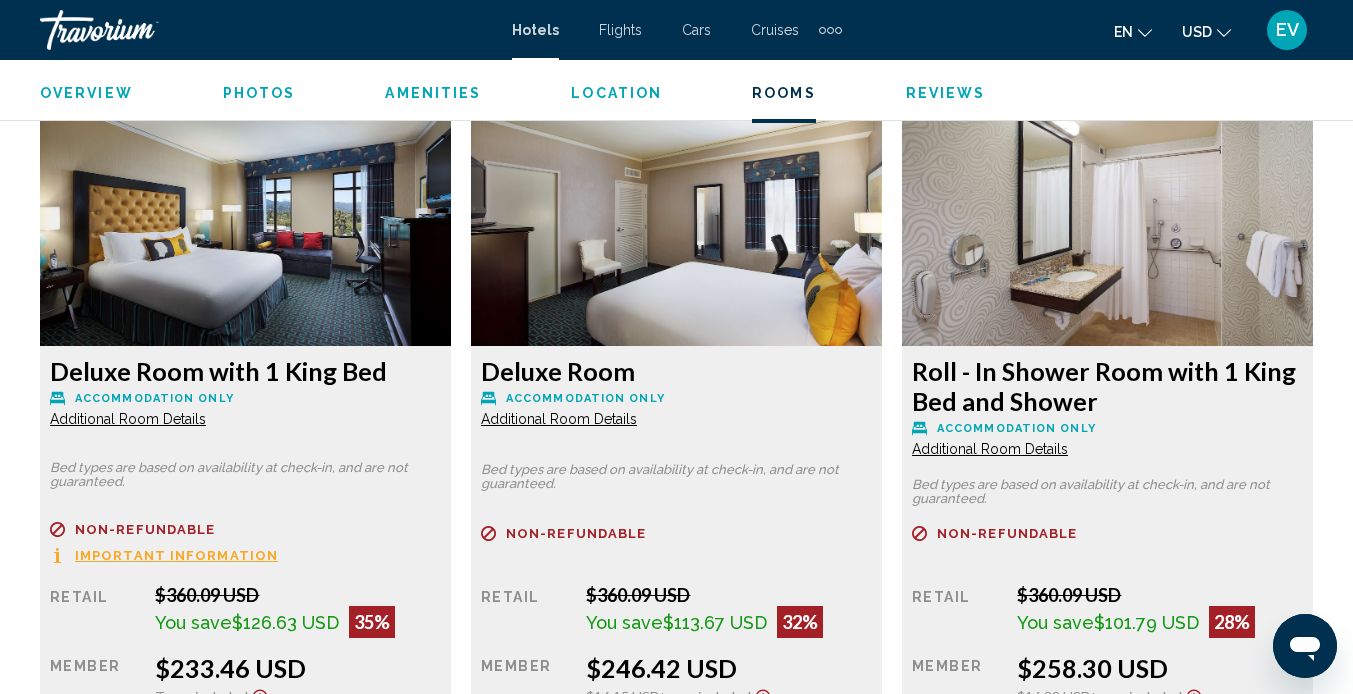 scroll, scrollTop: 3082, scrollLeft: 0, axis: vertical 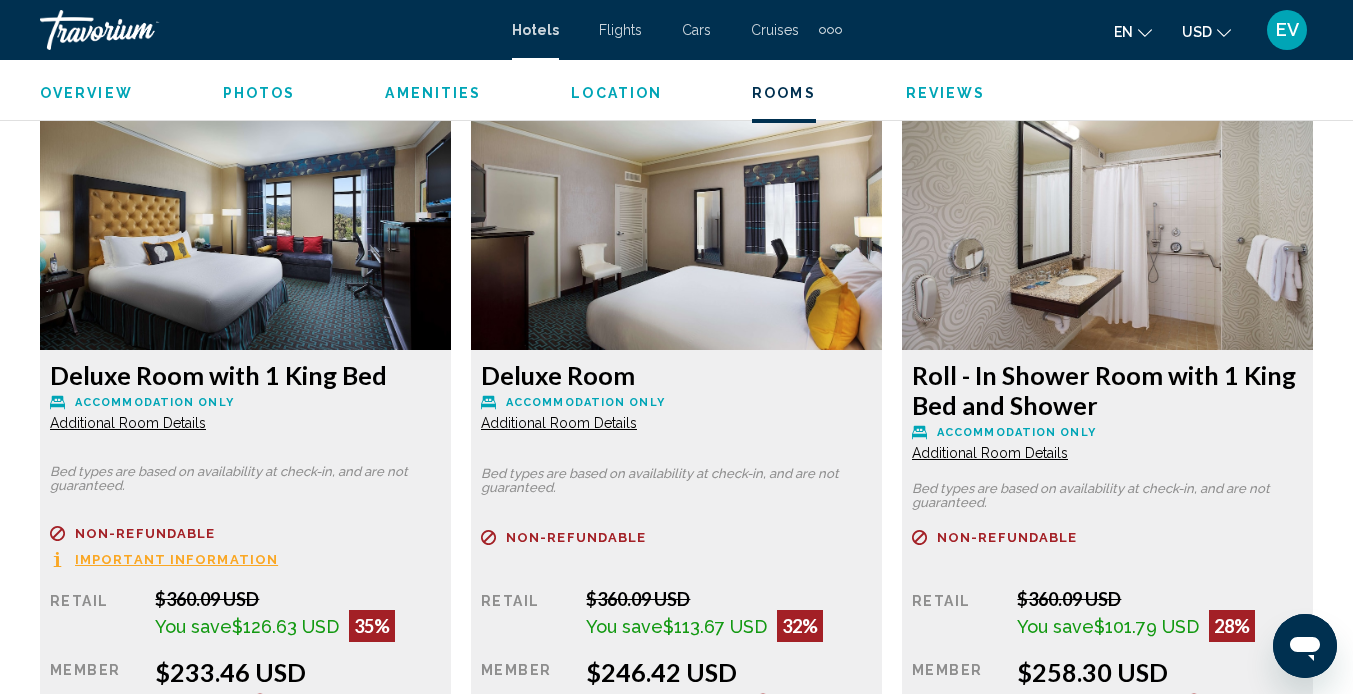 click on "Additional Room Details" at bounding box center [128, 423] 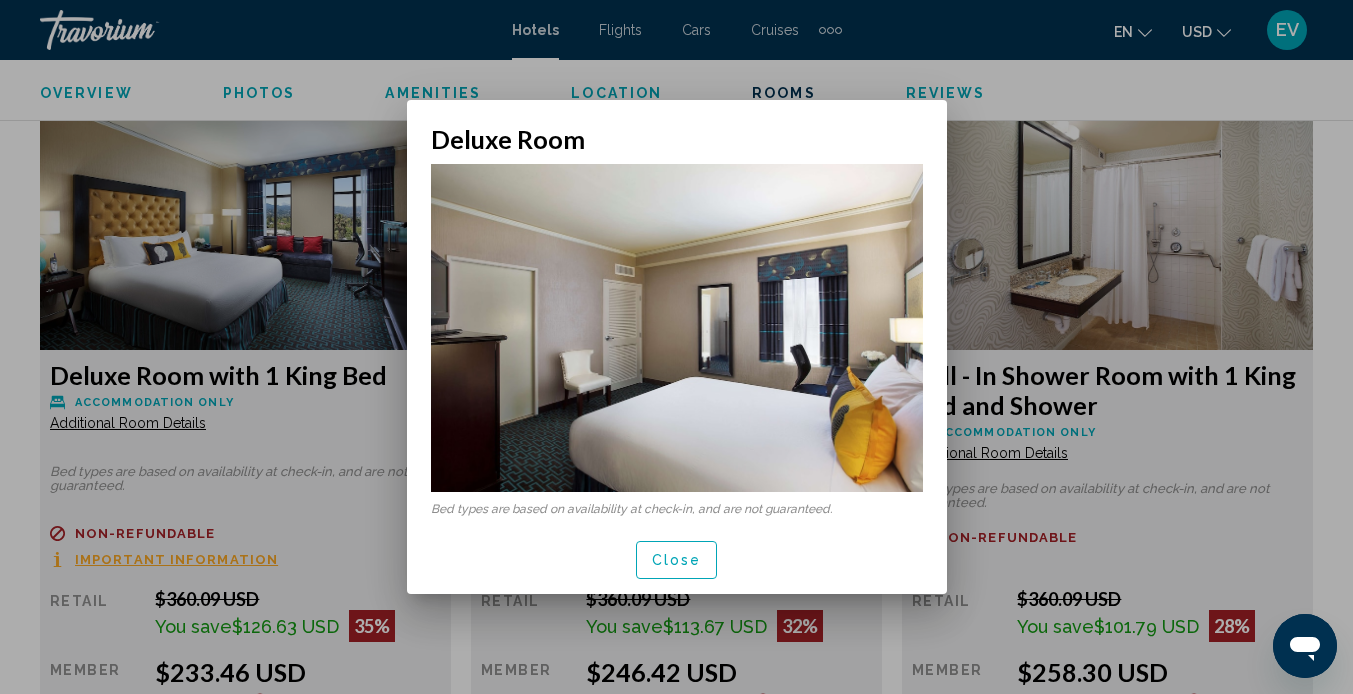 scroll, scrollTop: 0, scrollLeft: 0, axis: both 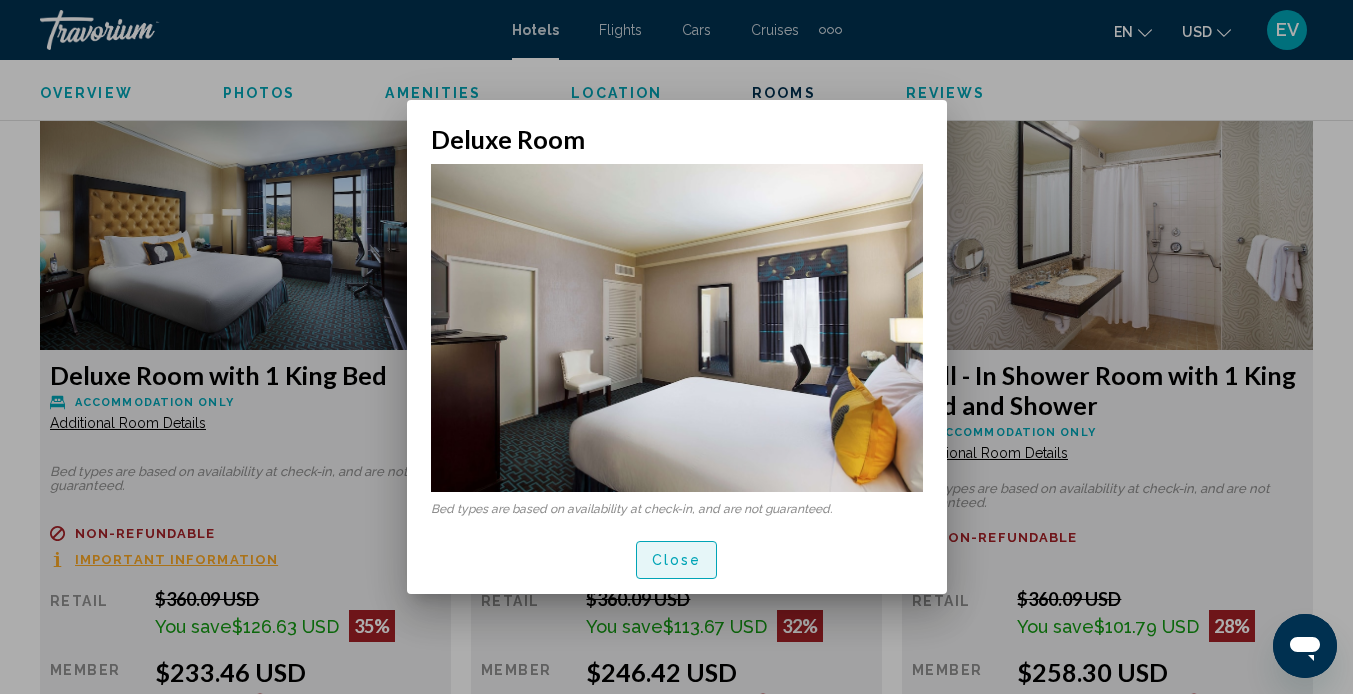click on "Close" at bounding box center [677, 561] 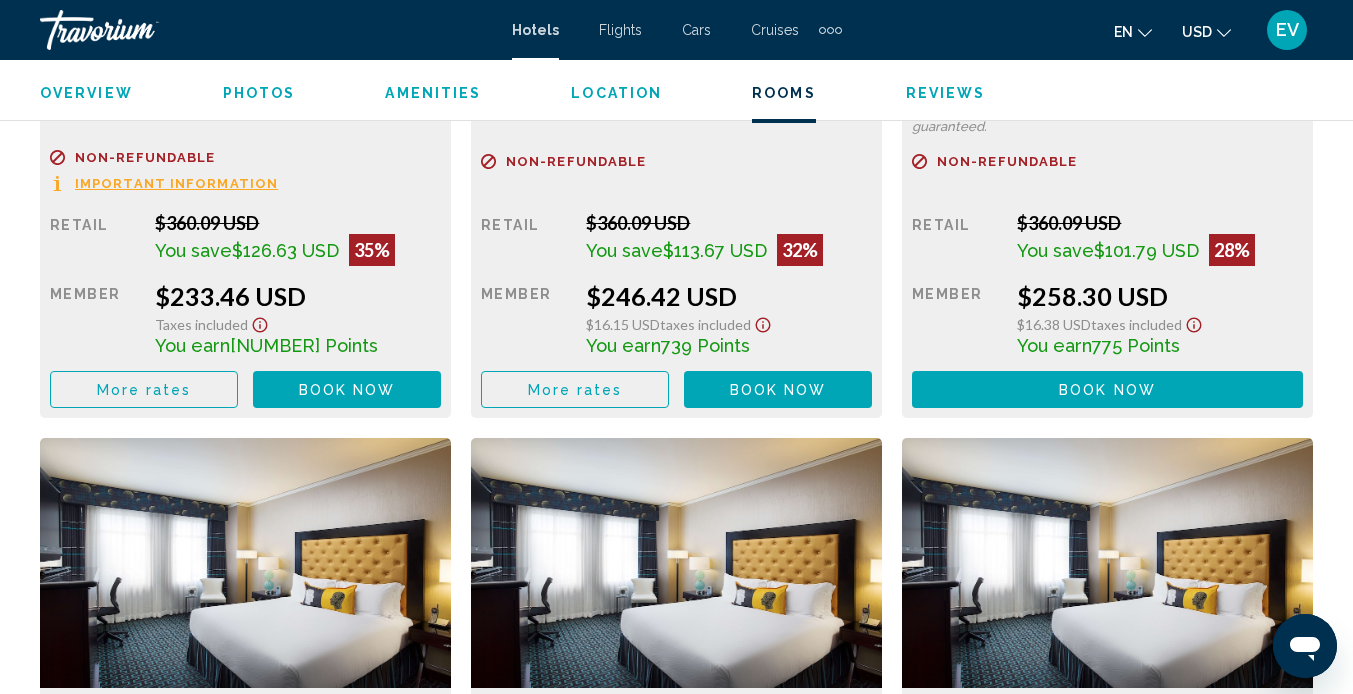 scroll, scrollTop: 3459, scrollLeft: 0, axis: vertical 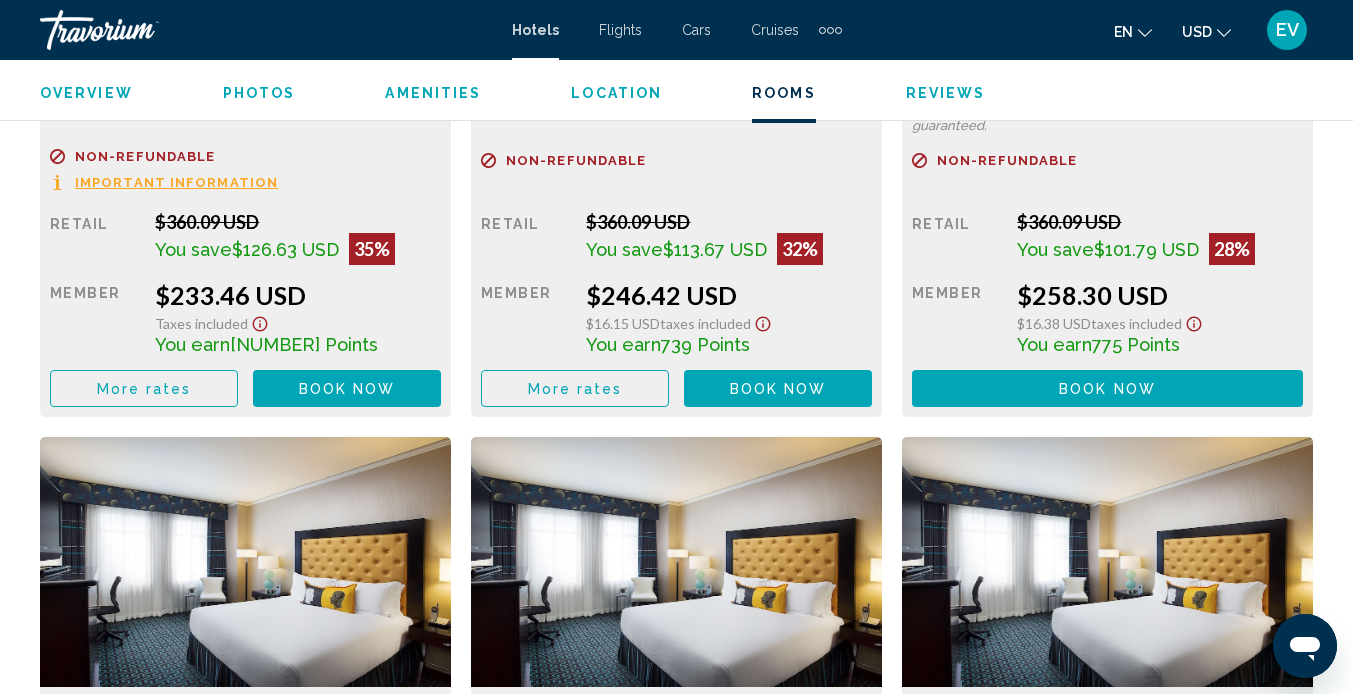 click on "Refundable
Non-refundable
Non-refundable
Important Information" at bounding box center [245, 170] 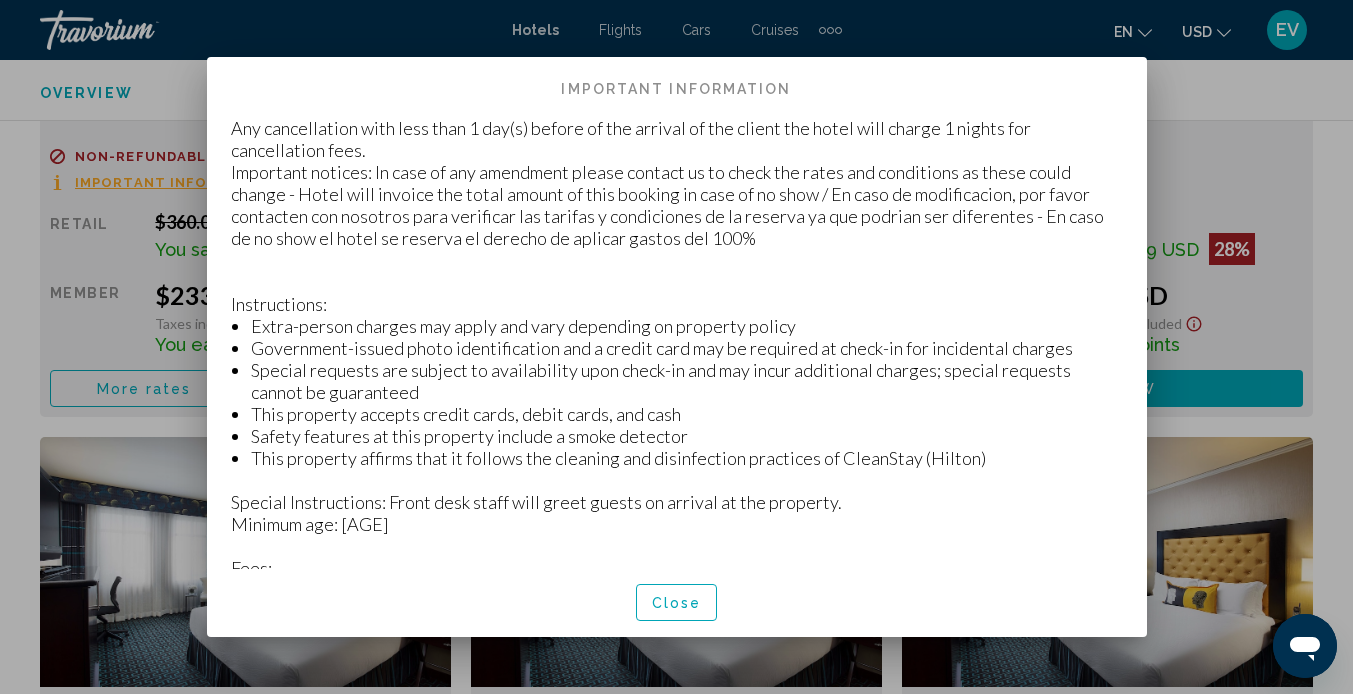 scroll, scrollTop: 0, scrollLeft: 0, axis: both 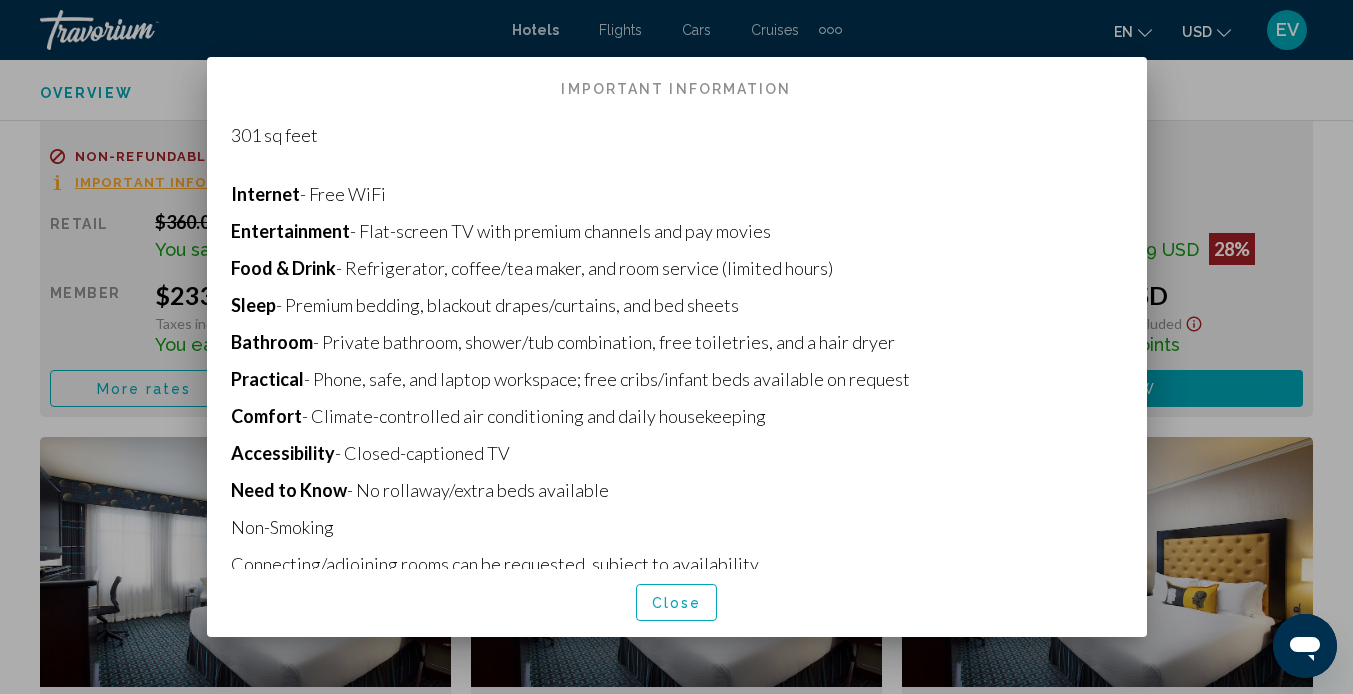 click at bounding box center (676, 347) 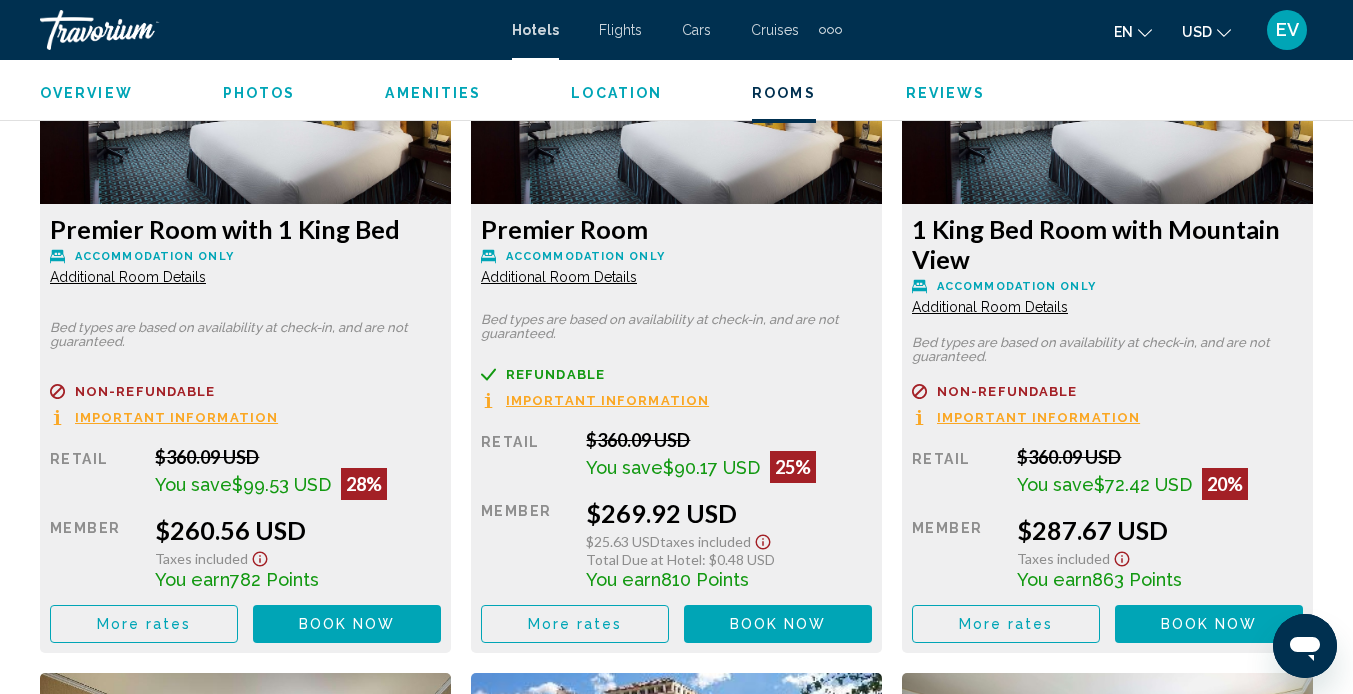 scroll, scrollTop: 3946, scrollLeft: 0, axis: vertical 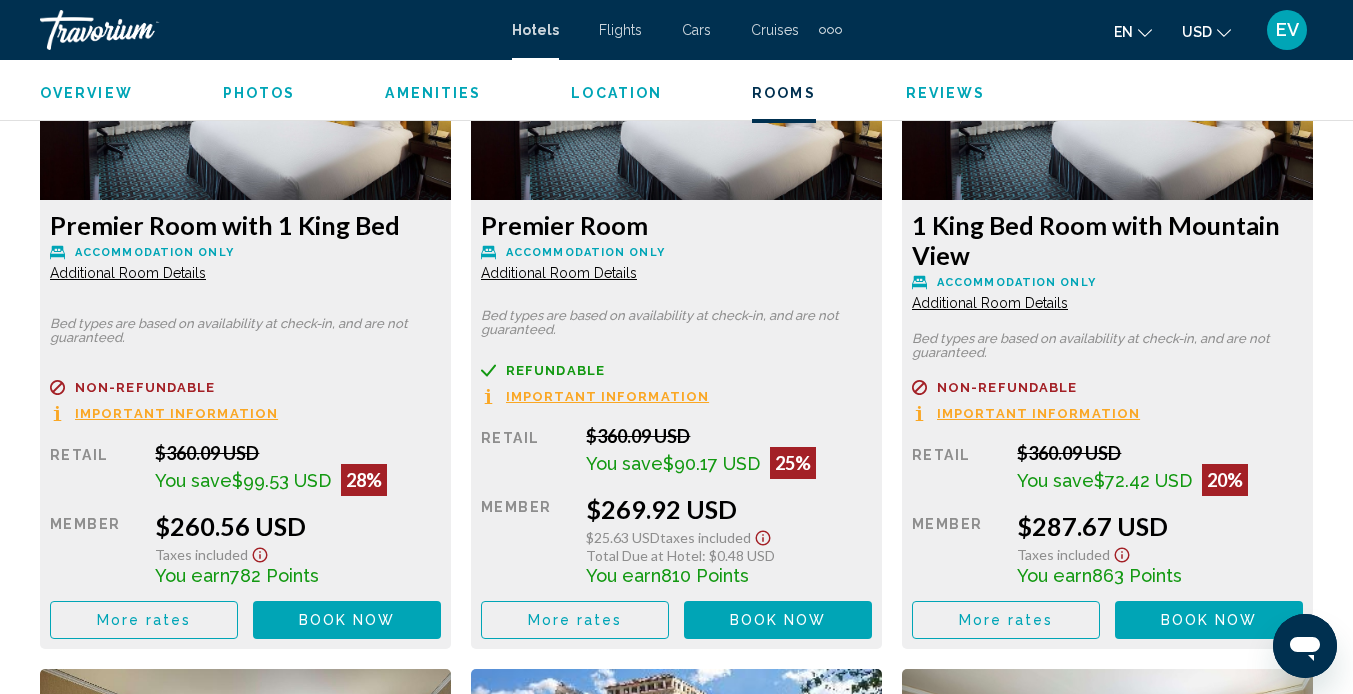 click on "Important Information" at bounding box center [176, -305] 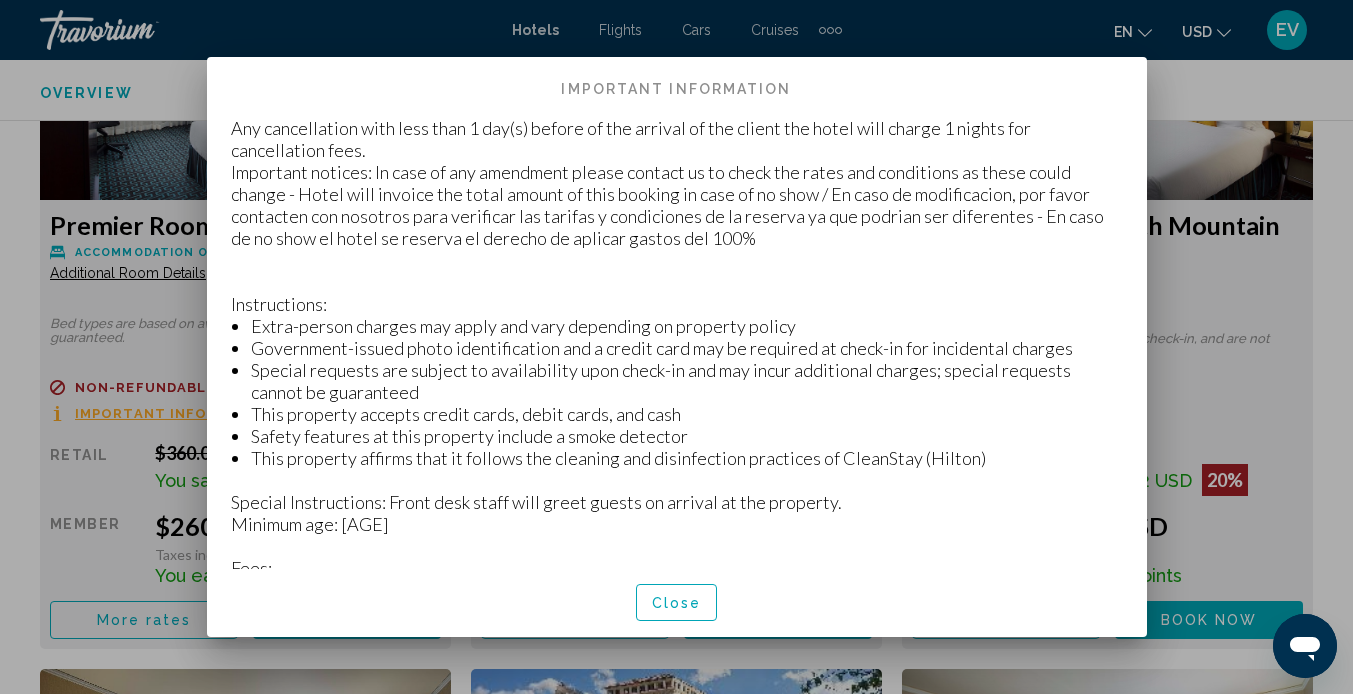 scroll, scrollTop: 0, scrollLeft: 0, axis: both 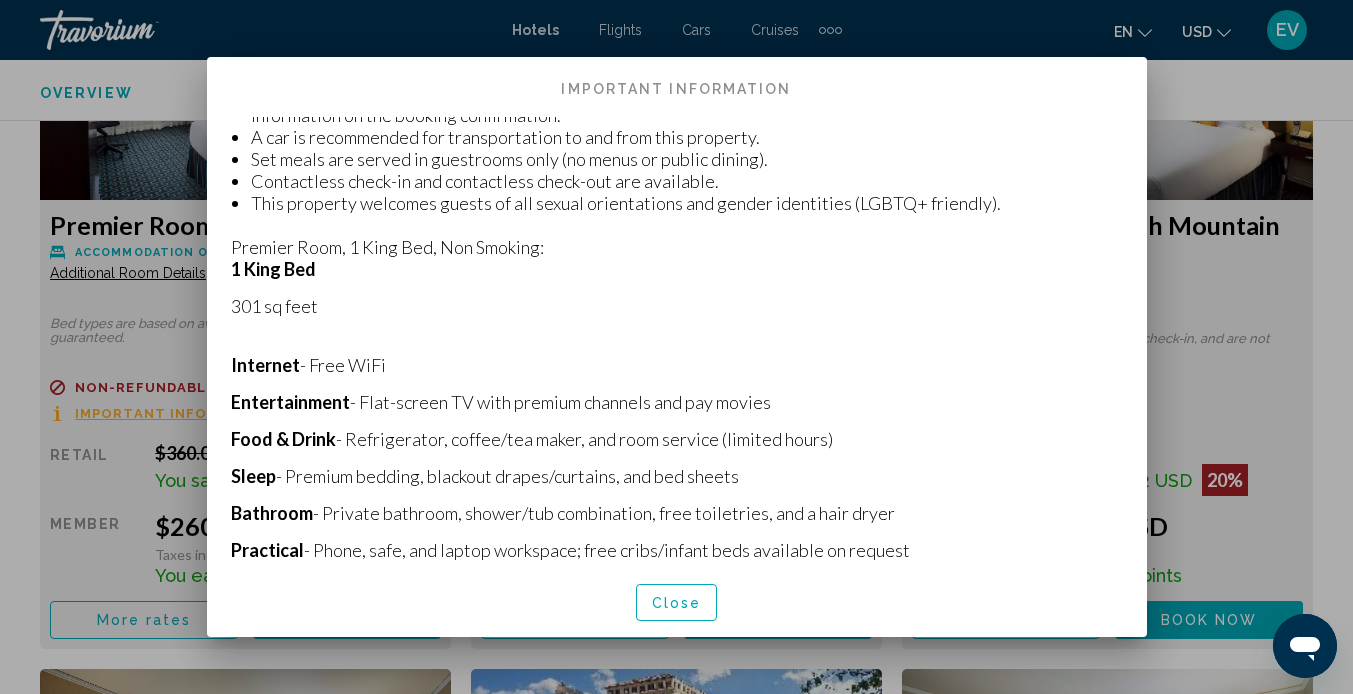 click at bounding box center (676, 347) 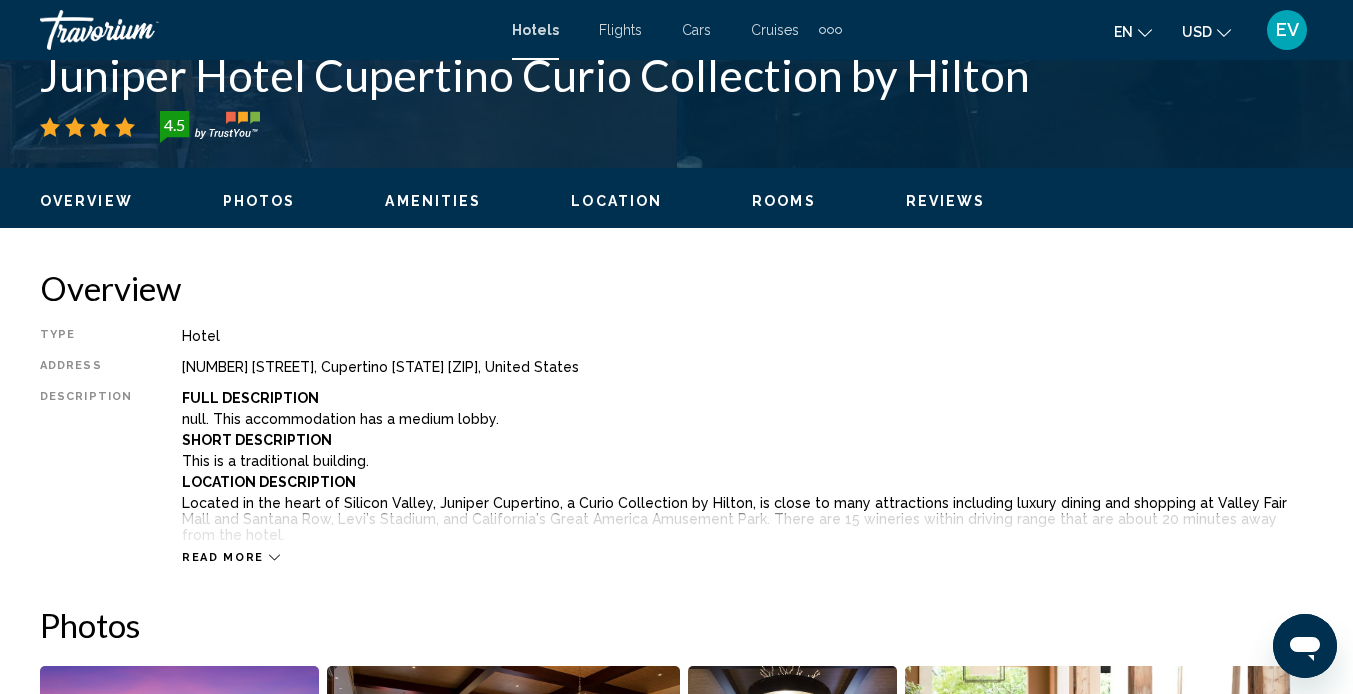scroll, scrollTop: 840, scrollLeft: 0, axis: vertical 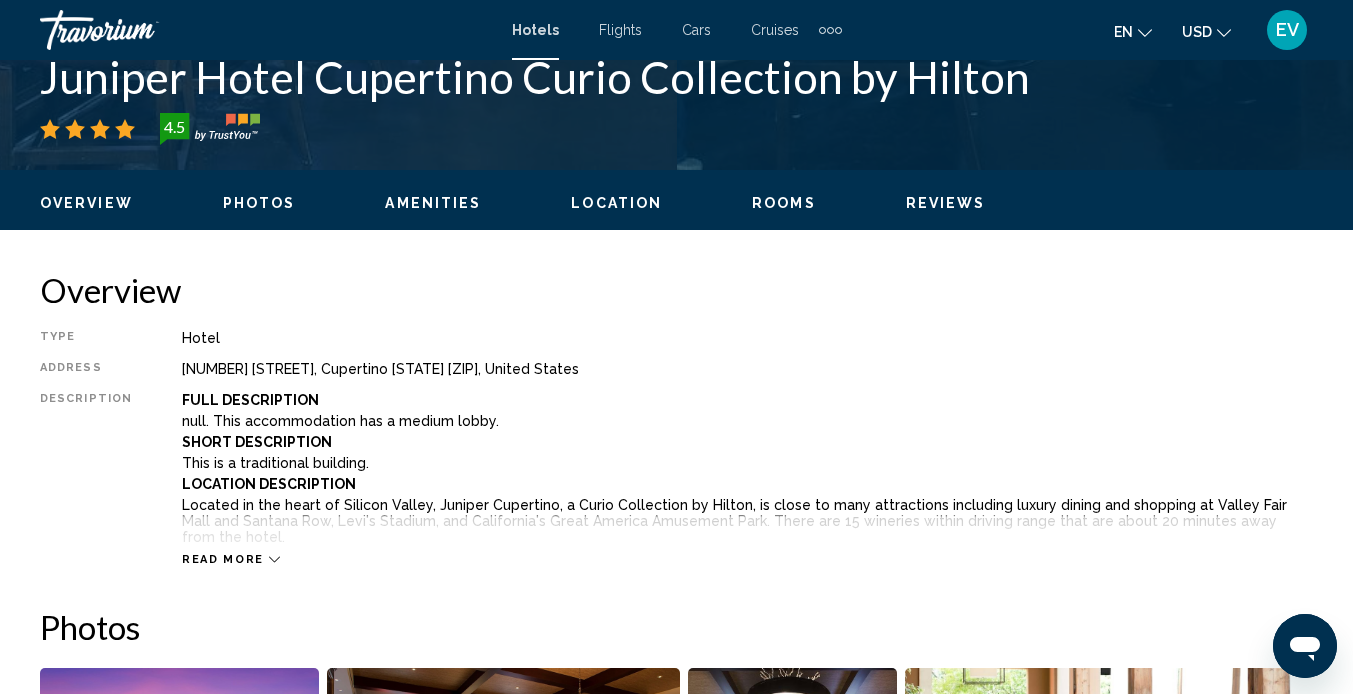 click on "Read more" at bounding box center (223, 559) 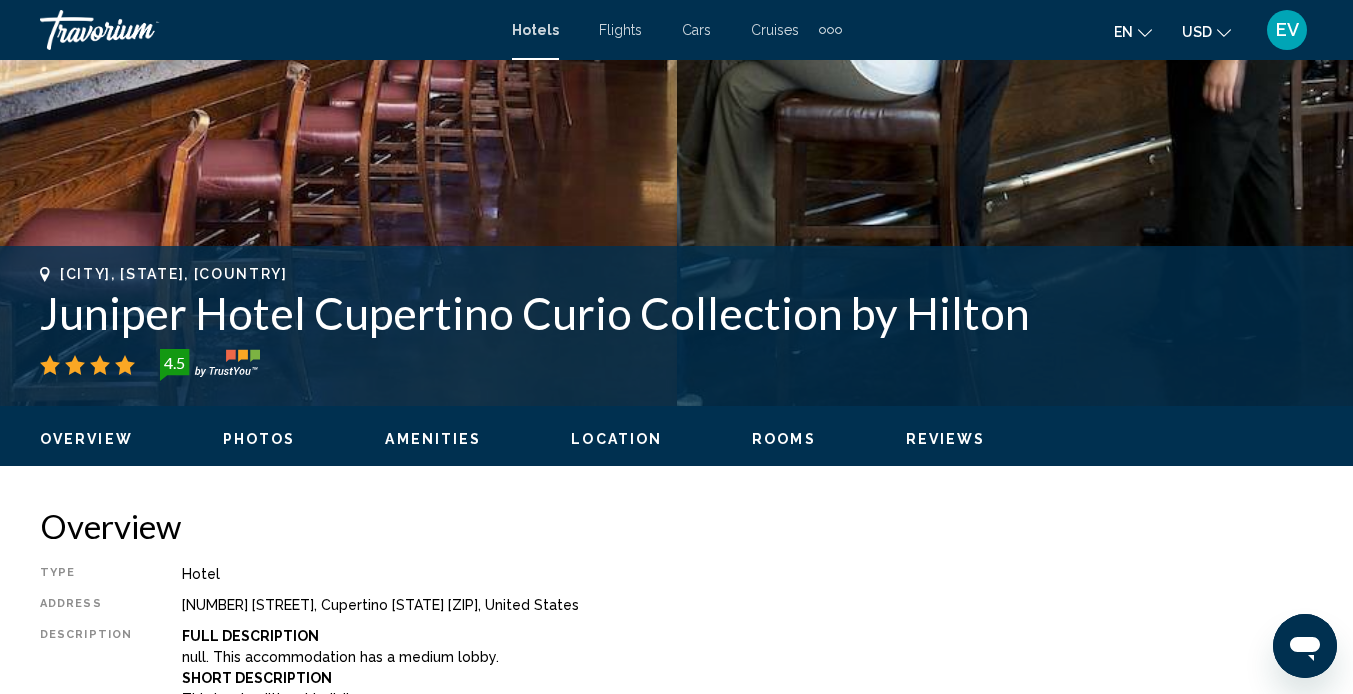 scroll, scrollTop: 599, scrollLeft: 0, axis: vertical 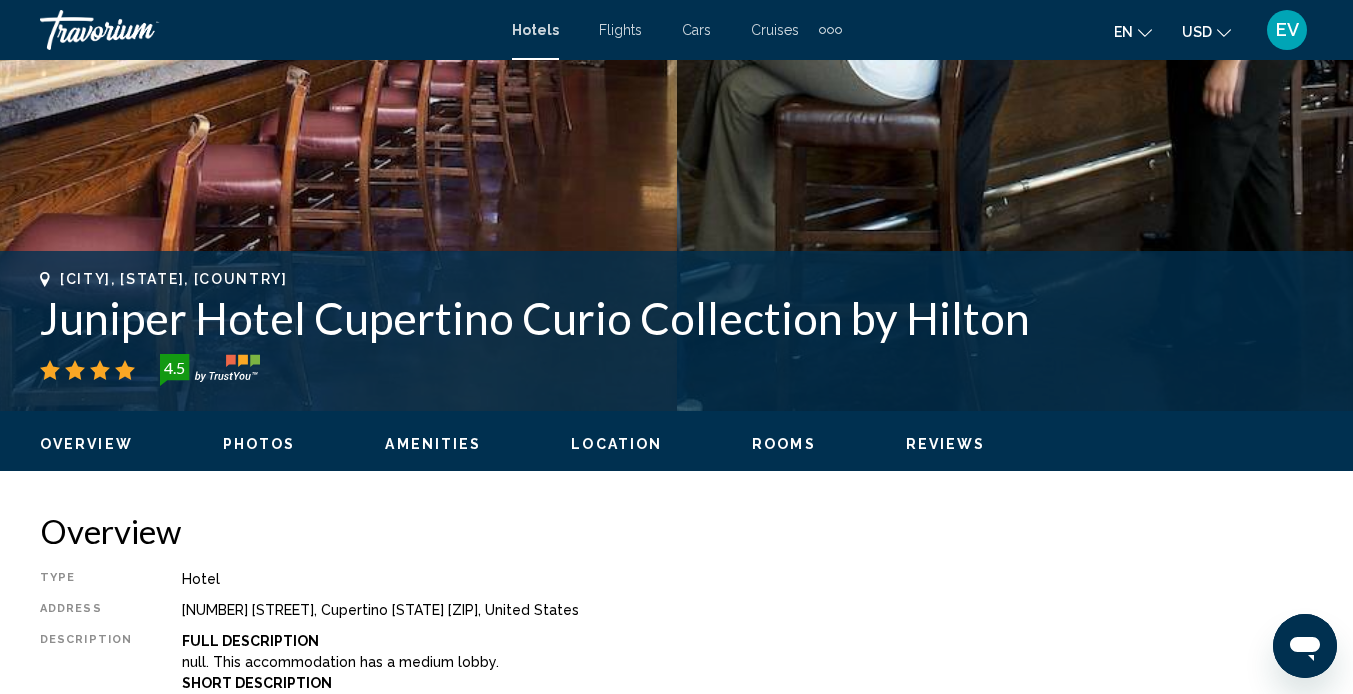 drag, startPoint x: 1021, startPoint y: 313, endPoint x: 39, endPoint y: 328, distance: 982.11456 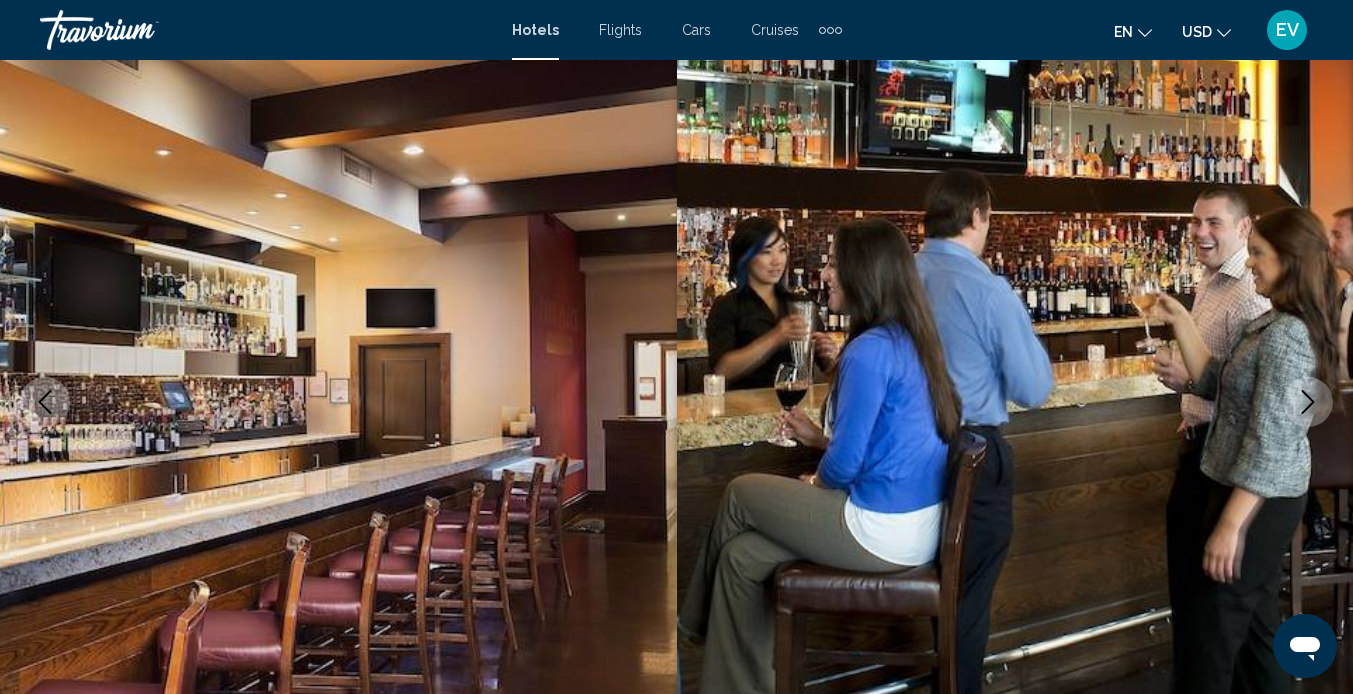 scroll, scrollTop: 119, scrollLeft: 0, axis: vertical 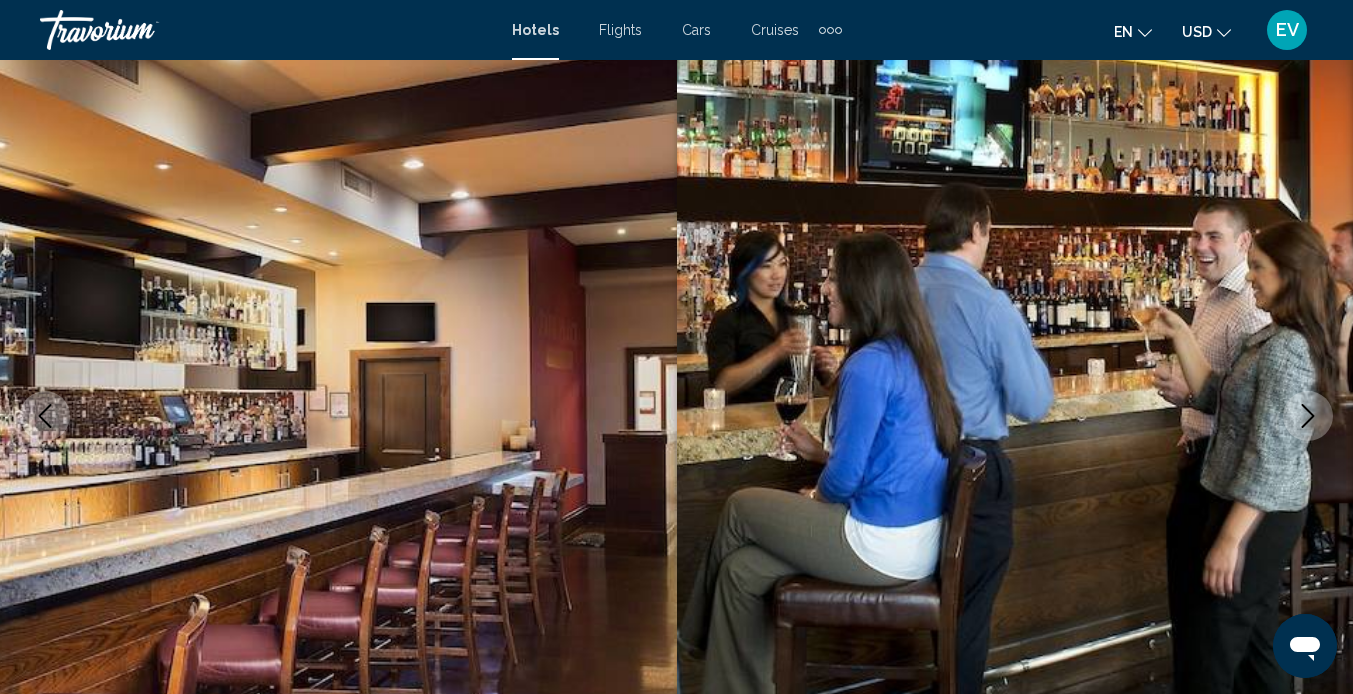 click at bounding box center [1308, 416] 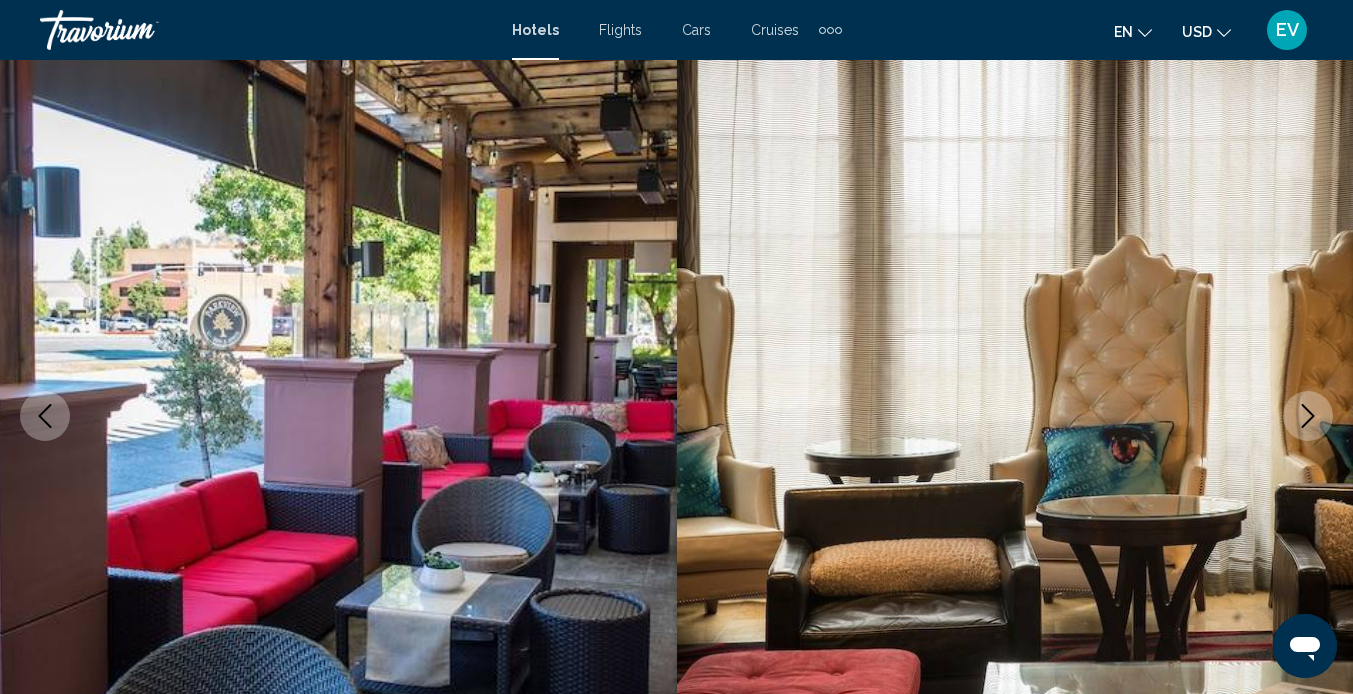click at bounding box center (1308, 416) 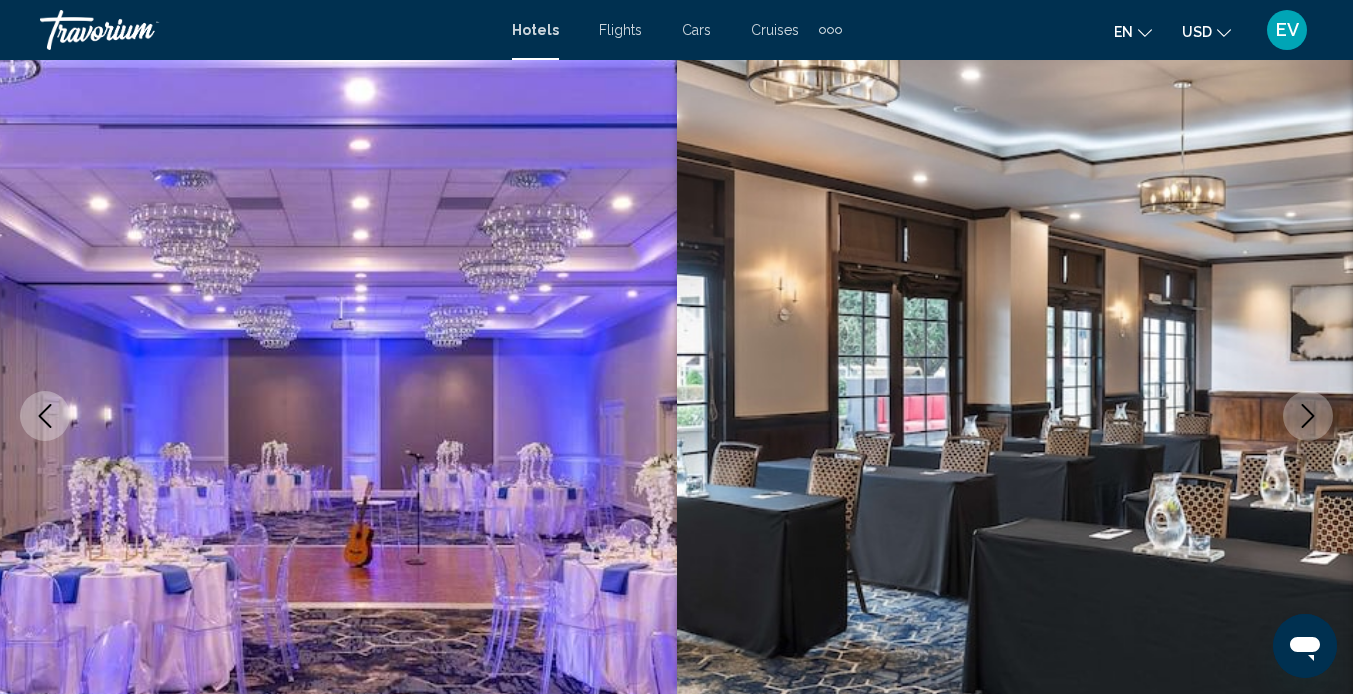 click at bounding box center [1308, 416] 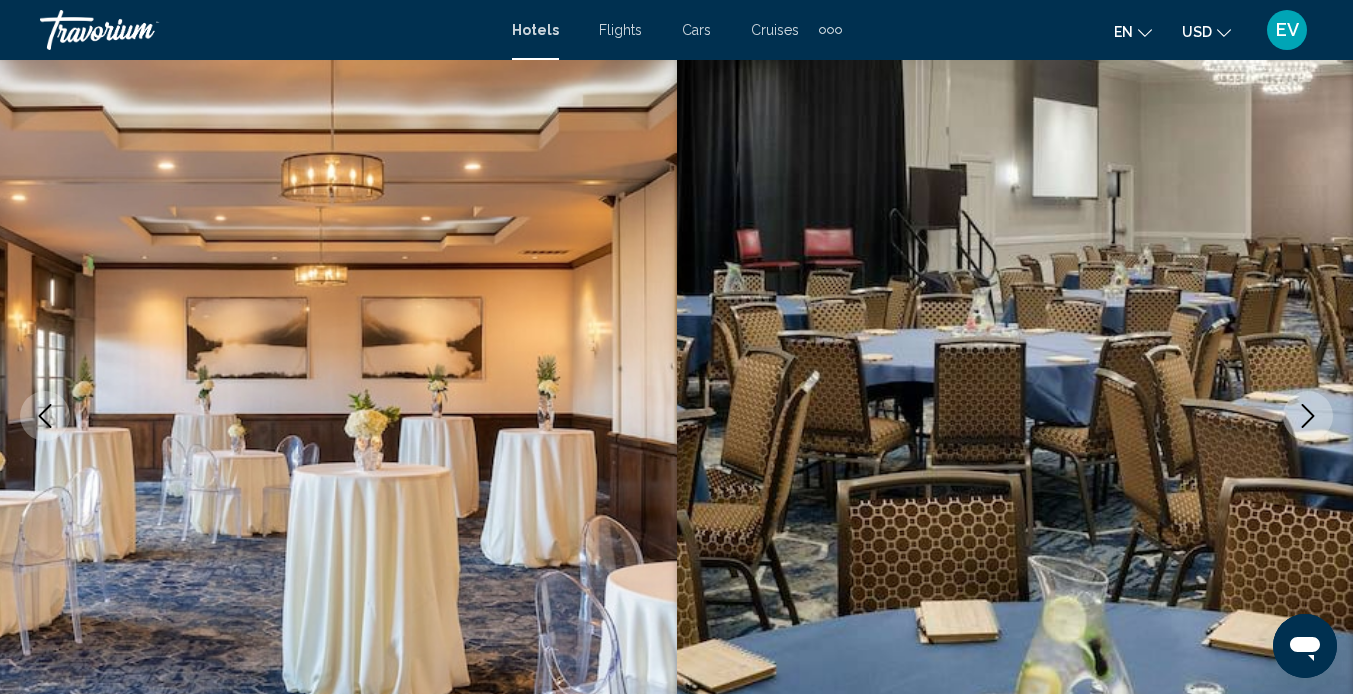 click at bounding box center (1308, 416) 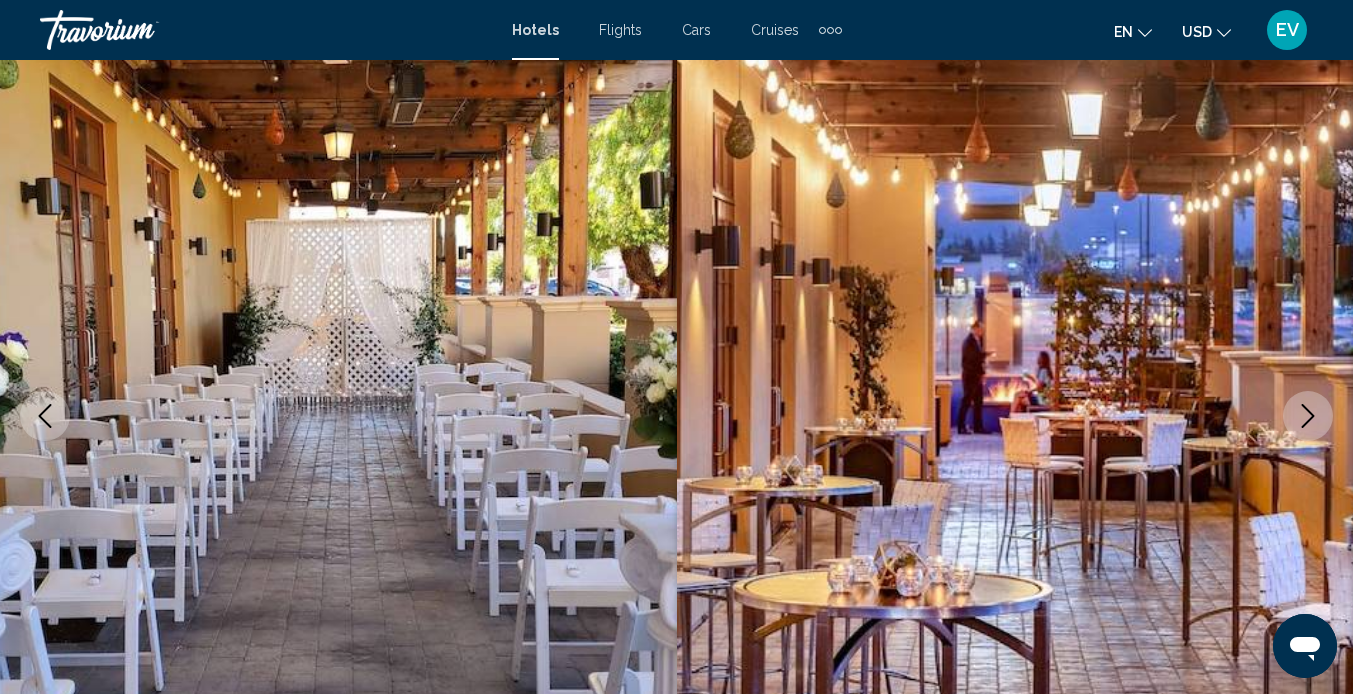 click at bounding box center (1308, 416) 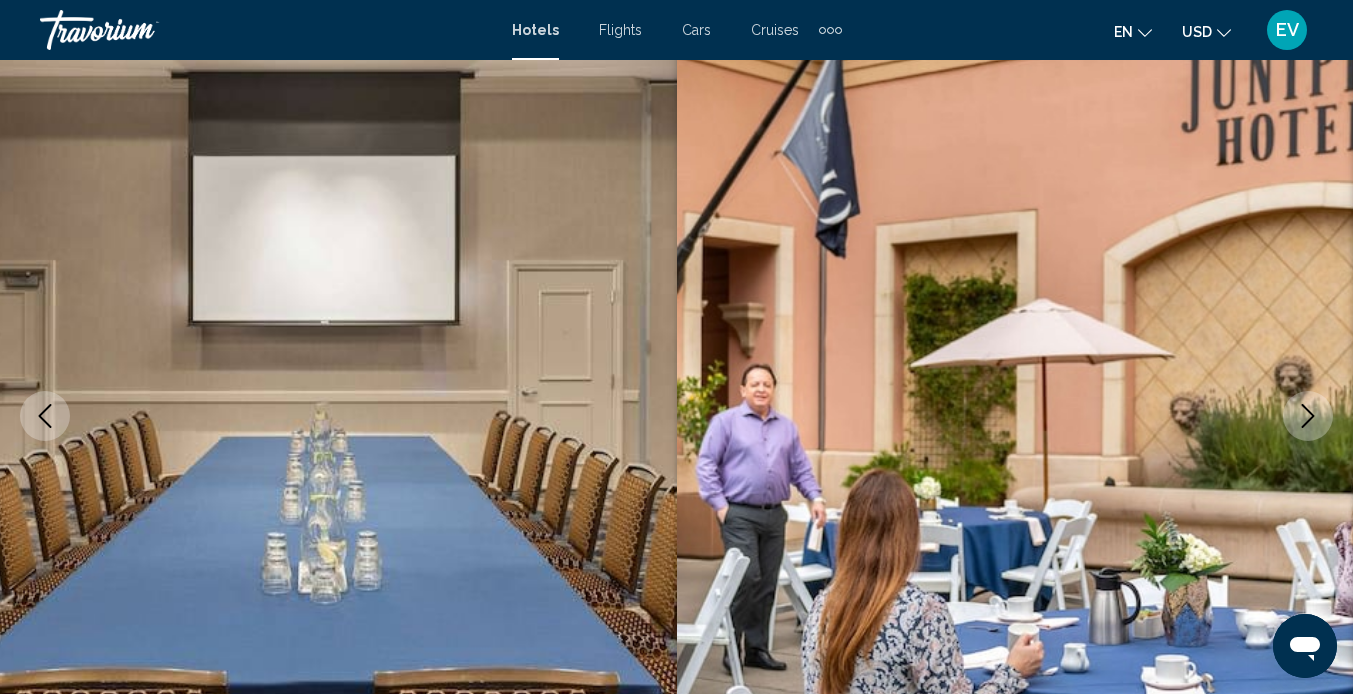 click at bounding box center (1308, 416) 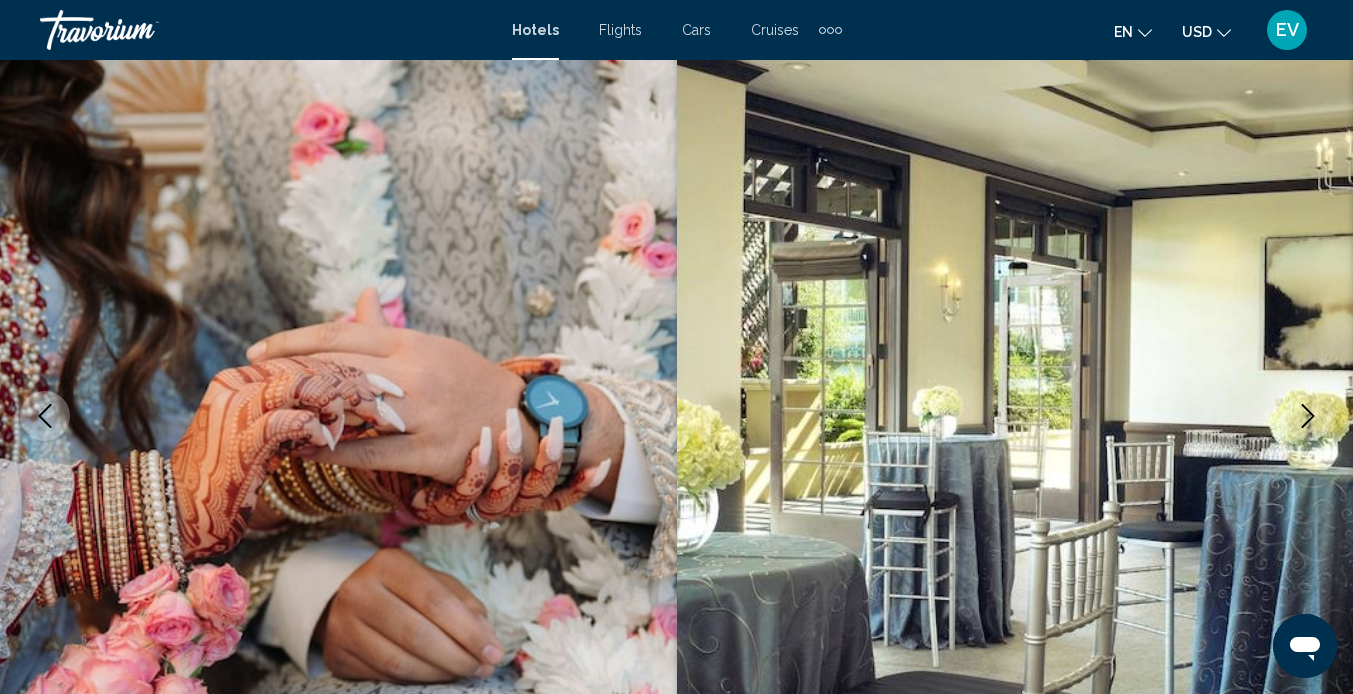 click at bounding box center [1308, 416] 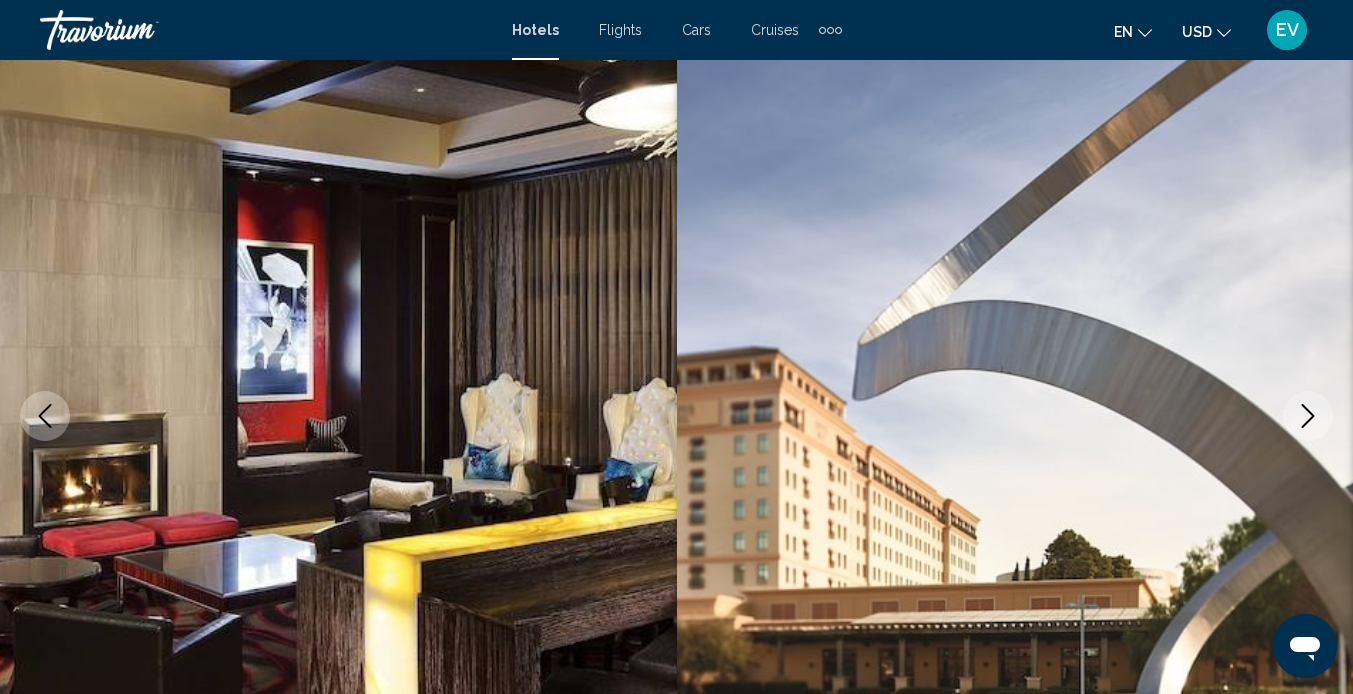click at bounding box center [1308, 416] 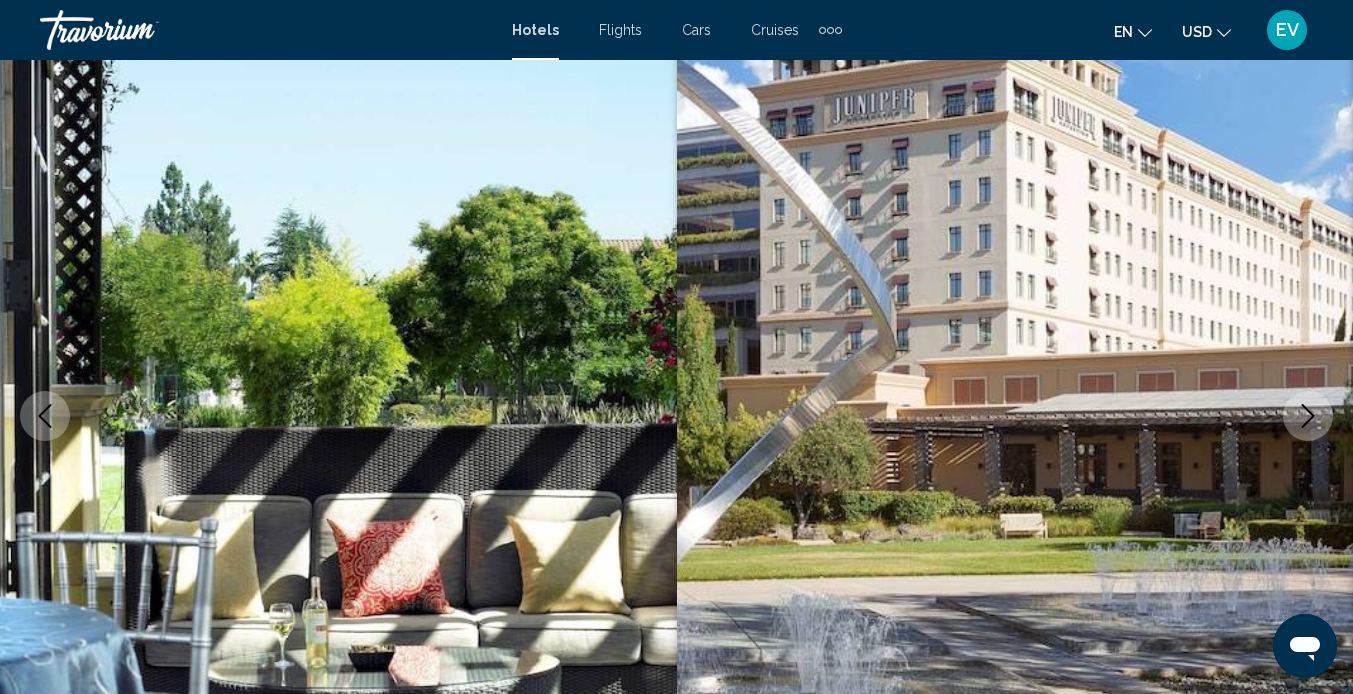 click at bounding box center [1308, 416] 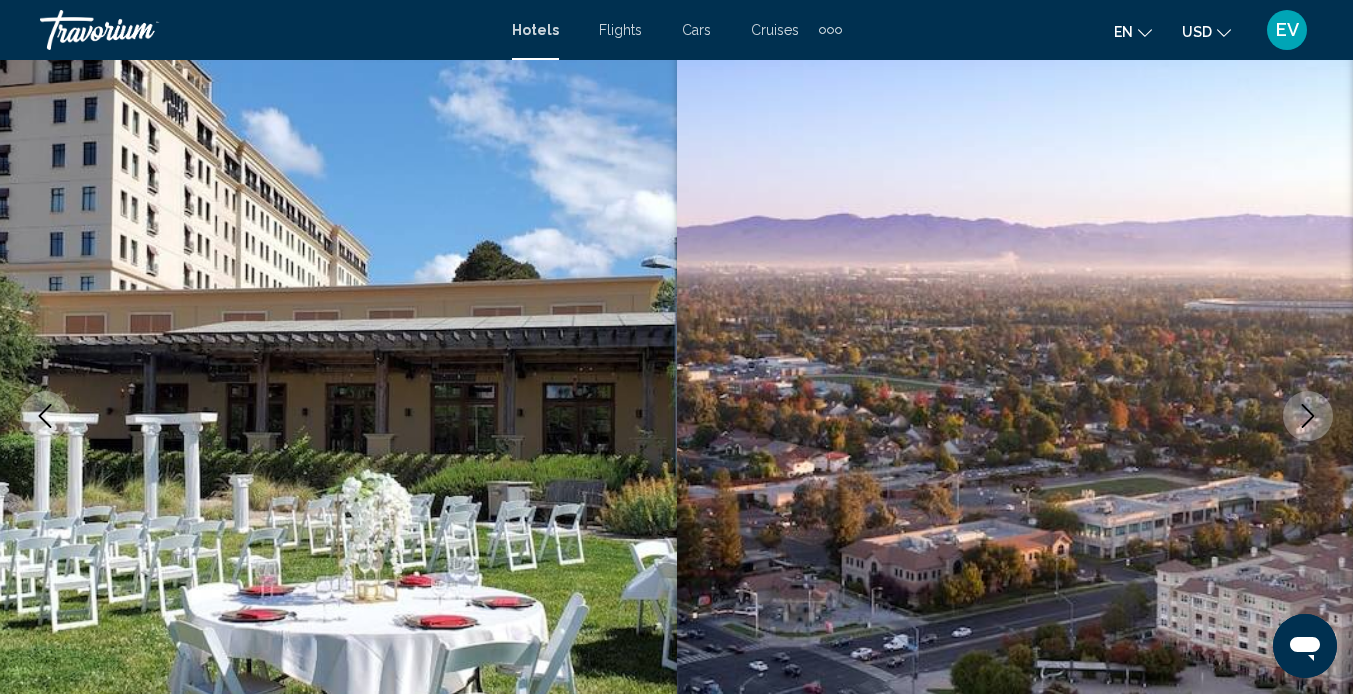 click at bounding box center (45, 416) 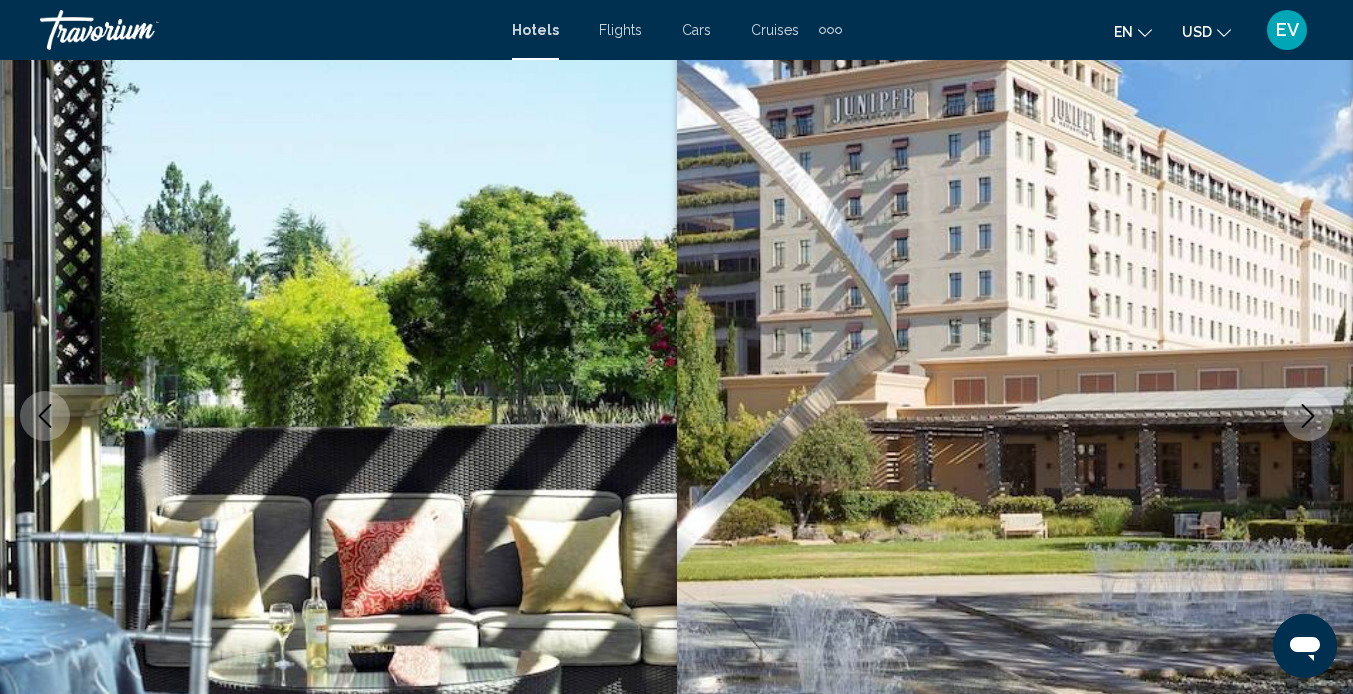 click 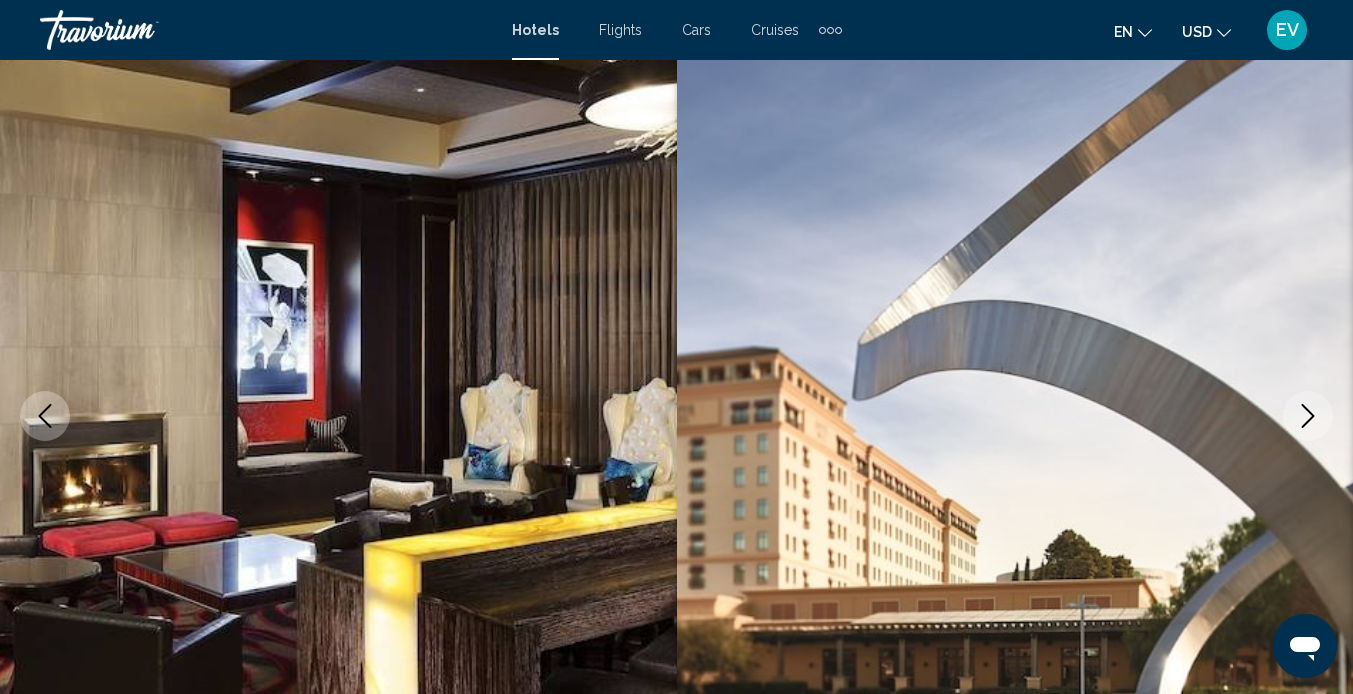 click at bounding box center [1308, 416] 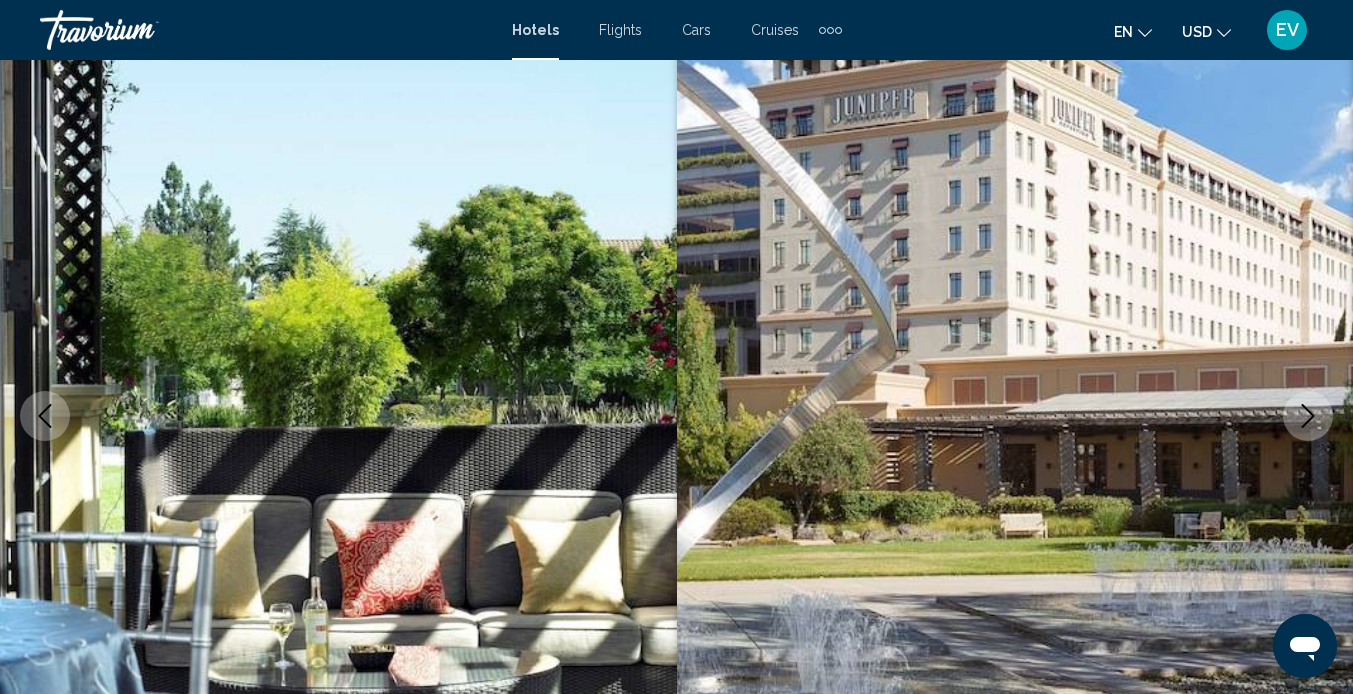 click at bounding box center (1308, 416) 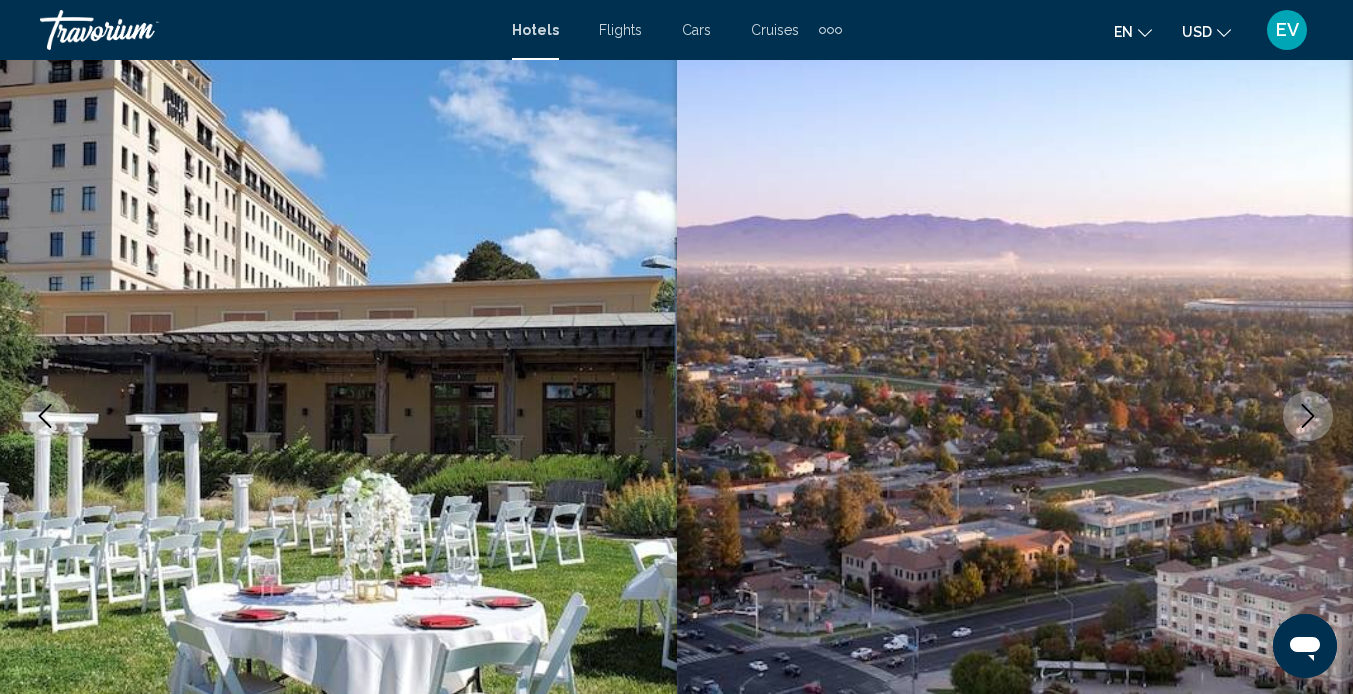 click at bounding box center (1308, 416) 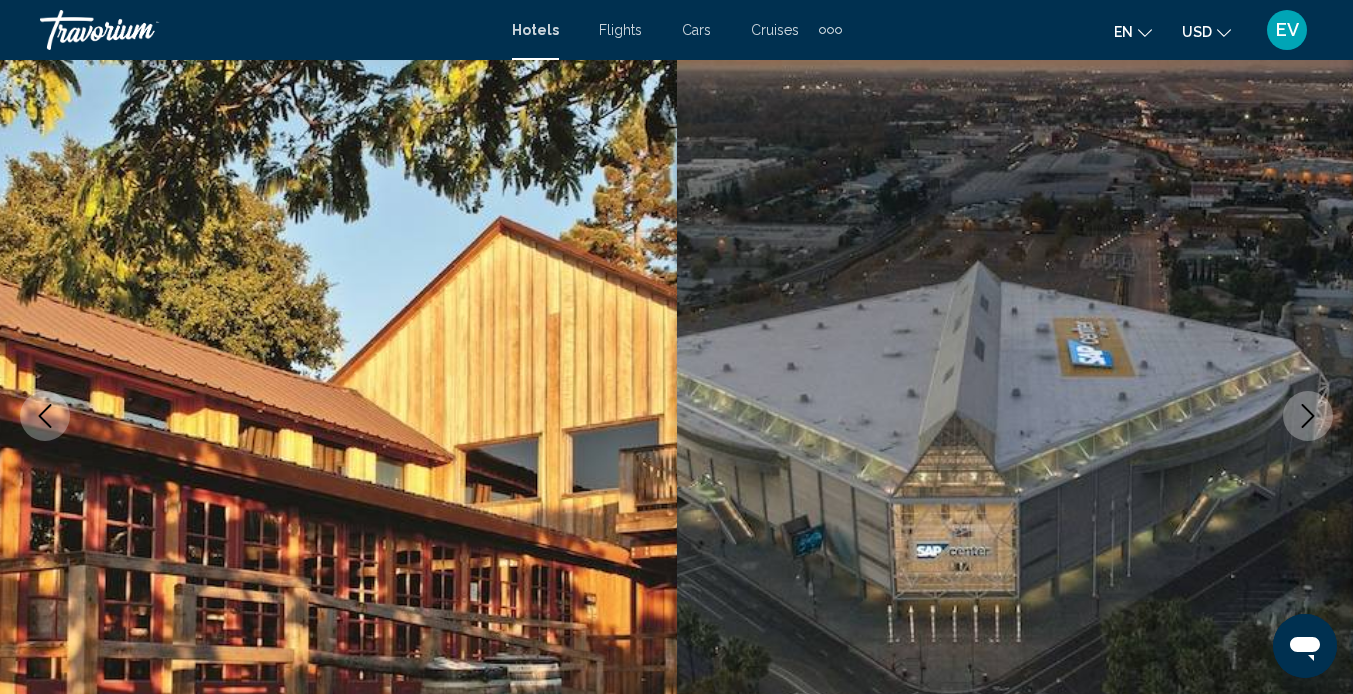 click at bounding box center [1308, 416] 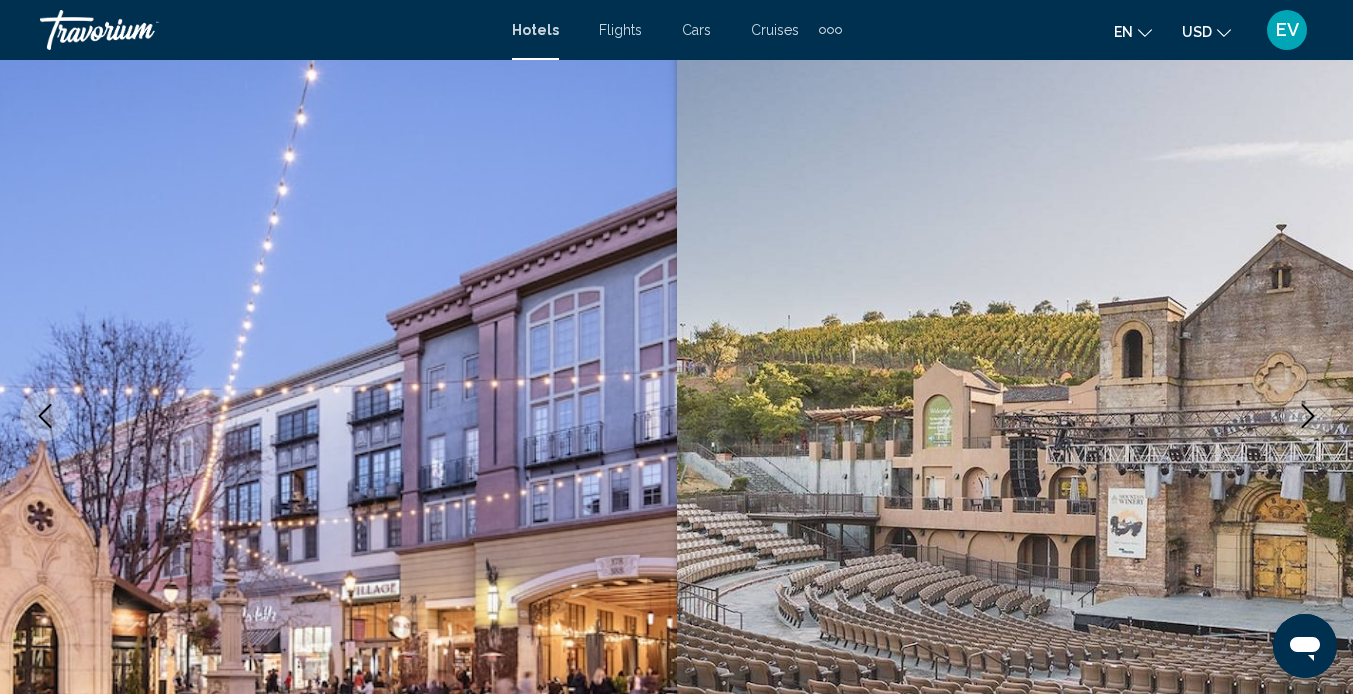 click 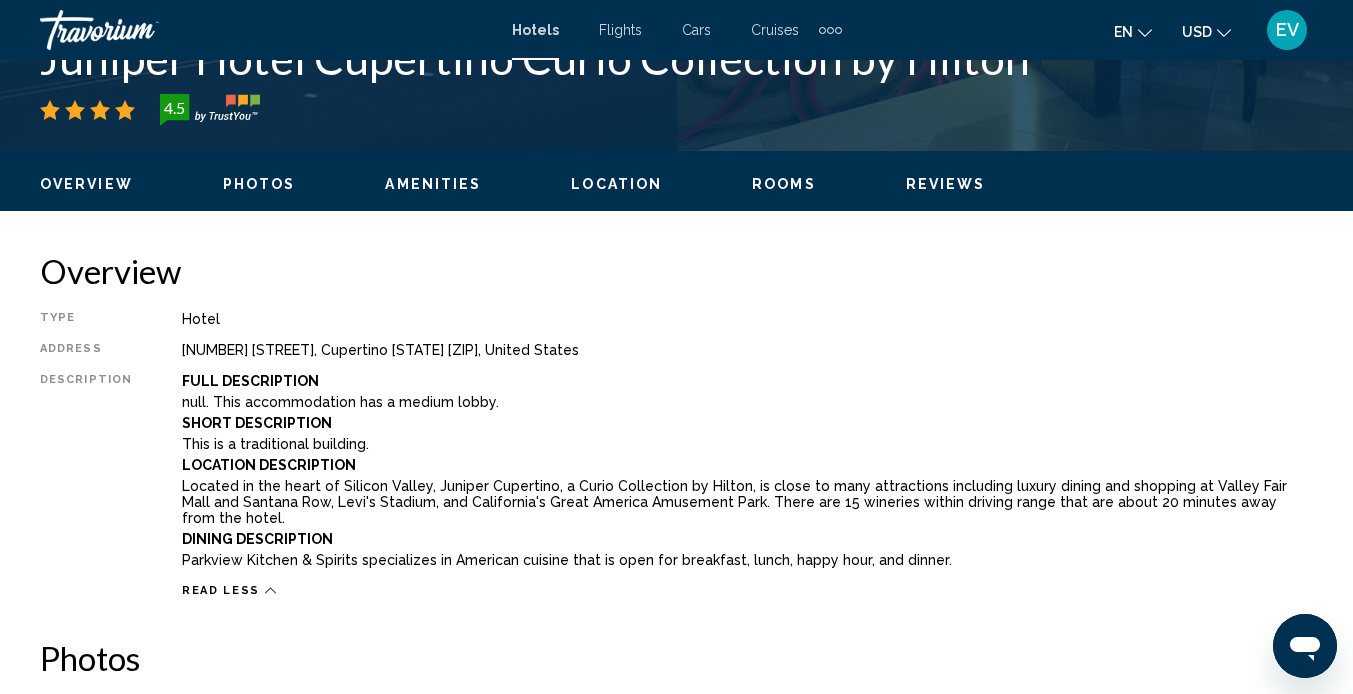 scroll, scrollTop: 851, scrollLeft: 0, axis: vertical 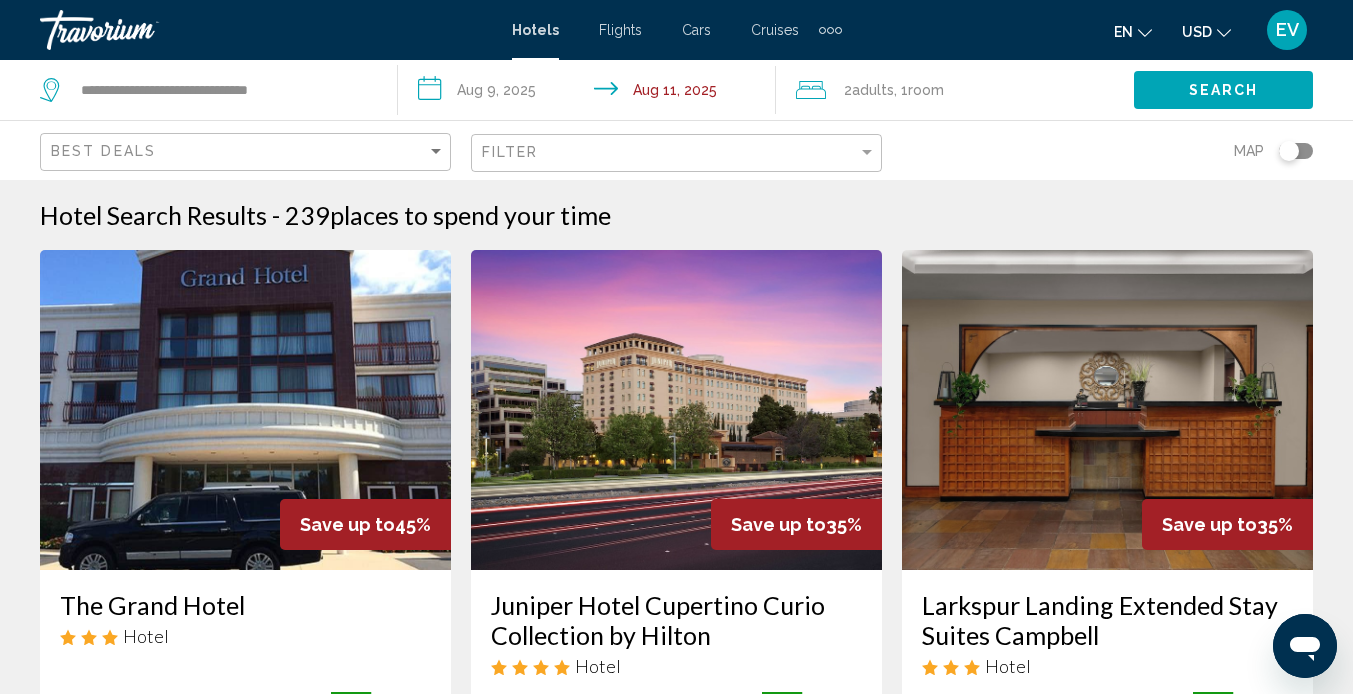 click on "Map" 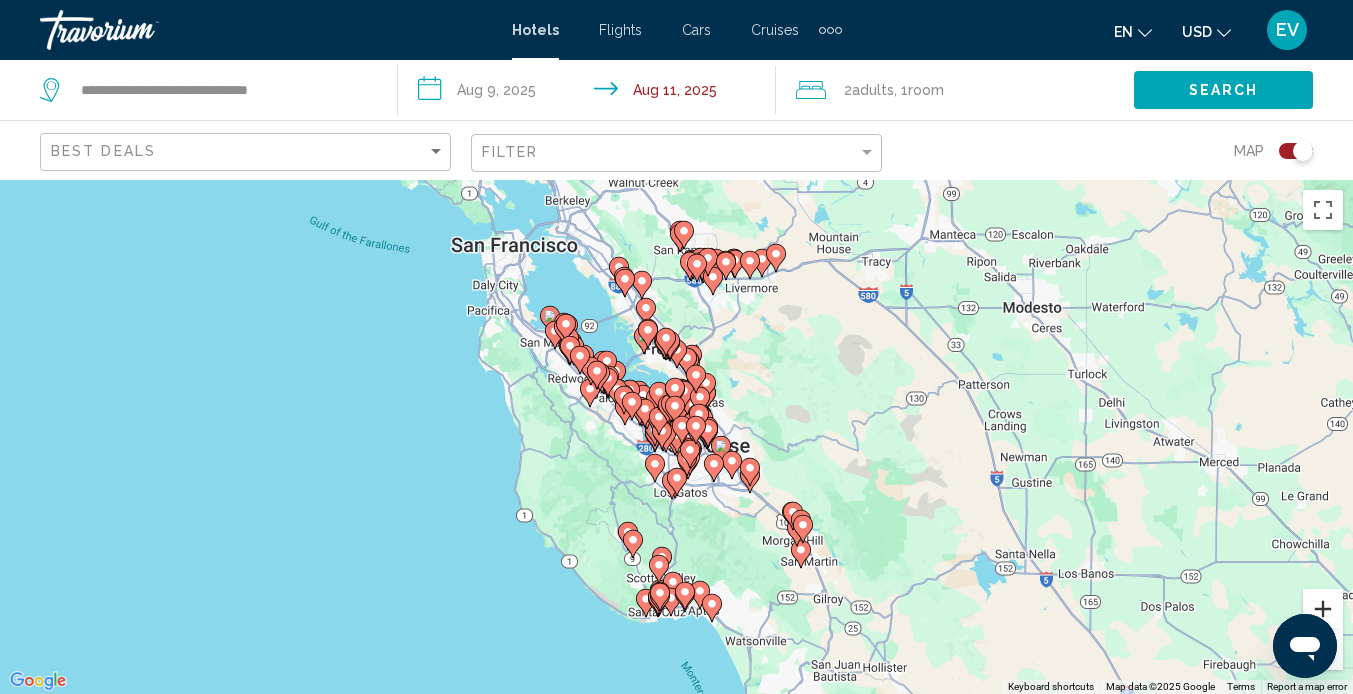 click at bounding box center (1323, 609) 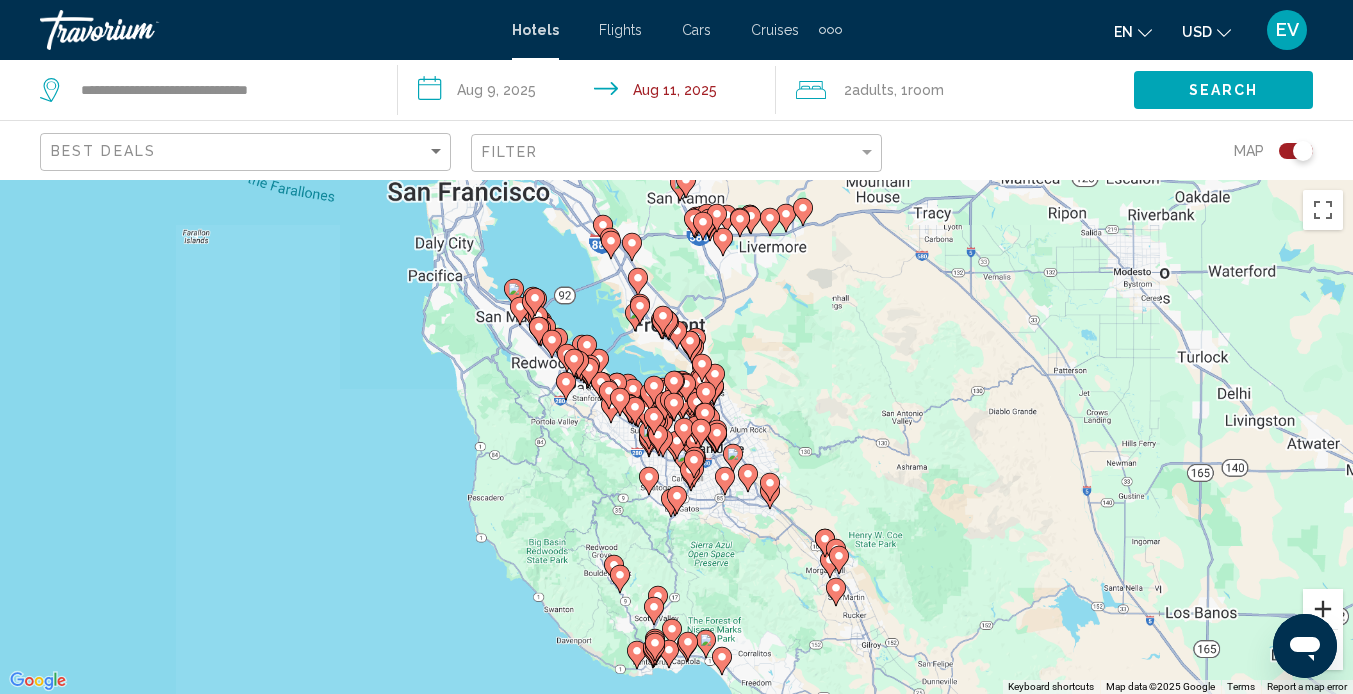 click at bounding box center [1323, 609] 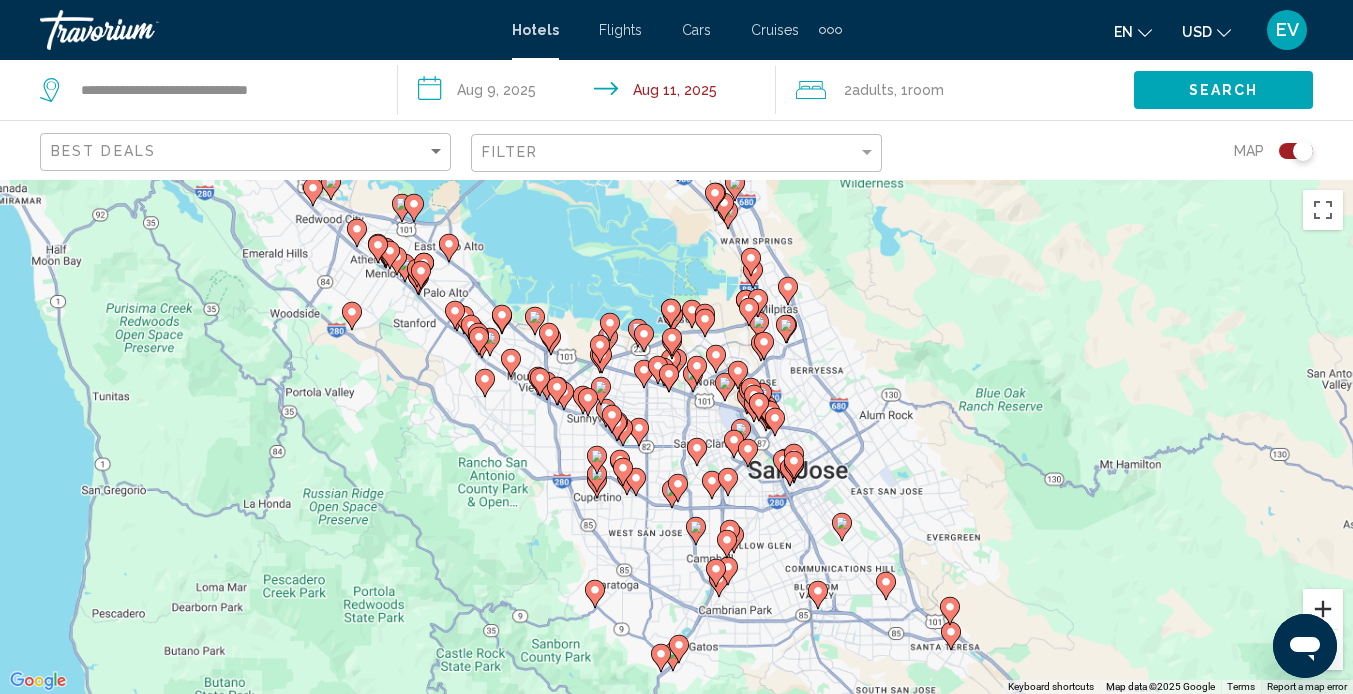 click at bounding box center [1323, 609] 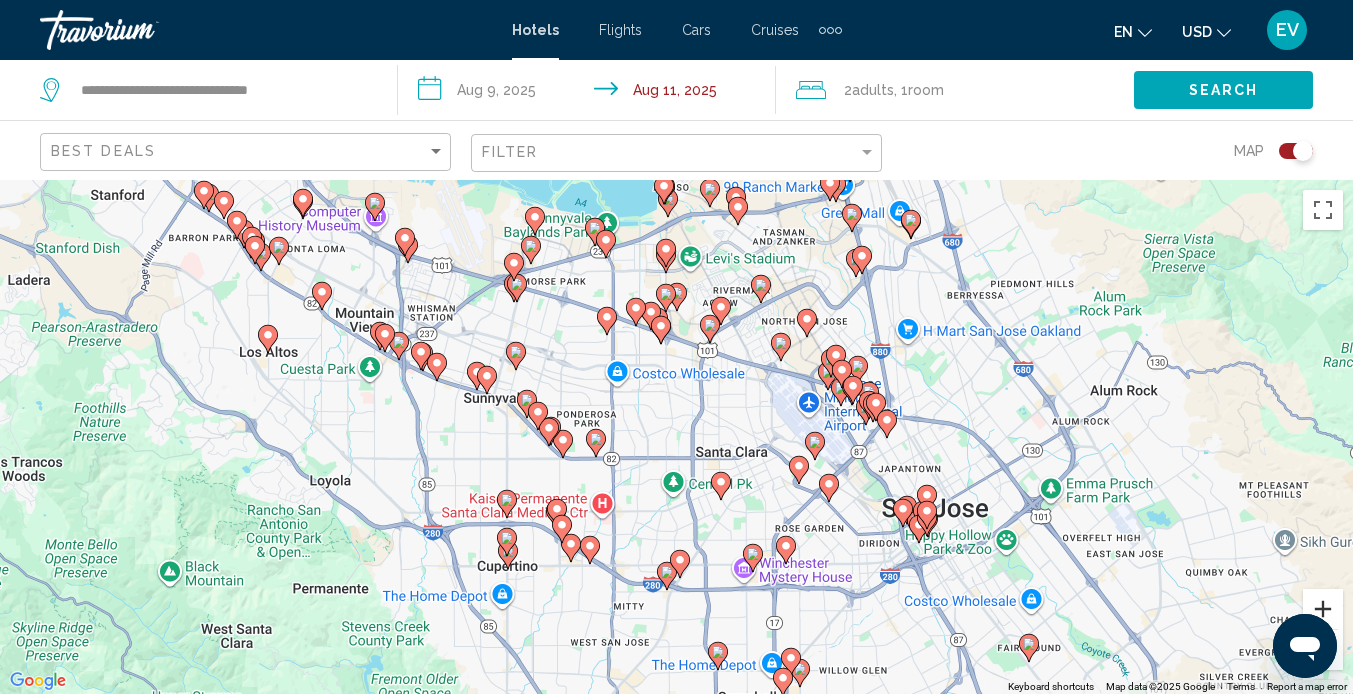 click at bounding box center (1323, 609) 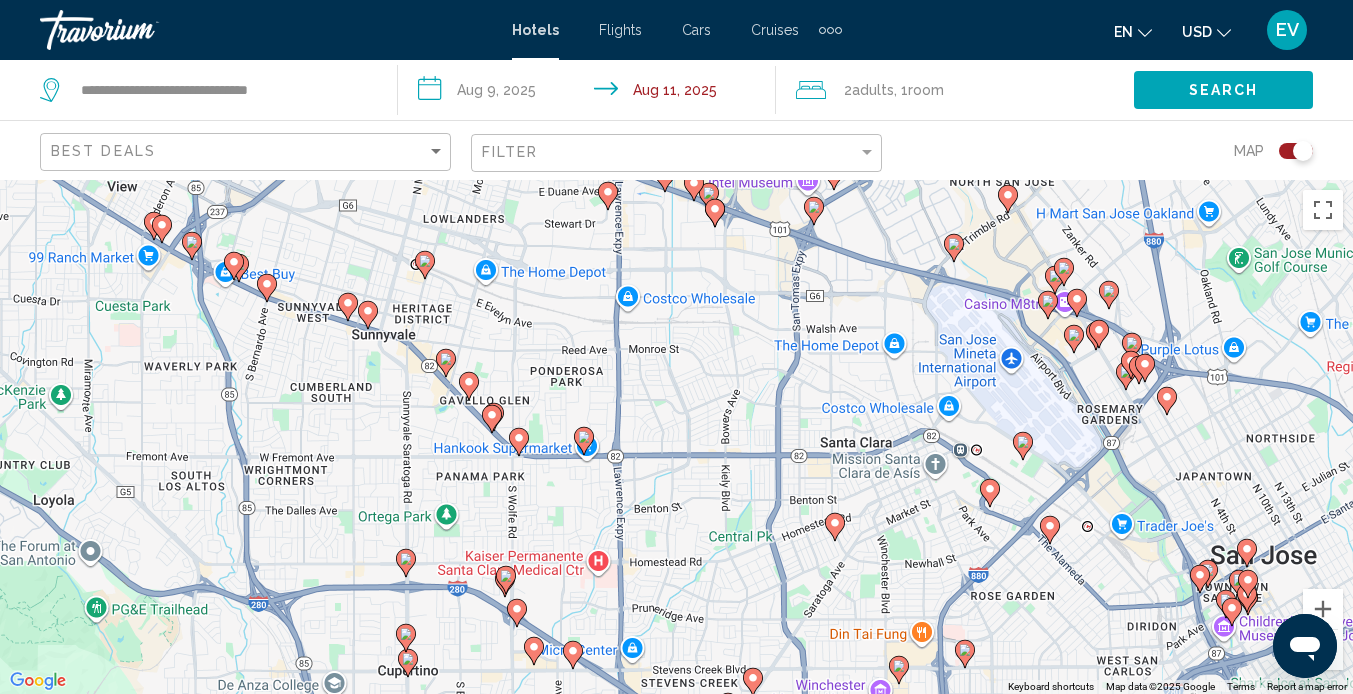 drag, startPoint x: 452, startPoint y: 539, endPoint x: 524, endPoint y: 515, distance: 75.89466 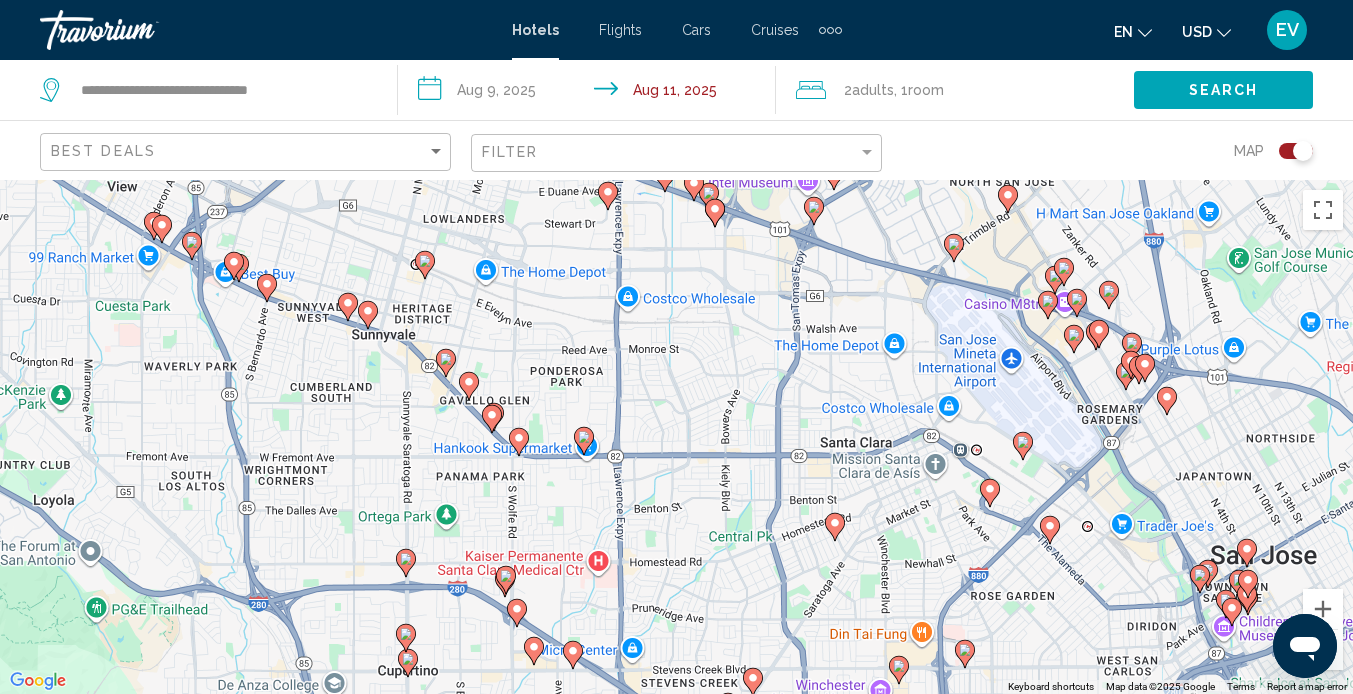 click on "To activate drag with keyboard, press Alt + Enter. Once in keyboard drag state, use the arrow keys to move the marker. To complete the drag, press the Enter key. To cancel, press Escape." at bounding box center (676, 437) 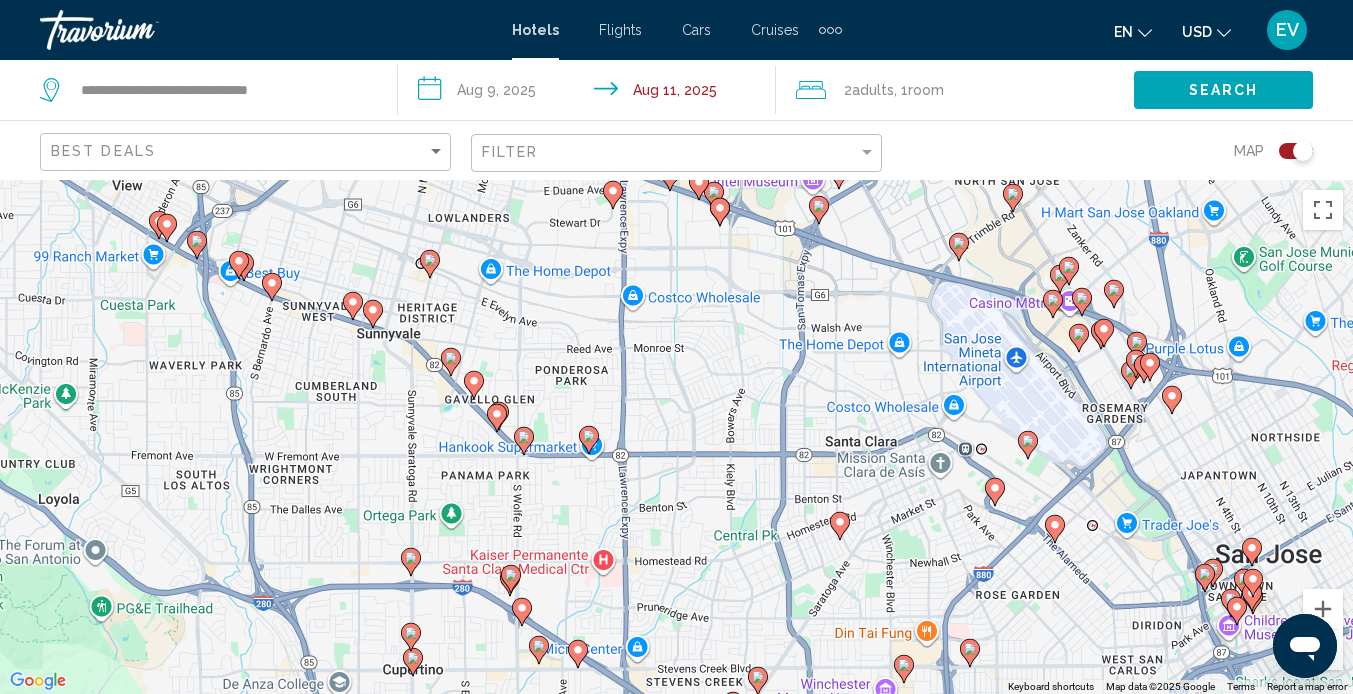 click on "To activate drag with keyboard, press Alt + Enter. Once in keyboard drag state, use the arrow keys to move the marker. To complete the drag, press the Enter key. To cancel, press Escape." at bounding box center (676, 437) 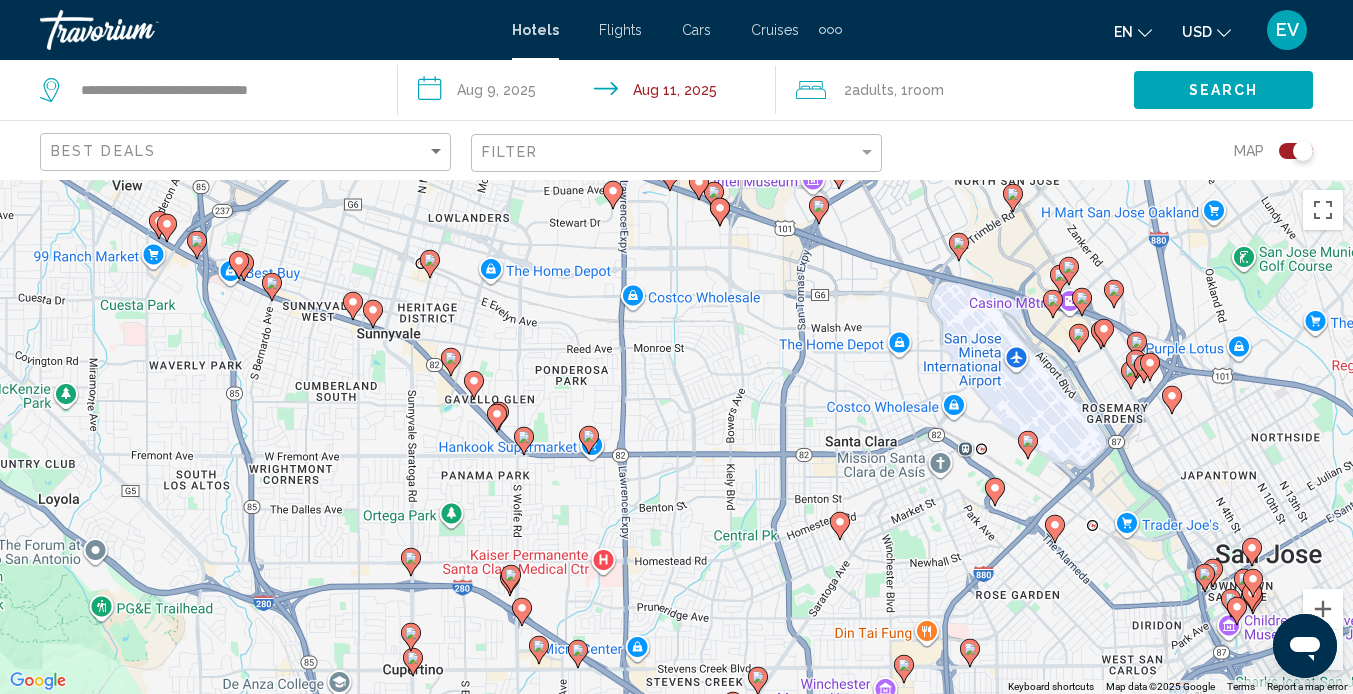 click on "To activate drag with keyboard, press Alt + Enter. Once in keyboard drag state, use the arrow keys to move the marker. To complete the drag, press the Enter key. To cancel, press Escape." at bounding box center (676, 437) 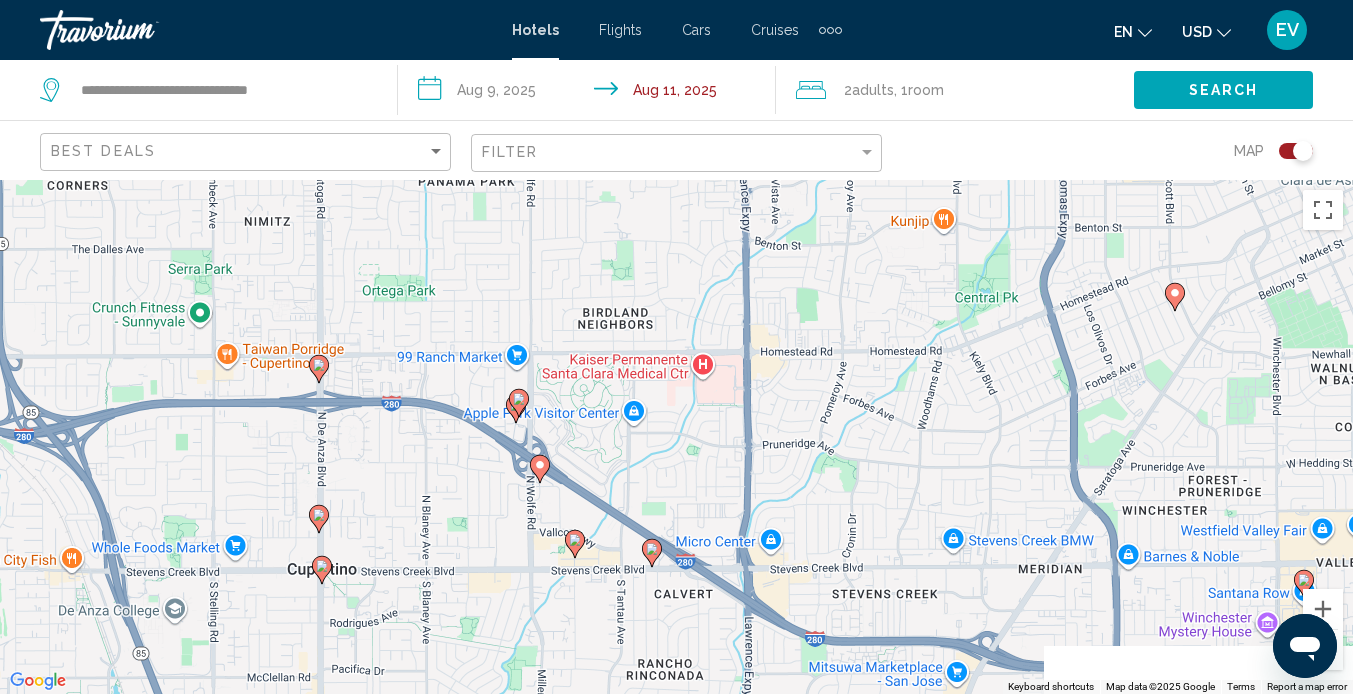 drag, startPoint x: 573, startPoint y: 523, endPoint x: 643, endPoint y: 267, distance: 265.39783 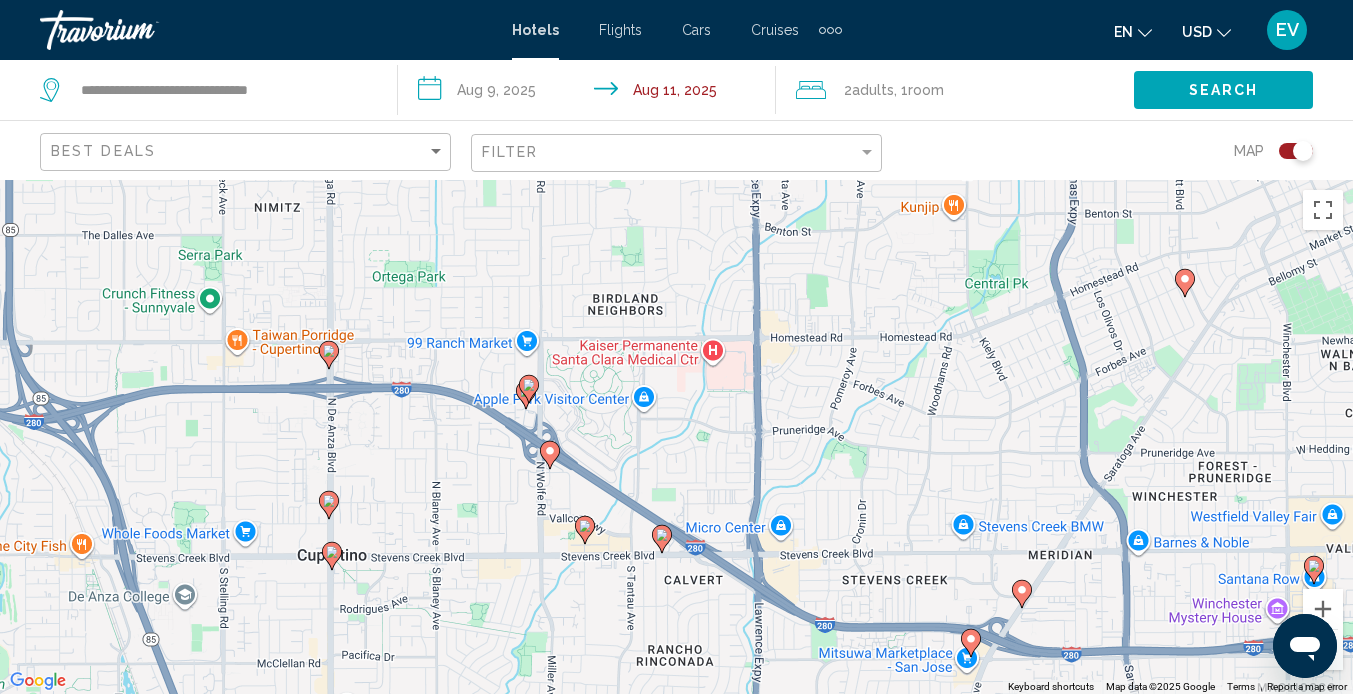 click 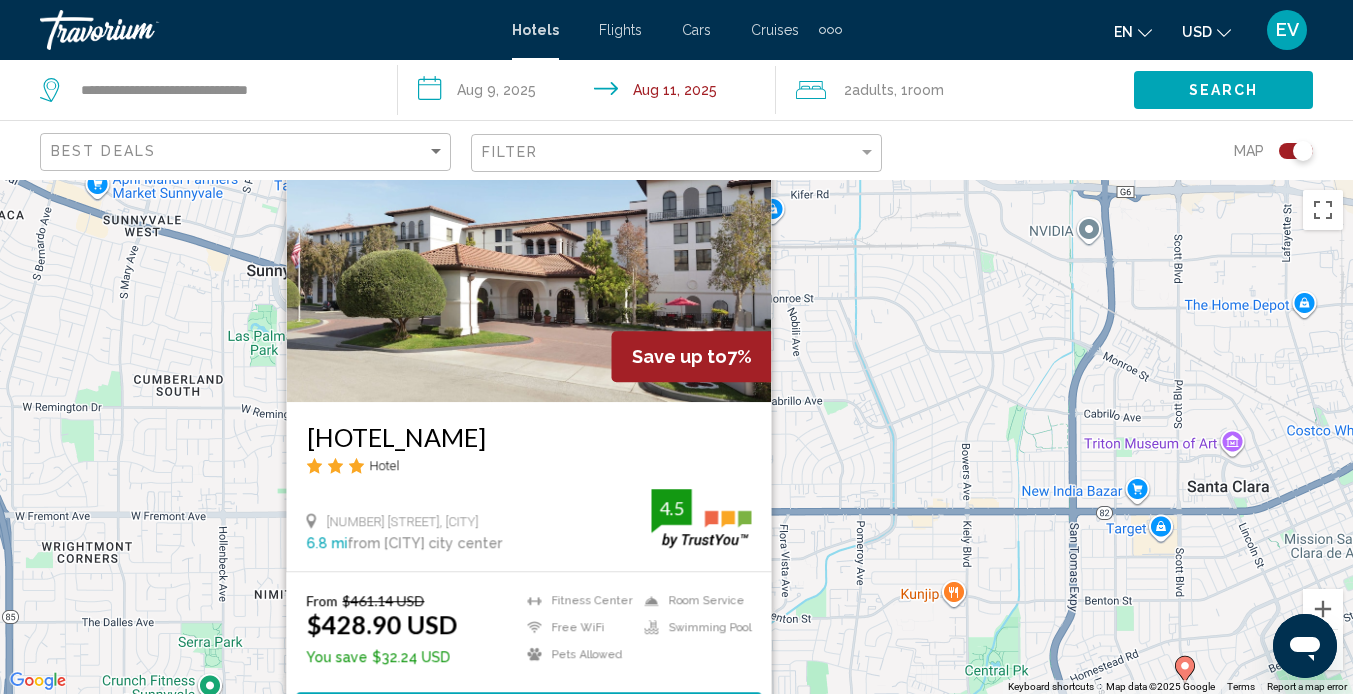 click on "[HOTEL_NAME]" at bounding box center [528, 437] 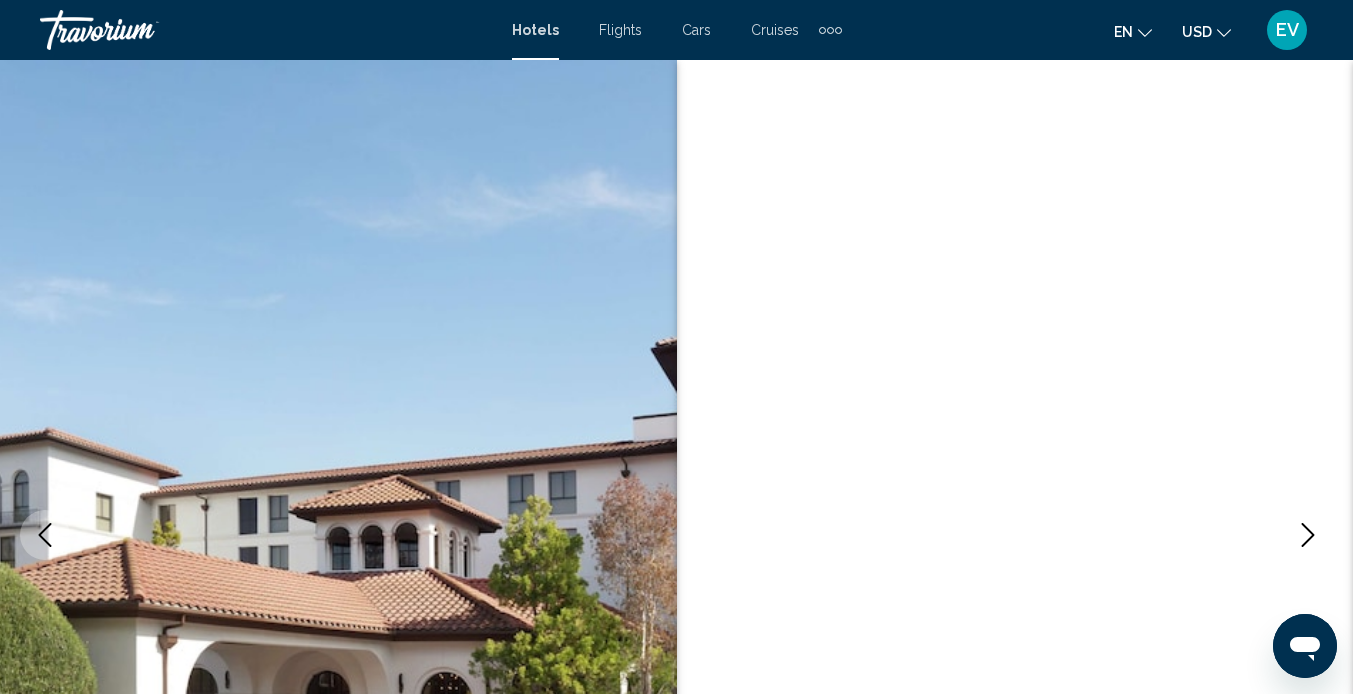 scroll, scrollTop: 188, scrollLeft: 0, axis: vertical 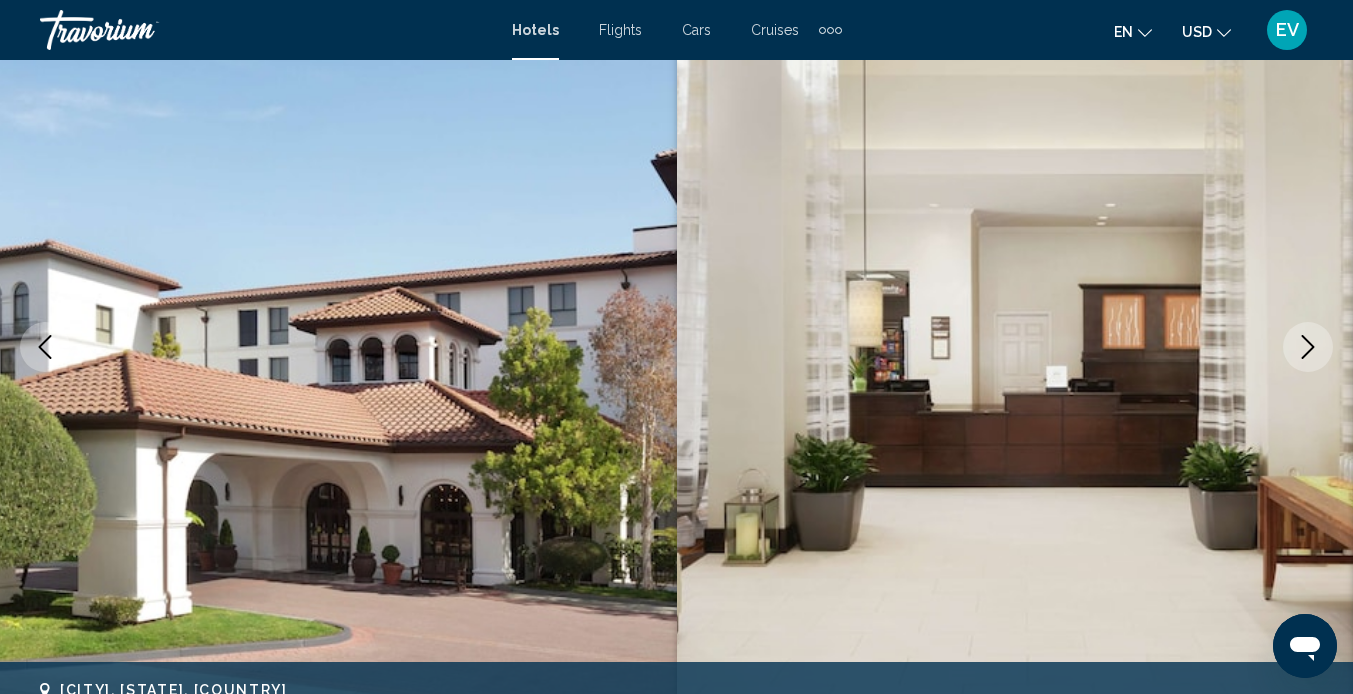 click at bounding box center (1308, 347) 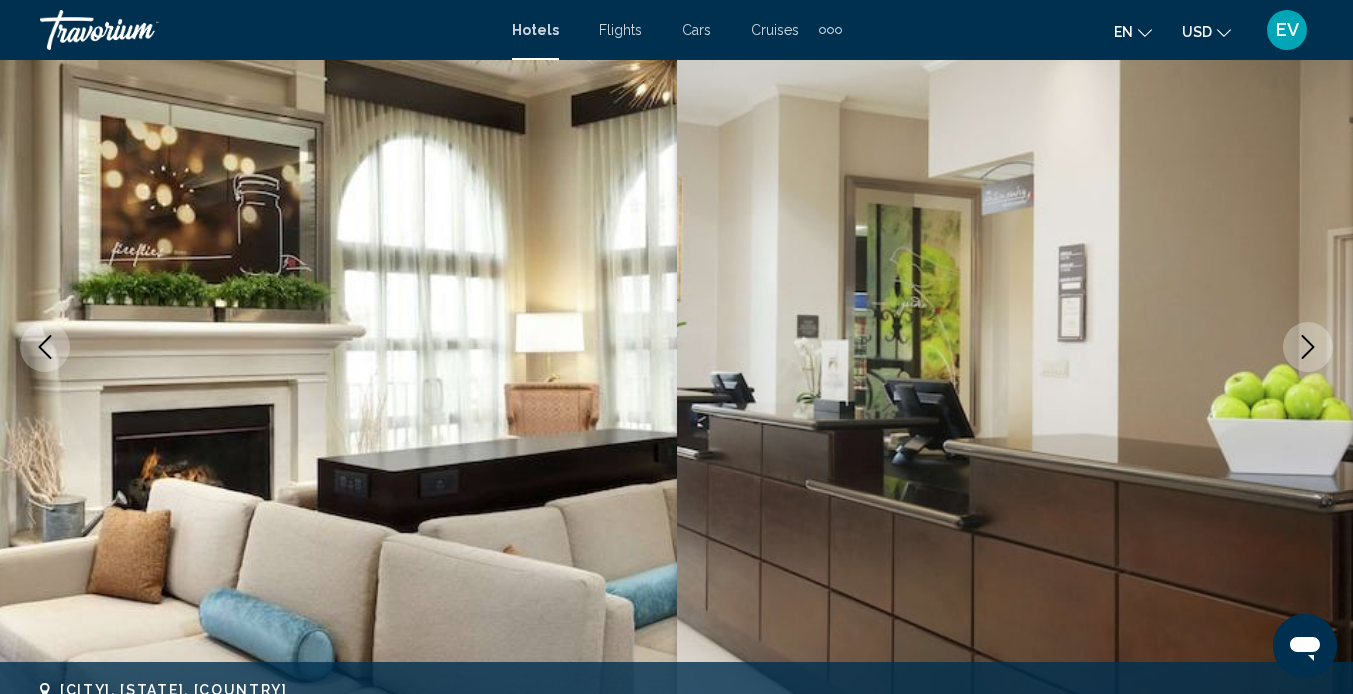 click at bounding box center (1308, 347) 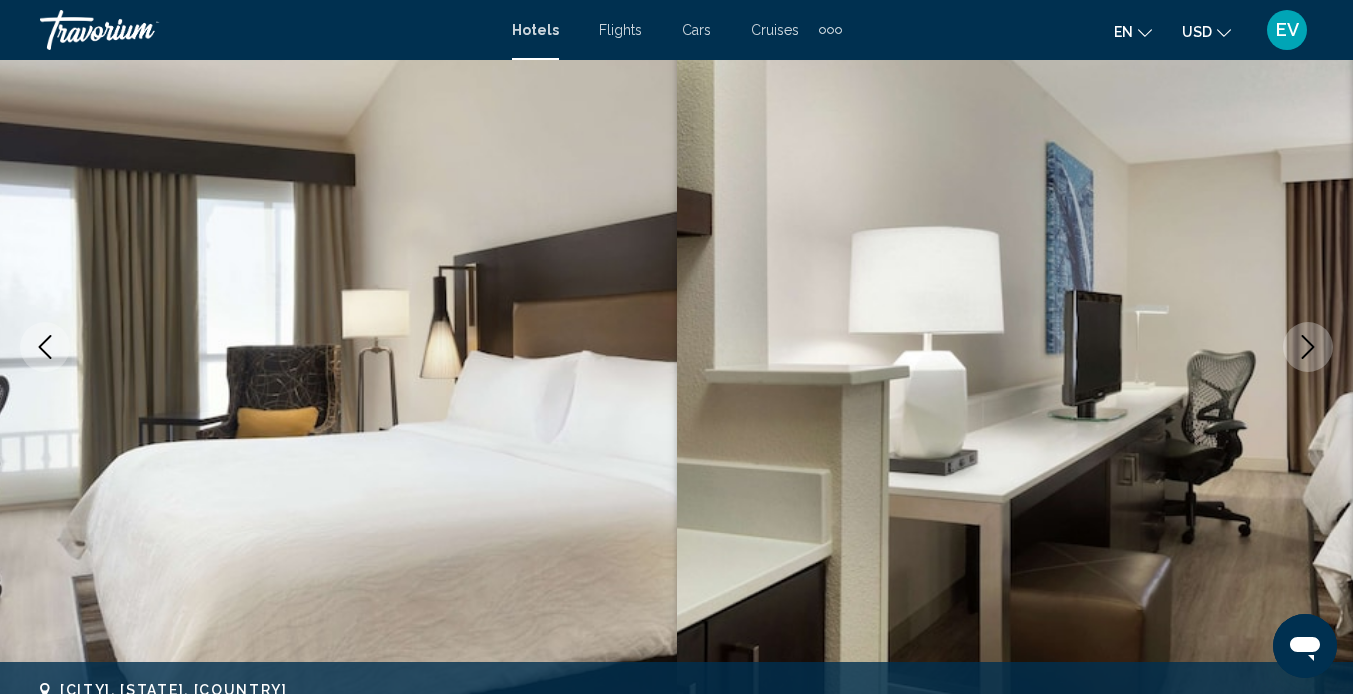 click at bounding box center (1308, 347) 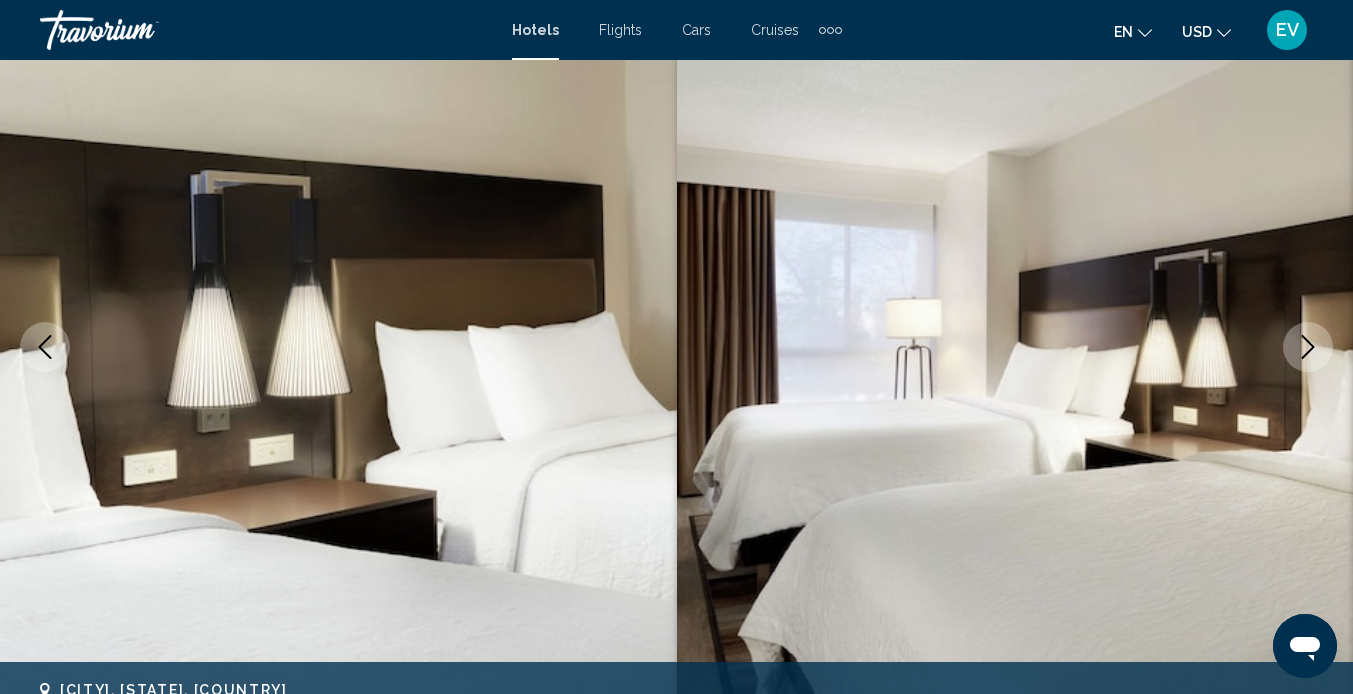 click at bounding box center (1308, 347) 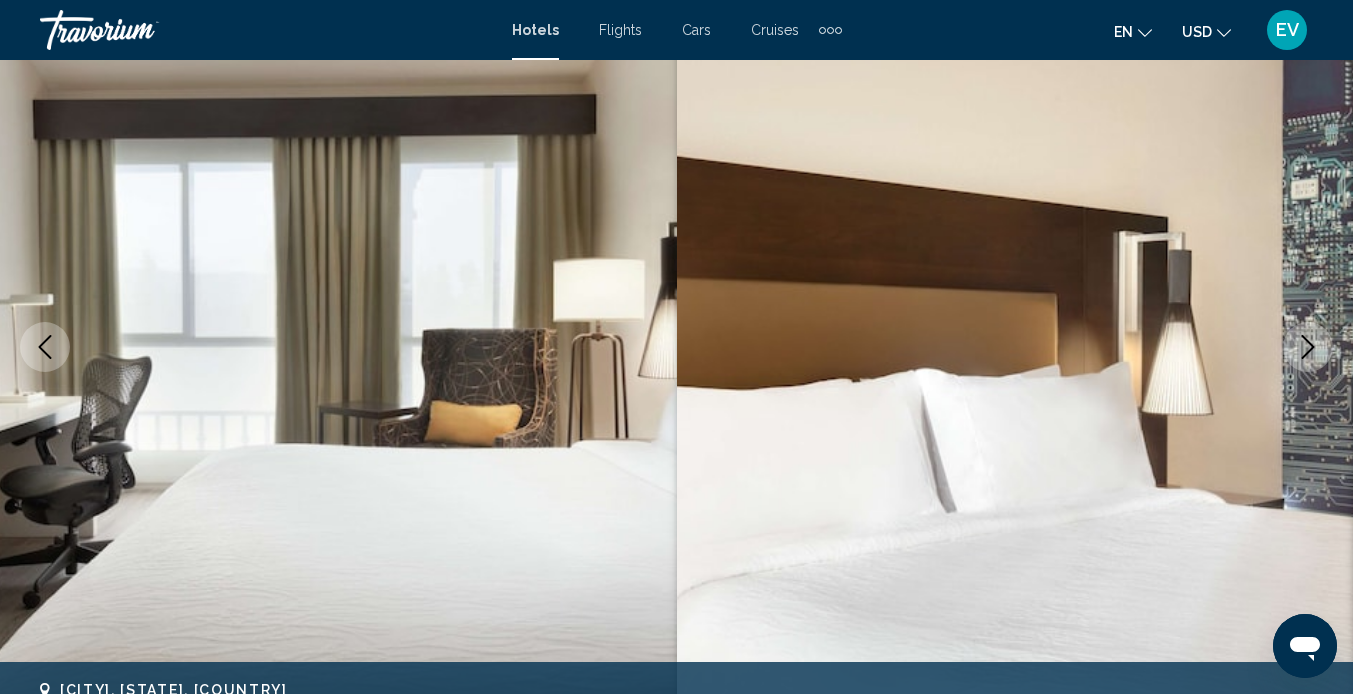 click 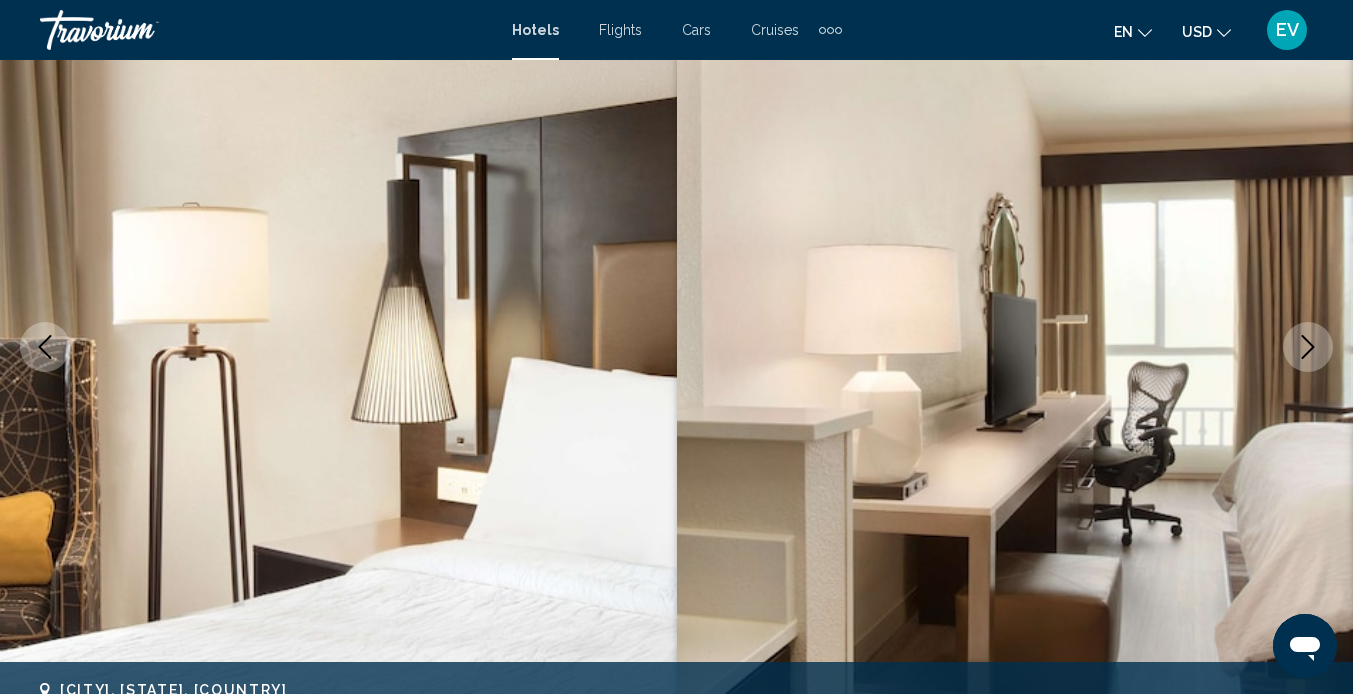 click 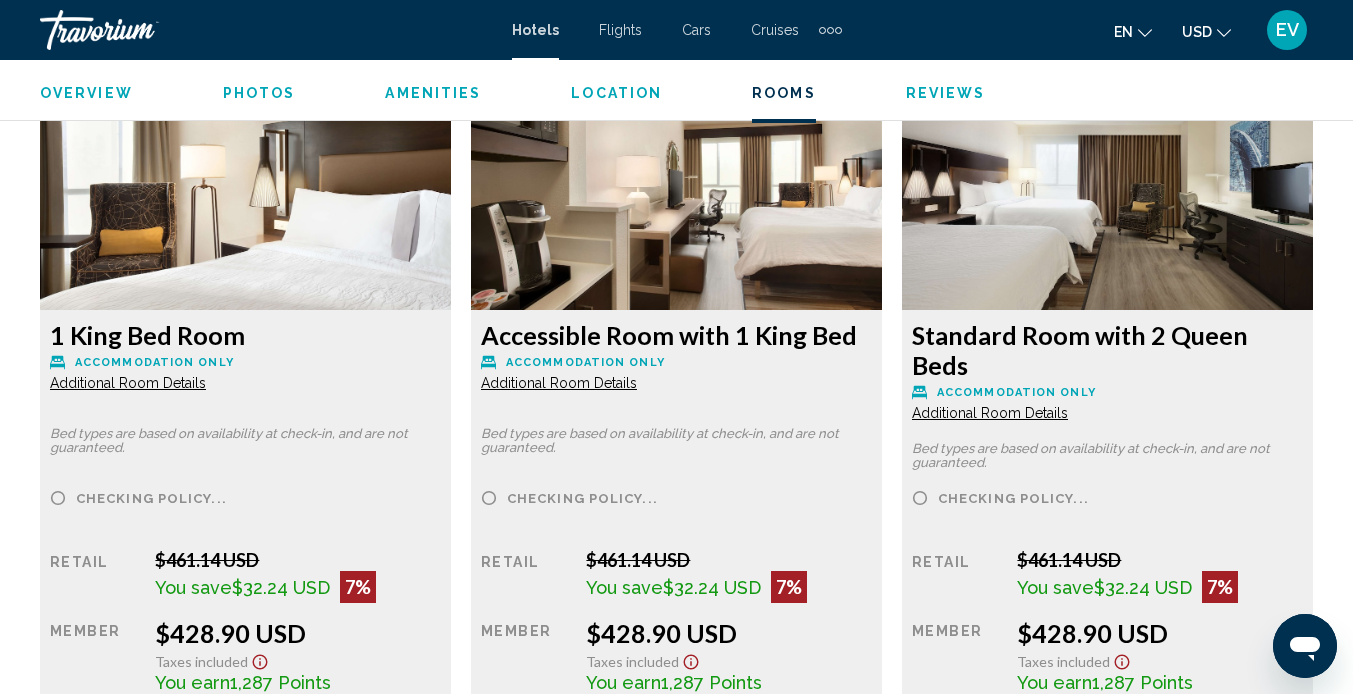 scroll, scrollTop: 3120, scrollLeft: 0, axis: vertical 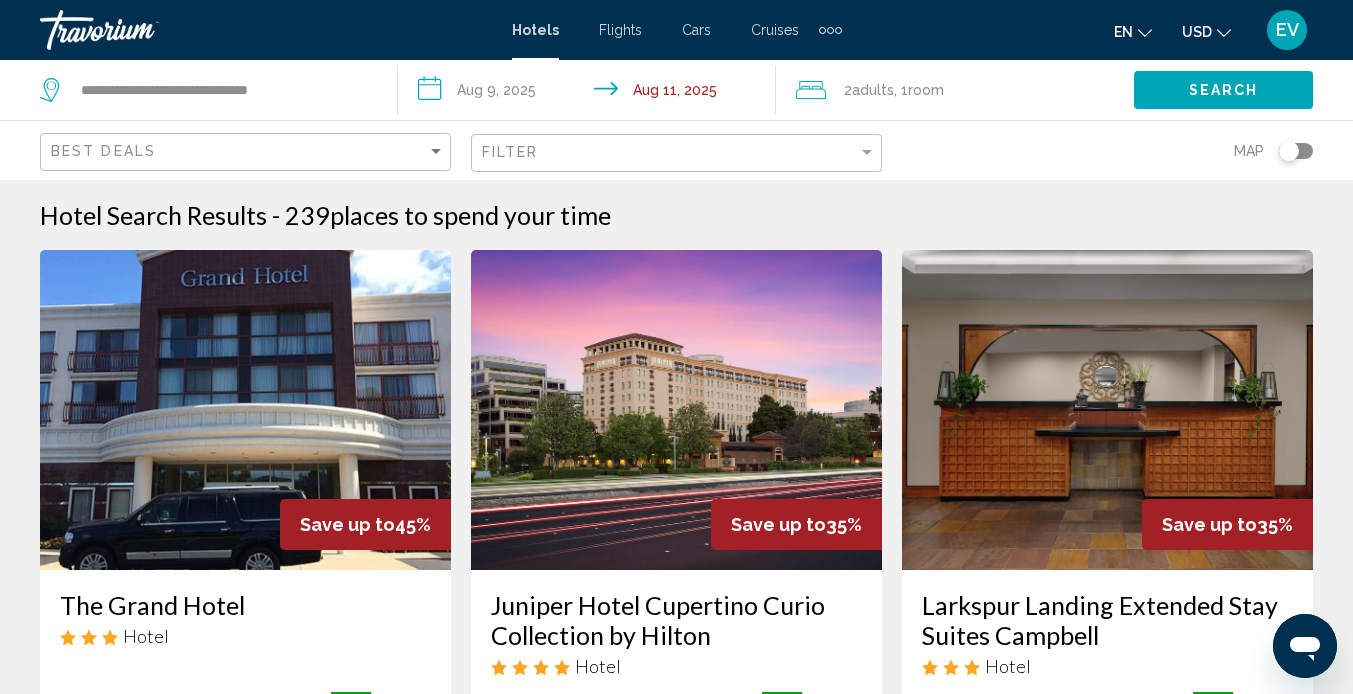 click 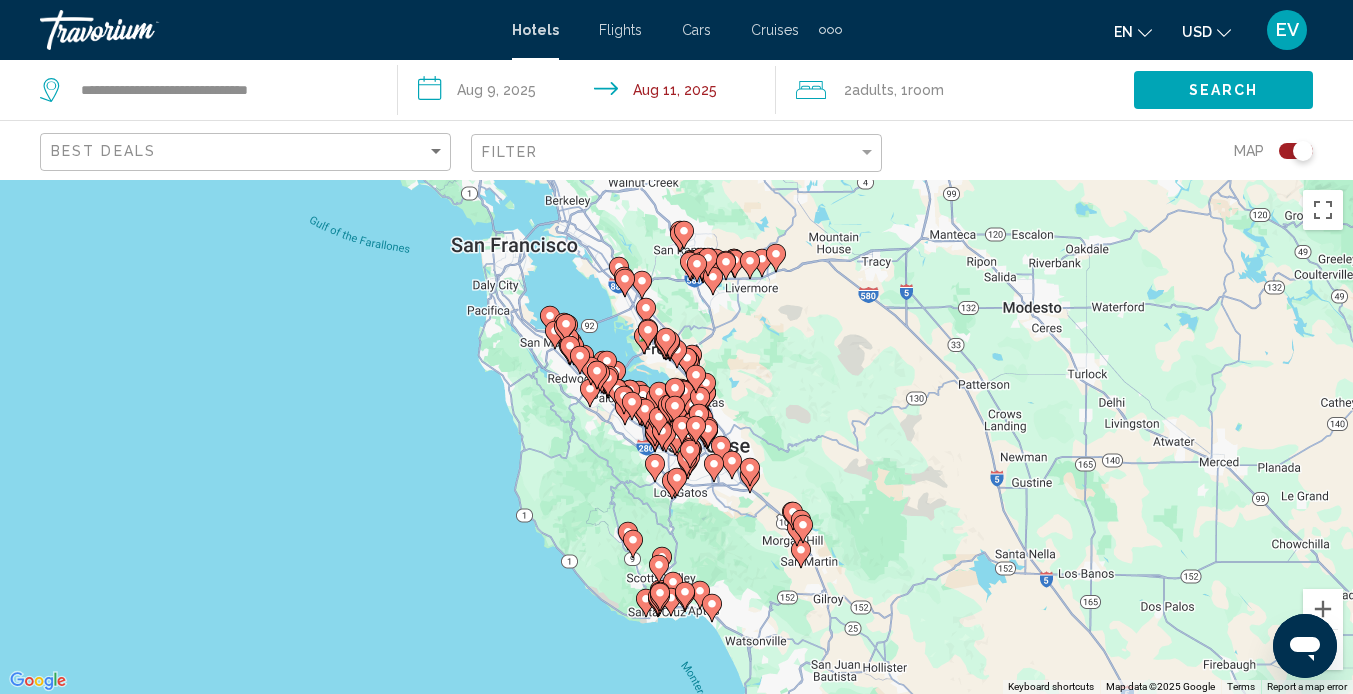 click on "To activate drag with keyboard, press Alt + Enter. Once in keyboard drag state, use the arrow keys to move the marker. To complete the drag, press the Enter key. To cancel, press Escape." at bounding box center [676, 437] 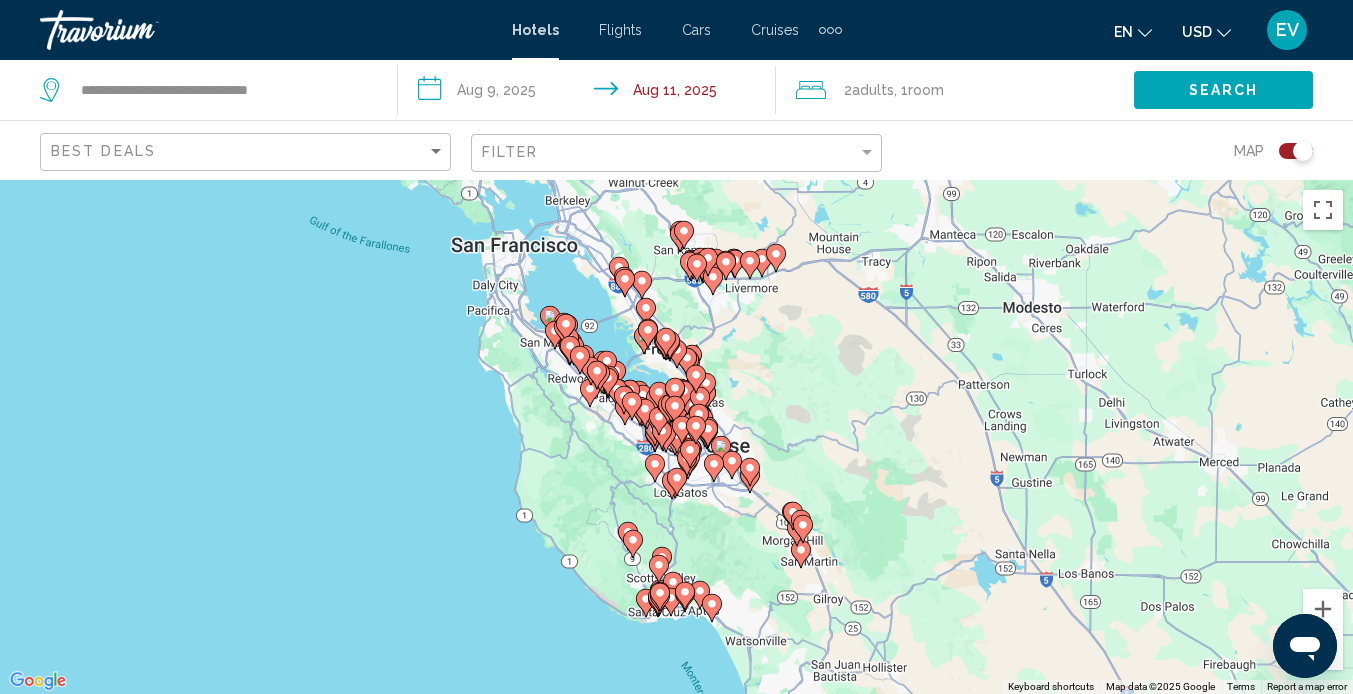 click on "To activate drag with keyboard, press Alt + Enter. Once in keyboard drag state, use the arrow keys to move the marker. To complete the drag, press the Enter key. To cancel, press Escape." at bounding box center (676, 437) 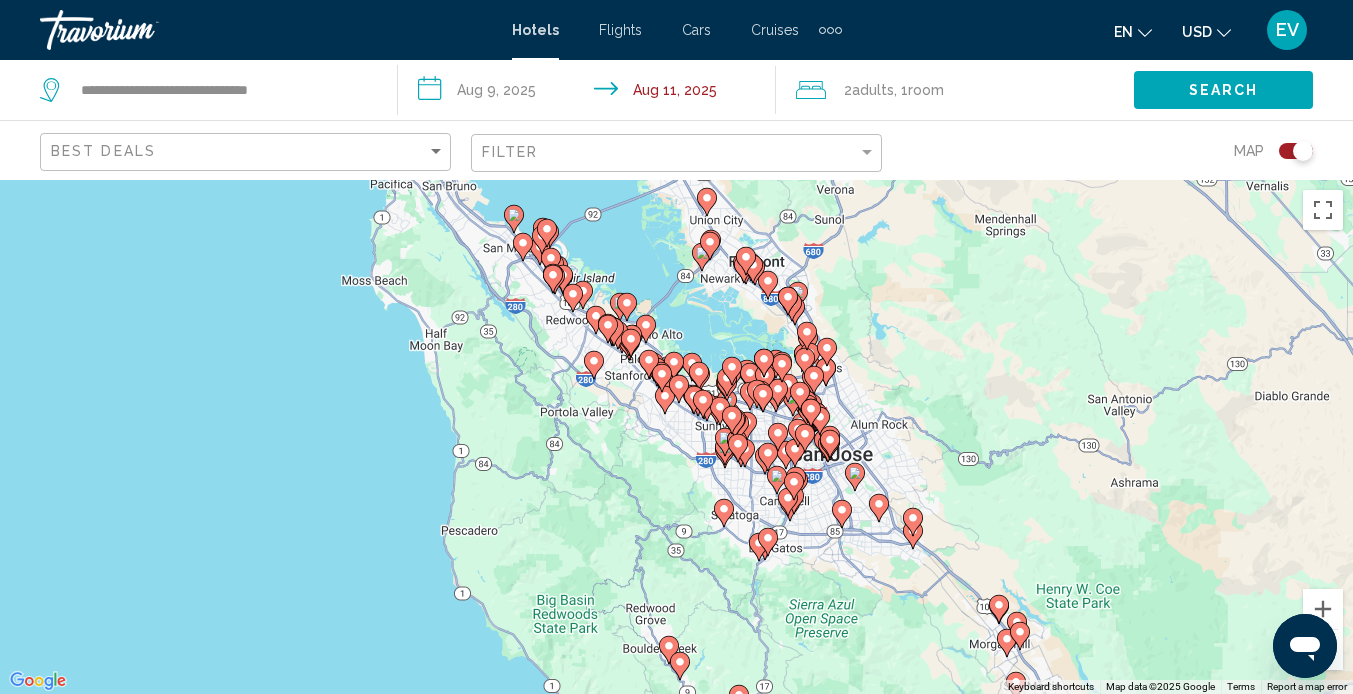 click on "To activate drag with keyboard, press Alt + Enter. Once in keyboard drag state, use the arrow keys to move the marker. To complete the drag, press the Enter key. To cancel, press Escape." at bounding box center [676, 437] 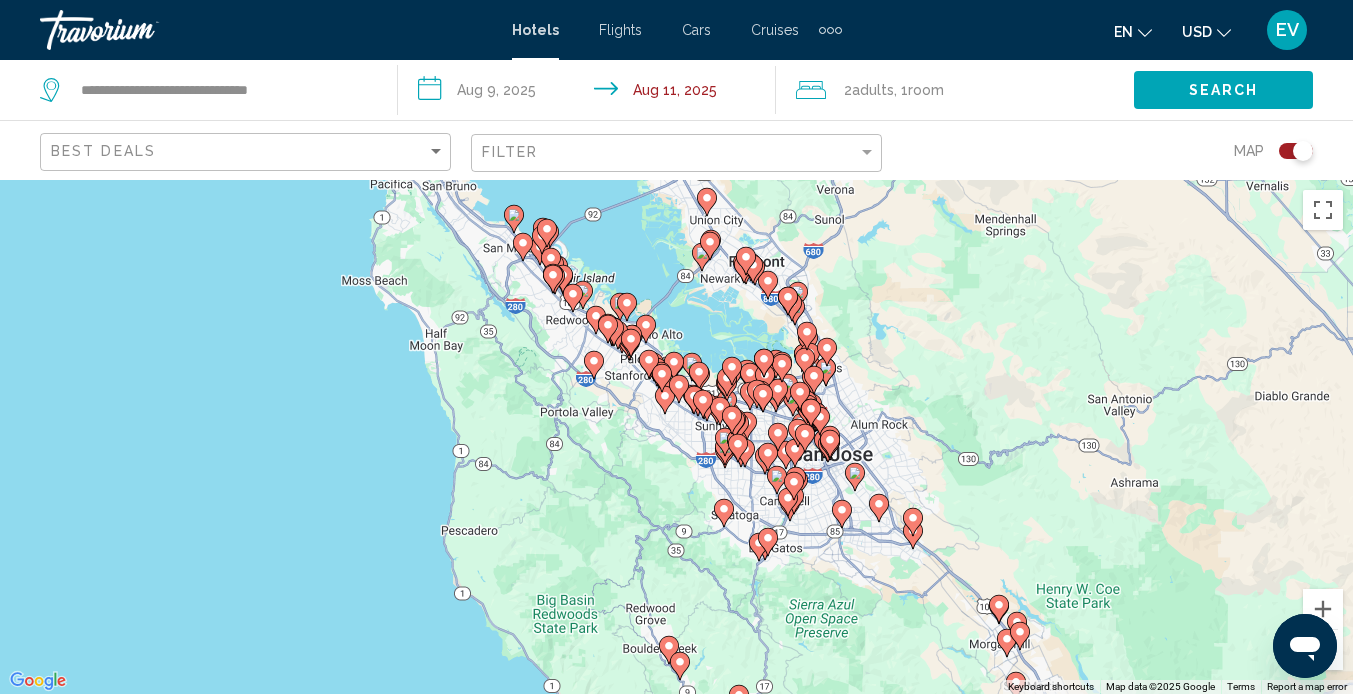 click on "To activate drag with keyboard, press Alt + Enter. Once in keyboard drag state, use the arrow keys to move the marker. To complete the drag, press the Enter key. To cancel, press Escape." at bounding box center (676, 437) 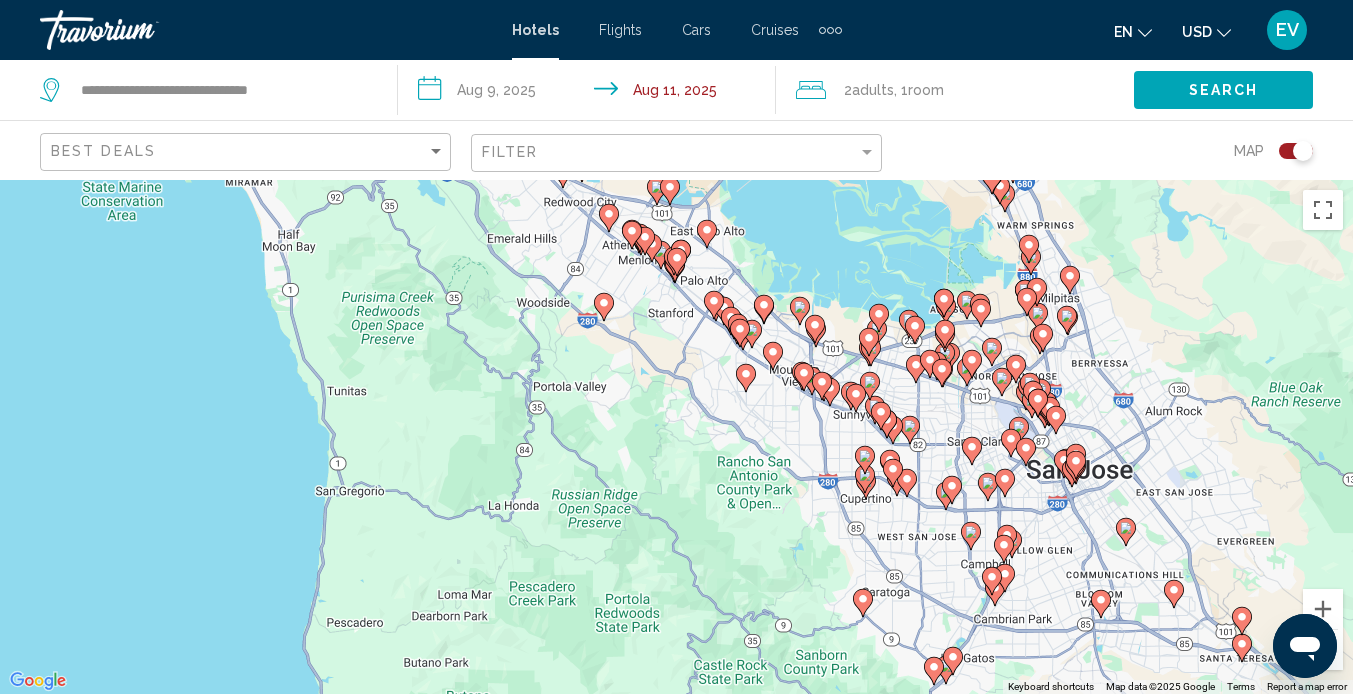click on "To activate drag with keyboard, press Alt + Enter. Once in keyboard drag state, use the arrow keys to move the marker. To complete the drag, press the Enter key. To cancel, press Escape." at bounding box center (676, 437) 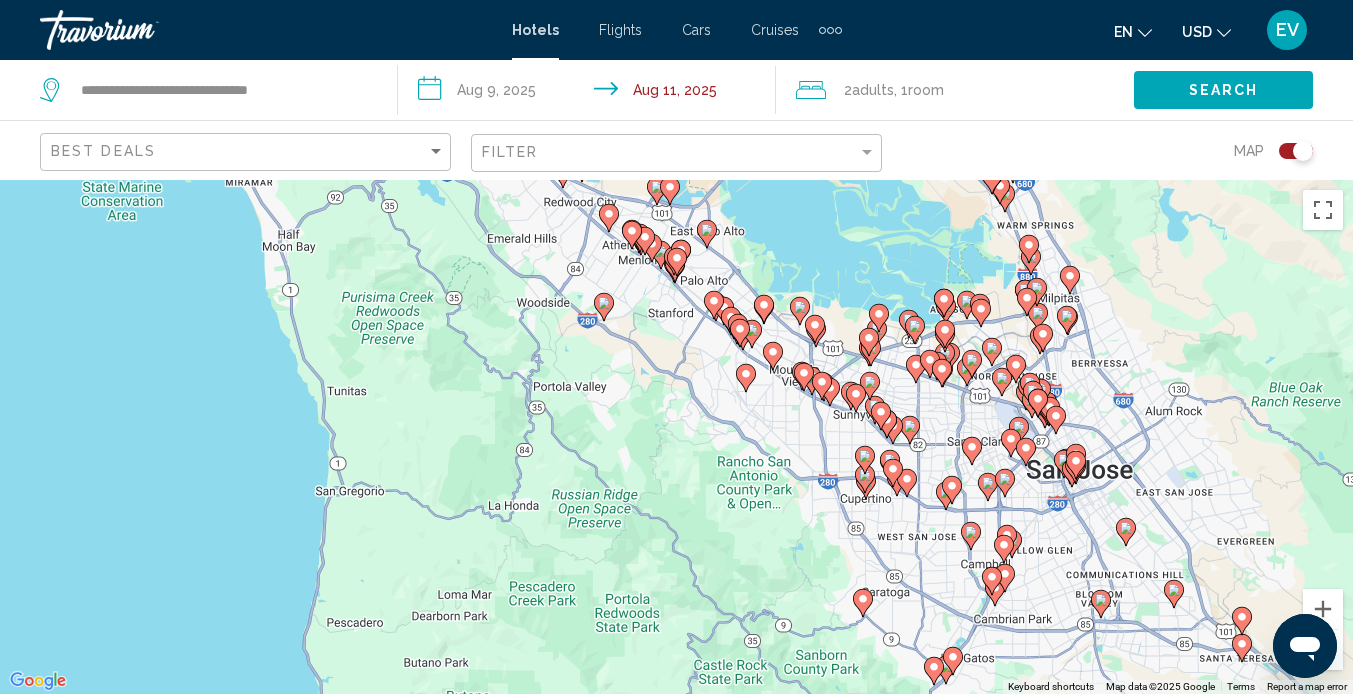 click on "To activate drag with keyboard, press Alt + Enter. Once in keyboard drag state, use the arrow keys to move the marker. To complete the drag, press the Enter key. To cancel, press Escape." at bounding box center (676, 437) 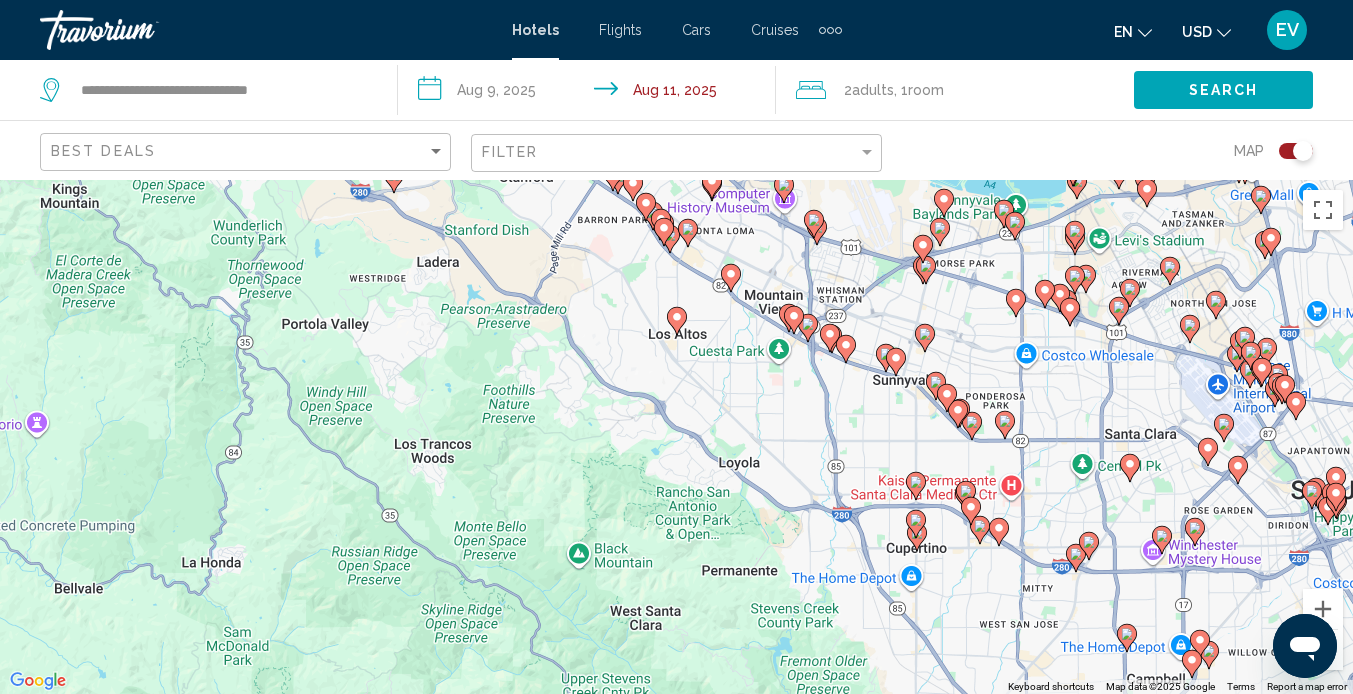 click on "To activate drag with keyboard, press Alt + Enter. Once in keyboard drag state, use the arrow keys to move the marker. To complete the drag, press the Enter key. To cancel, press Escape." at bounding box center (676, 437) 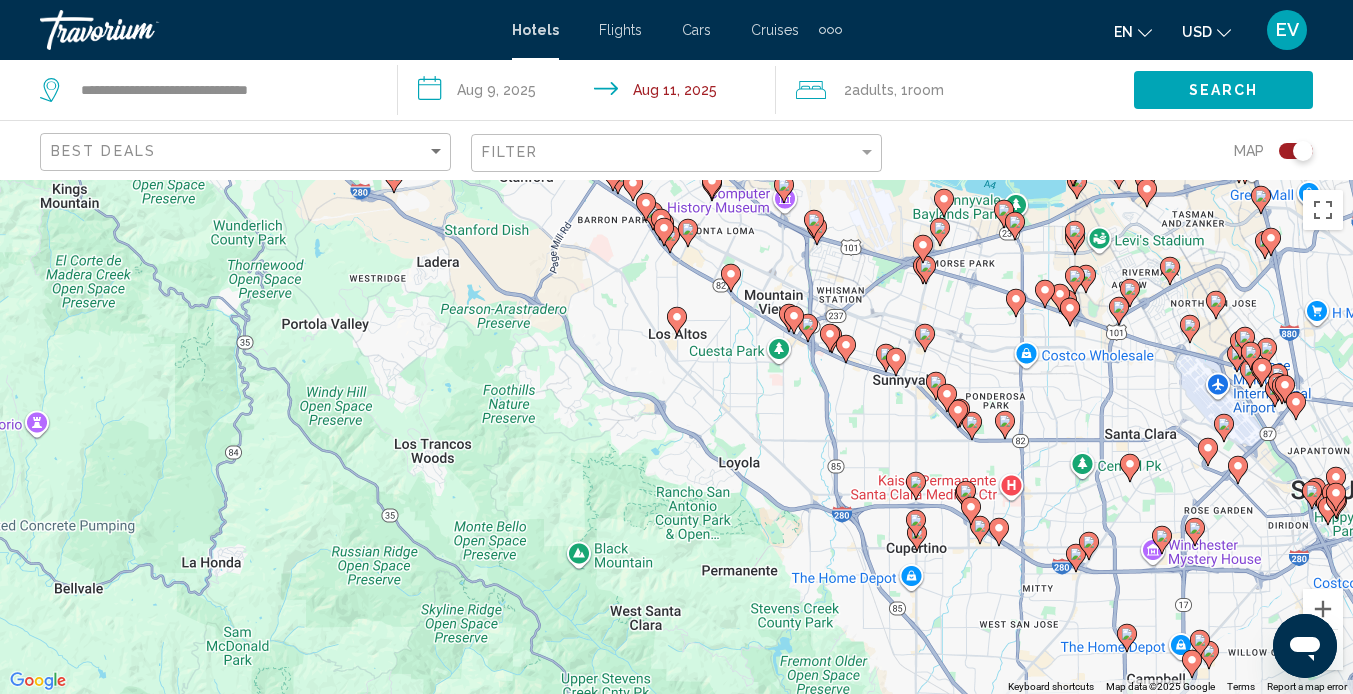 click on "To activate drag with keyboard, press Alt + Enter. Once in keyboard drag state, use the arrow keys to move the marker. To complete the drag, press the Enter key. To cancel, press Escape." at bounding box center (676, 437) 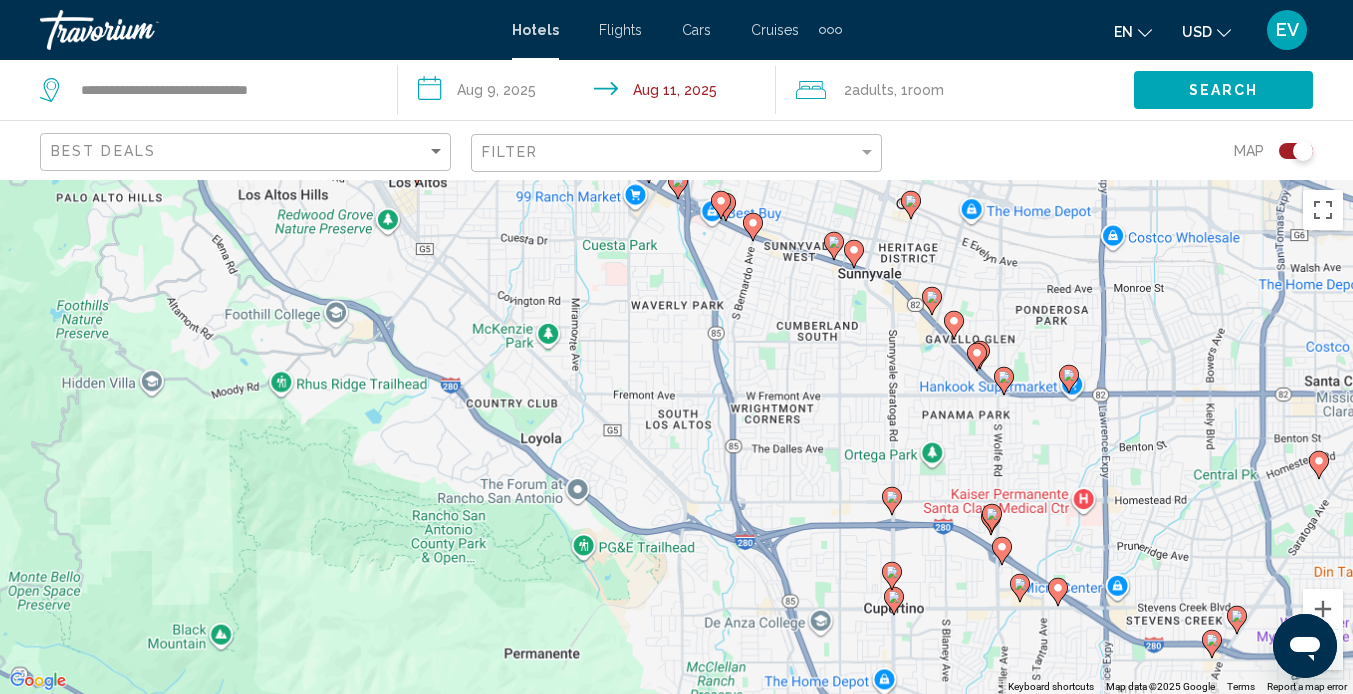 click on "To activate drag with keyboard, press Alt + Enter. Once in keyboard drag state, use the arrow keys to move the marker. To complete the drag, press the Enter key. To cancel, press Escape." at bounding box center (676, 437) 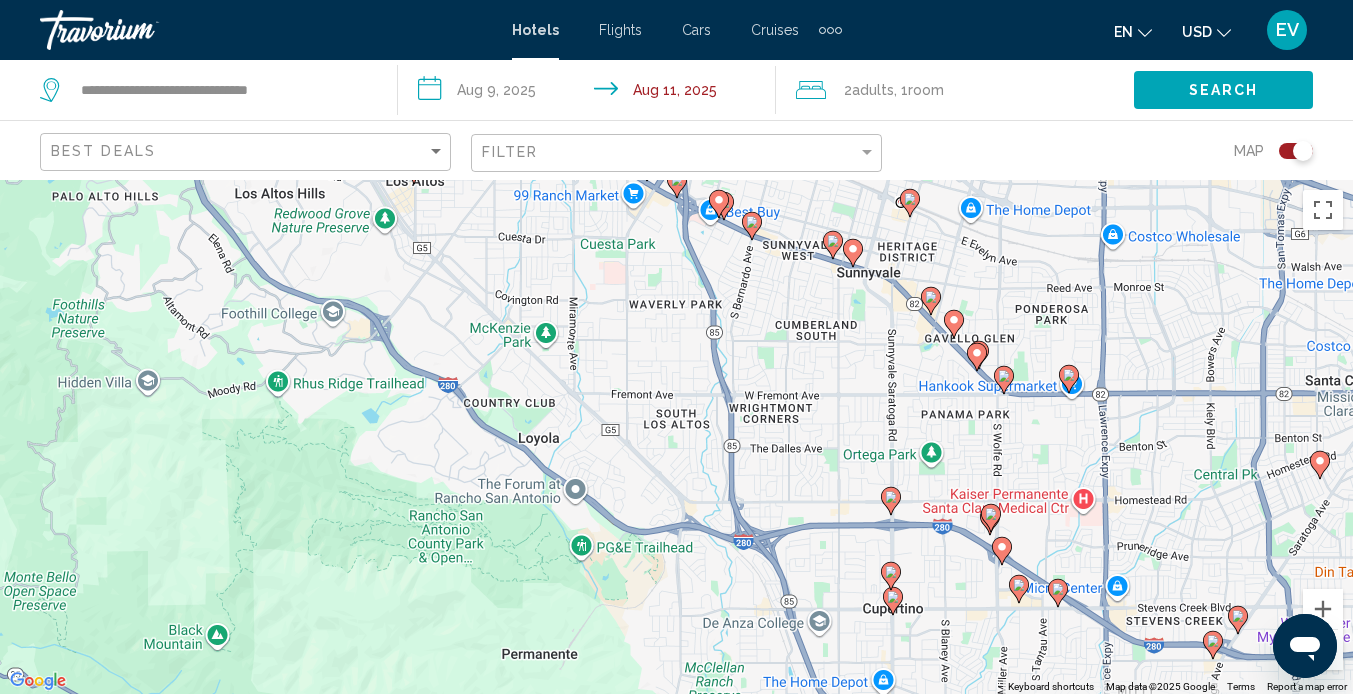 click on "To activate drag with keyboard, press Alt + Enter. Once in keyboard drag state, use the arrow keys to move the marker. To complete the drag, press the Enter key. To cancel, press Escape." at bounding box center (676, 437) 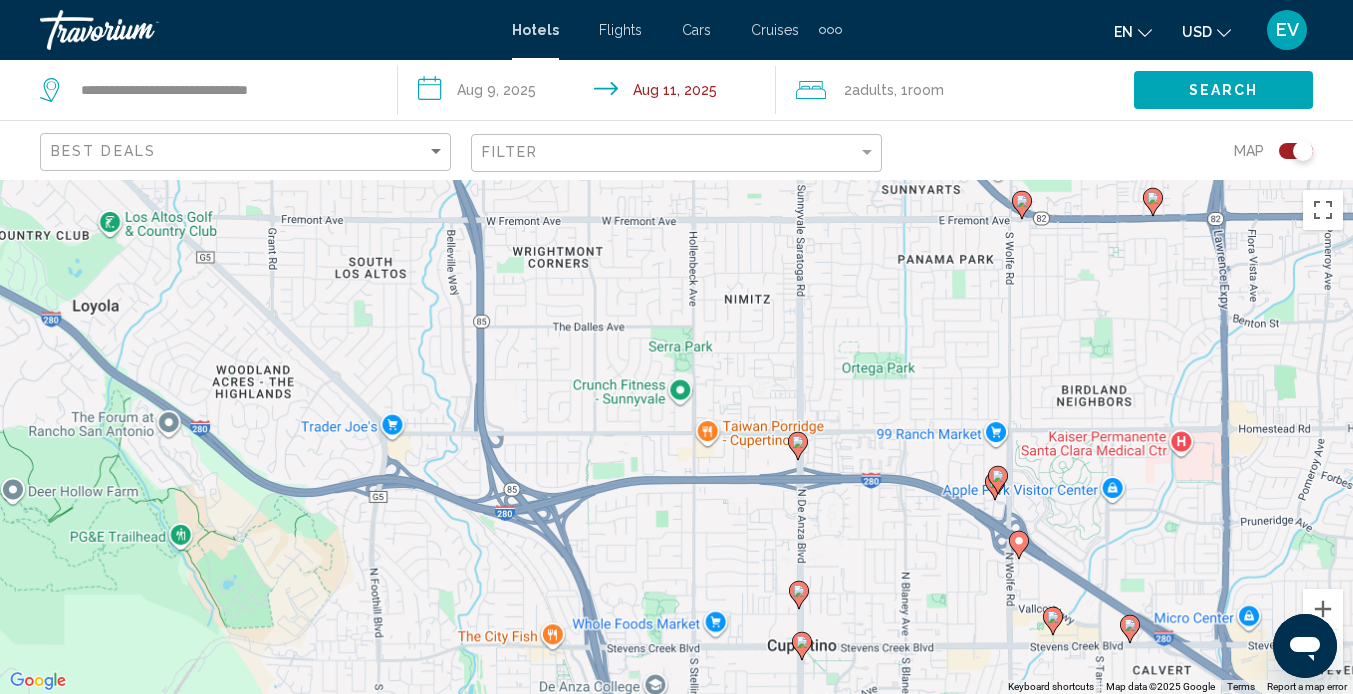 click on "To activate drag with keyboard, press Alt + Enter. Once in keyboard drag state, use the arrow keys to move the marker. To complete the drag, press the Enter key. To cancel, press Escape." at bounding box center (676, 437) 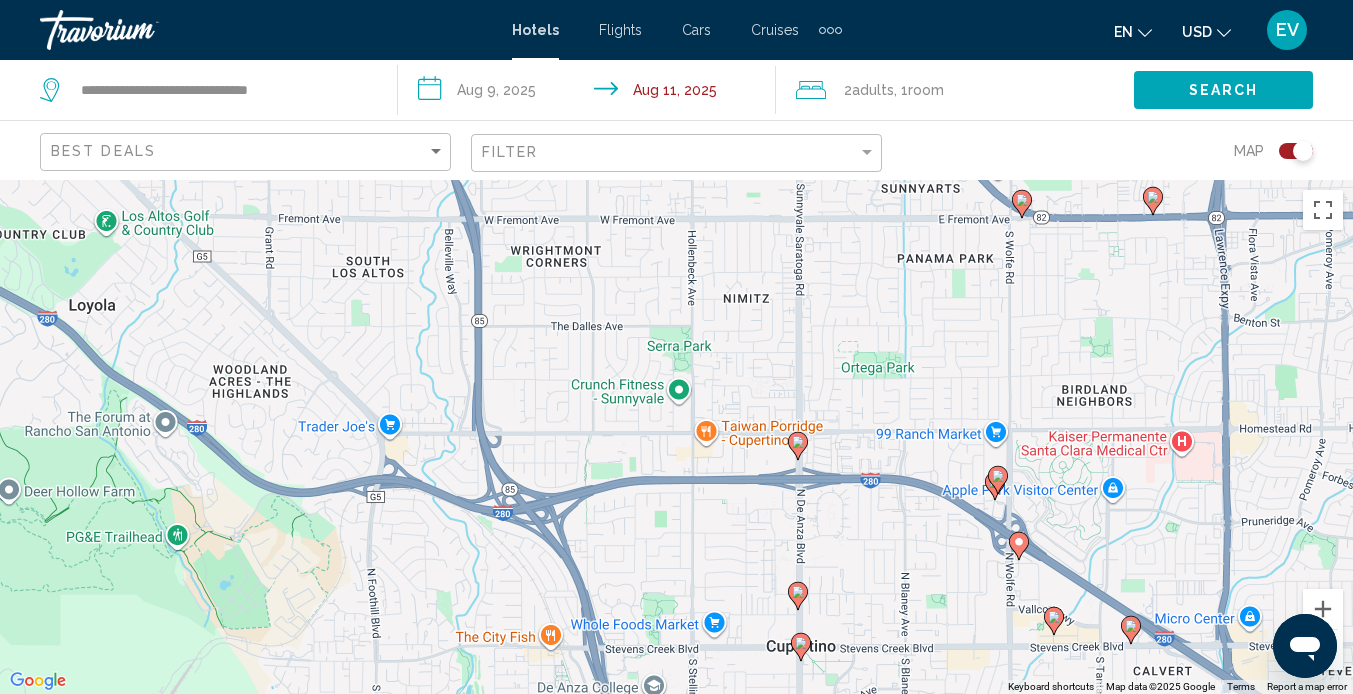 click on "To activate drag with keyboard, press Alt + Enter. Once in keyboard drag state, use the arrow keys to move the marker. To complete the drag, press the Enter key. To cancel, press Escape." at bounding box center [676, 437] 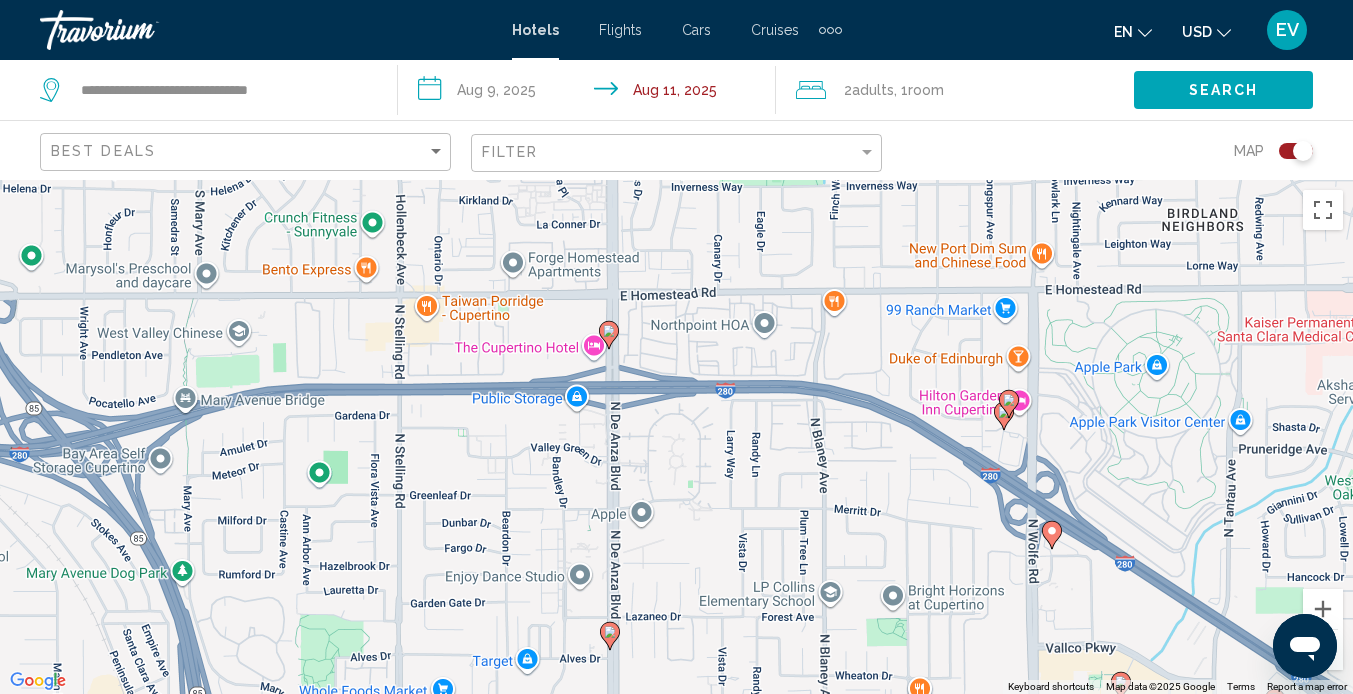 click on "To activate drag with keyboard, press Alt + Enter. Once in keyboard drag state, use the arrow keys to move the marker. To complete the drag, press the Enter key. To cancel, press Escape." at bounding box center [676, 437] 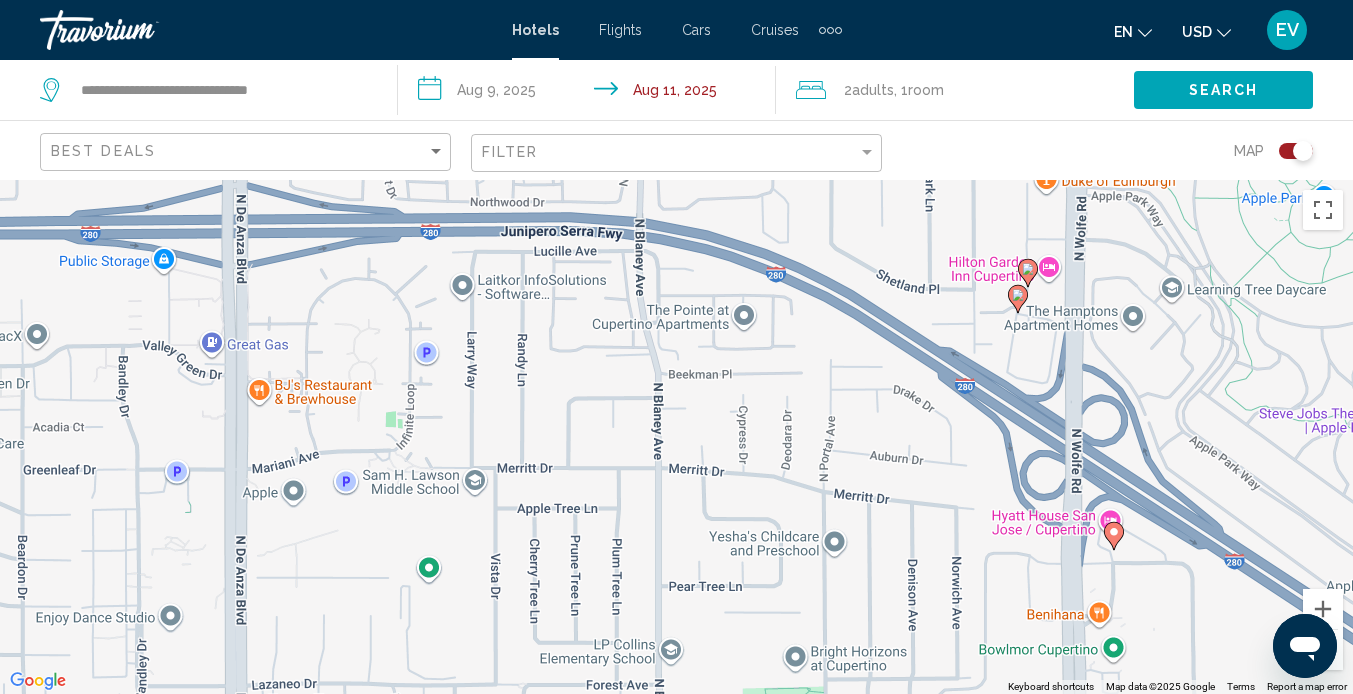 click 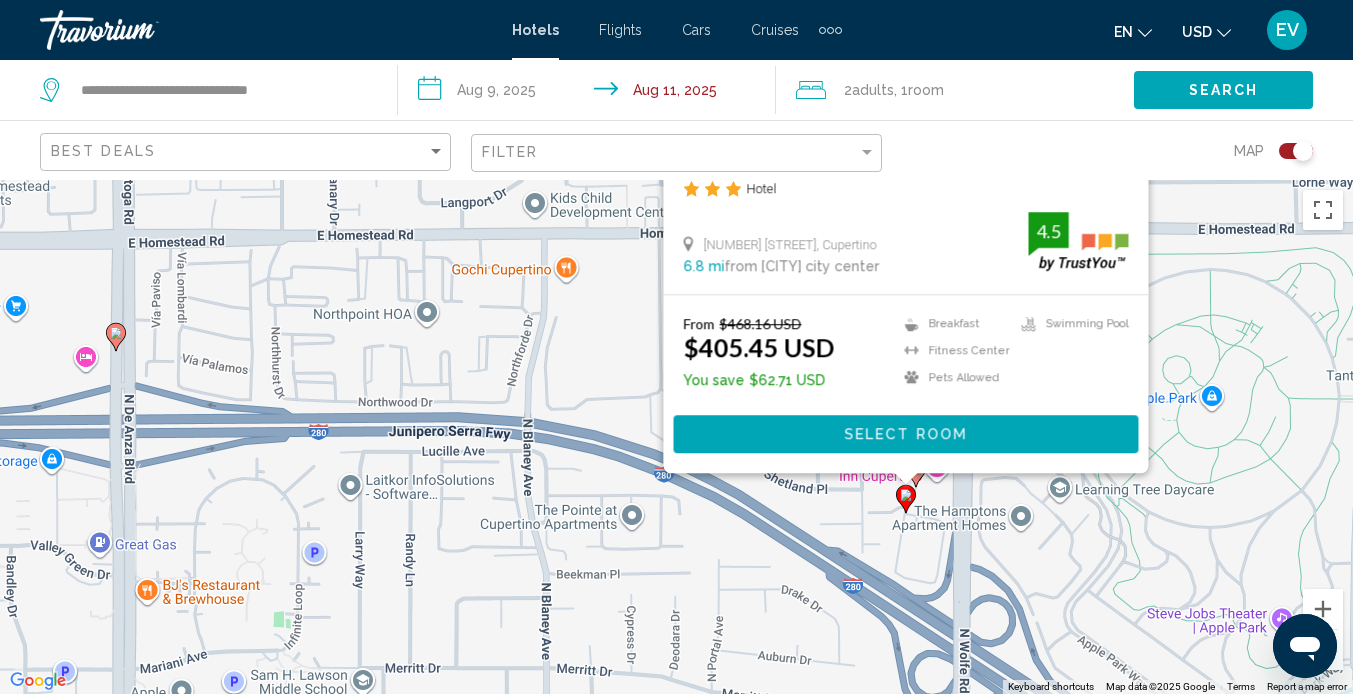 drag, startPoint x: 648, startPoint y: 492, endPoint x: 530, endPoint y: 185, distance: 328.89664 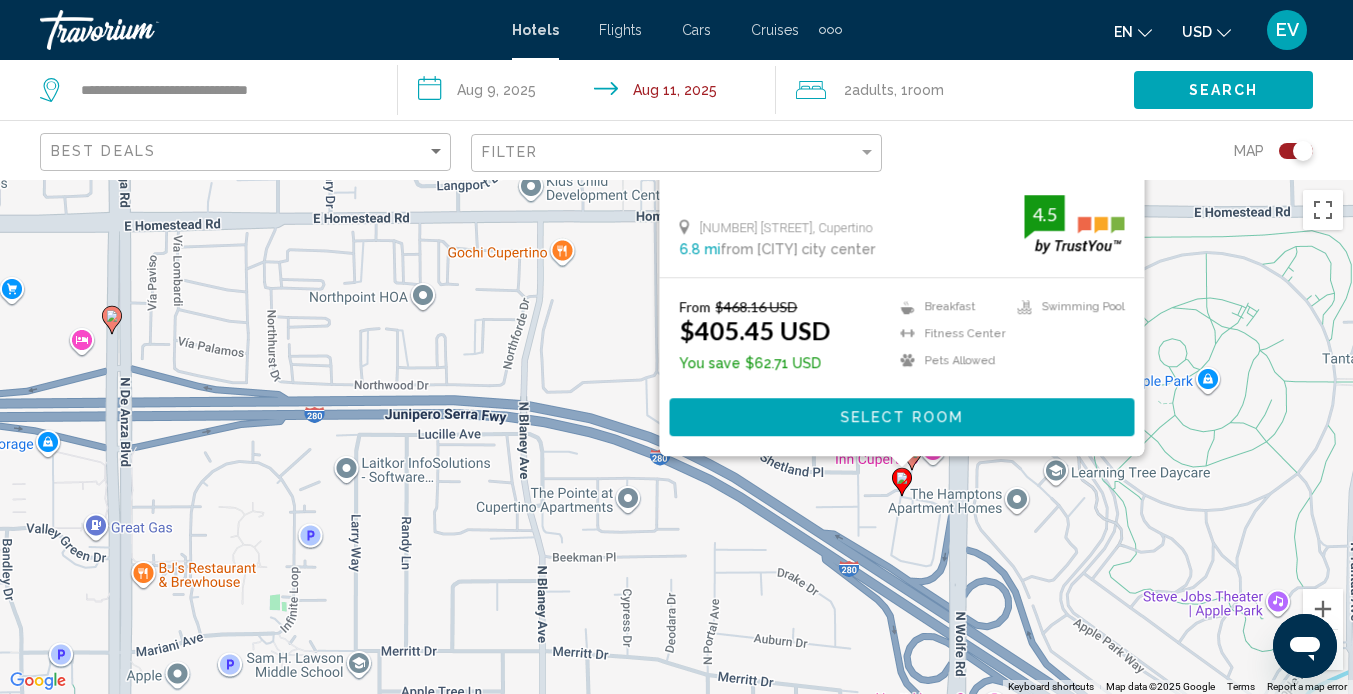 click on "Save up to  13%   [HOTEL_NAME]
Hotel
[NUMBER] [STREET], [CITY] [DISTANCE]  from [CITY] city center from hotel 4.5 From $[PRICE] USD $[PRICE] USD  You save  $[PRICE] USD
Breakfast
Fitness Center
Pets Allowed
Swimming Pool  4.5 Select Room" at bounding box center [676, 437] 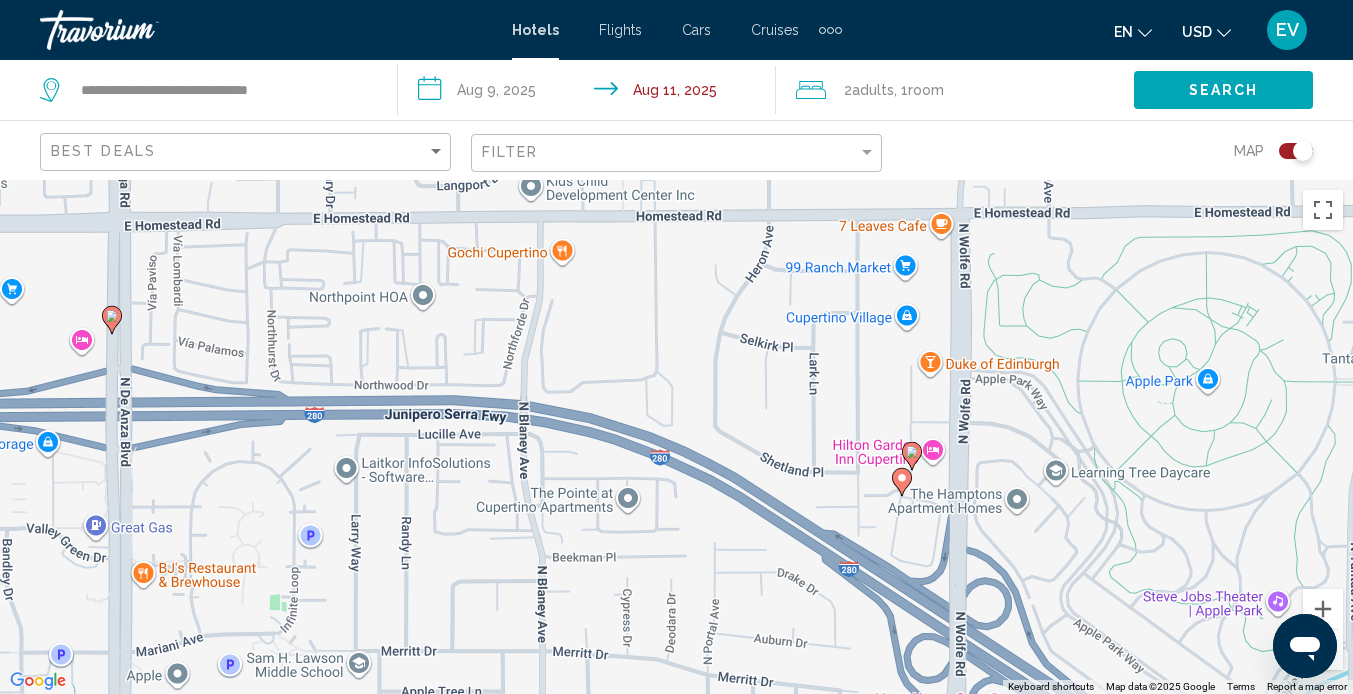 scroll, scrollTop: 180, scrollLeft: 0, axis: vertical 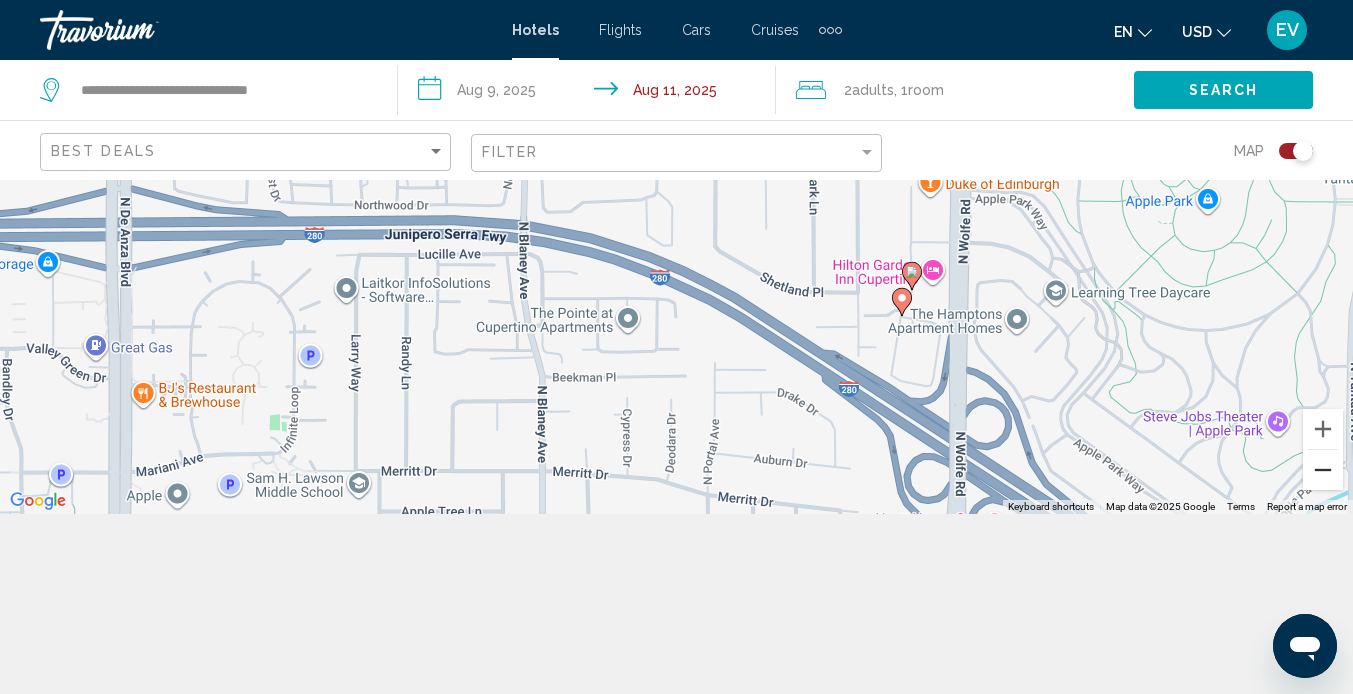 click at bounding box center (1323, 470) 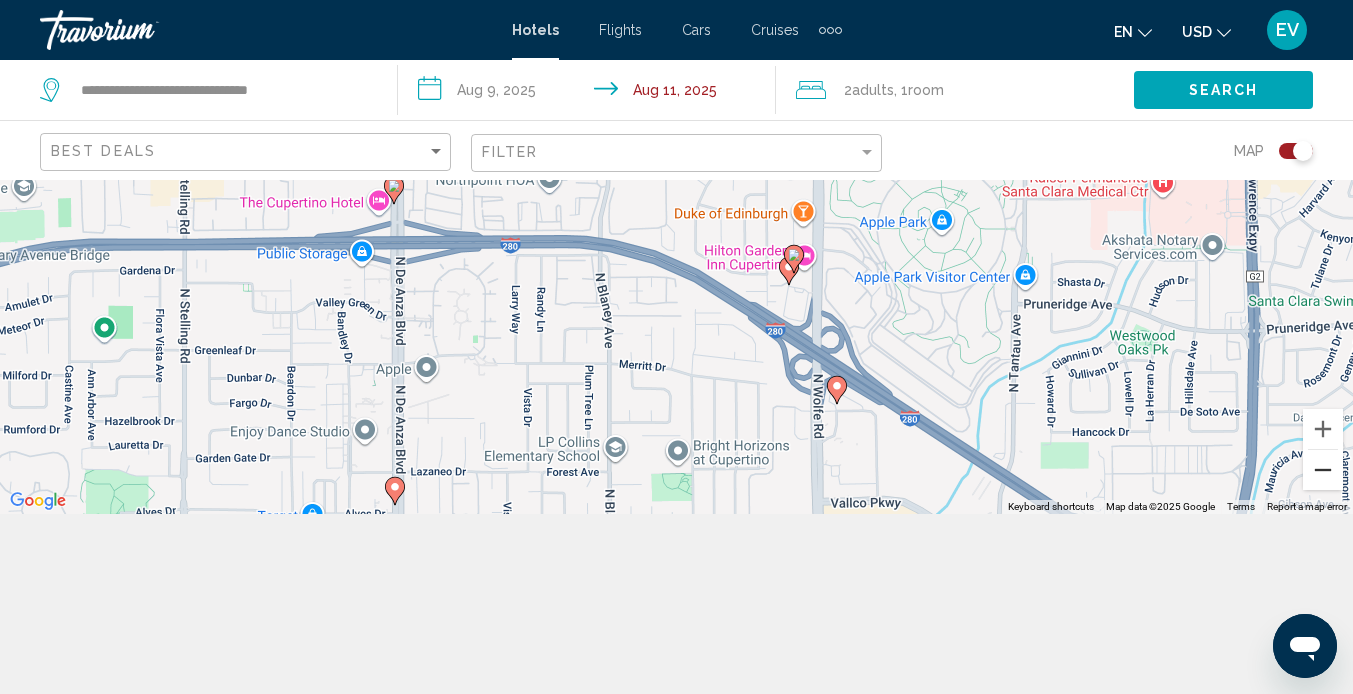 click at bounding box center [1323, 470] 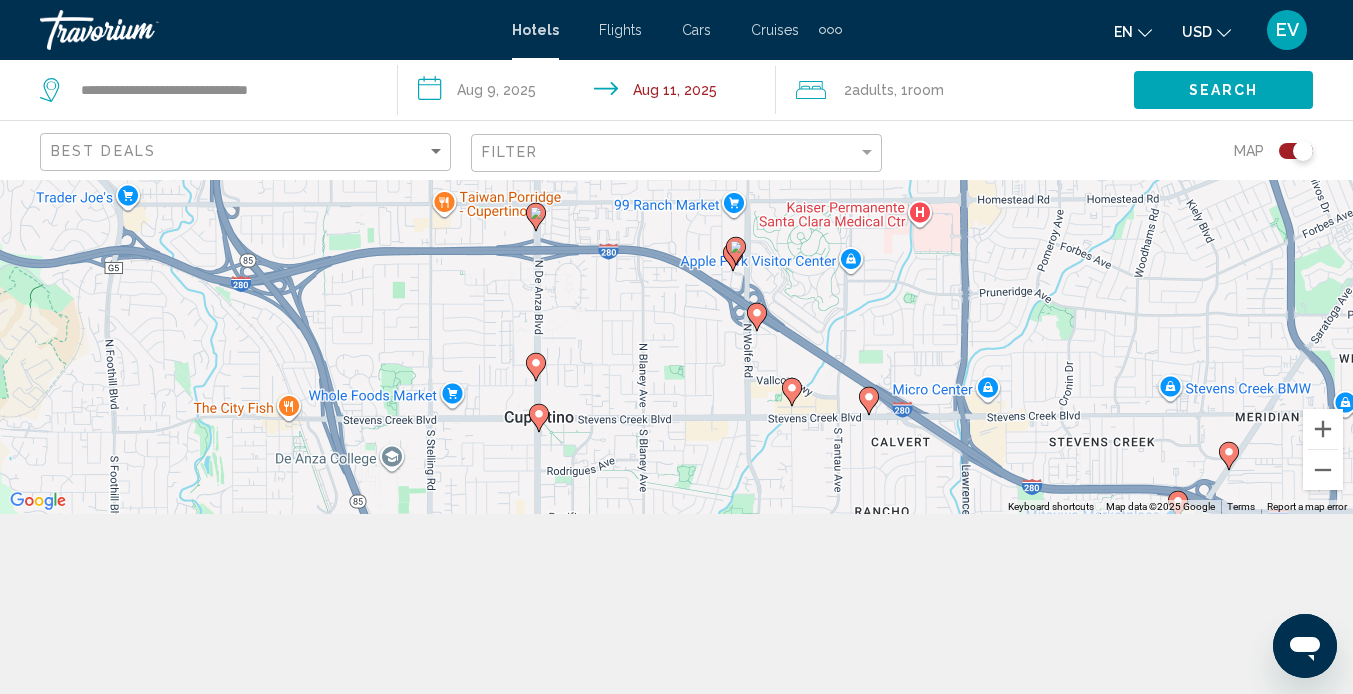 drag, startPoint x: 628, startPoint y: 286, endPoint x: 629, endPoint y: 340, distance: 54.00926 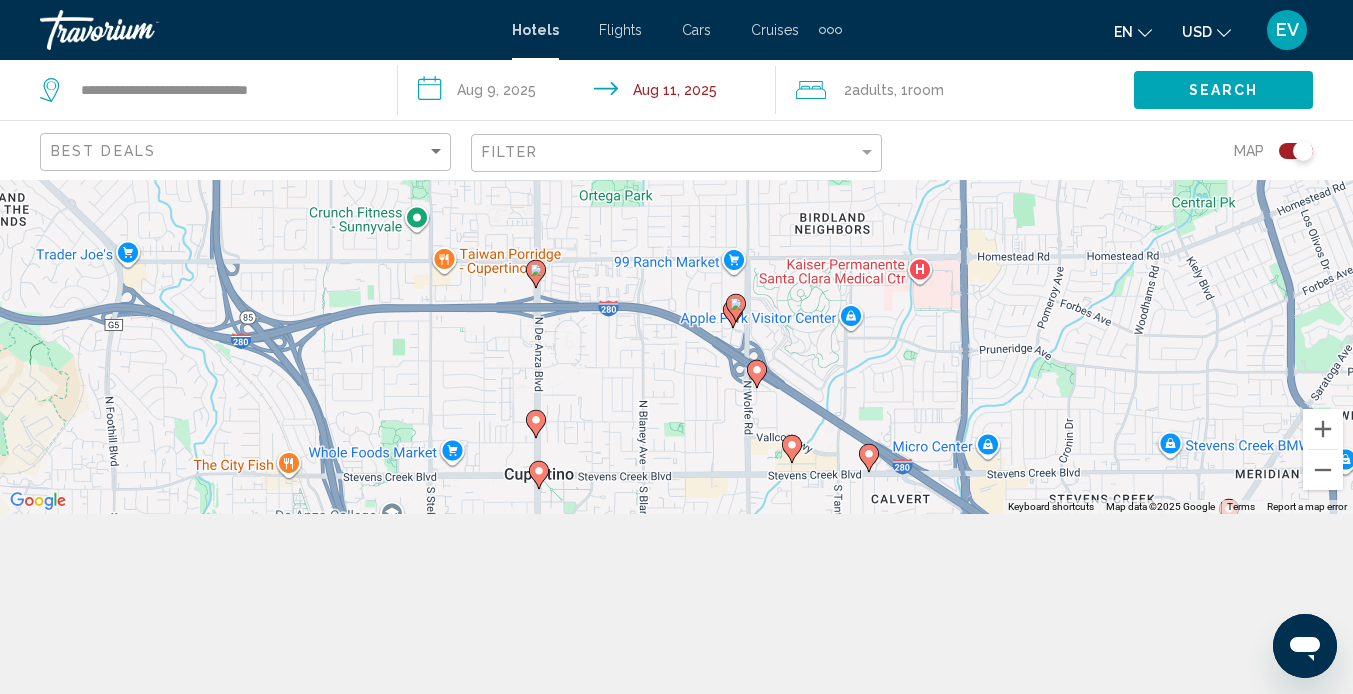 click 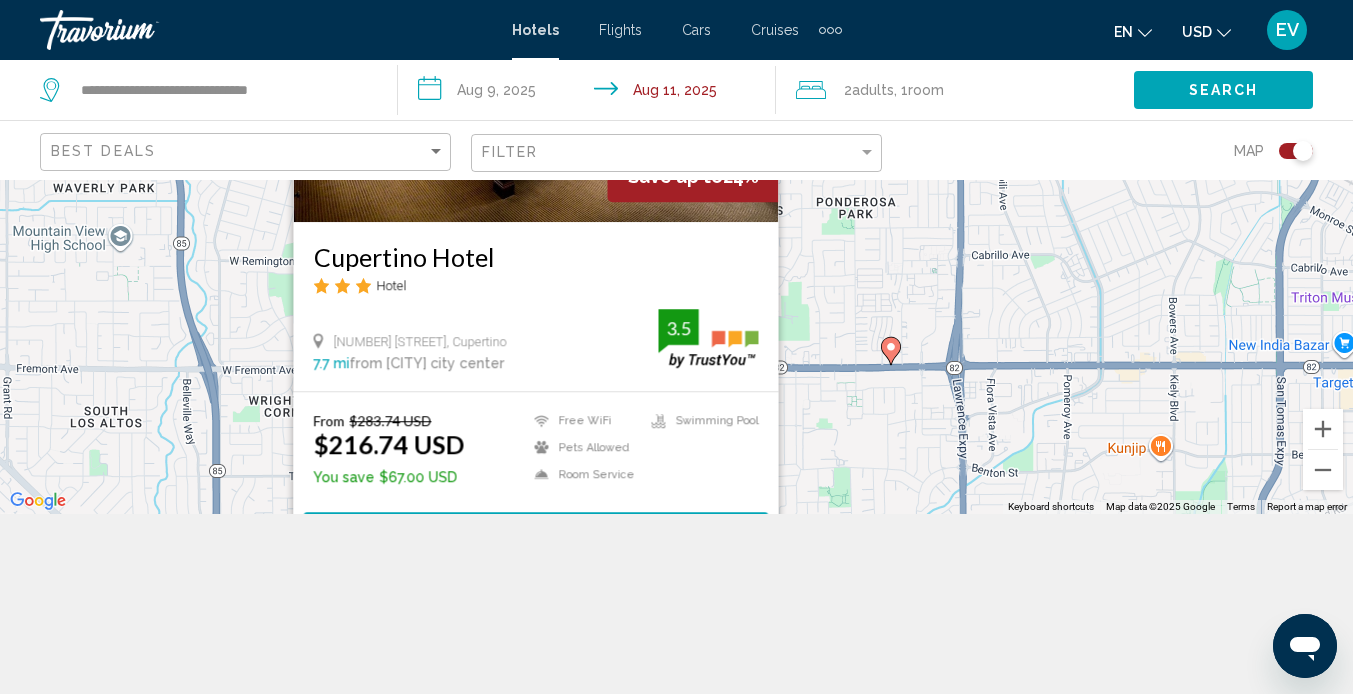 drag, startPoint x: 960, startPoint y: 101, endPoint x: 961, endPoint y: 22, distance: 79.00633 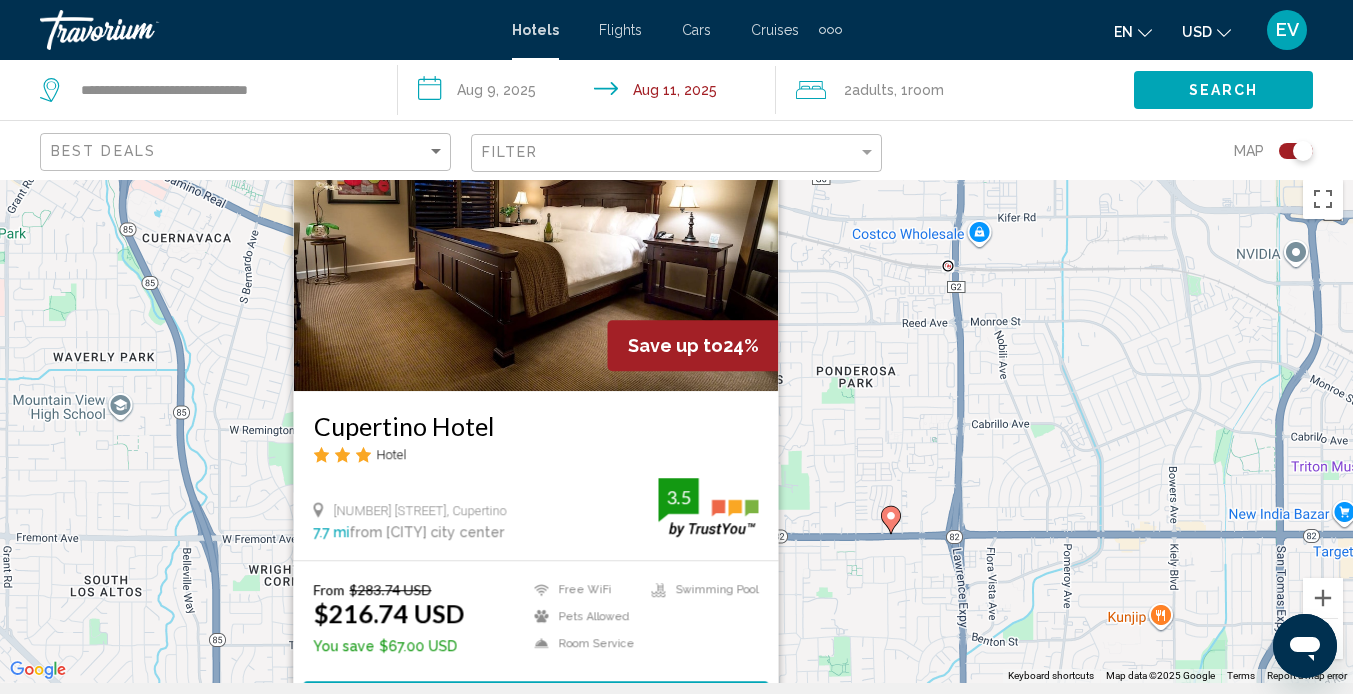 scroll, scrollTop: 4, scrollLeft: 0, axis: vertical 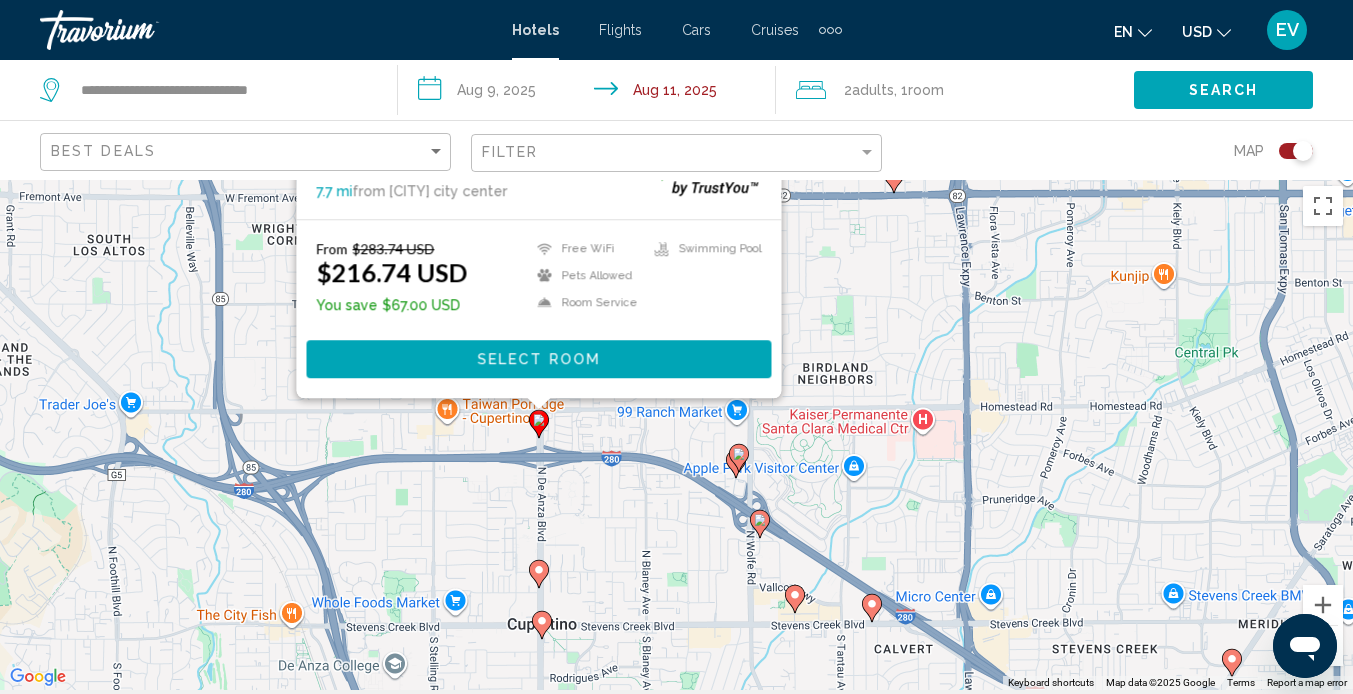 drag, startPoint x: 998, startPoint y: 448, endPoint x: 1001, endPoint y: 98, distance: 350.01285 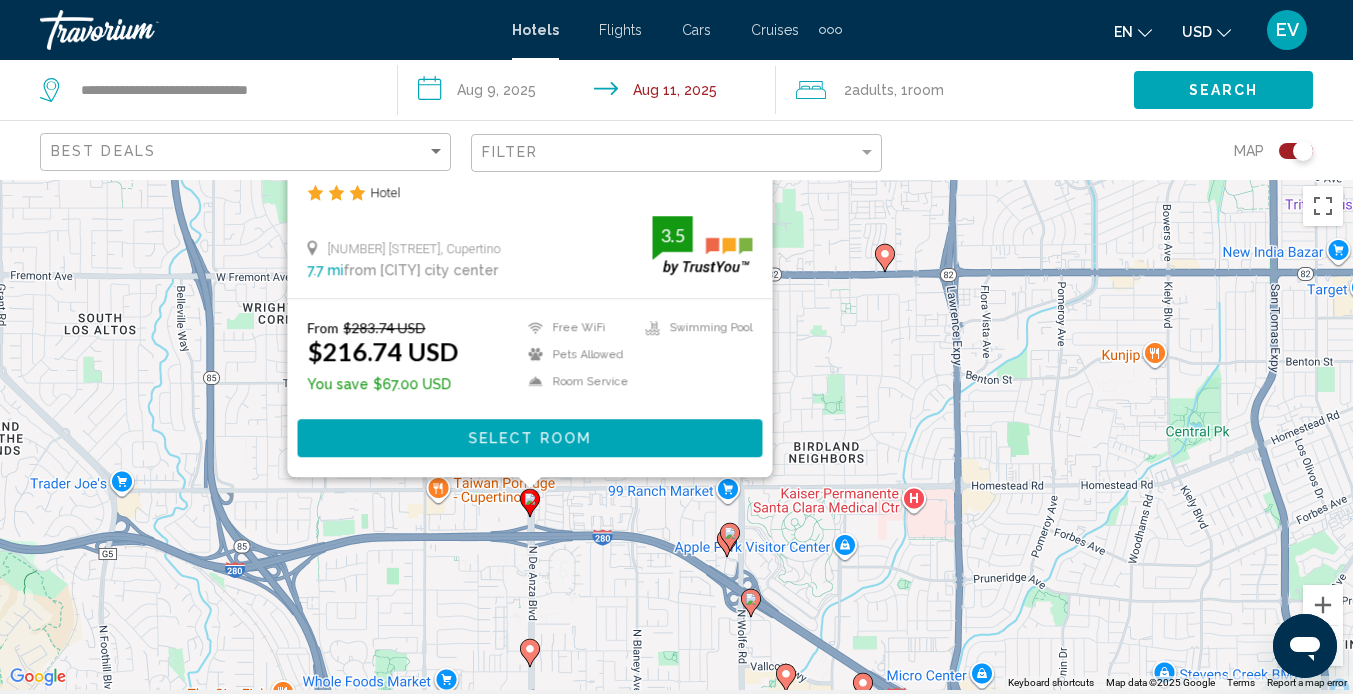 drag, startPoint x: 887, startPoint y: 233, endPoint x: 878, endPoint y: 316, distance: 83.48653 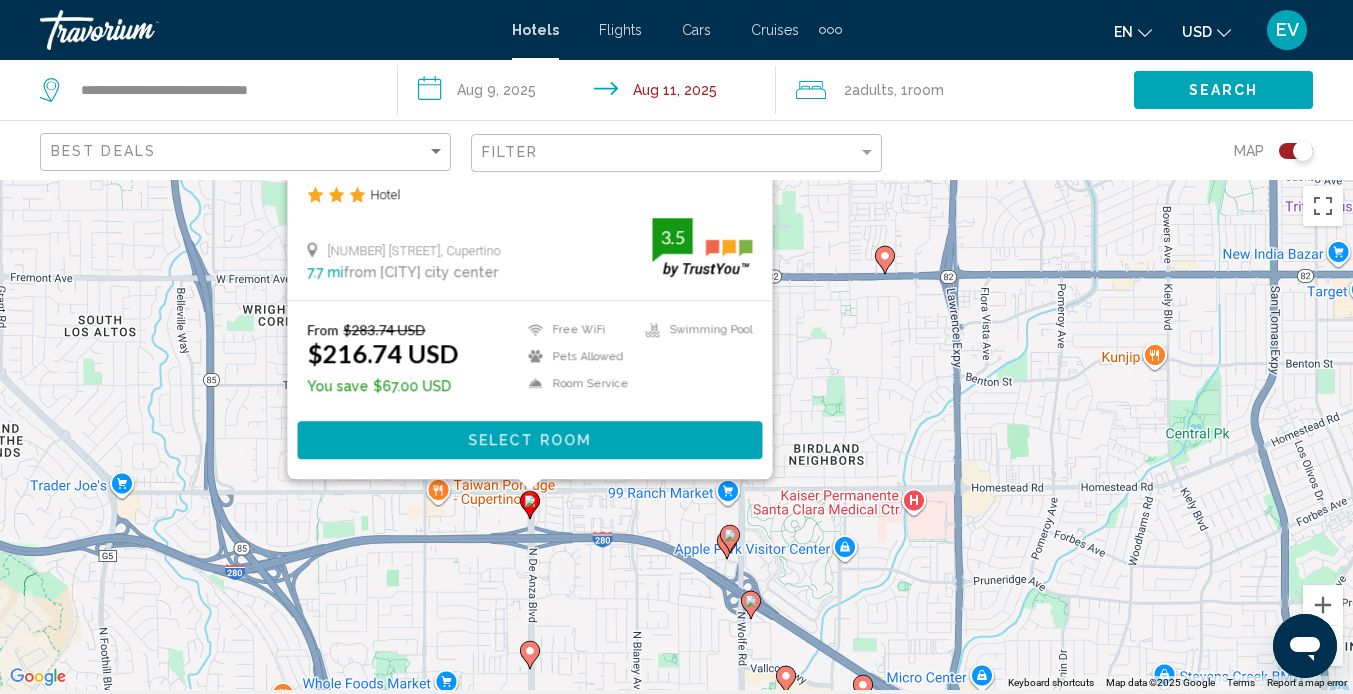 click 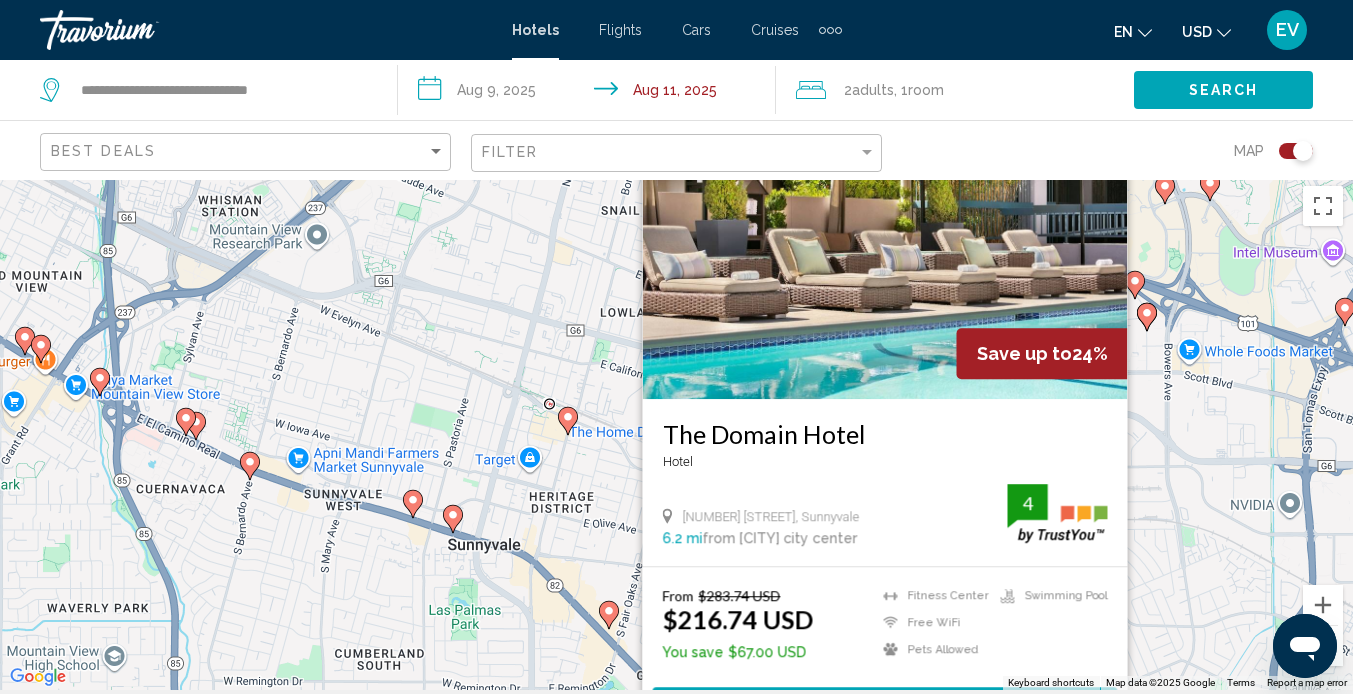 click on "Save up to  24%   [HOTEL_NAME]  Hotel
[NUMBER] [STREET], [CITY] [DISTANCE]  from [CITY] city center from hotel 4 From $[PRICE] USD $[PRICE] USD  You save  $[PRICE] USD
Fitness Center
Free WiFi
Pets Allowed
Swimming Pool  4 Select Room" at bounding box center [676, 433] 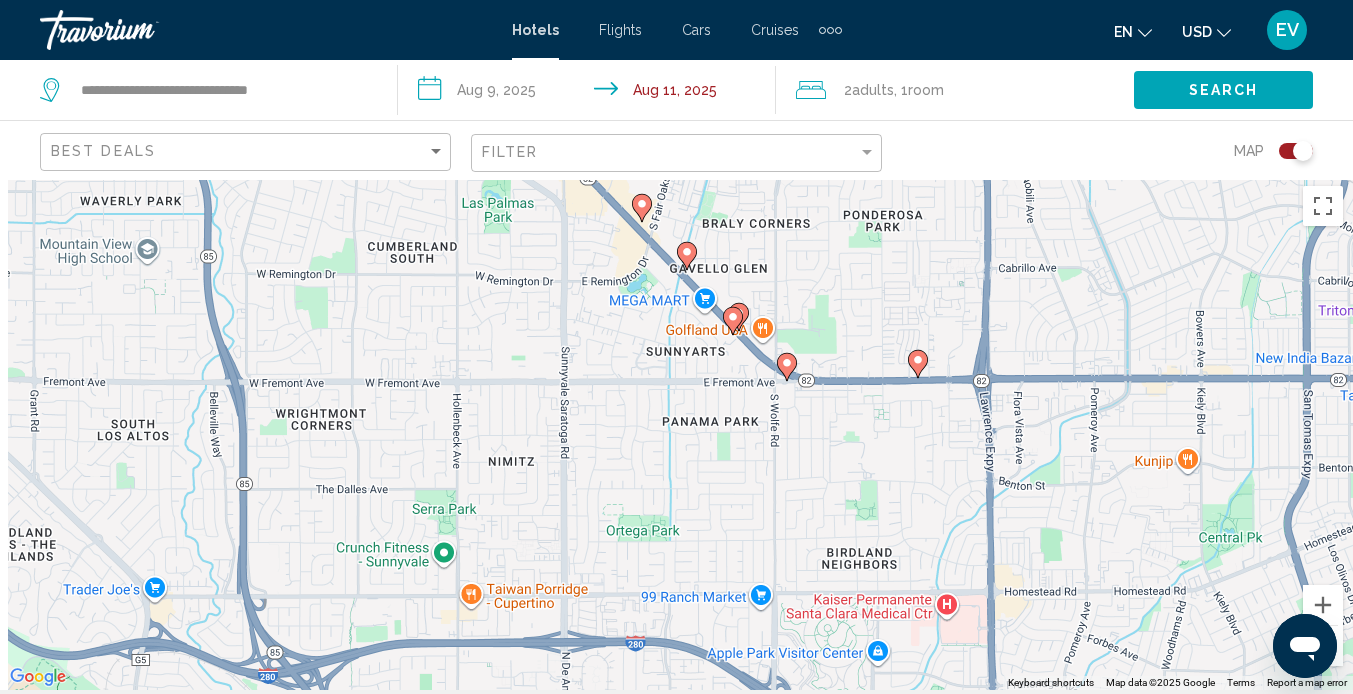 drag, startPoint x: 1093, startPoint y: 583, endPoint x: 1149, endPoint y: -6, distance: 591.6561 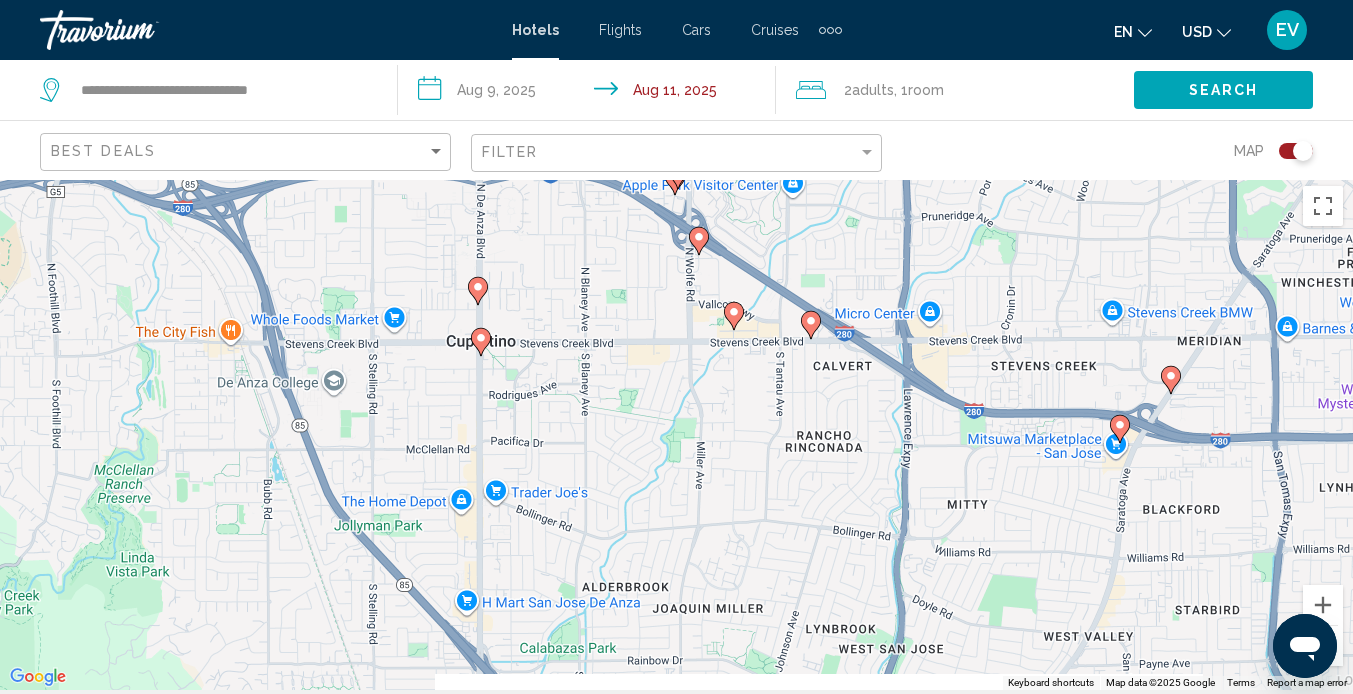 drag, startPoint x: 1035, startPoint y: 378, endPoint x: 926, endPoint y: 97, distance: 301.40005 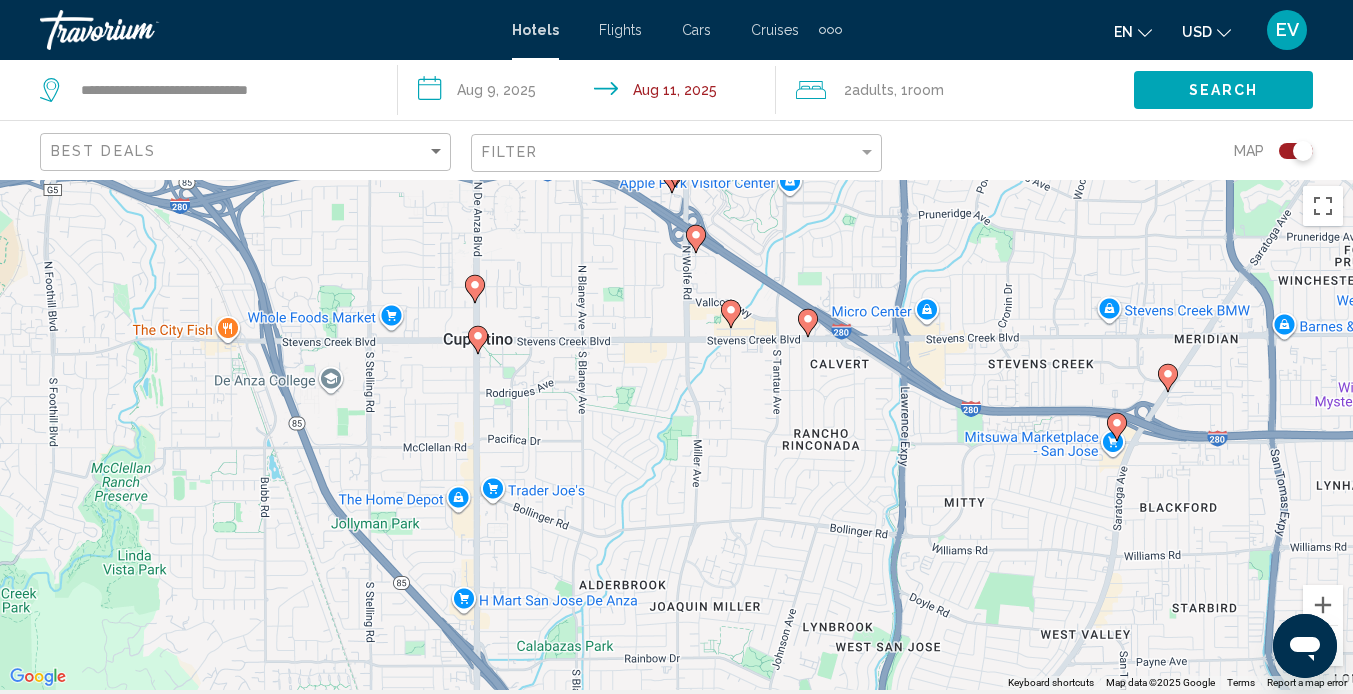 click on "To activate drag with keyboard, press Alt + Enter. Once in keyboard drag state, use the arrow keys to move the marker. To complete the drag, press the Enter key. To cancel, press Escape." at bounding box center (676, 433) 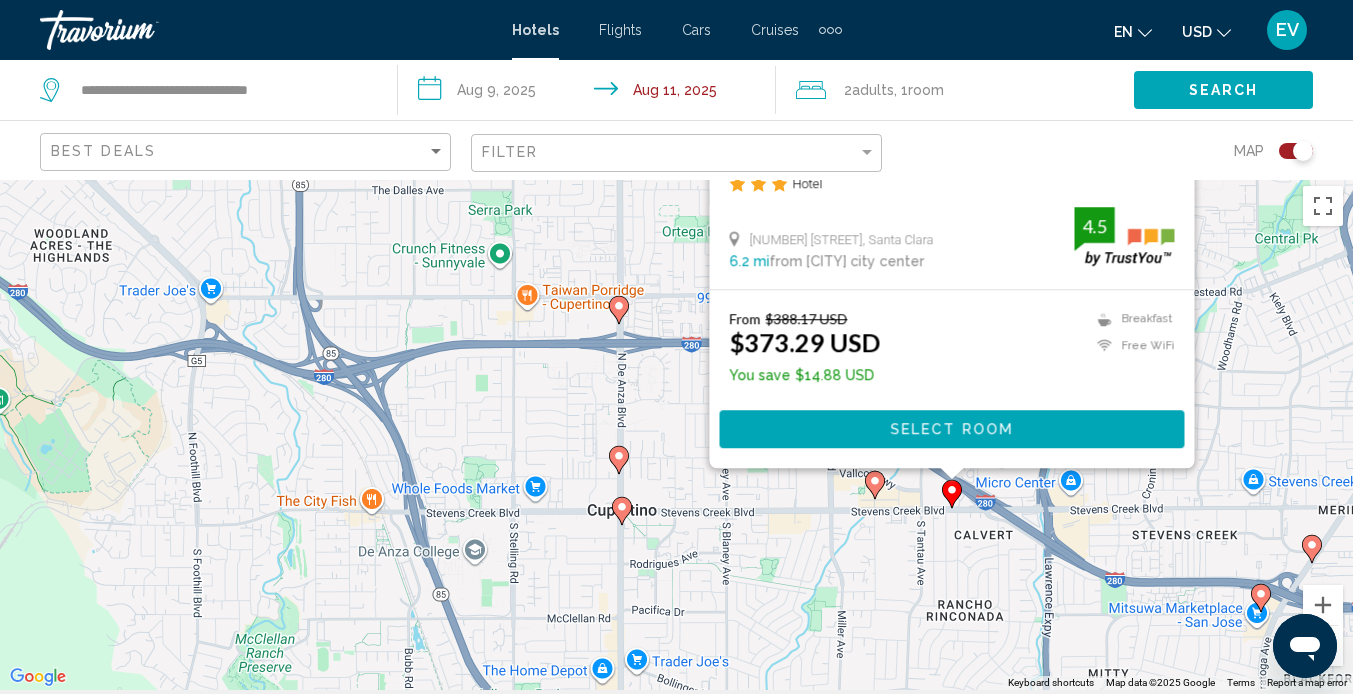 drag, startPoint x: 479, startPoint y: 466, endPoint x: 623, endPoint y: 181, distance: 319.31332 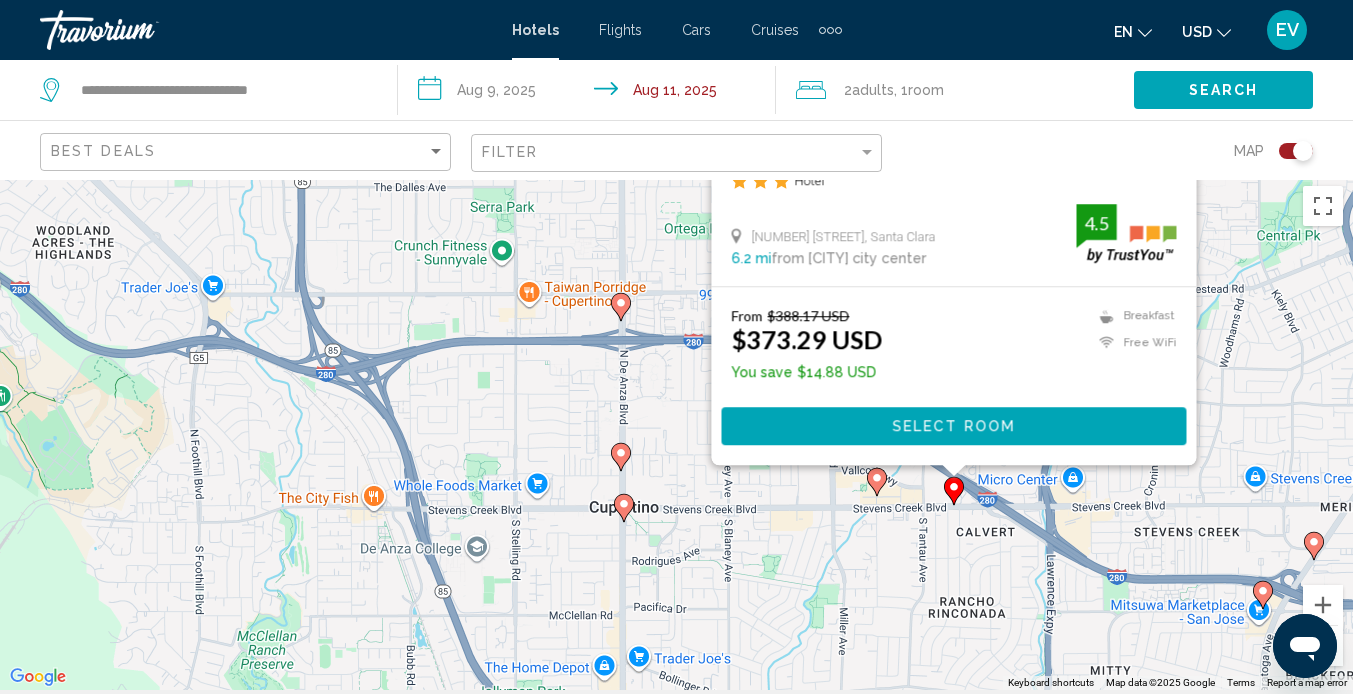 click at bounding box center (877, 482) 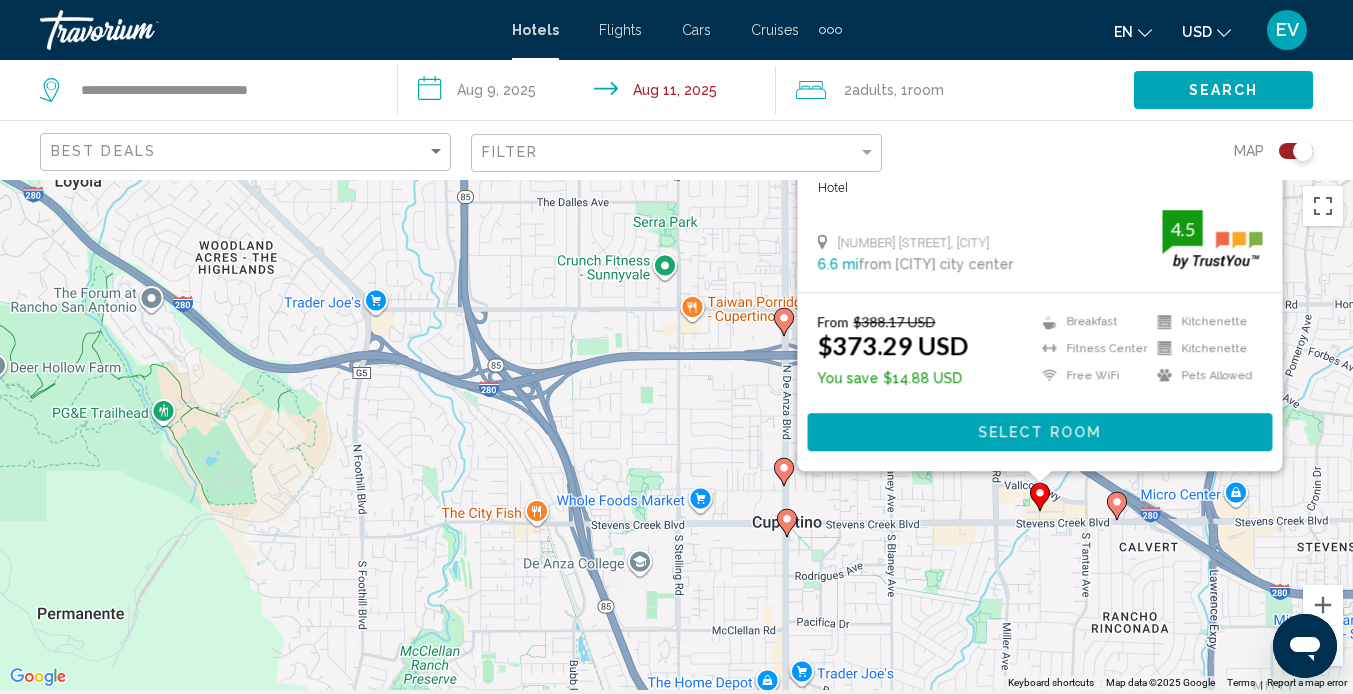 drag, startPoint x: 524, startPoint y: 418, endPoint x: 687, endPoint y: 126, distance: 334.41443 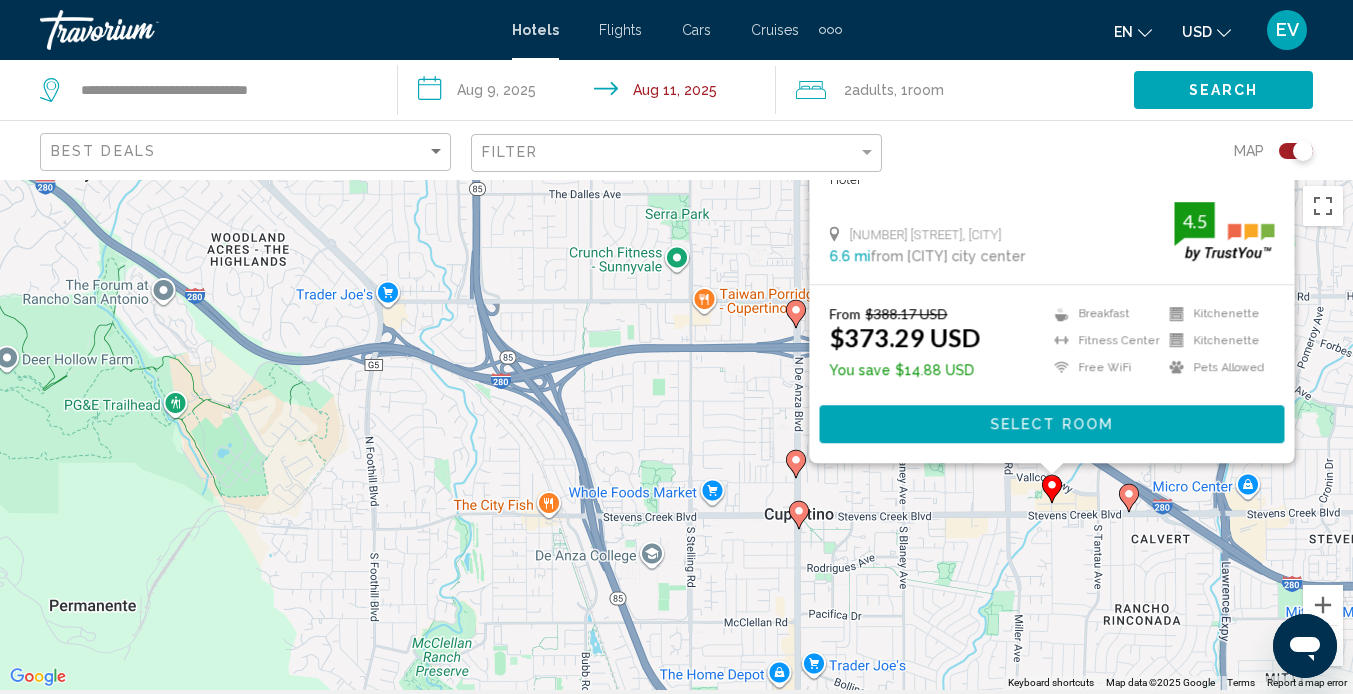 click 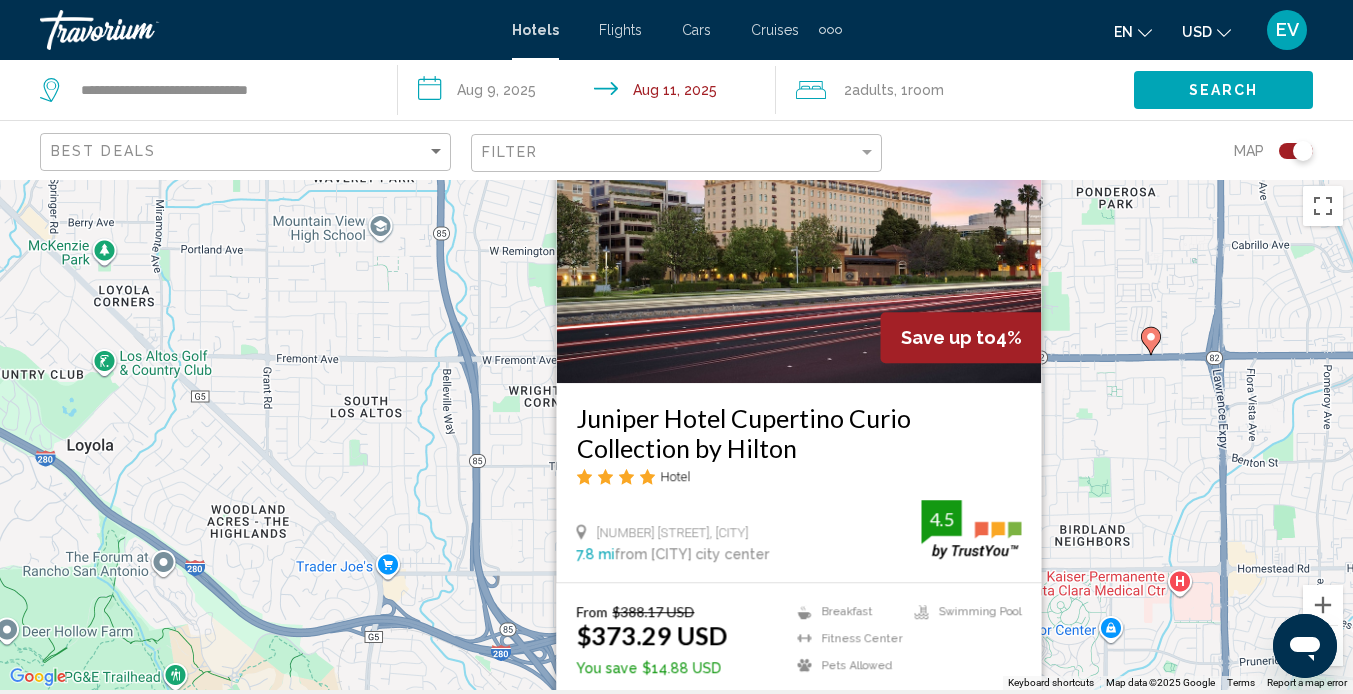 click on "Save up to  4%   [HOTEL_NAME] [CURIO_COLLECTION_BY_HILTON]
Hotel
[NUMBER] [STREET], [CITY] [DISTANCE]  from [CITY] city center from hotel 4.5 From $[PRICE] USD $[PRICE] USD  You save  $[PRICE] USD
Breakfast
Fitness Center
Pets Allowed
Swimming Pool  4.5 Select Room" at bounding box center [676, 433] 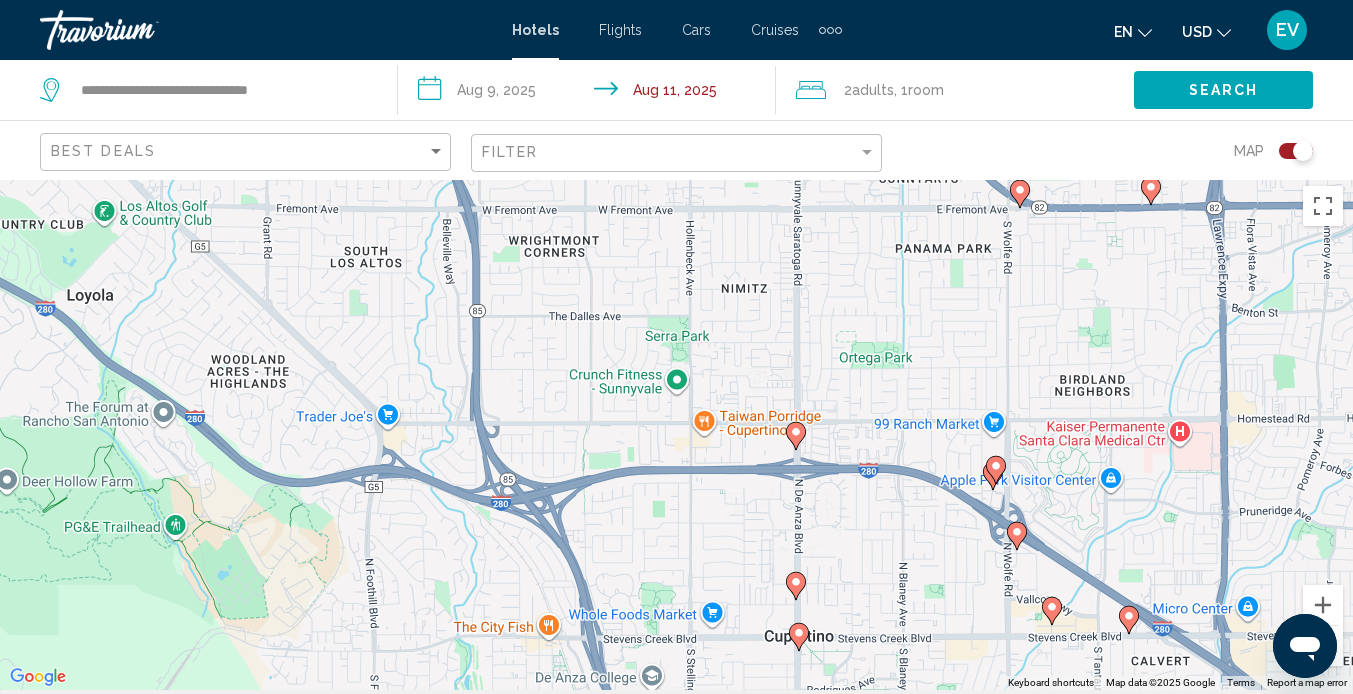 drag, startPoint x: 930, startPoint y: 510, endPoint x: 930, endPoint y: 309, distance: 201 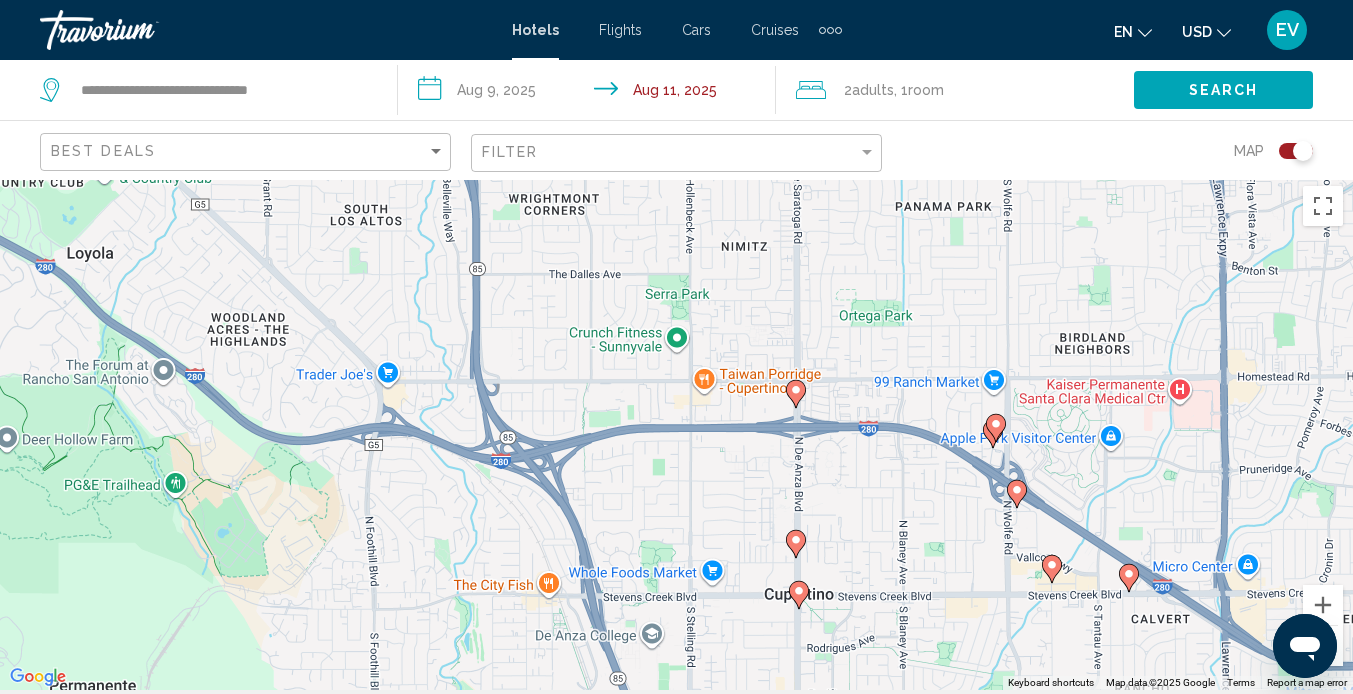 click on "To activate drag with keyboard, press Alt + Enter. Once in keyboard drag state, use the arrow keys to move the marker. To complete the drag, press the Enter key. To cancel, press Escape." at bounding box center [676, 433] 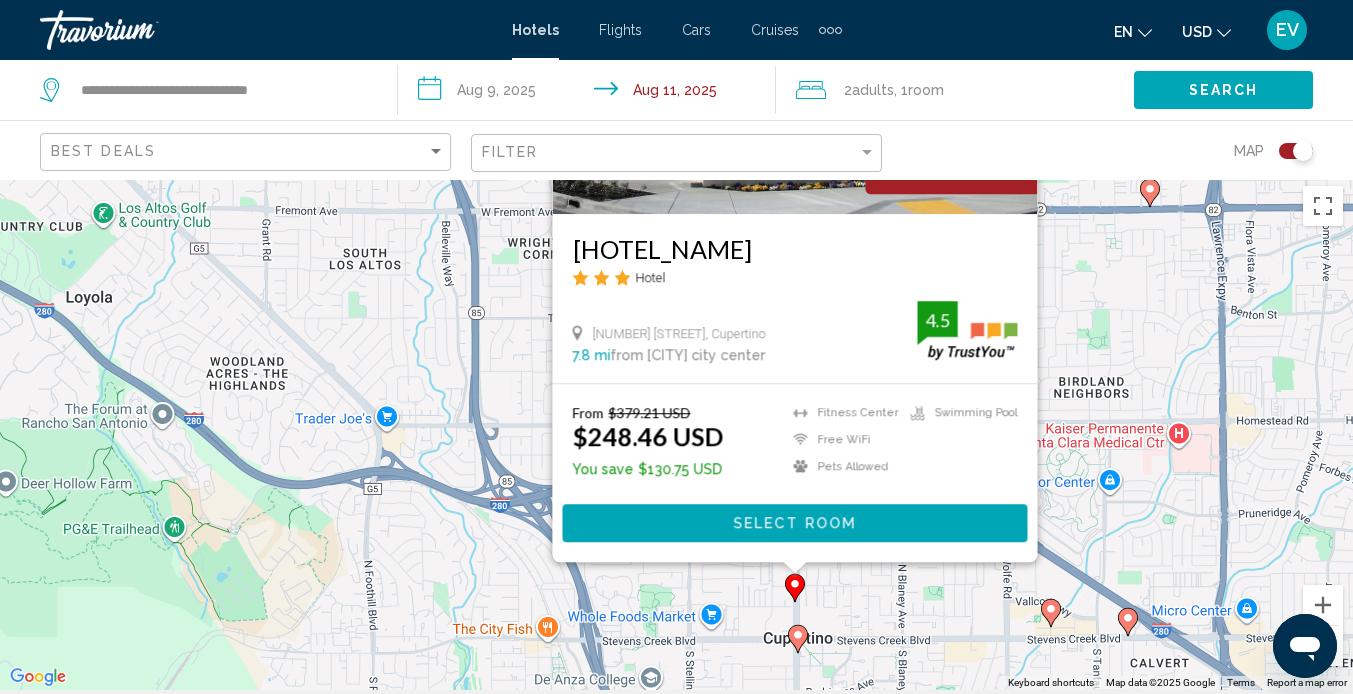 drag, startPoint x: 1118, startPoint y: 472, endPoint x: 1118, endPoint y: 179, distance: 293 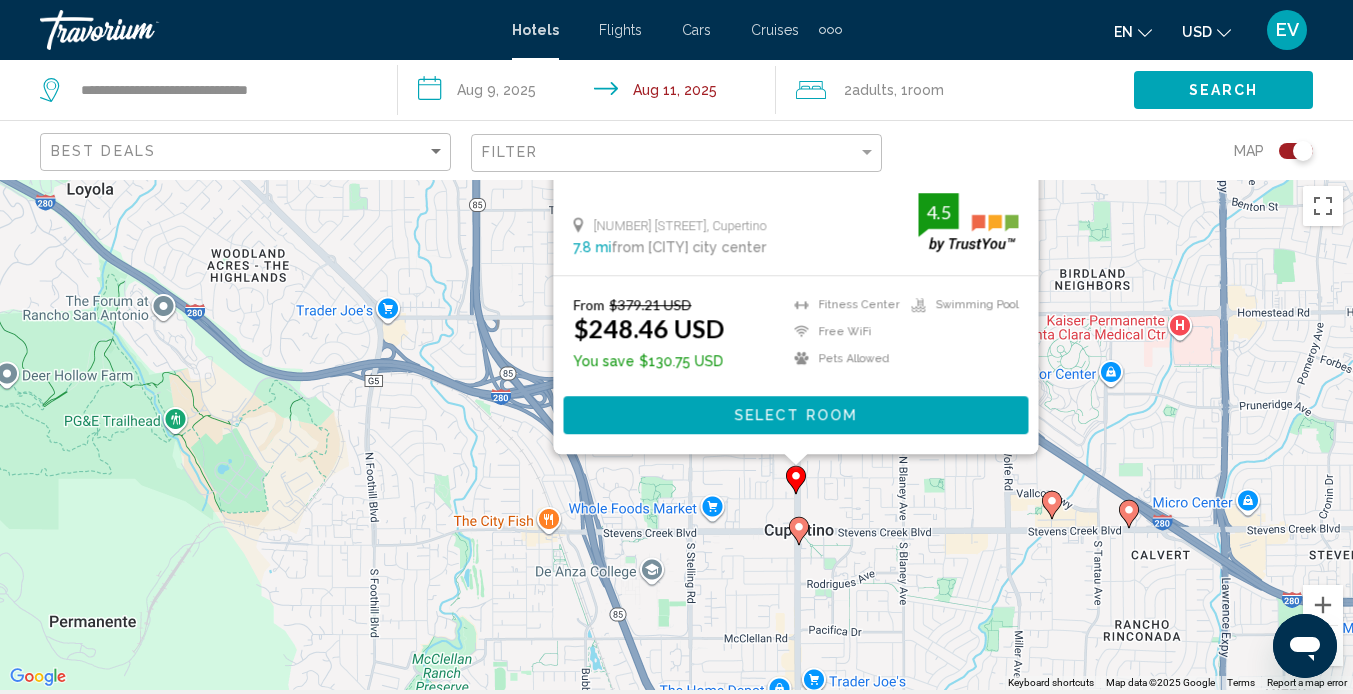 click 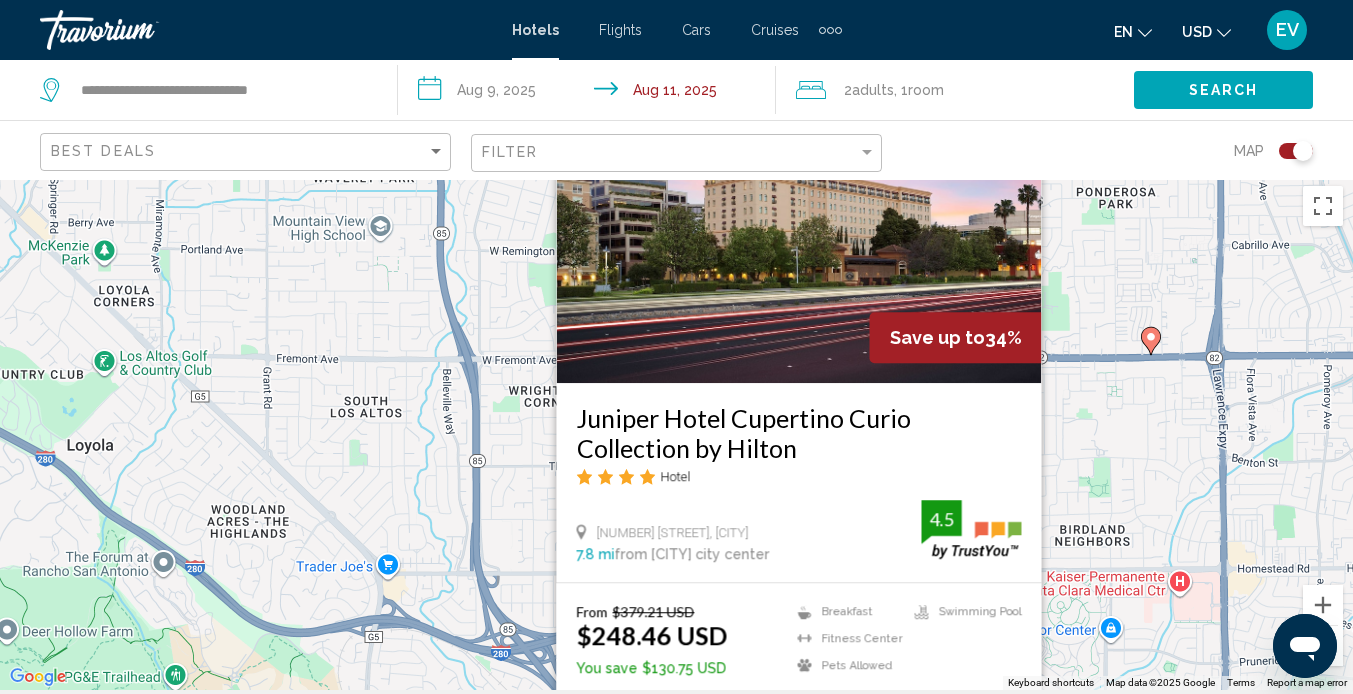 click on "Juniper Hotel Cupertino Curio Collection by Hilton" at bounding box center (798, 433) 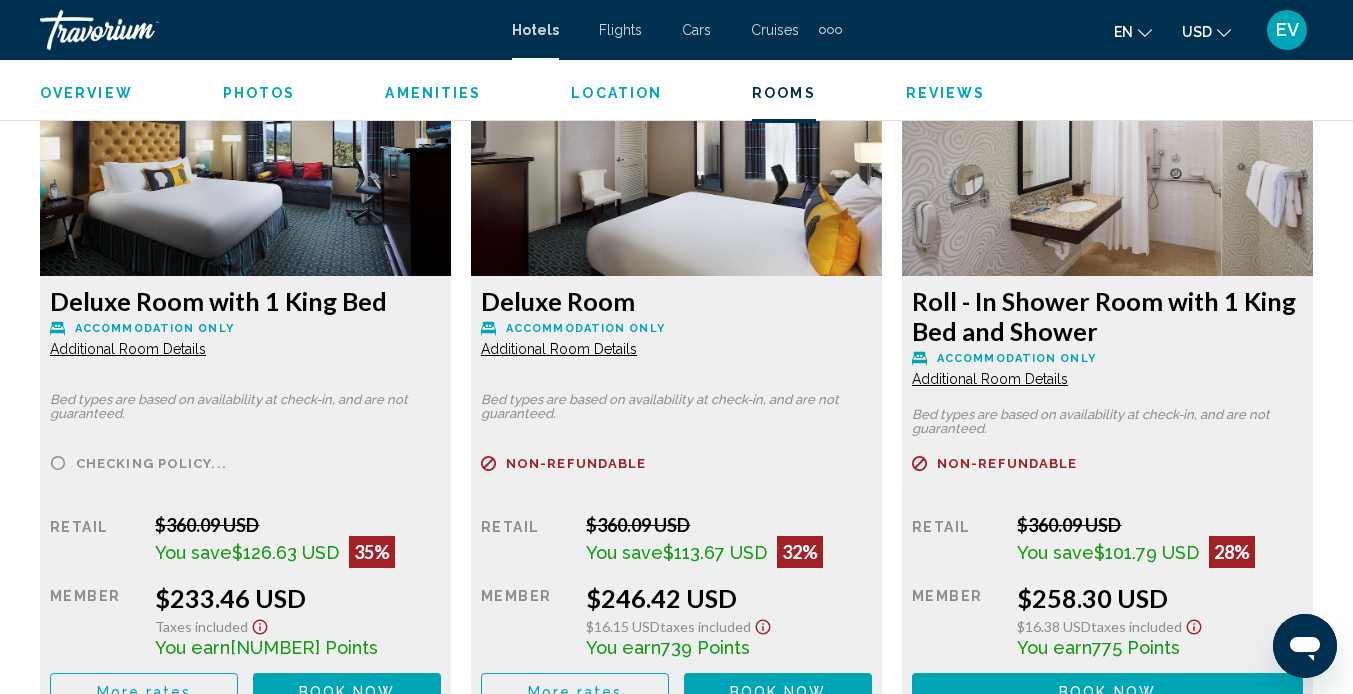scroll, scrollTop: 3158, scrollLeft: 0, axis: vertical 